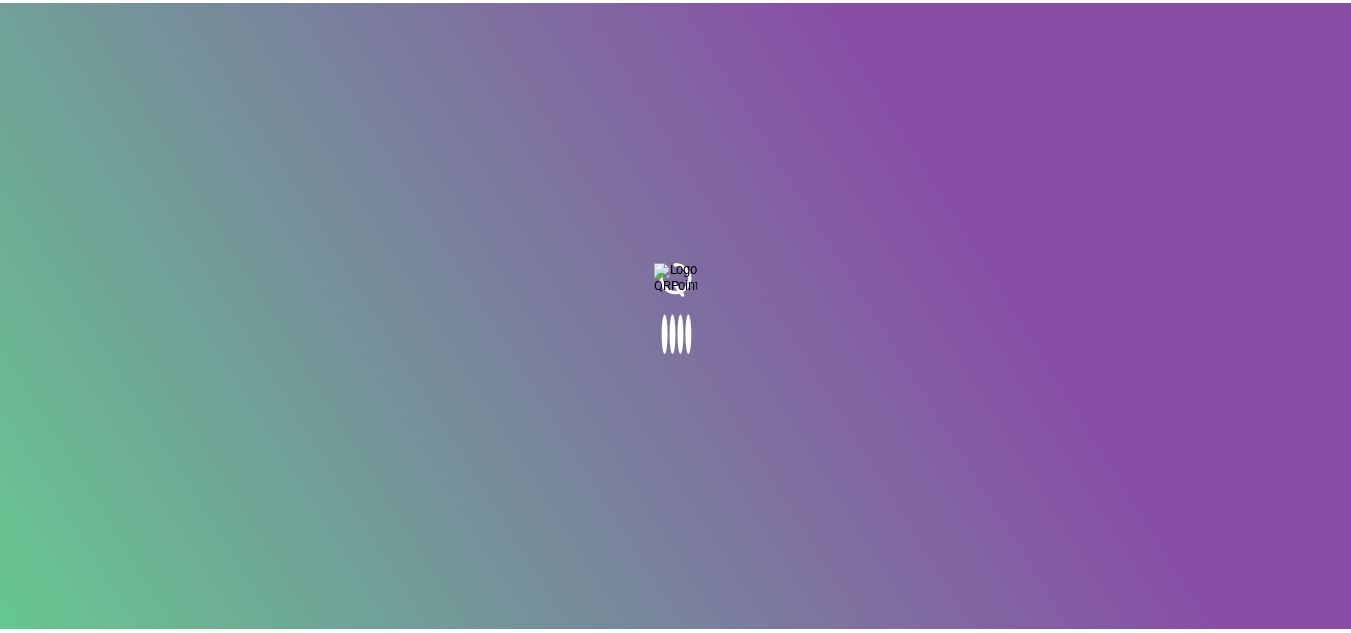 scroll, scrollTop: 0, scrollLeft: 0, axis: both 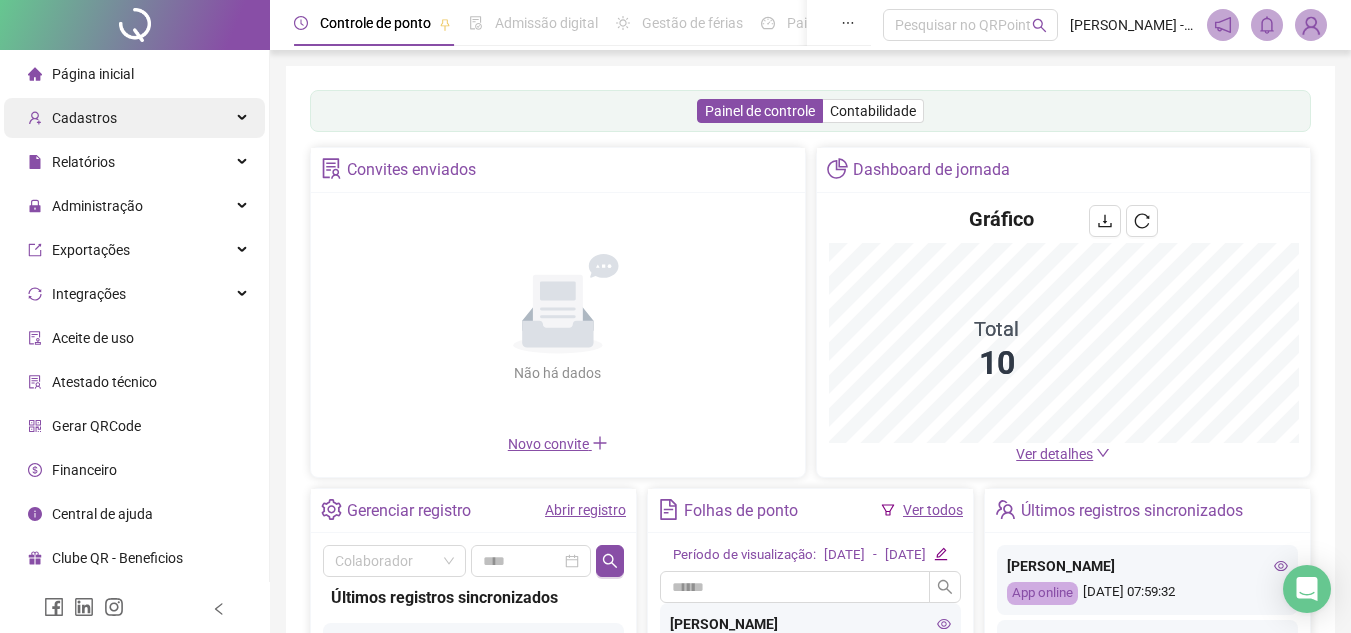 click on "Cadastros" at bounding box center (134, 118) 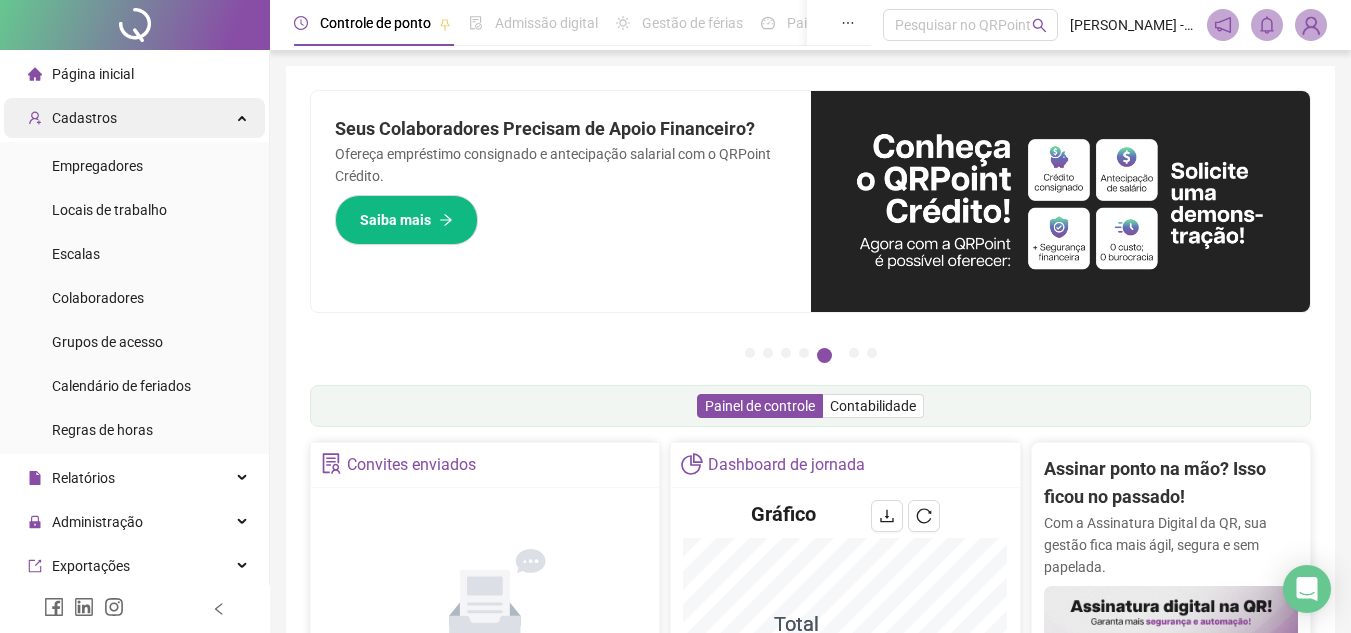 click on "Cadastros" at bounding box center [134, 118] 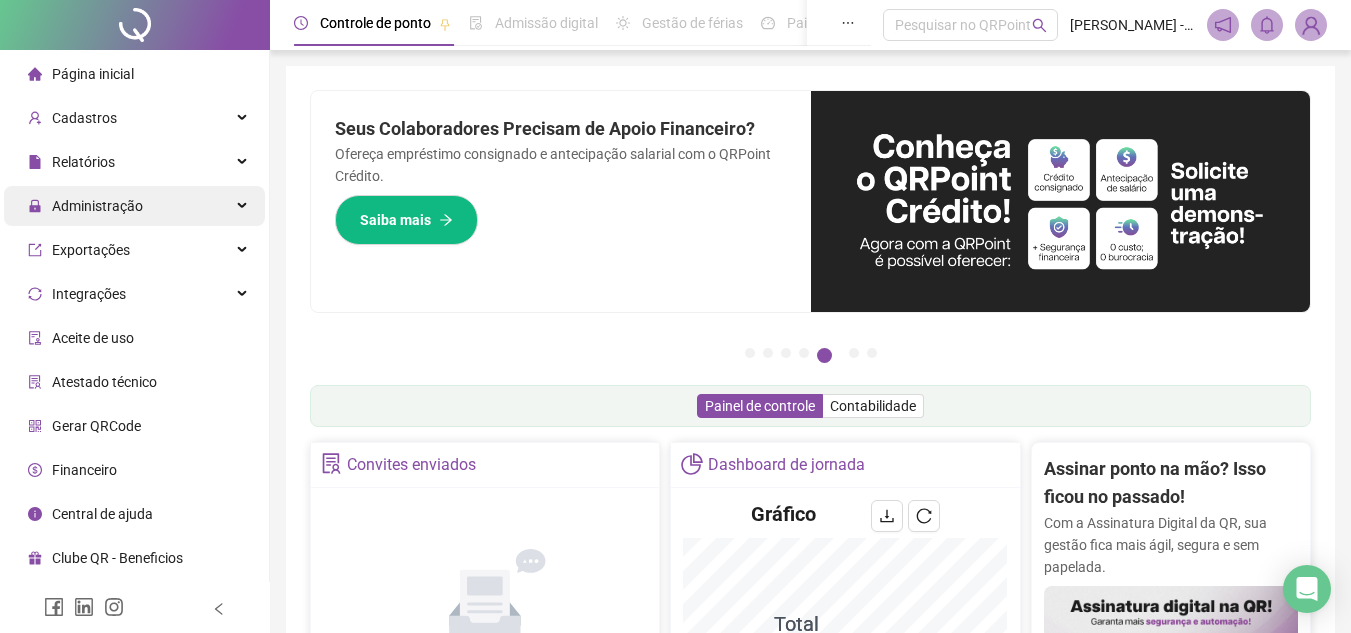 click on "Administração" at bounding box center (97, 206) 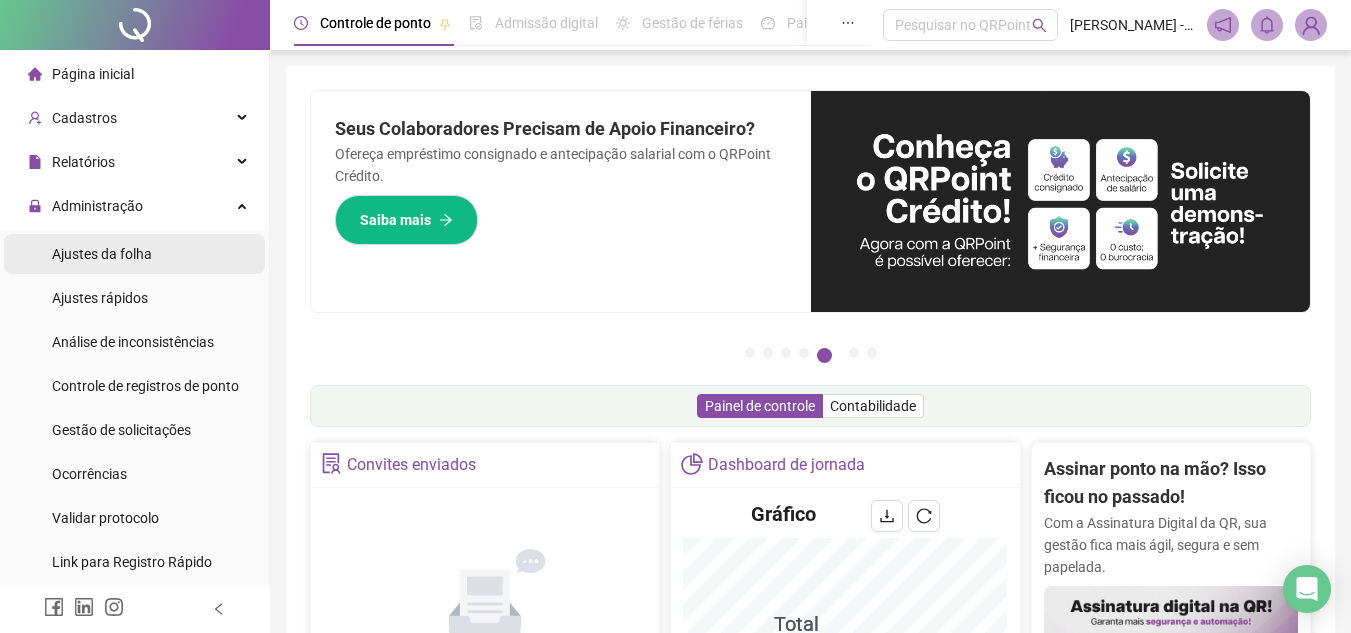 click on "Ajustes da folha" at bounding box center [102, 254] 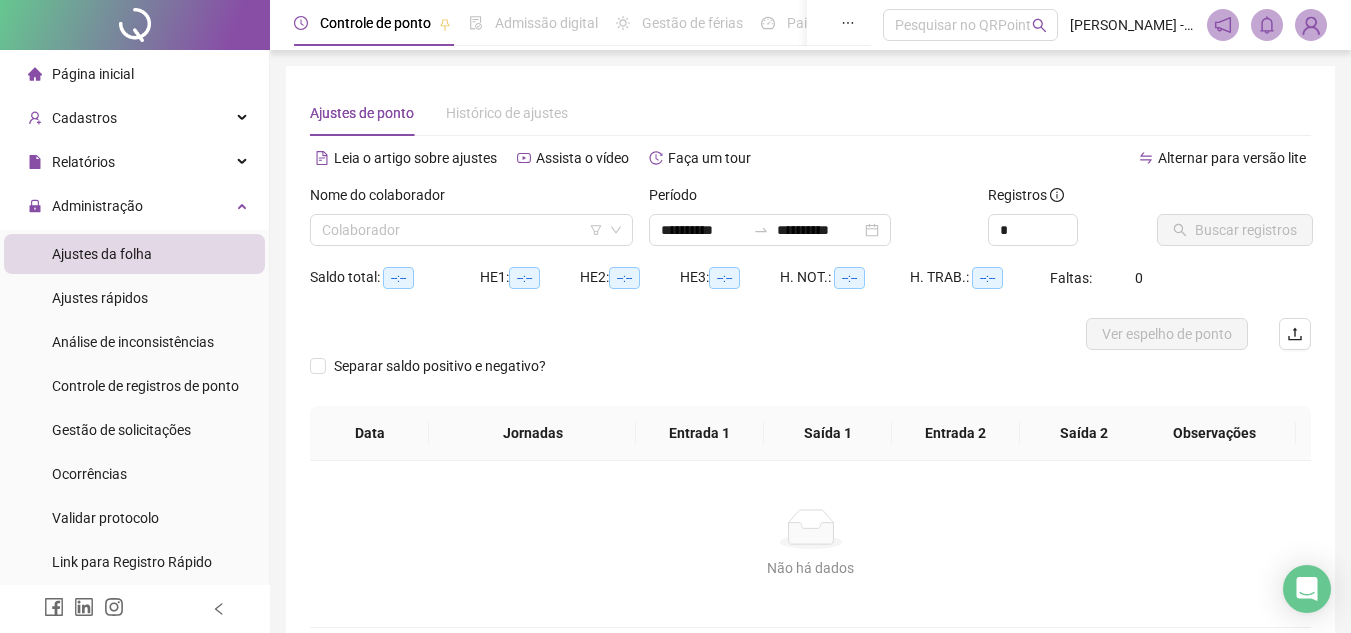type on "**********" 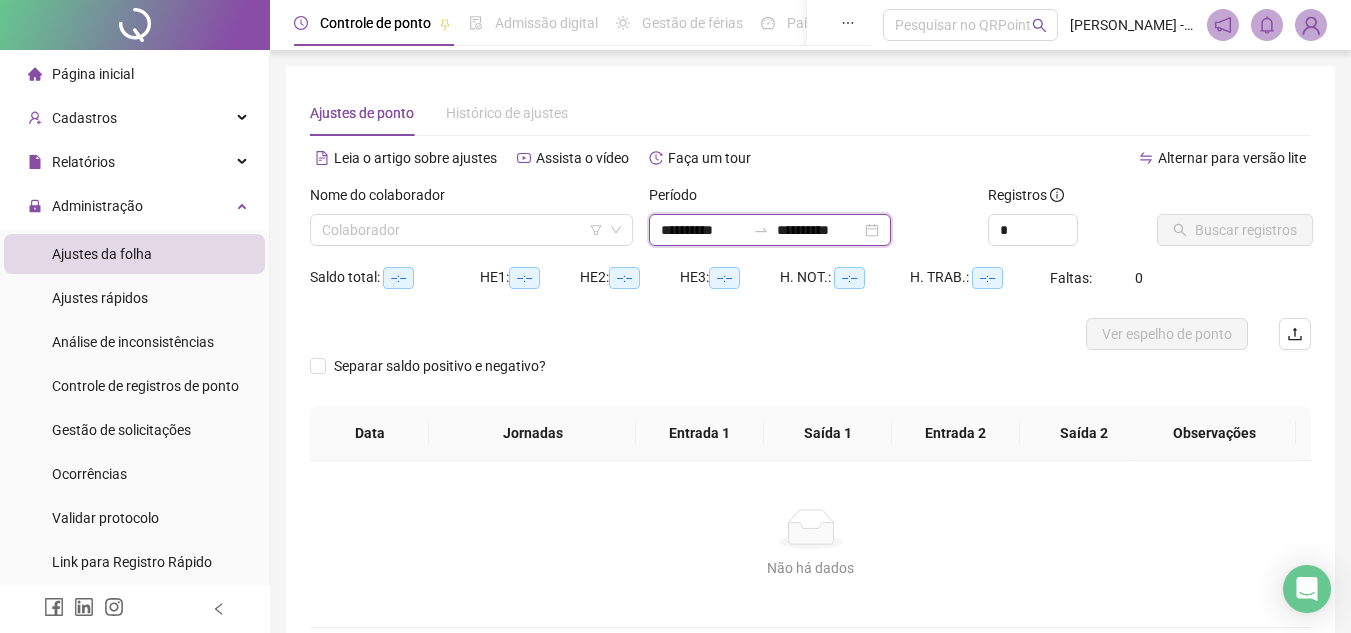 click on "**********" at bounding box center [703, 230] 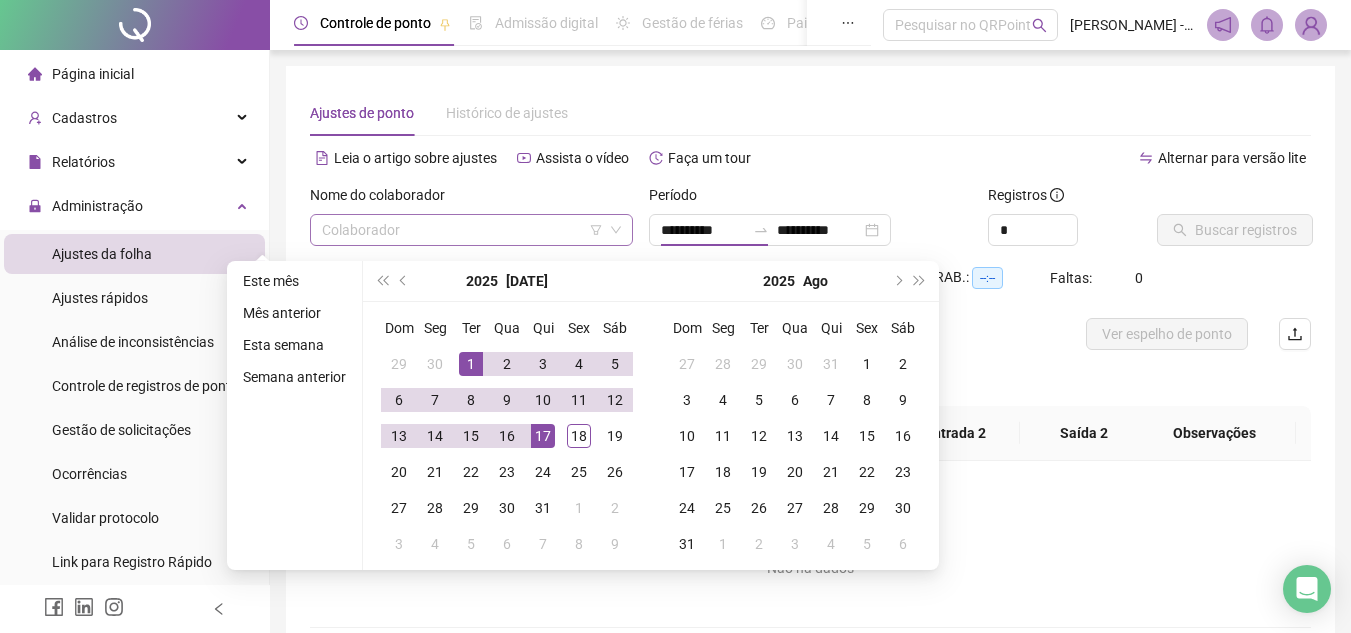 click at bounding box center [465, 230] 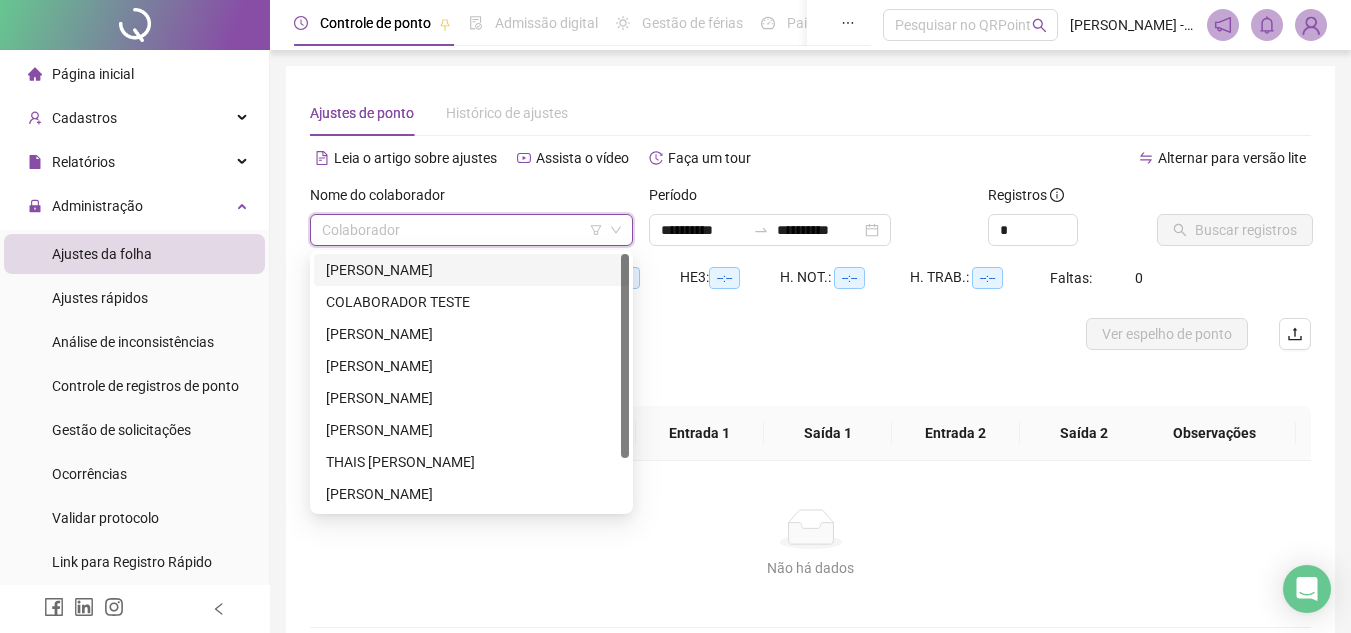 click on "[PERSON_NAME]" at bounding box center [471, 270] 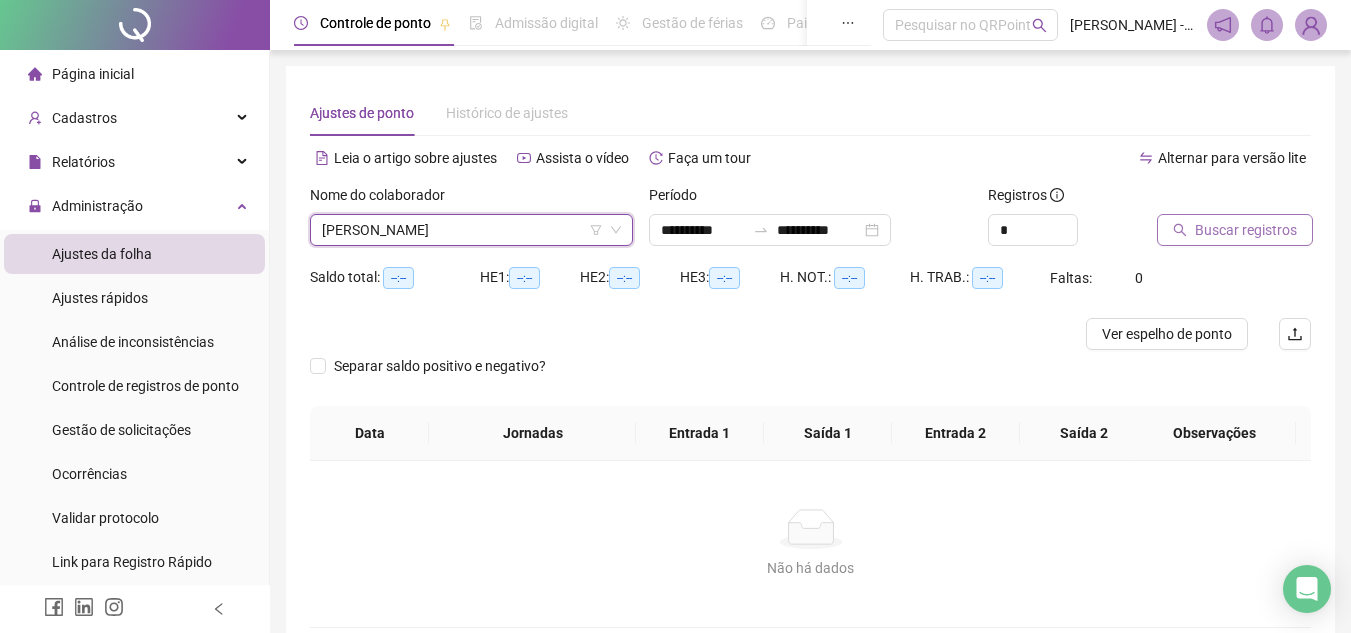 click on "Buscar registros" at bounding box center (1246, 230) 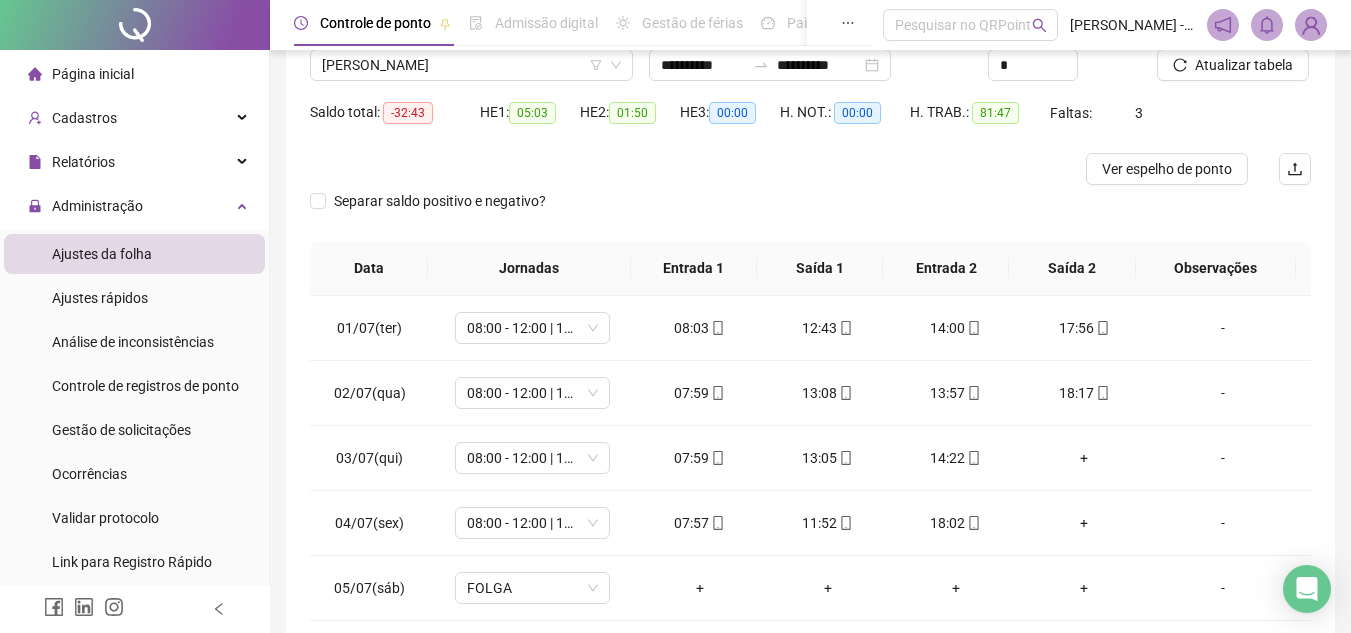 scroll, scrollTop: 200, scrollLeft: 0, axis: vertical 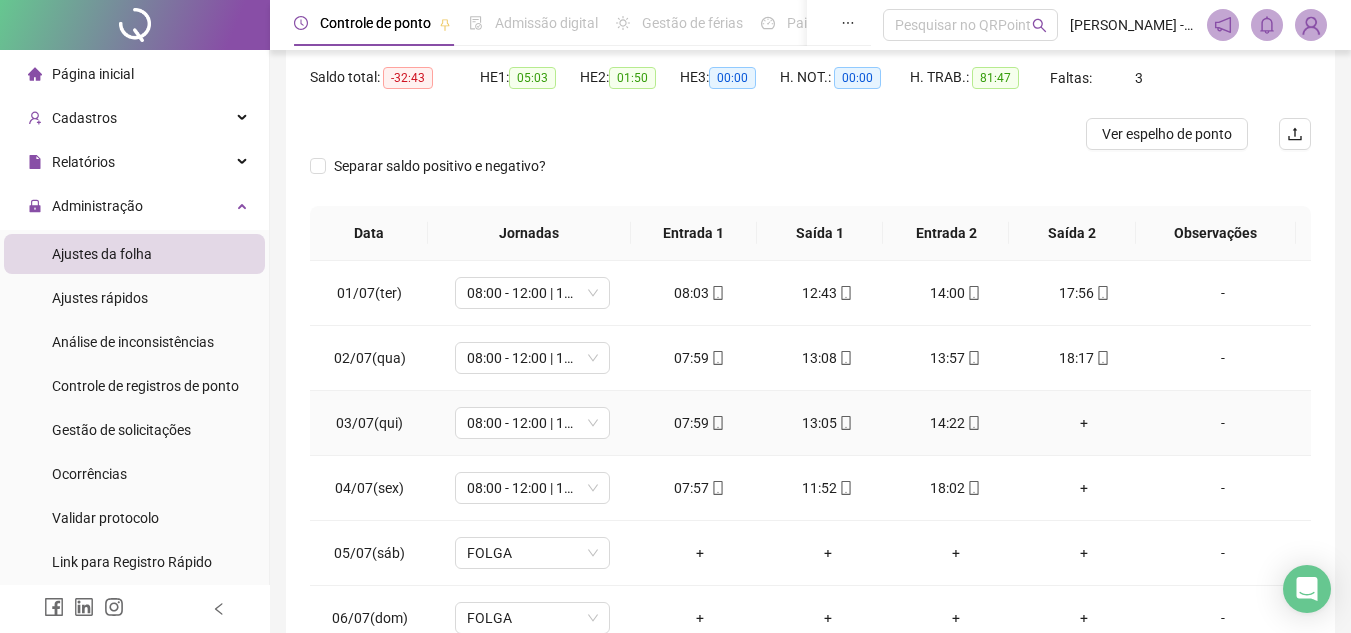 click on "+" at bounding box center (1084, 423) 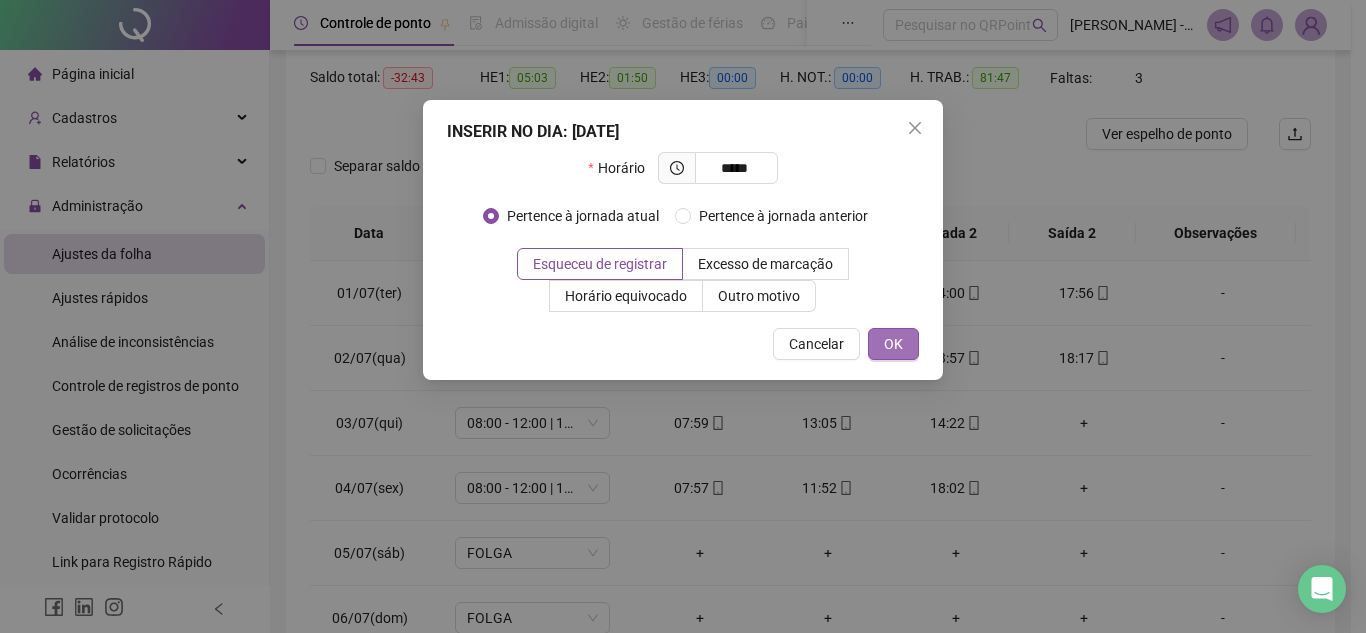 type on "*****" 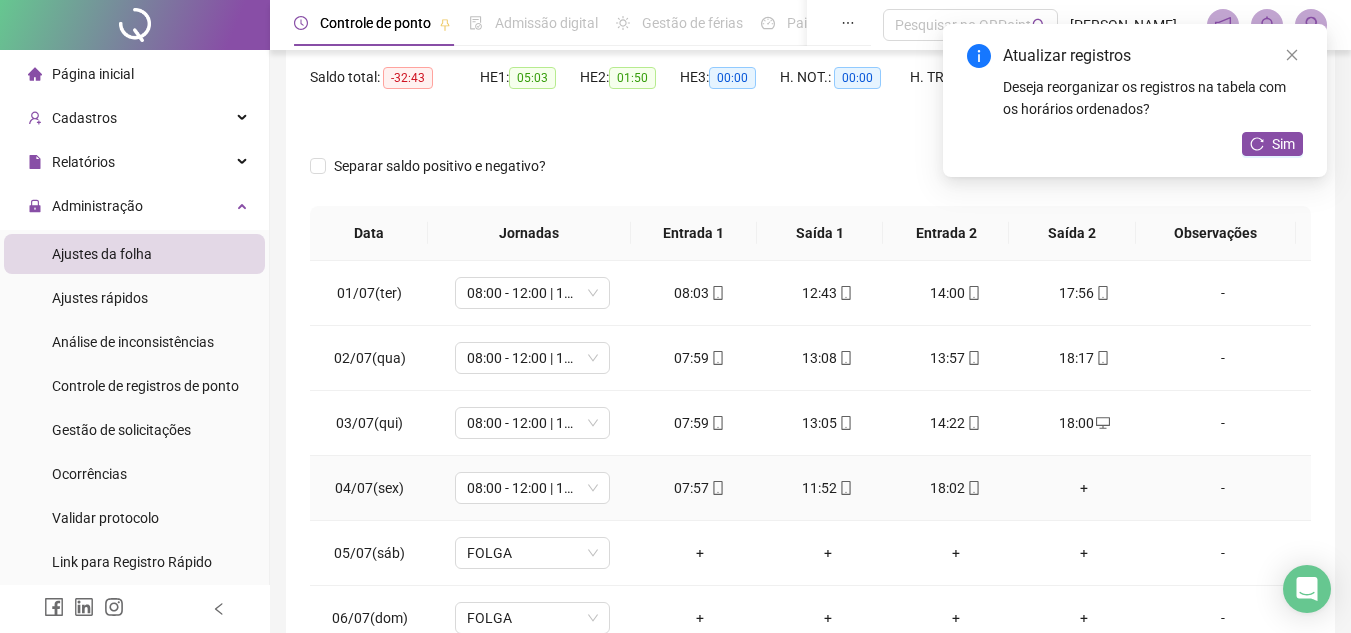 click on "+" at bounding box center (1084, 488) 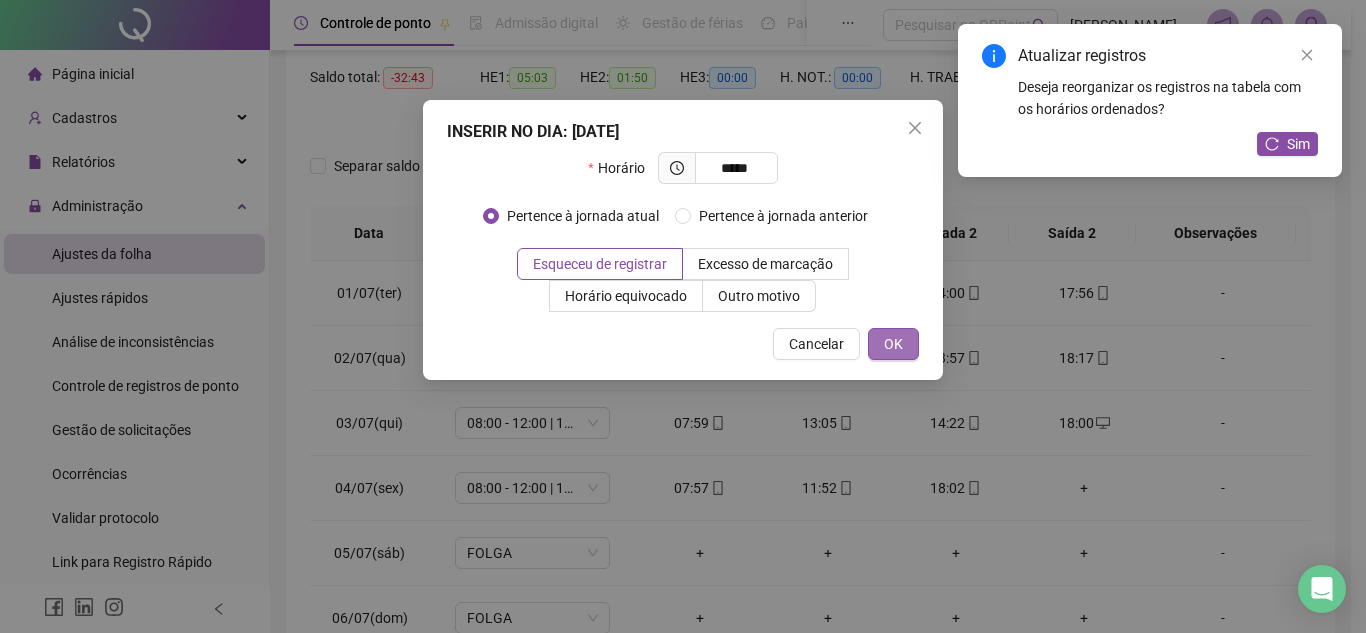 type on "*****" 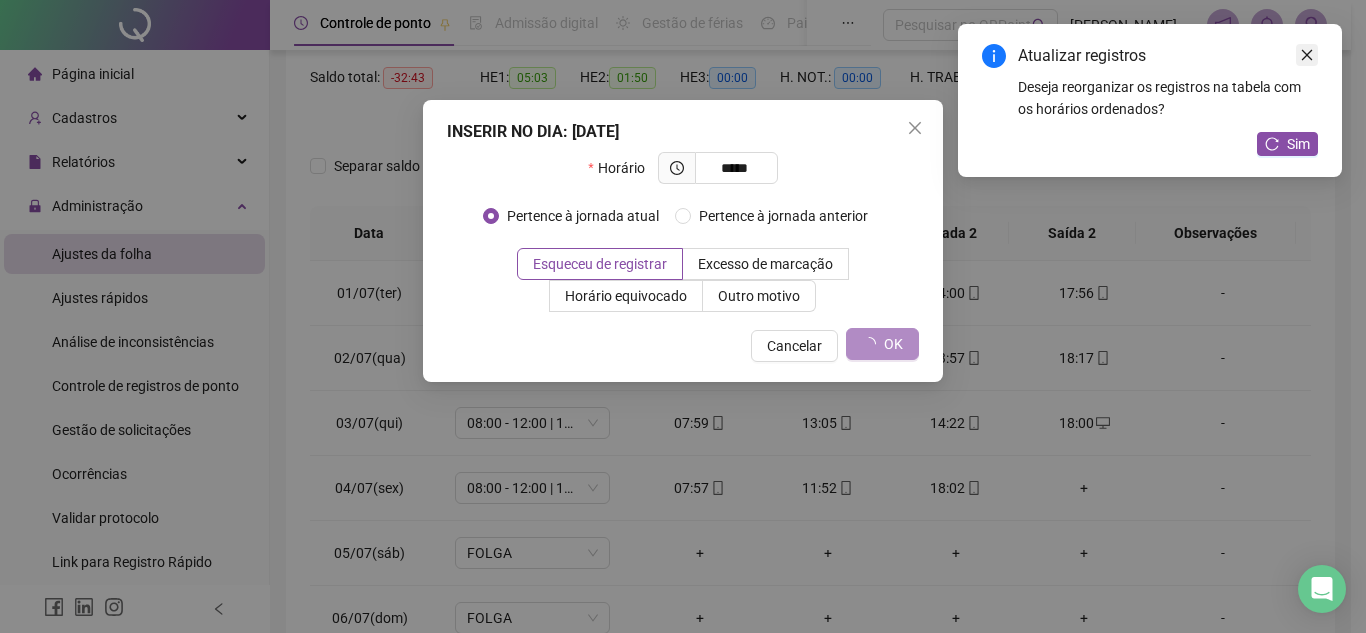 click 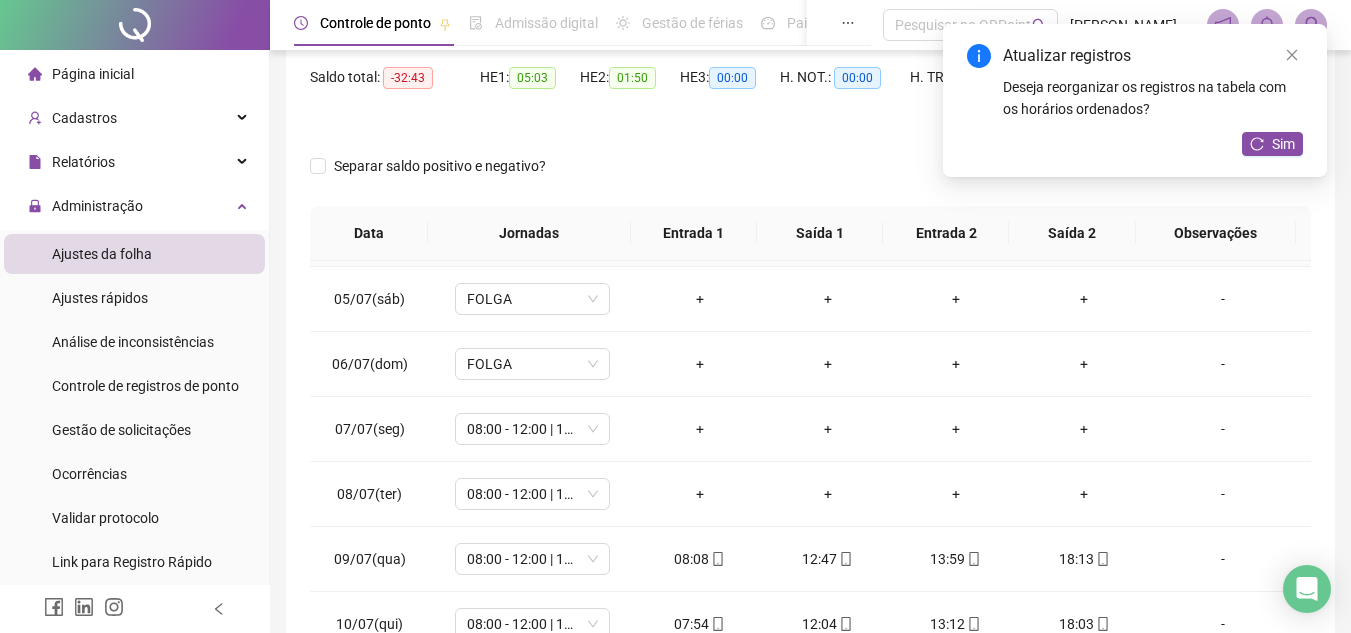 scroll, scrollTop: 300, scrollLeft: 0, axis: vertical 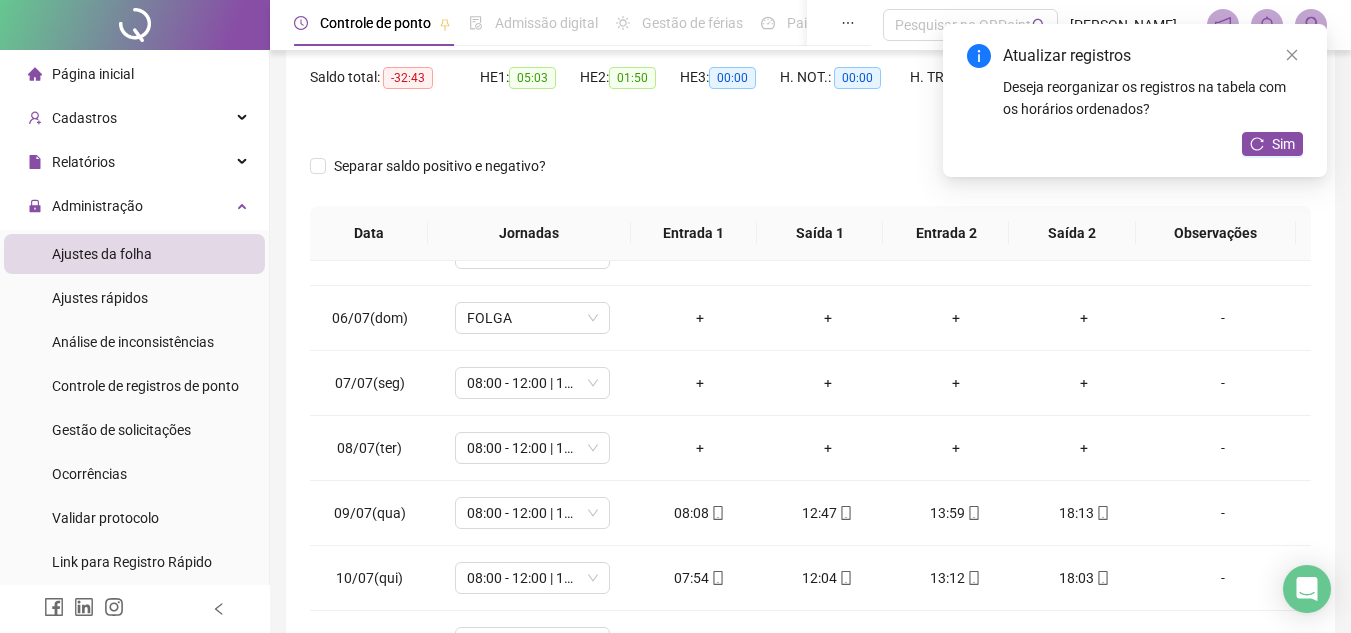 click at bounding box center (685, 134) 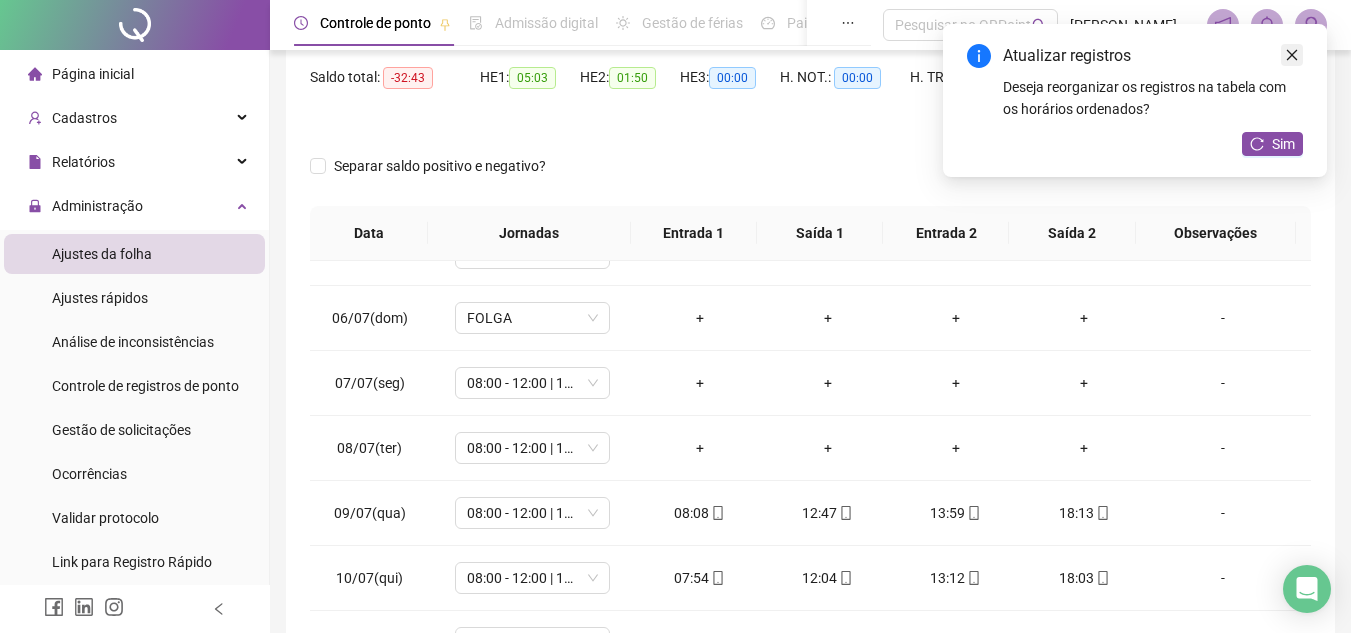 click 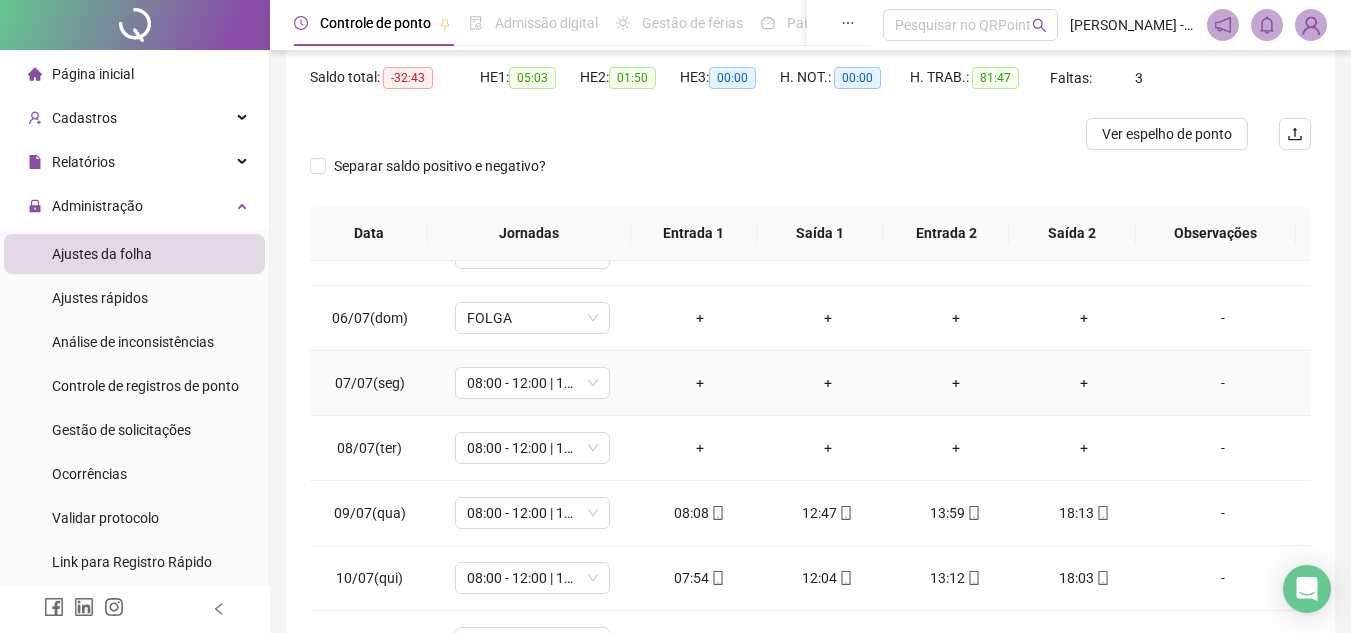 click on "-" at bounding box center [1223, 383] 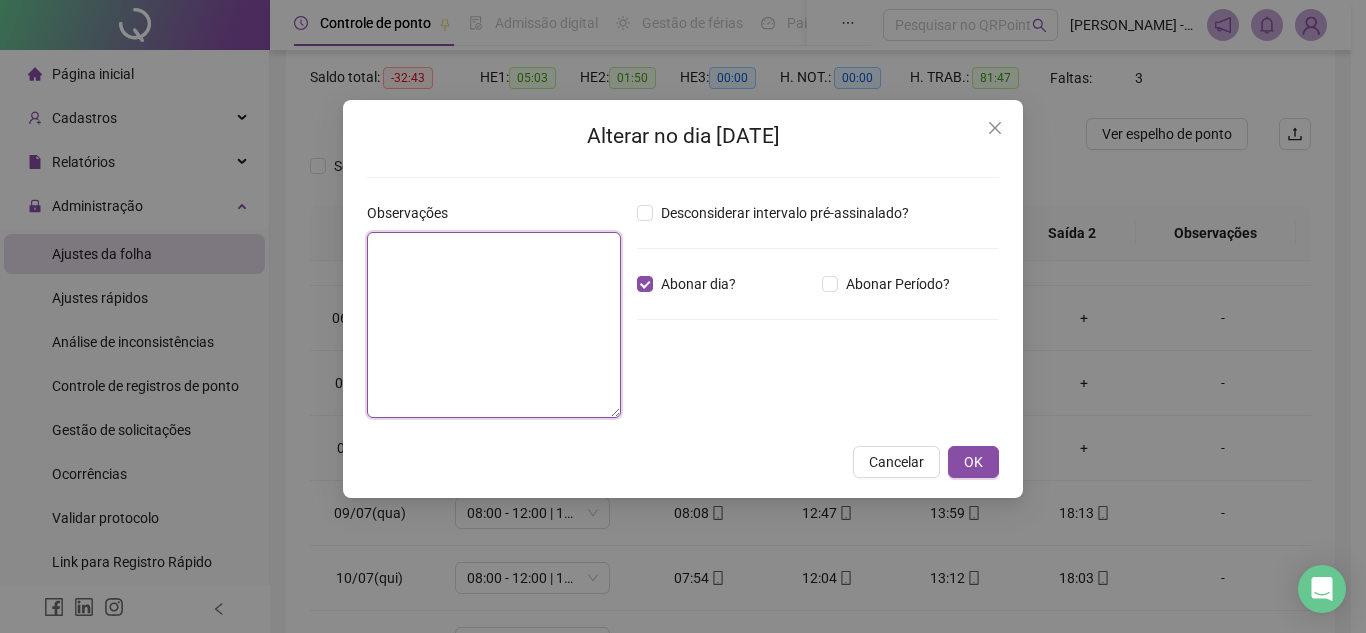 click at bounding box center [494, 325] 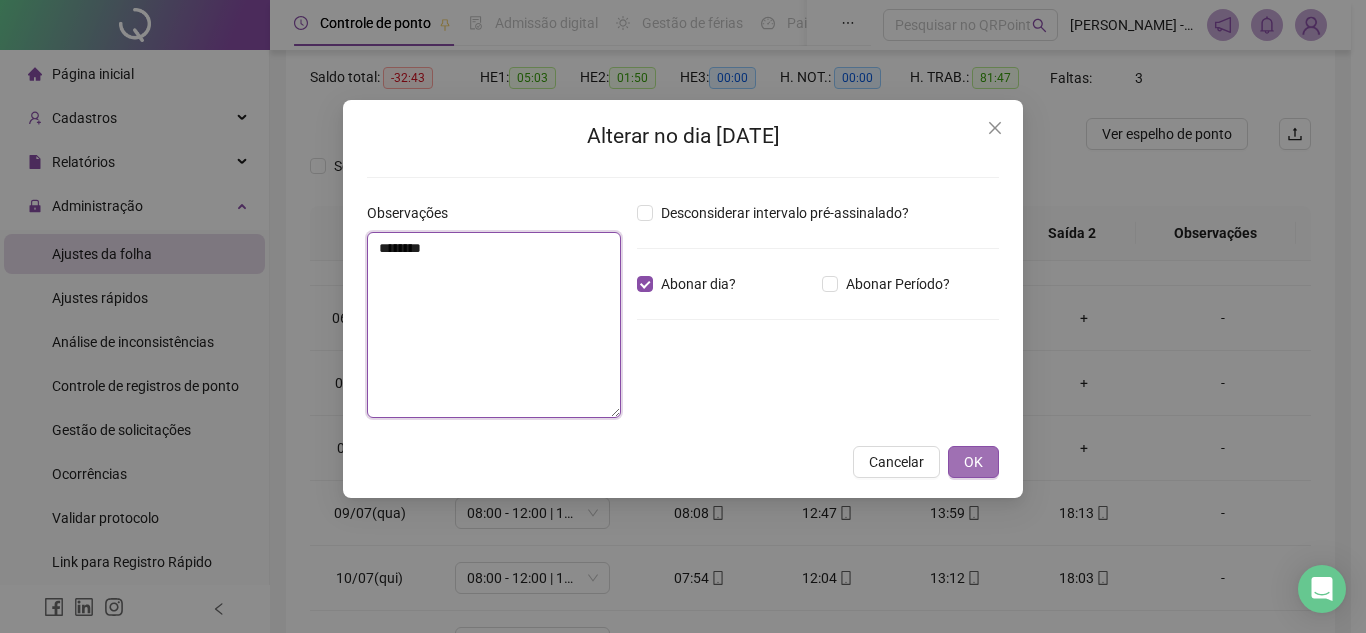 type on "********" 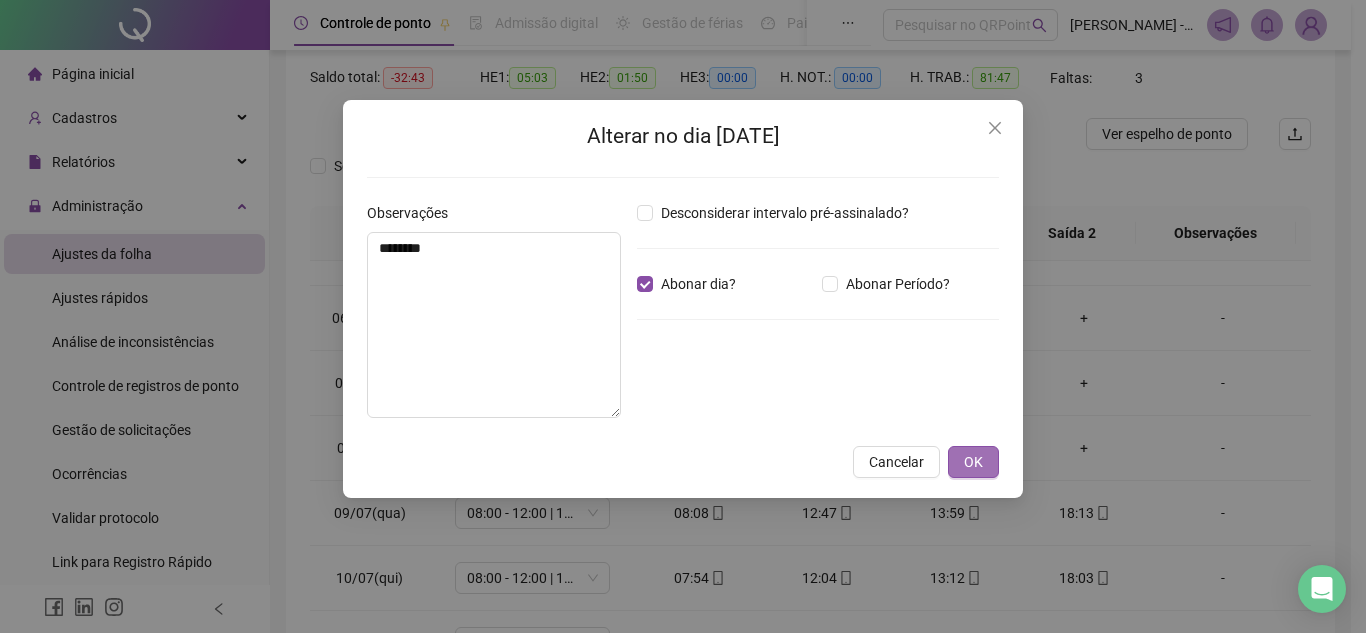 click on "OK" at bounding box center [973, 462] 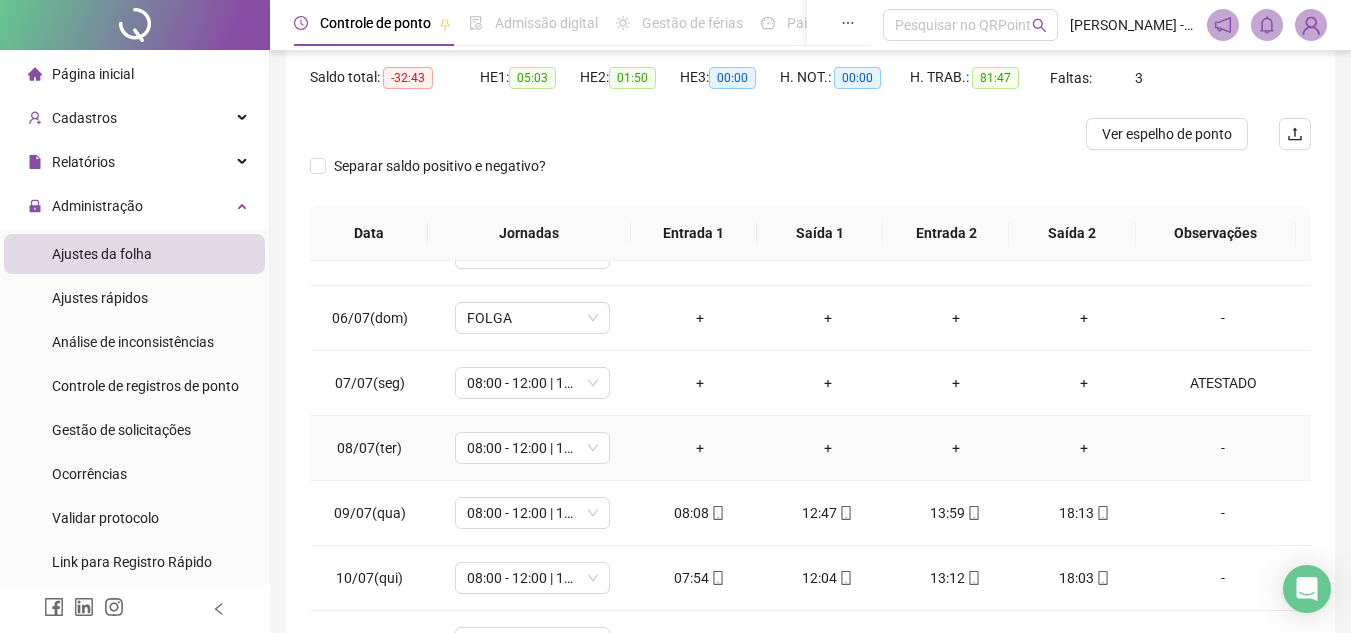 click on "-" at bounding box center [1223, 448] 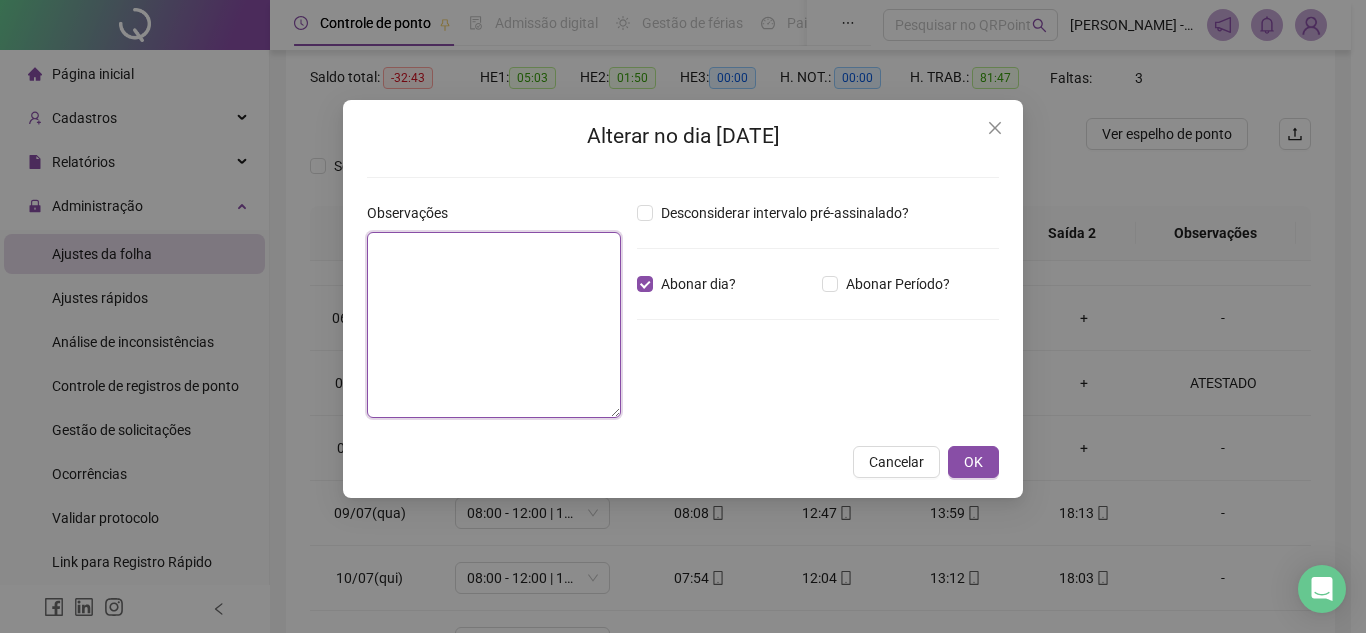 click at bounding box center [494, 325] 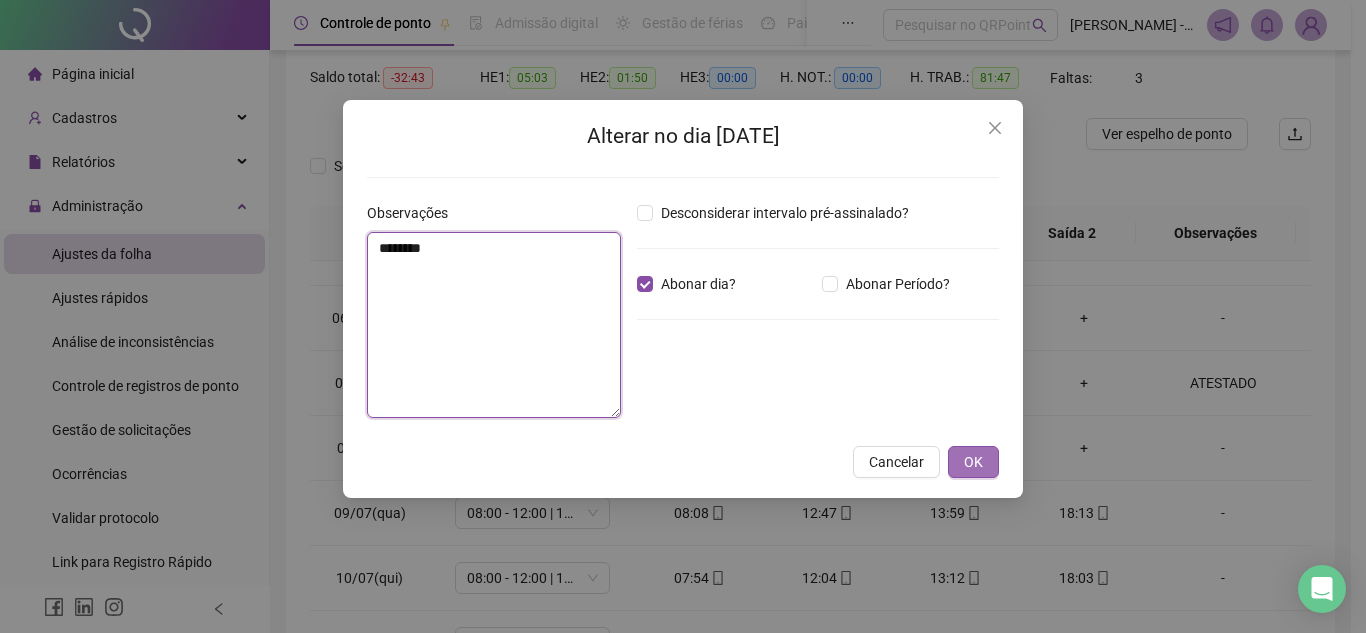 type on "********" 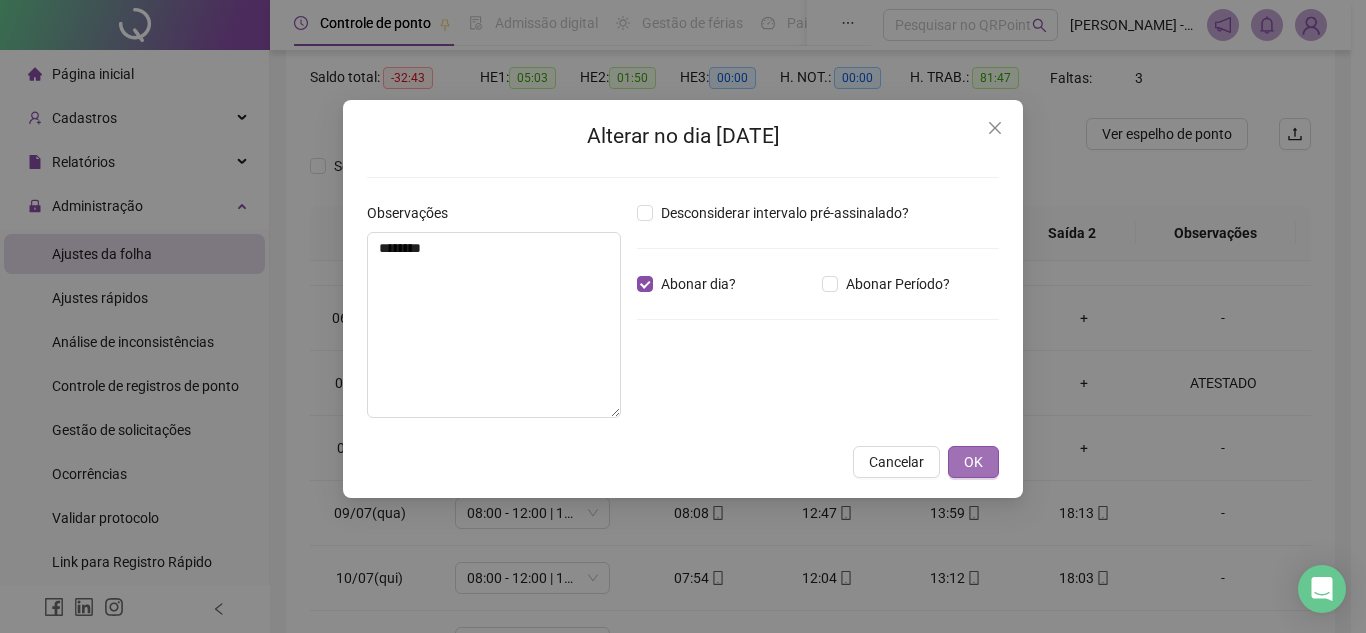 click on "OK" at bounding box center [973, 462] 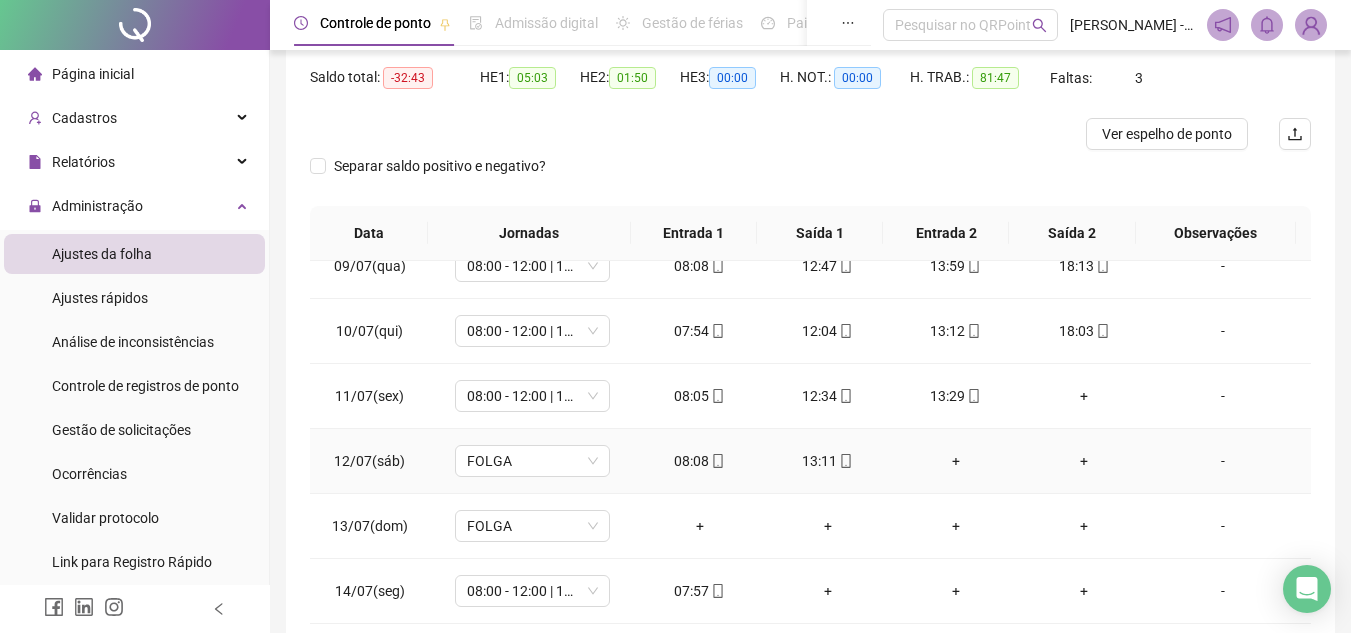 scroll, scrollTop: 600, scrollLeft: 0, axis: vertical 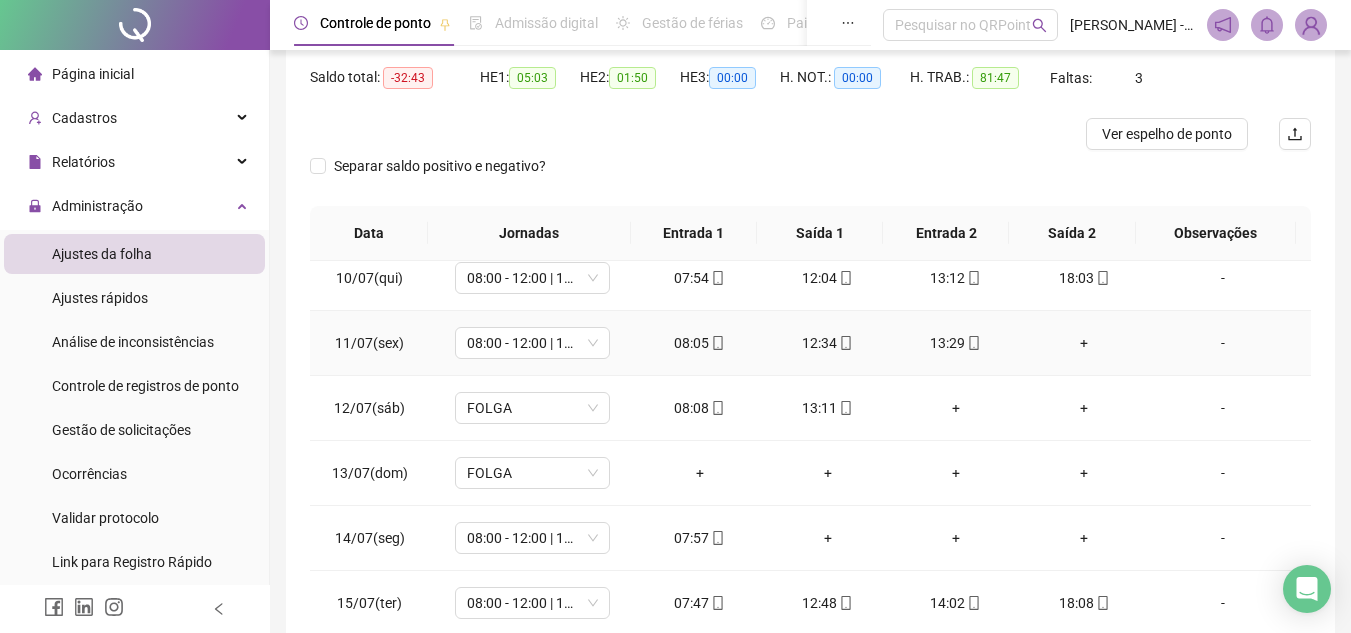 click on "+" at bounding box center (1084, 343) 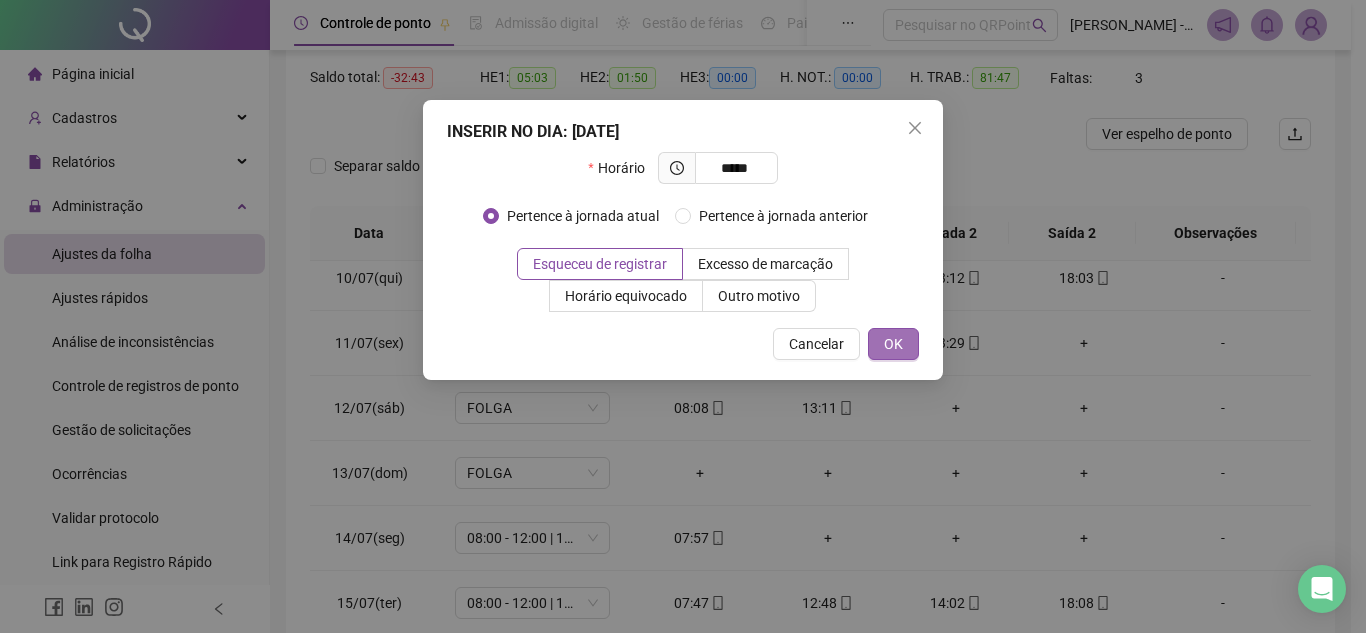 type on "*****" 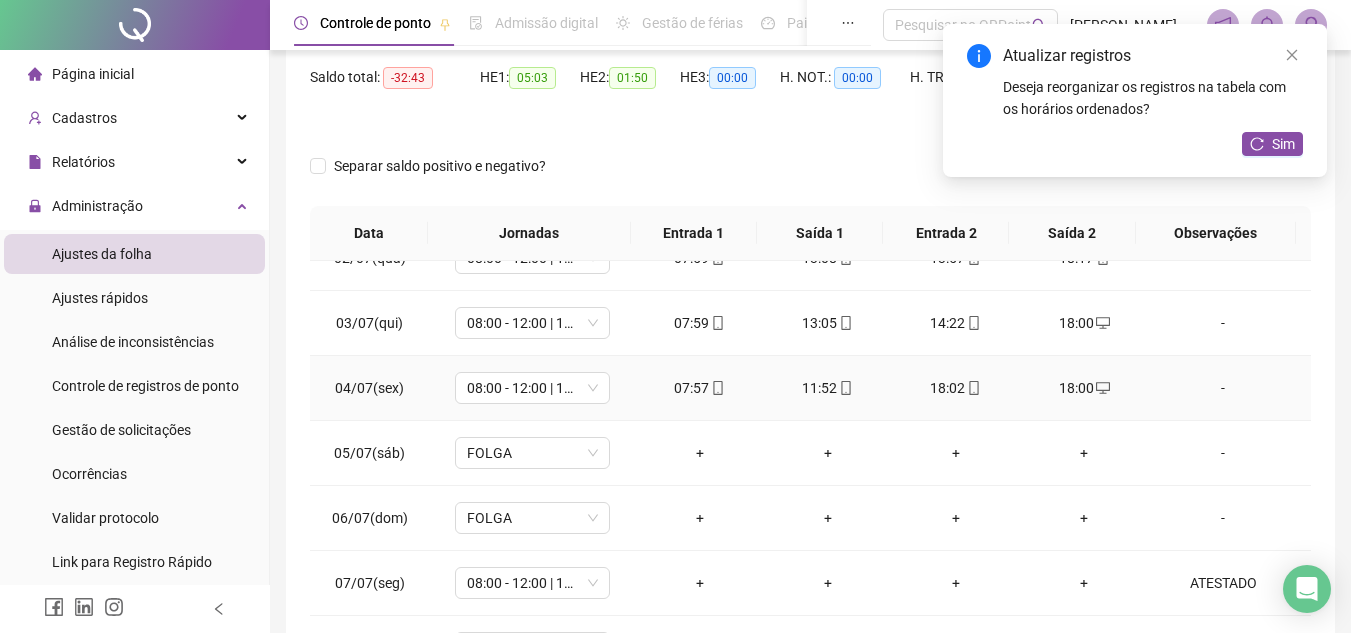 scroll, scrollTop: 0, scrollLeft: 0, axis: both 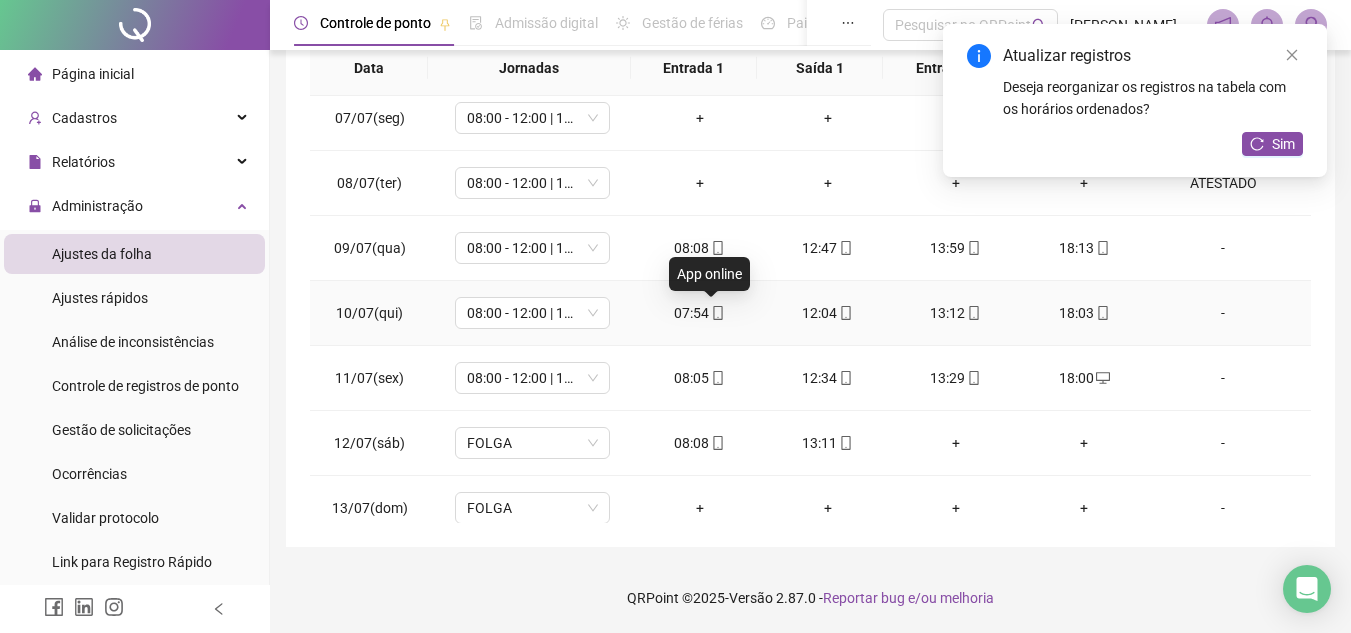 click 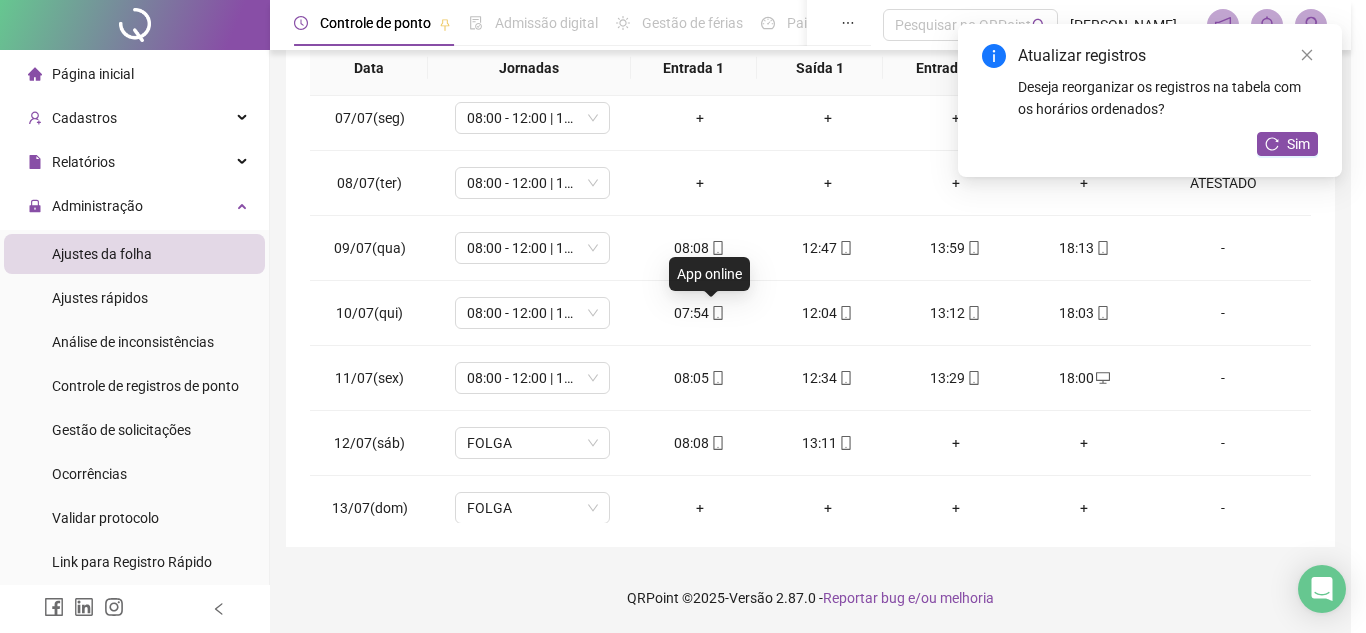 type on "**********" 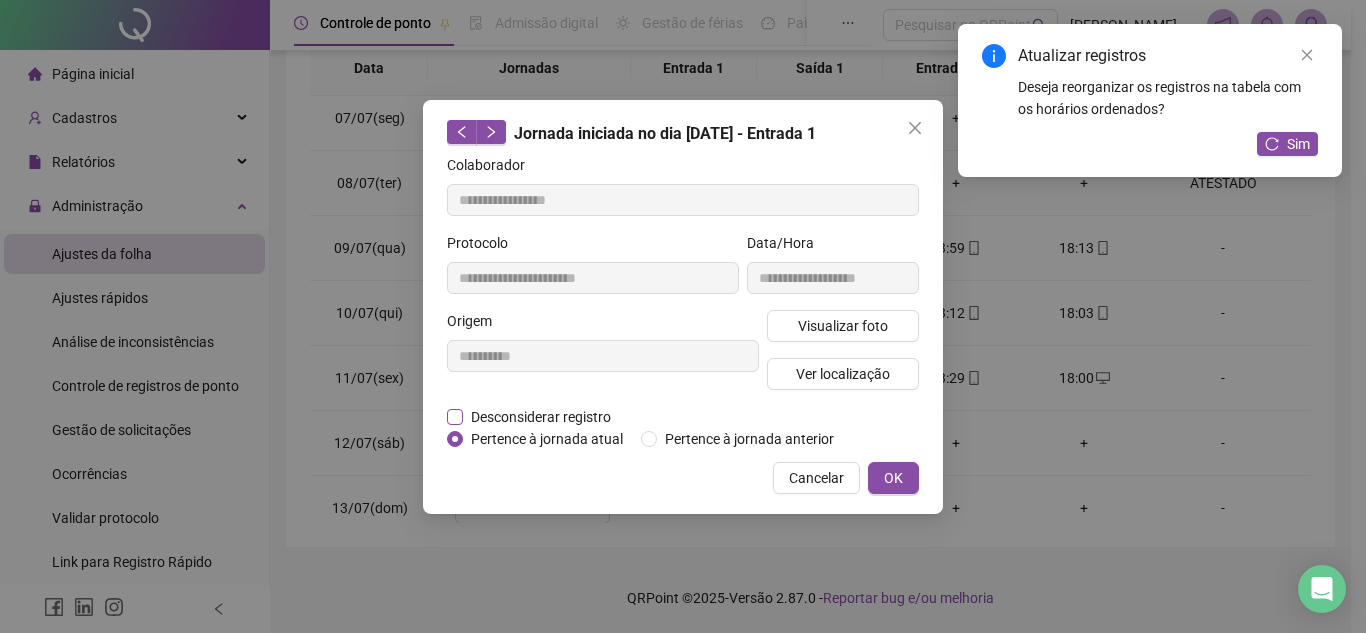 click on "Desconsiderar registro" at bounding box center [541, 417] 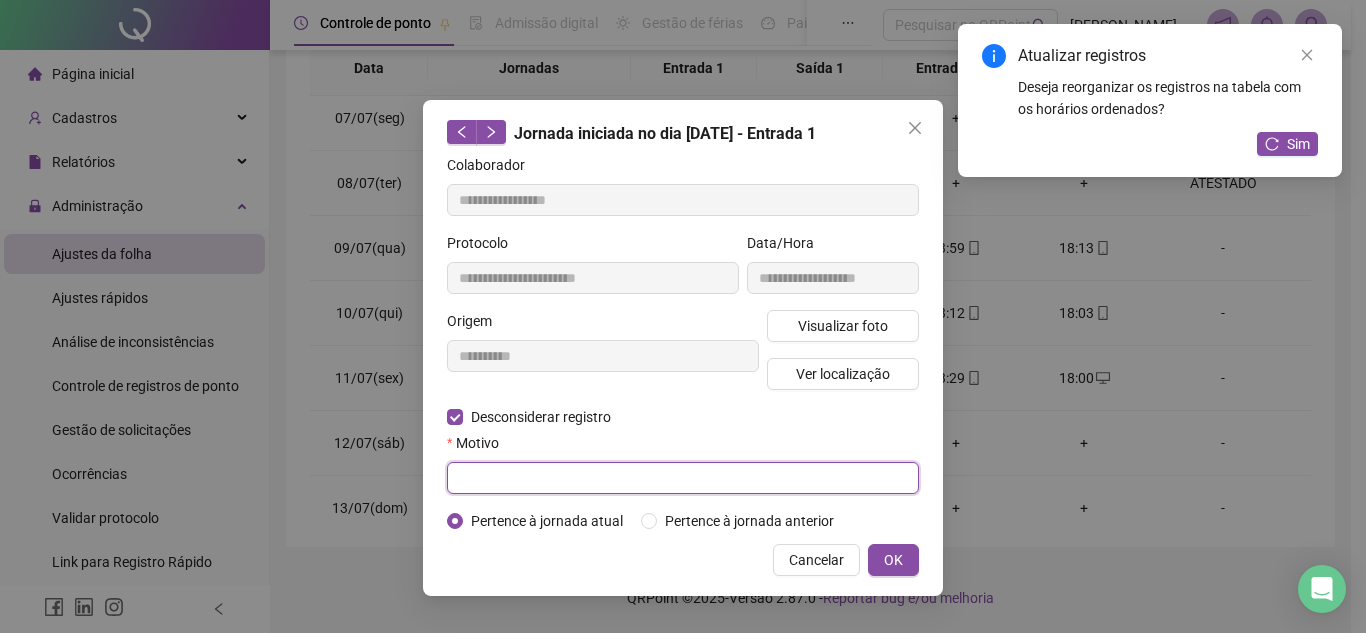 click at bounding box center [683, 478] 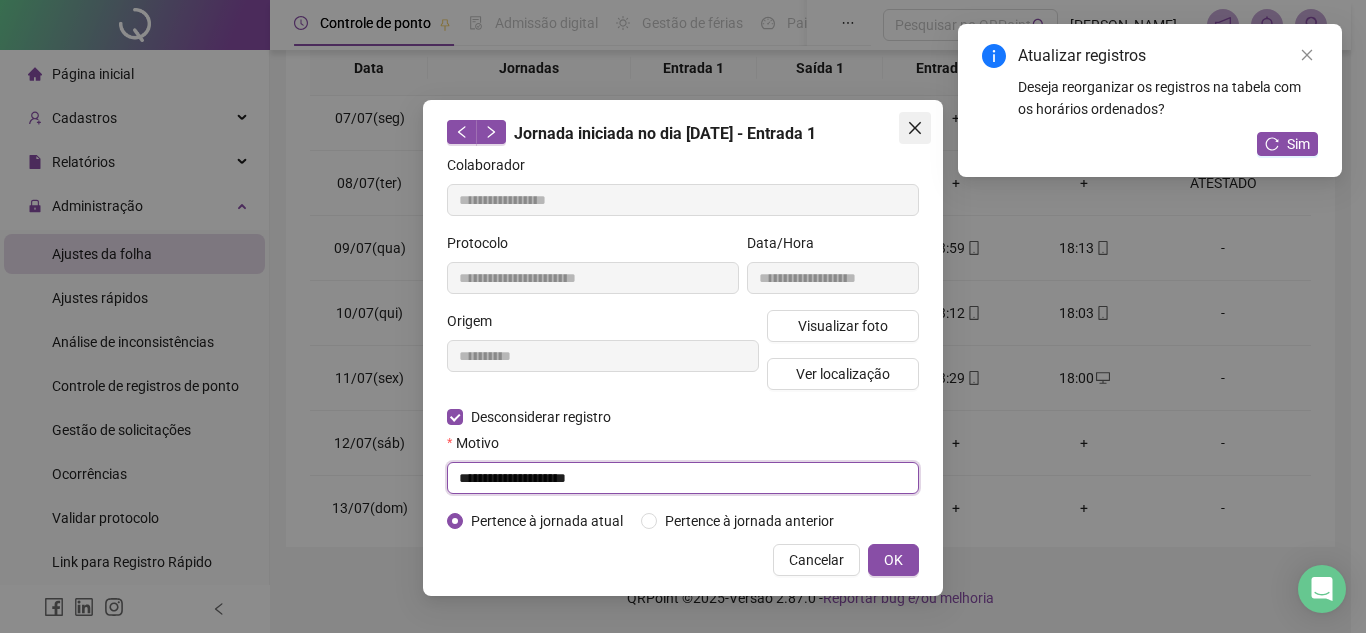 type on "**********" 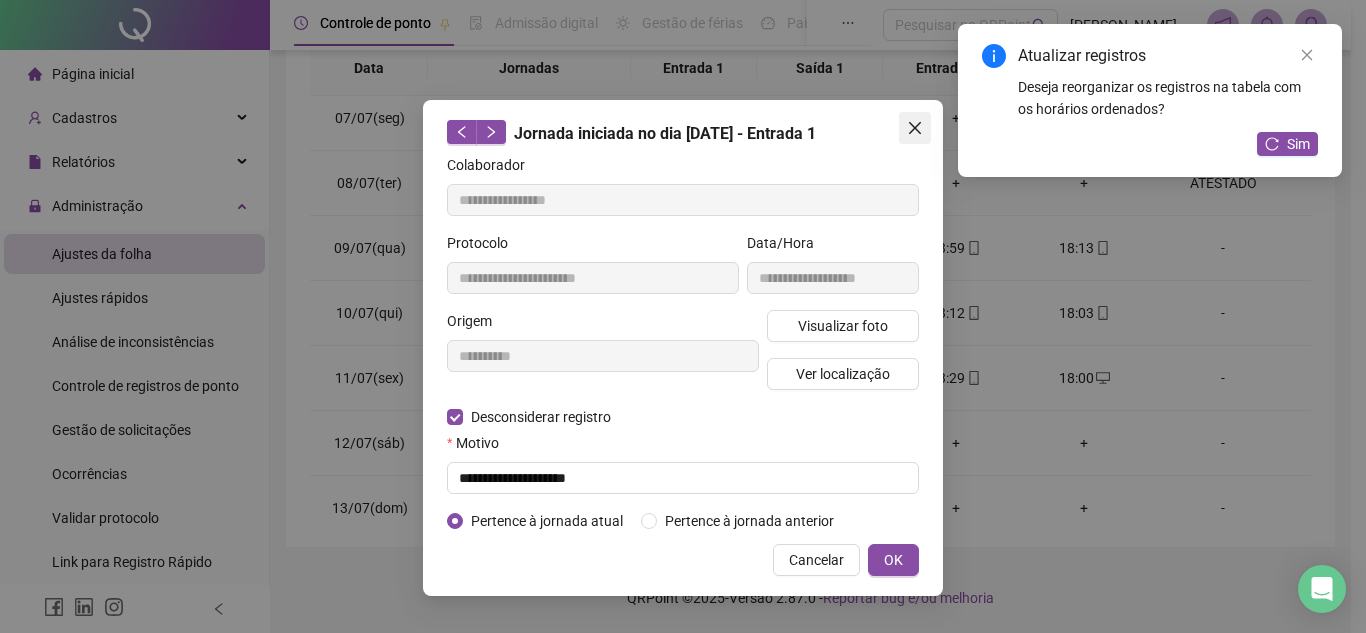 click at bounding box center (915, 128) 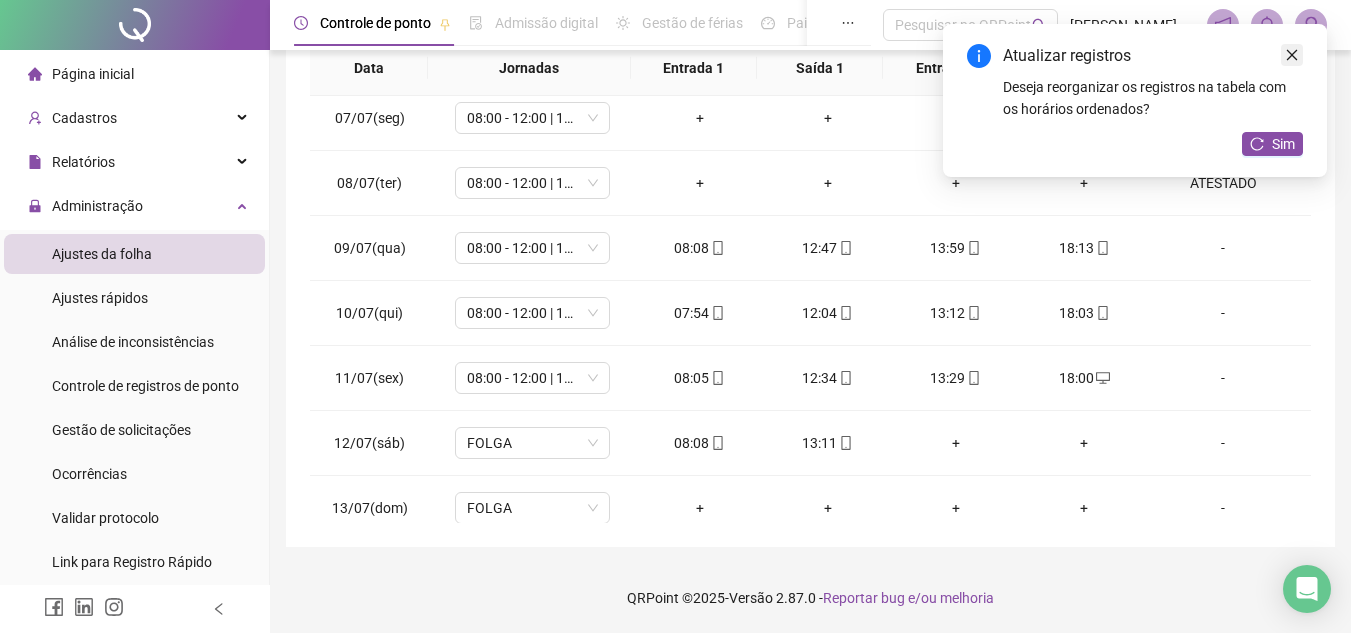 click 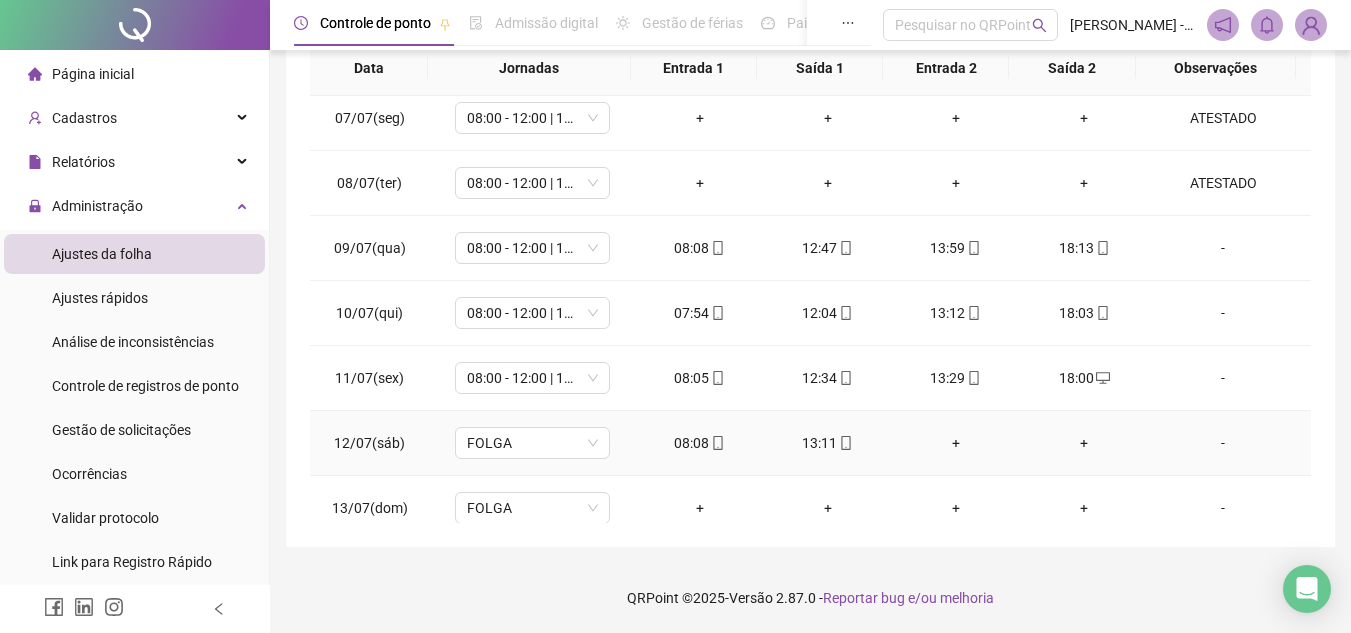click on "+" at bounding box center [956, 443] 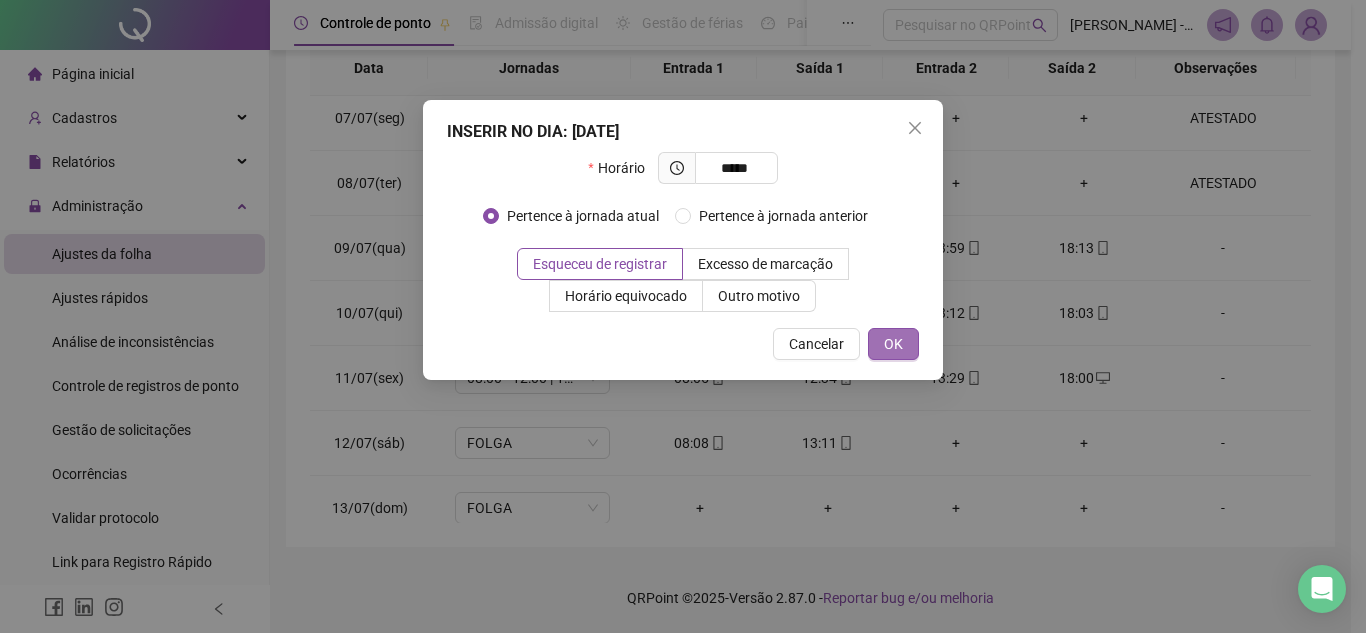 type on "*****" 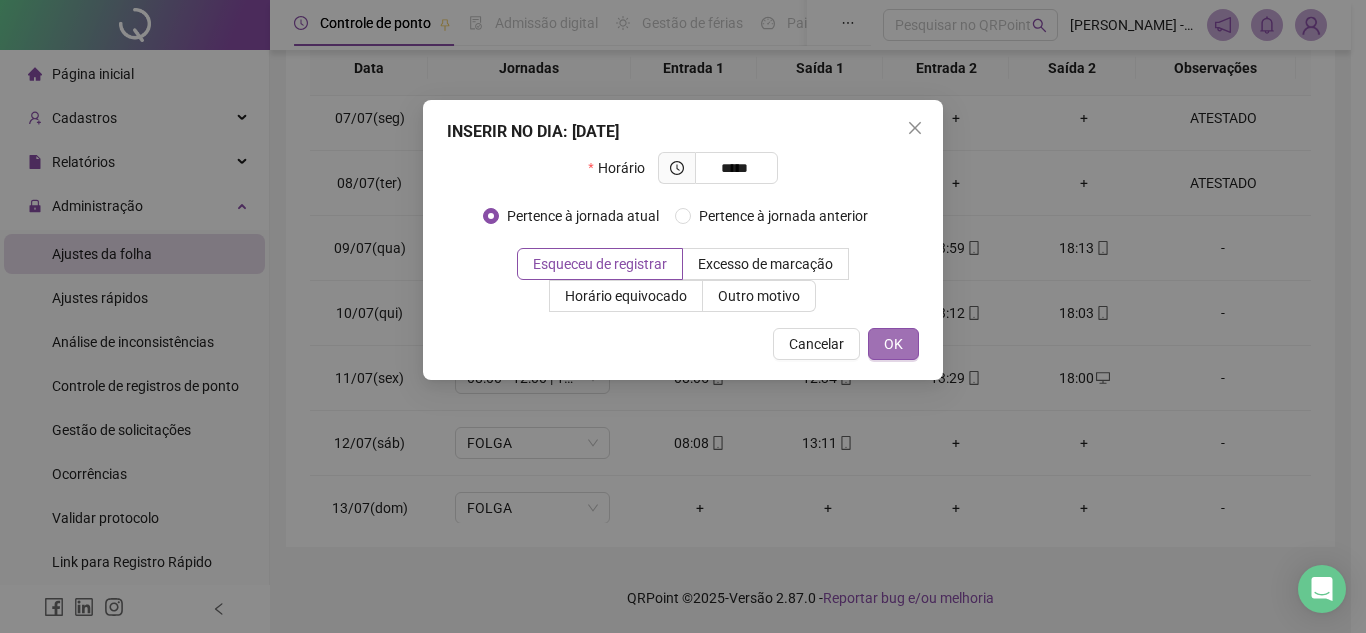 click on "OK" at bounding box center [893, 344] 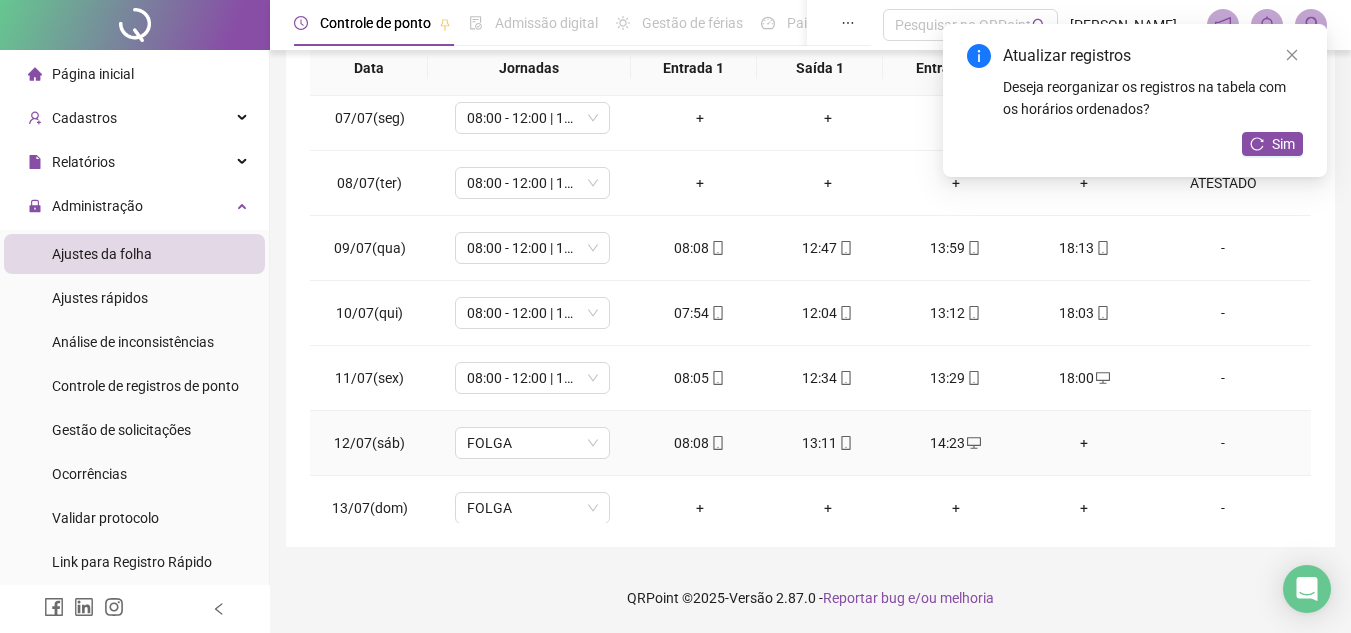 click on "+" at bounding box center (1084, 443) 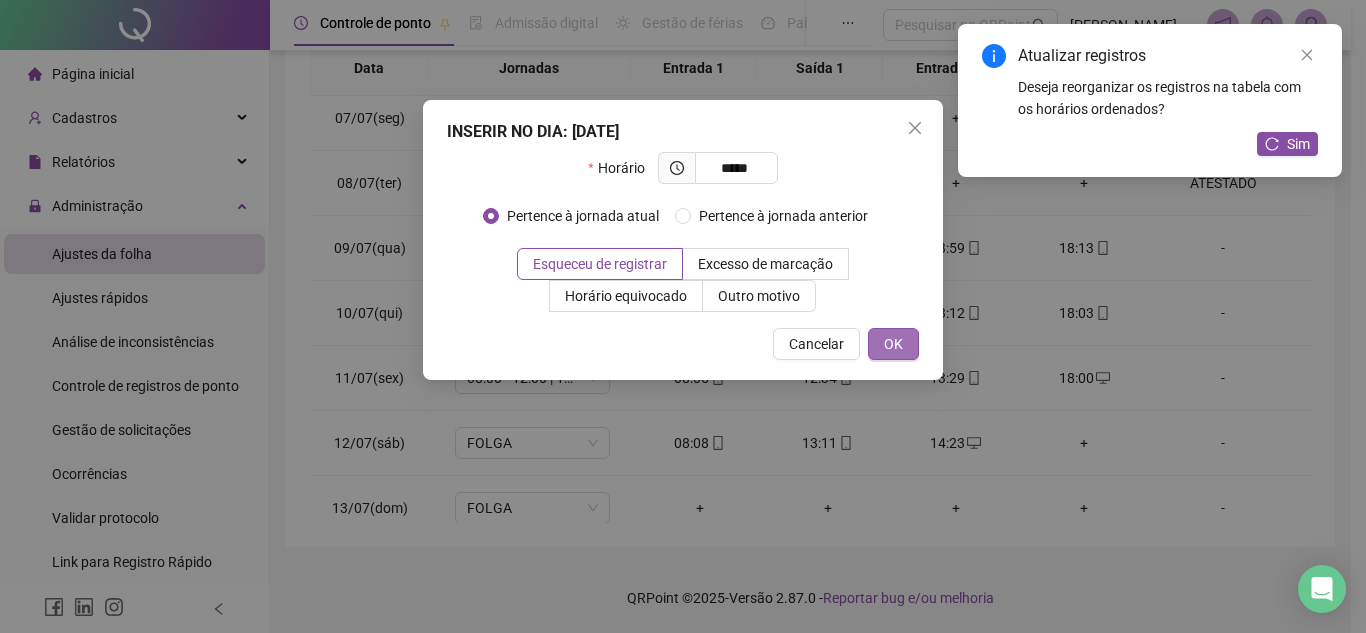 type on "*****" 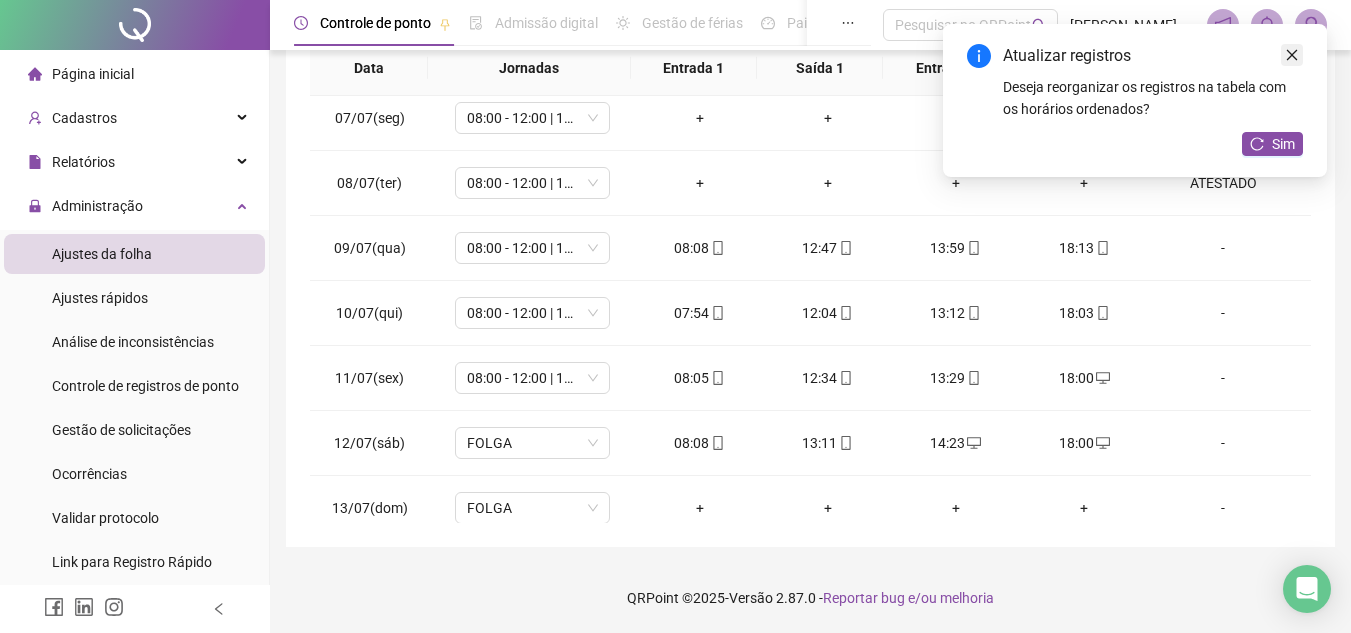 click 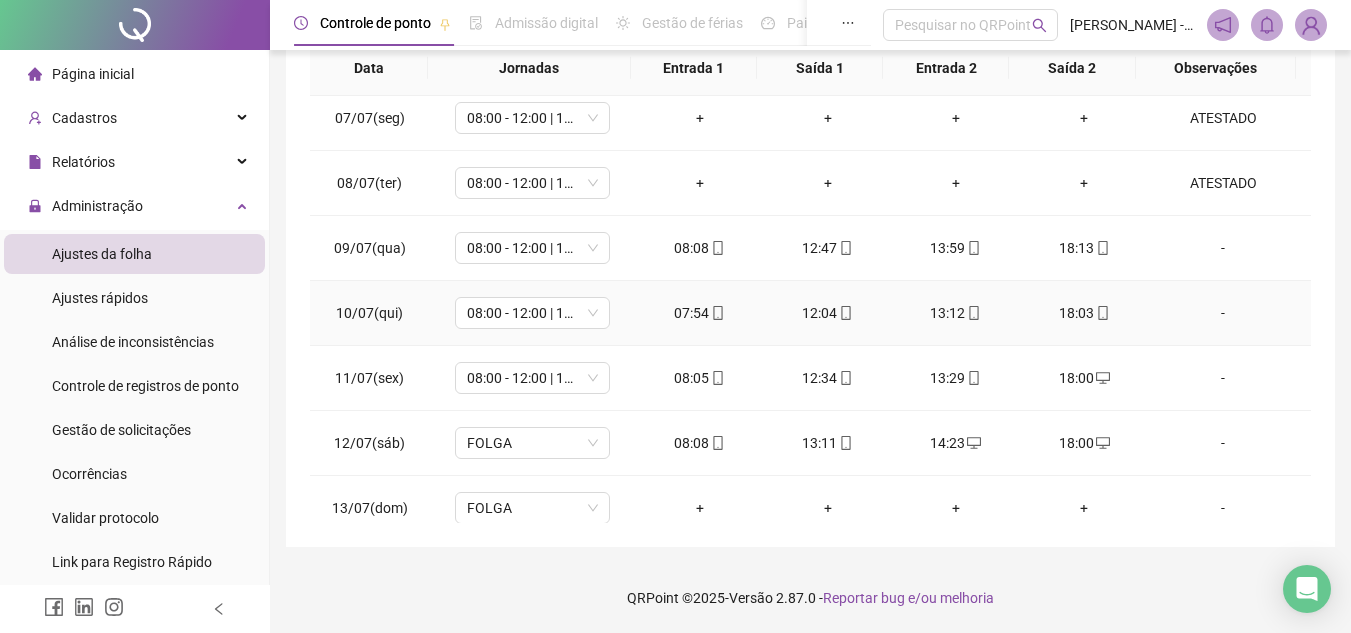 scroll, scrollTop: 600, scrollLeft: 0, axis: vertical 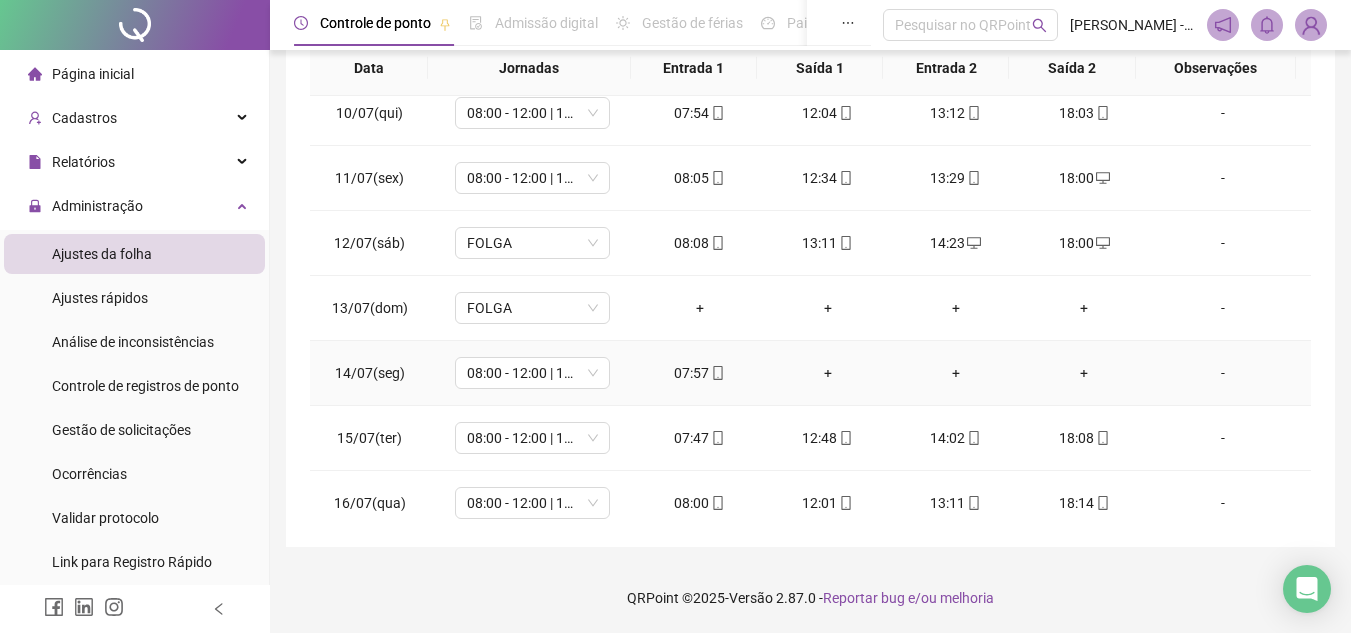 click on "+" at bounding box center [828, 373] 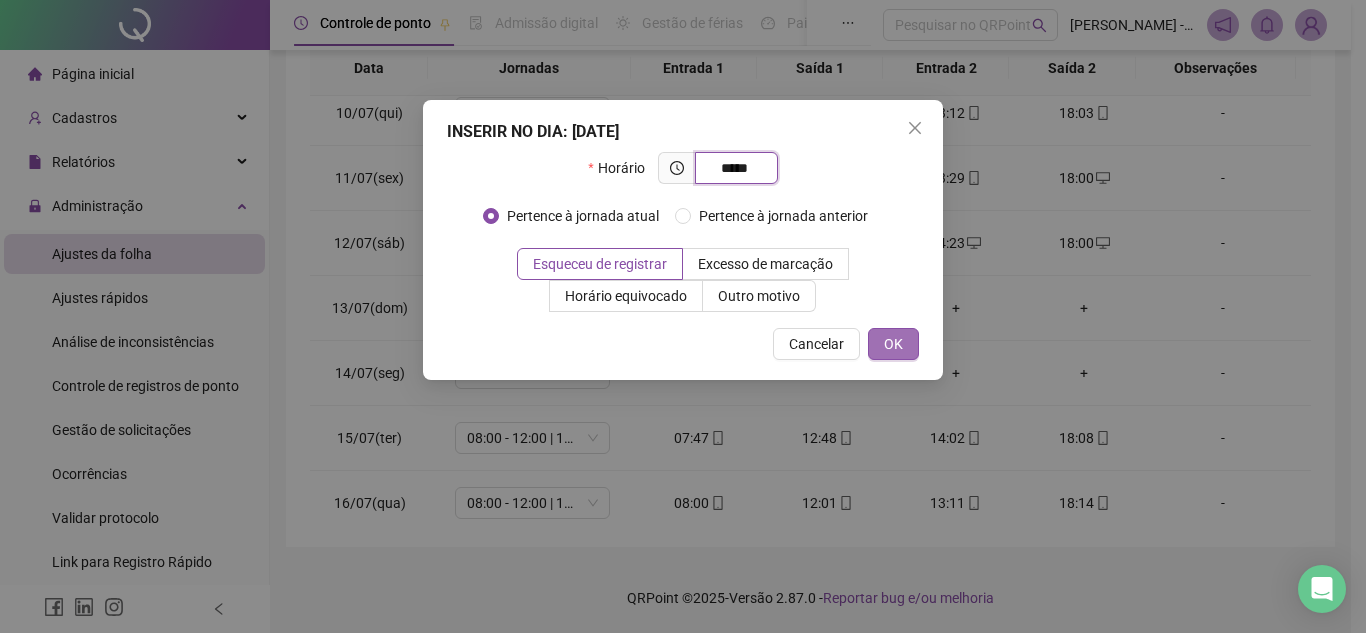 type on "*****" 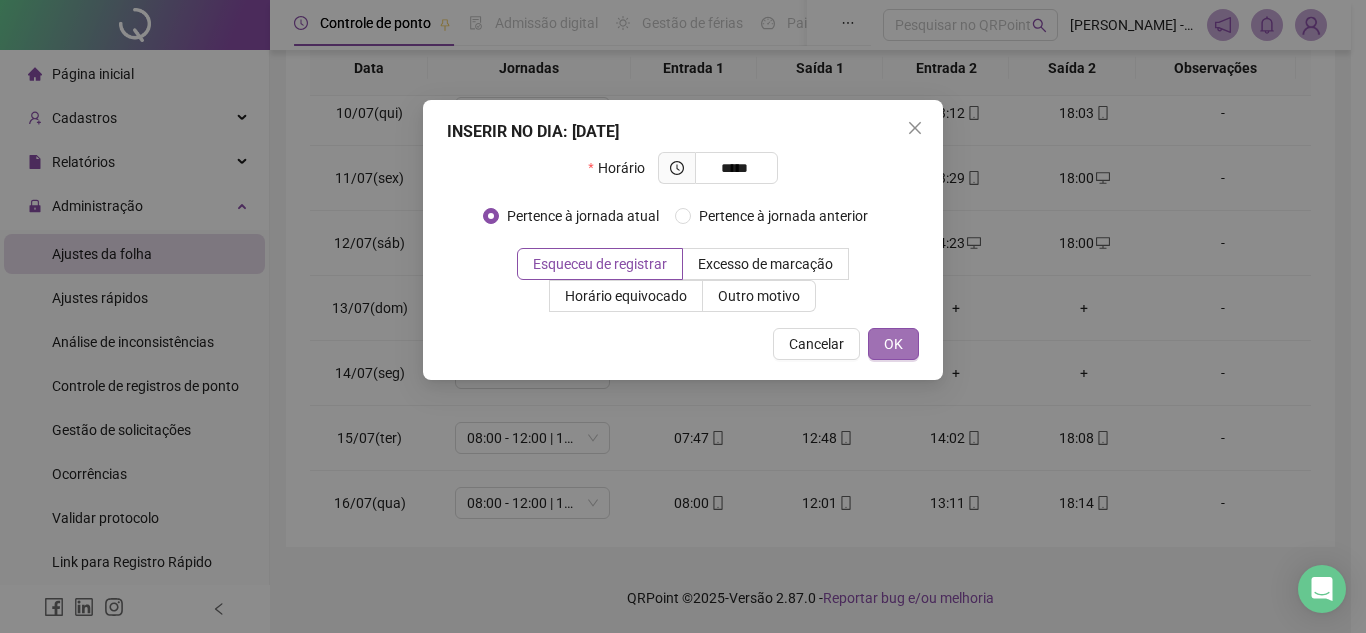 click on "OK" at bounding box center [893, 344] 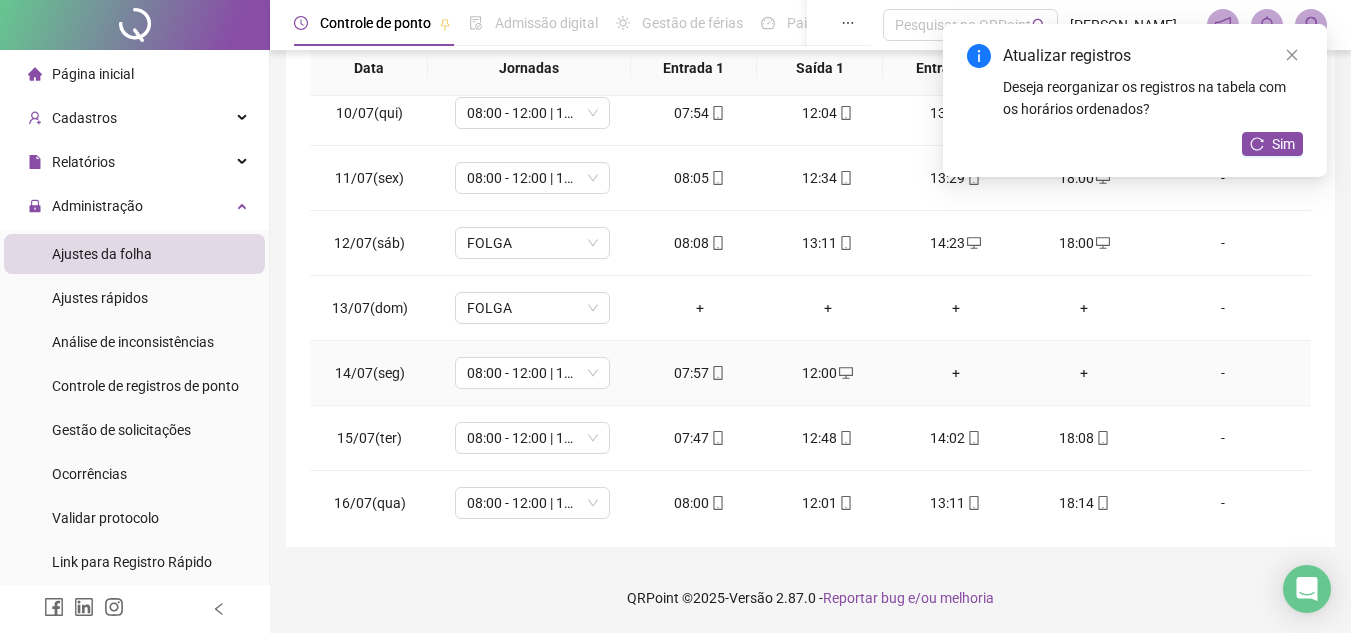 click on "+" at bounding box center [956, 373] 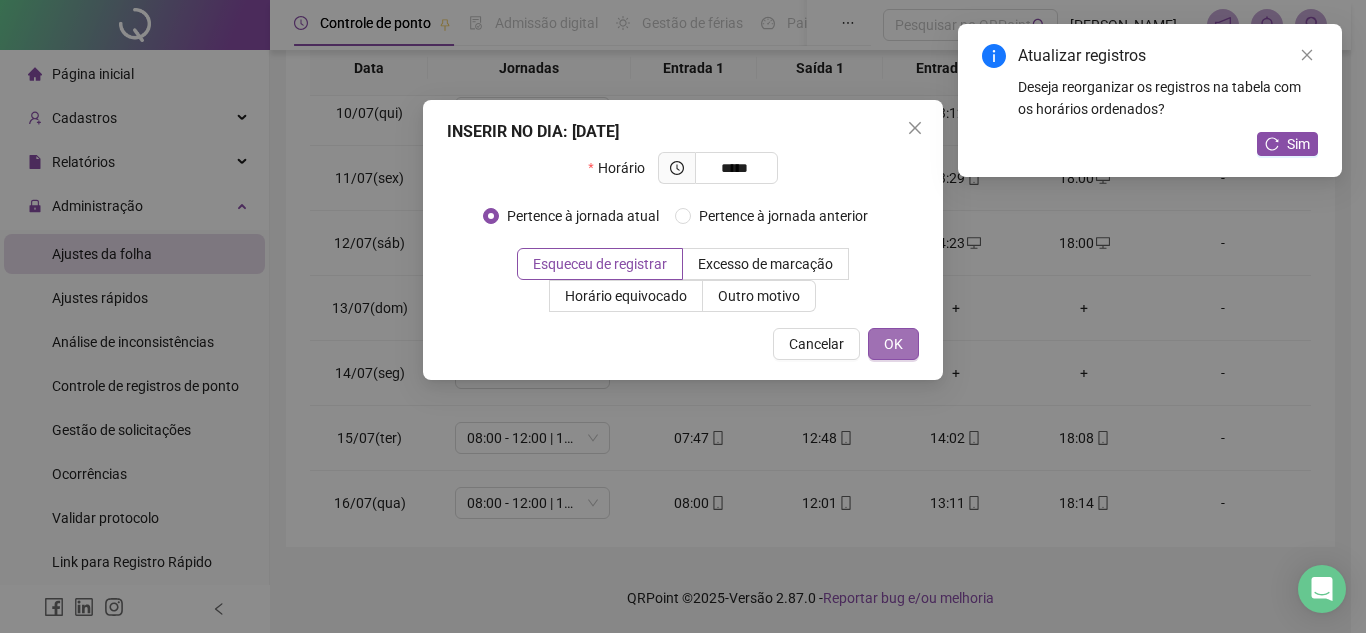 type on "*****" 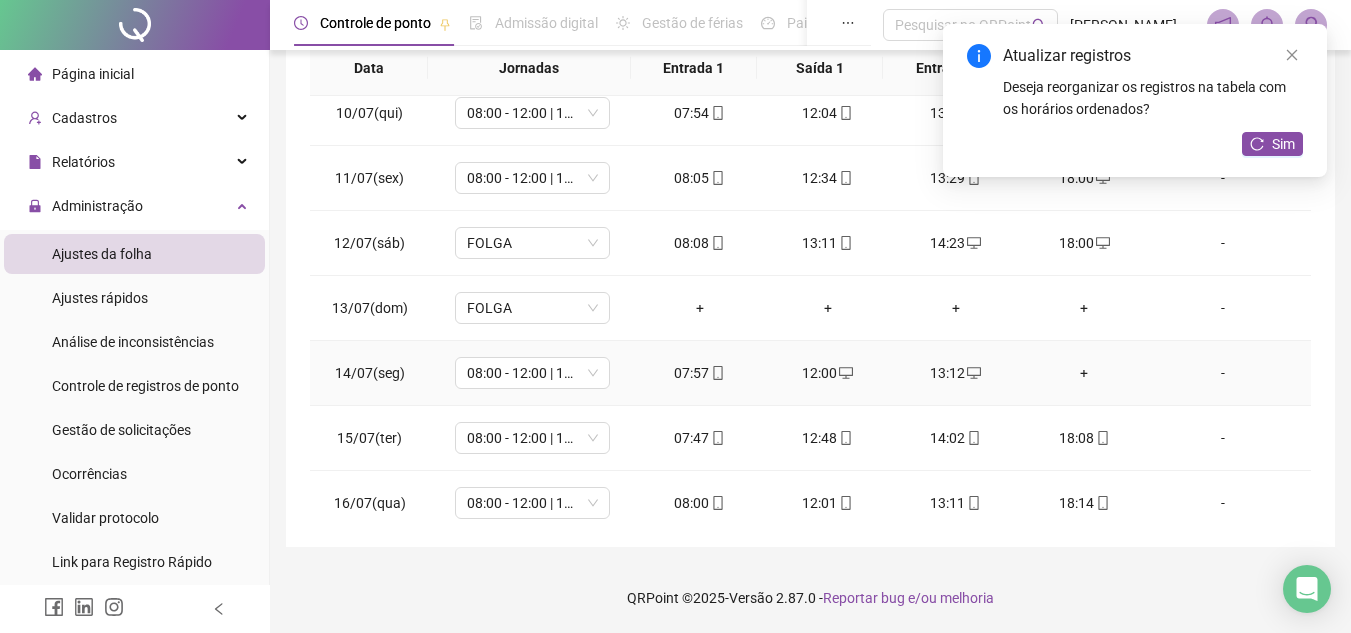 click on "+" at bounding box center [1084, 373] 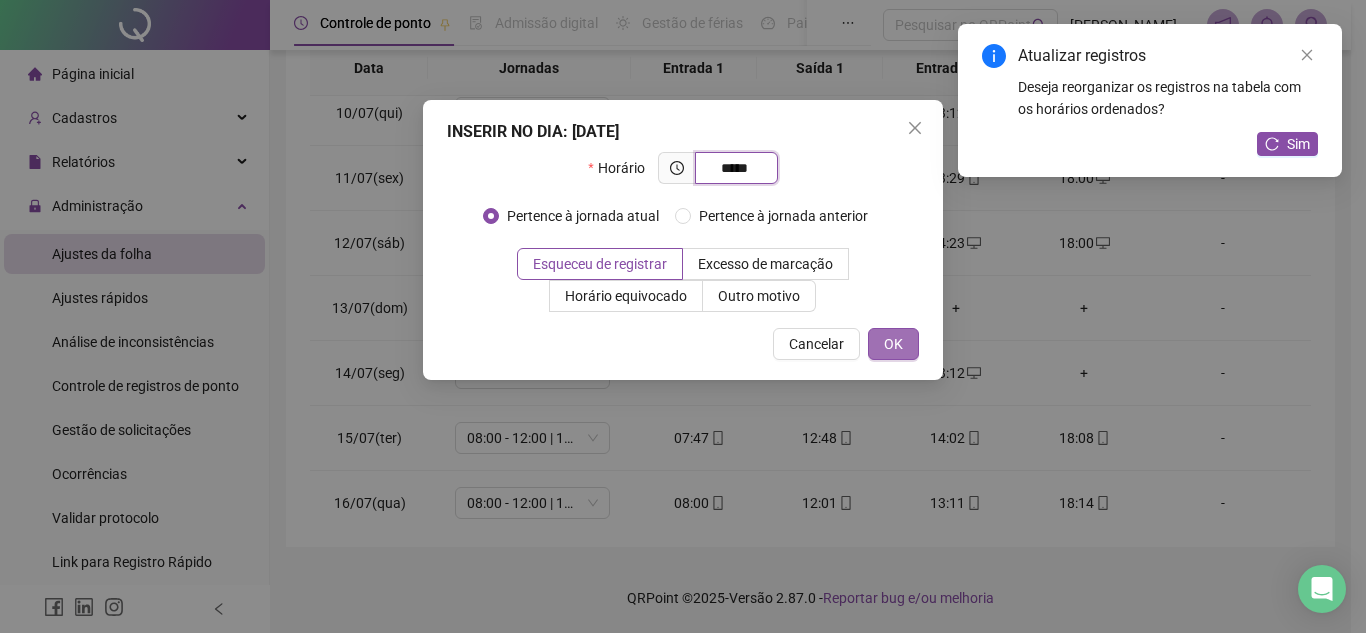 type on "*****" 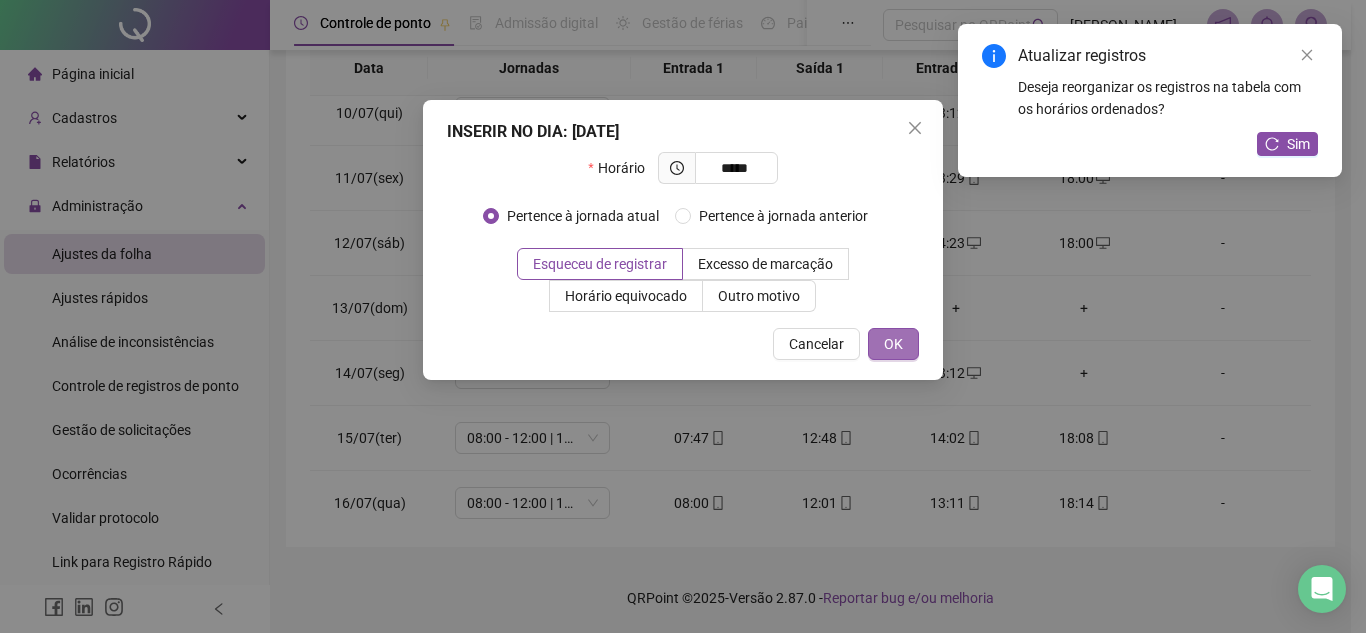 click on "OK" at bounding box center (893, 344) 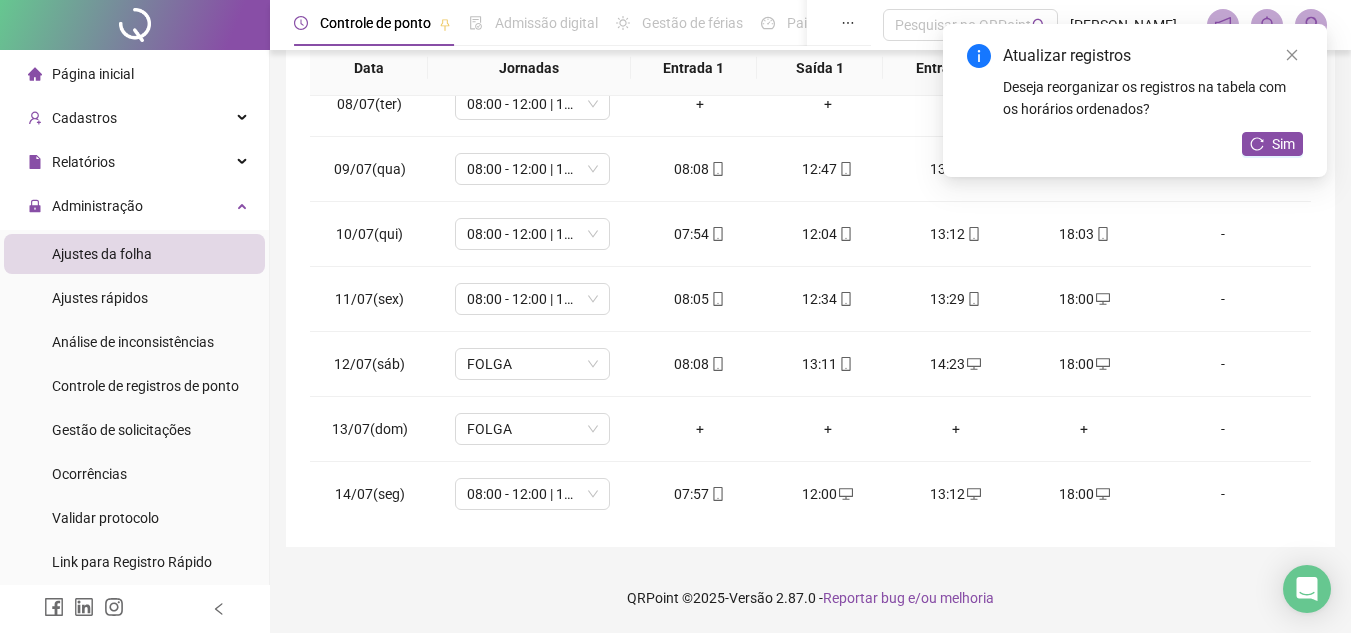 scroll, scrollTop: 478, scrollLeft: 0, axis: vertical 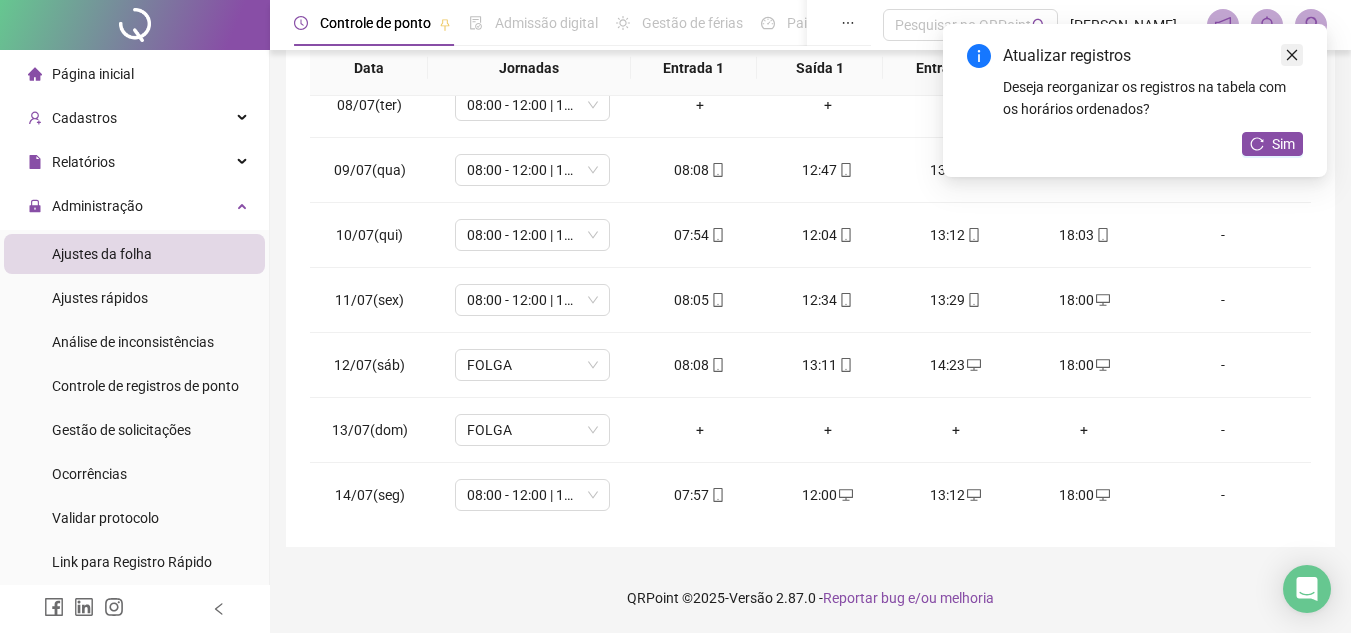 click 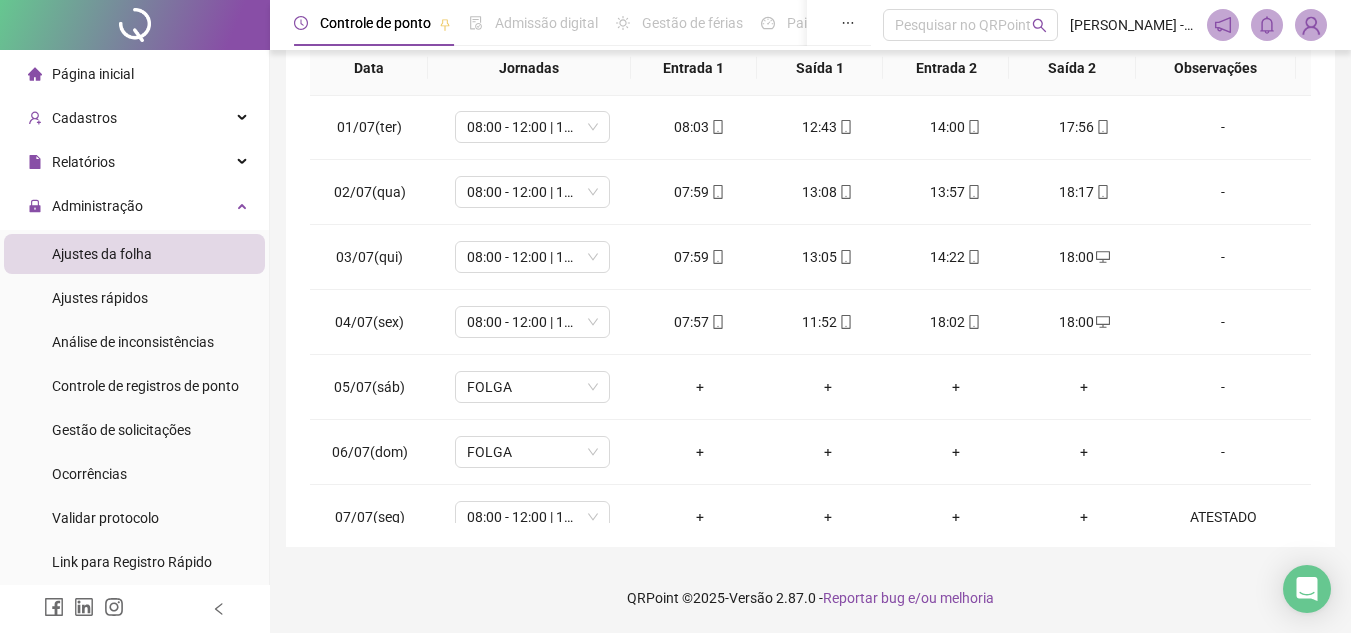 scroll, scrollTop: 0, scrollLeft: 0, axis: both 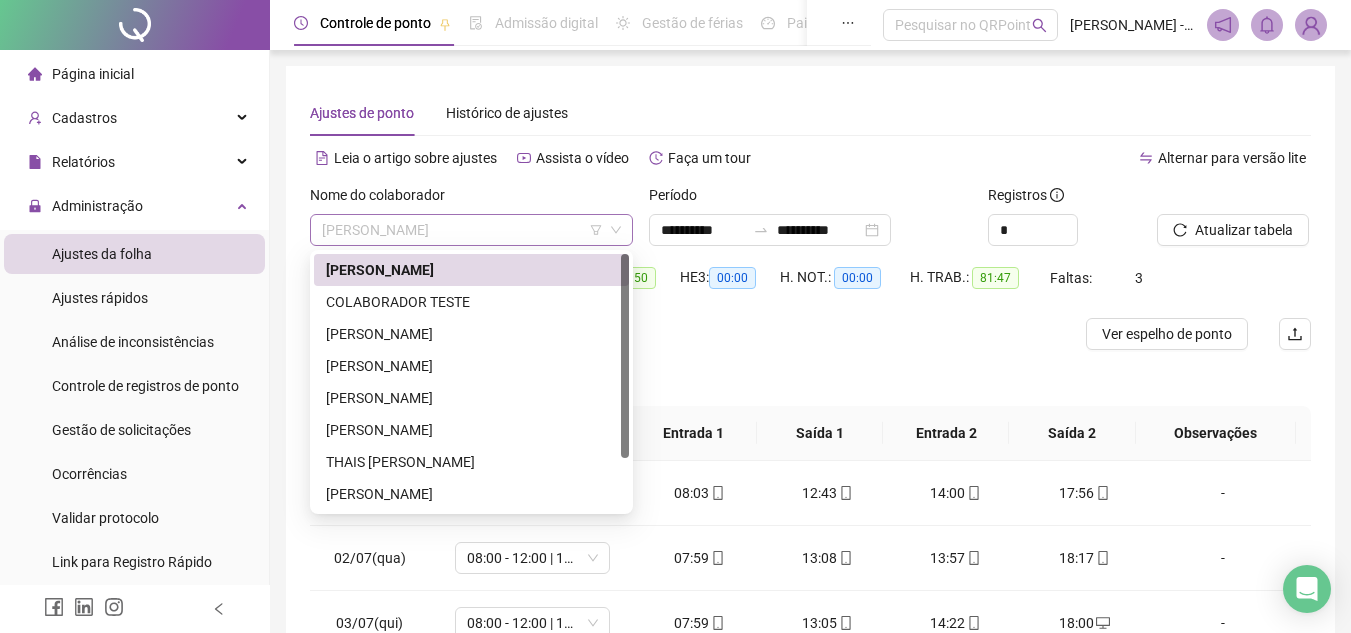 click on "[PERSON_NAME]" at bounding box center (471, 230) 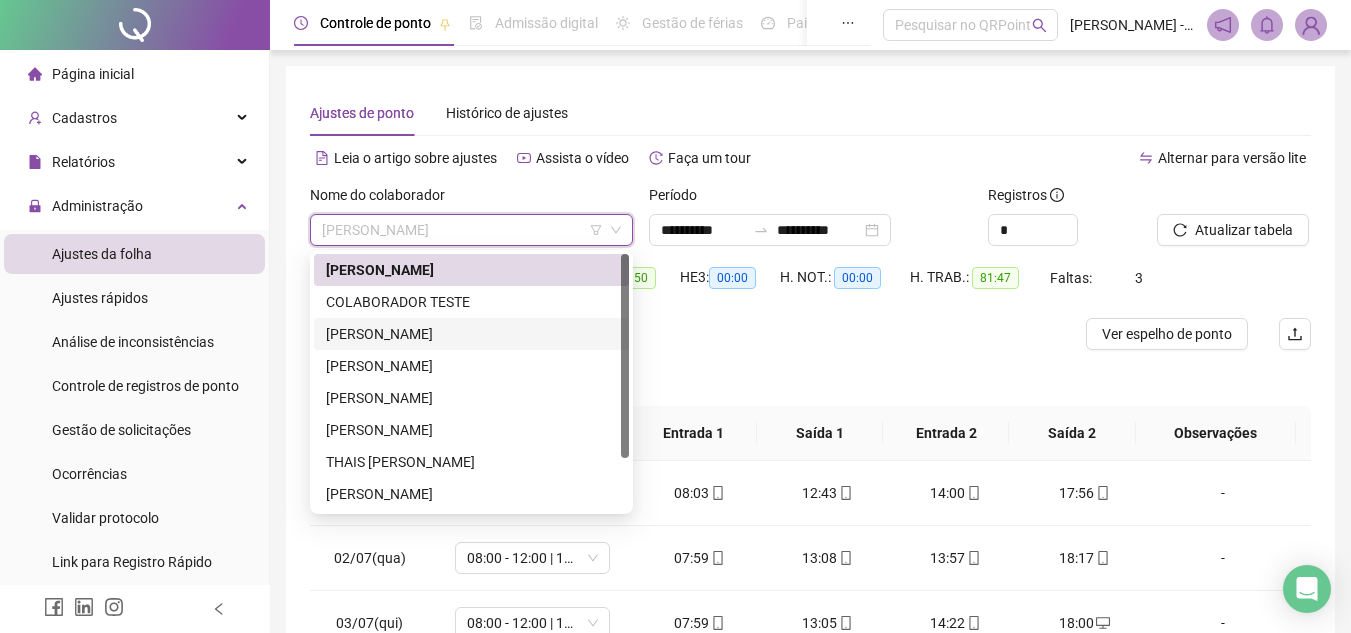click on "[PERSON_NAME]" at bounding box center (471, 334) 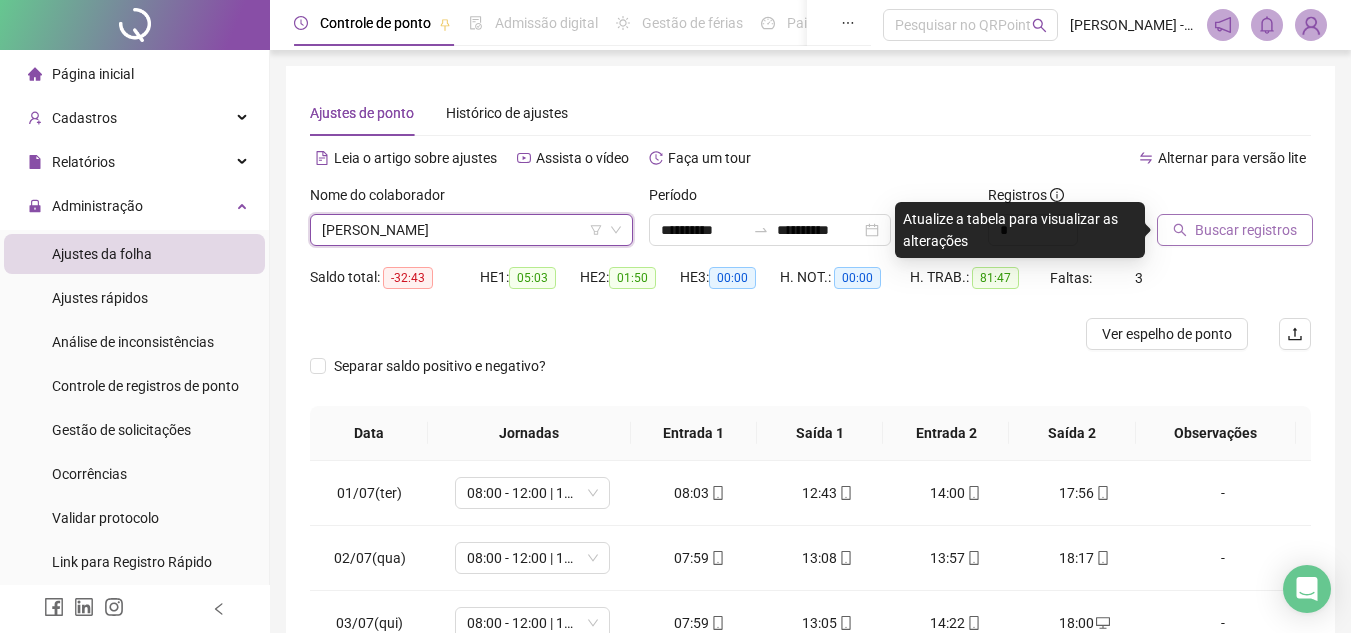 click on "Buscar registros" at bounding box center [1246, 230] 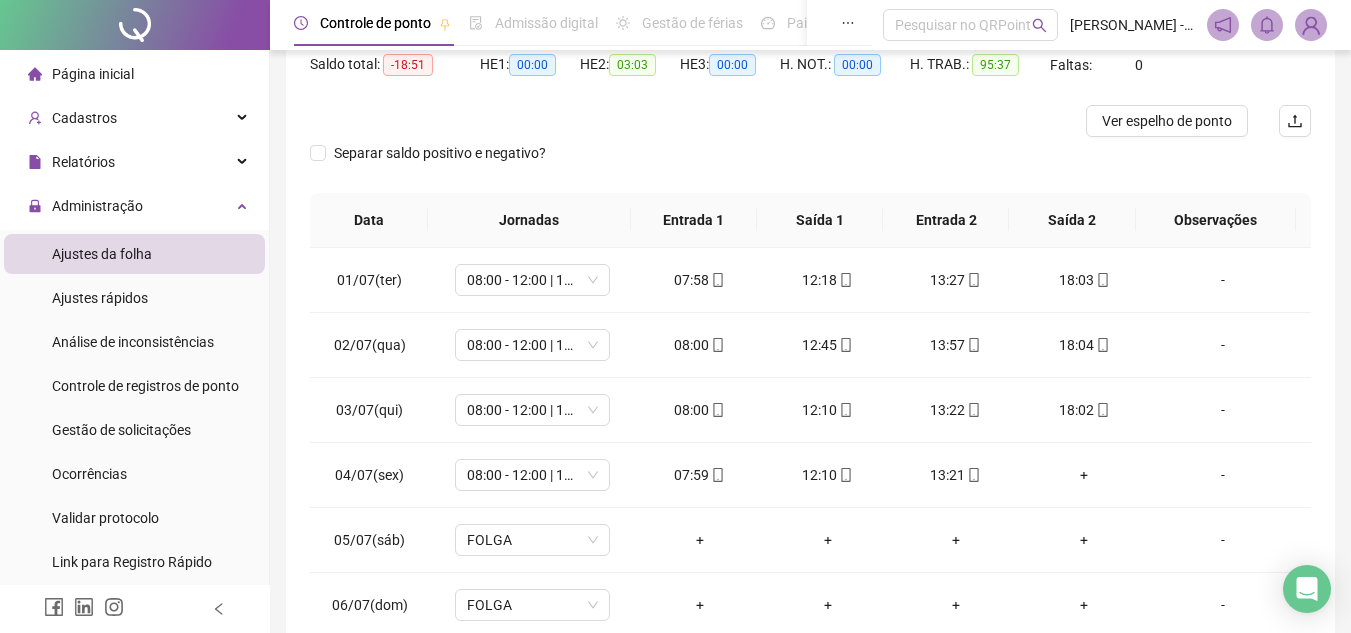 scroll, scrollTop: 365, scrollLeft: 0, axis: vertical 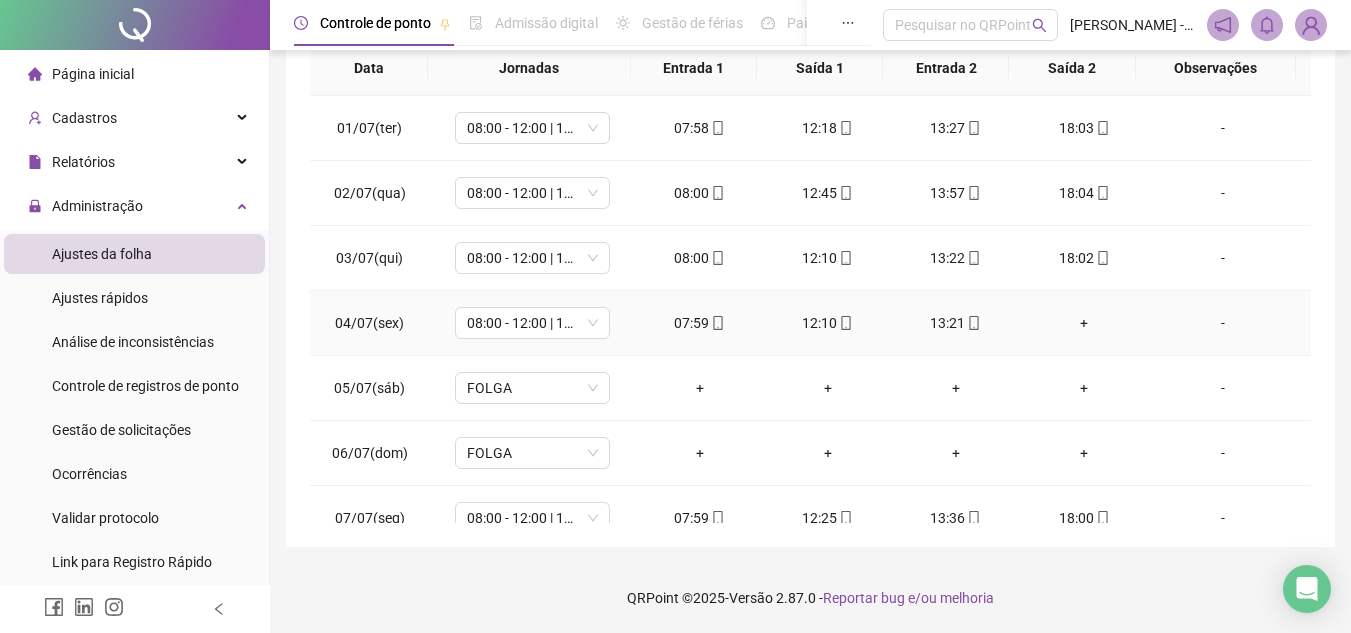 click on "+" at bounding box center (1084, 323) 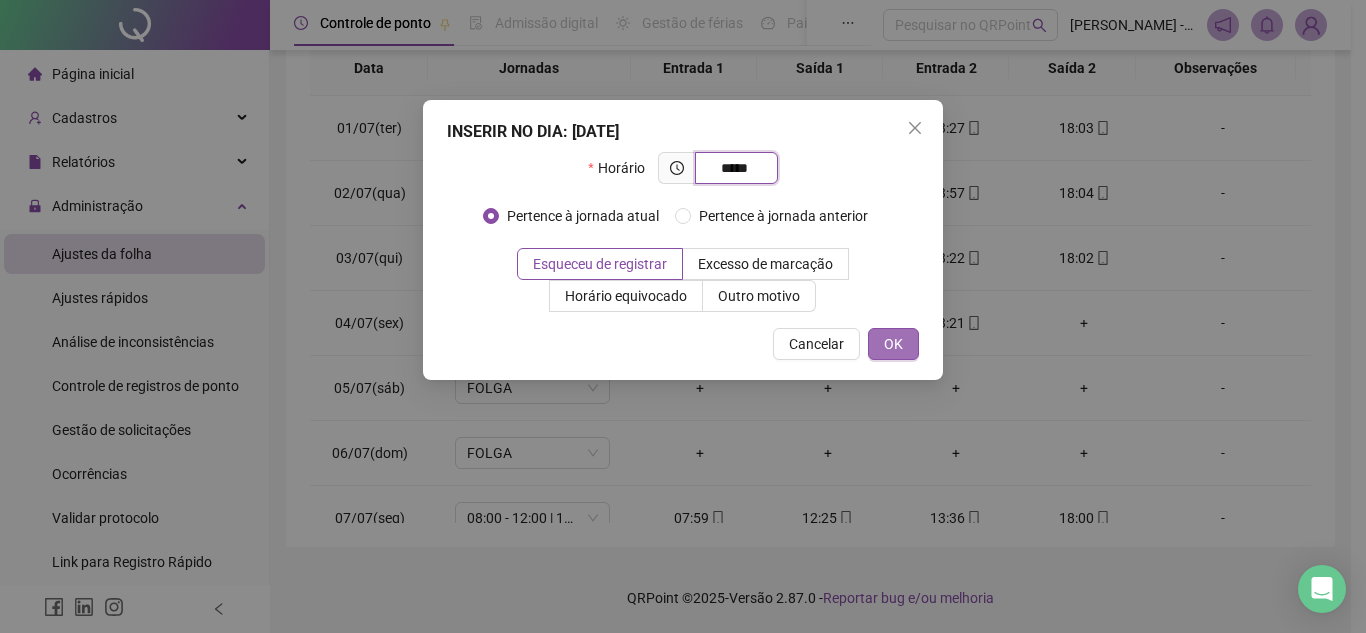 type on "*****" 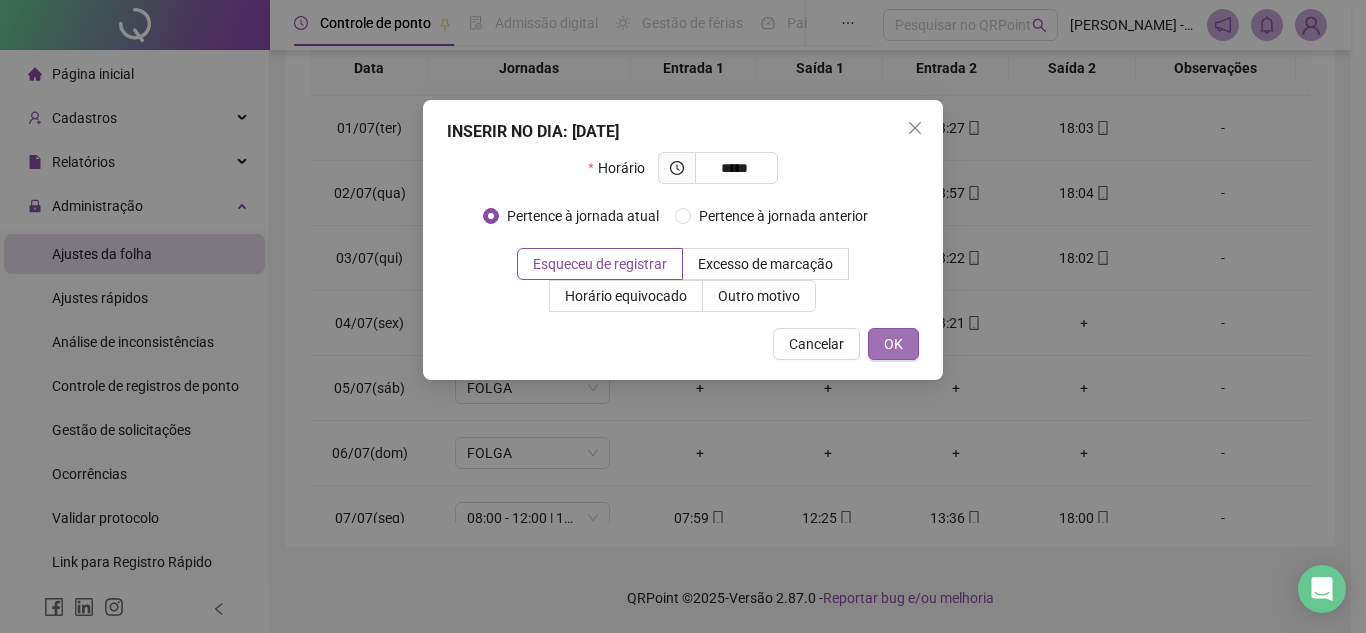 click on "OK" at bounding box center [893, 344] 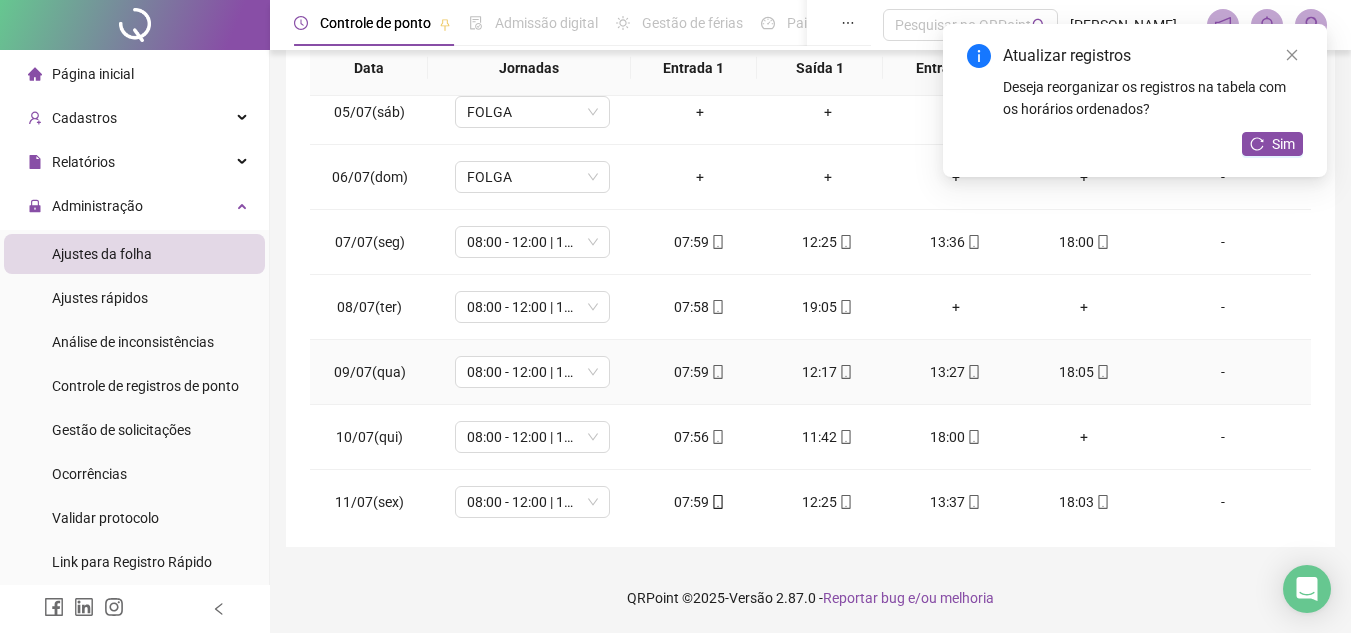 scroll, scrollTop: 300, scrollLeft: 0, axis: vertical 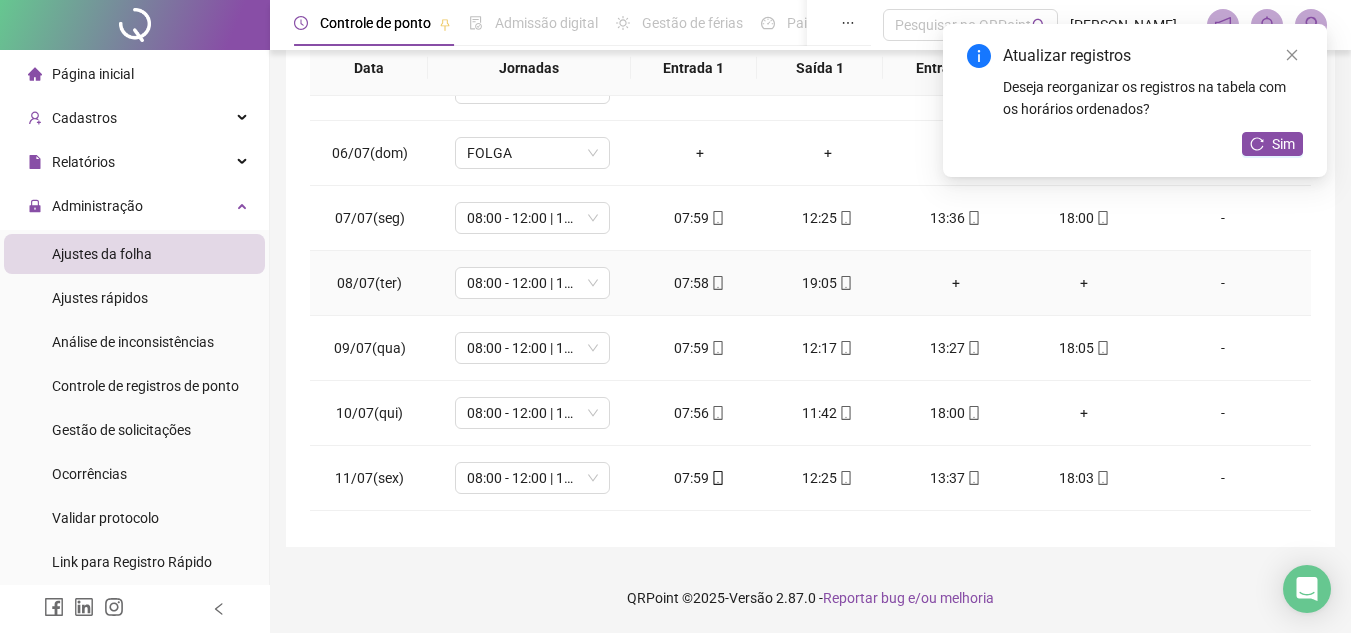 click on "+" at bounding box center (1084, 283) 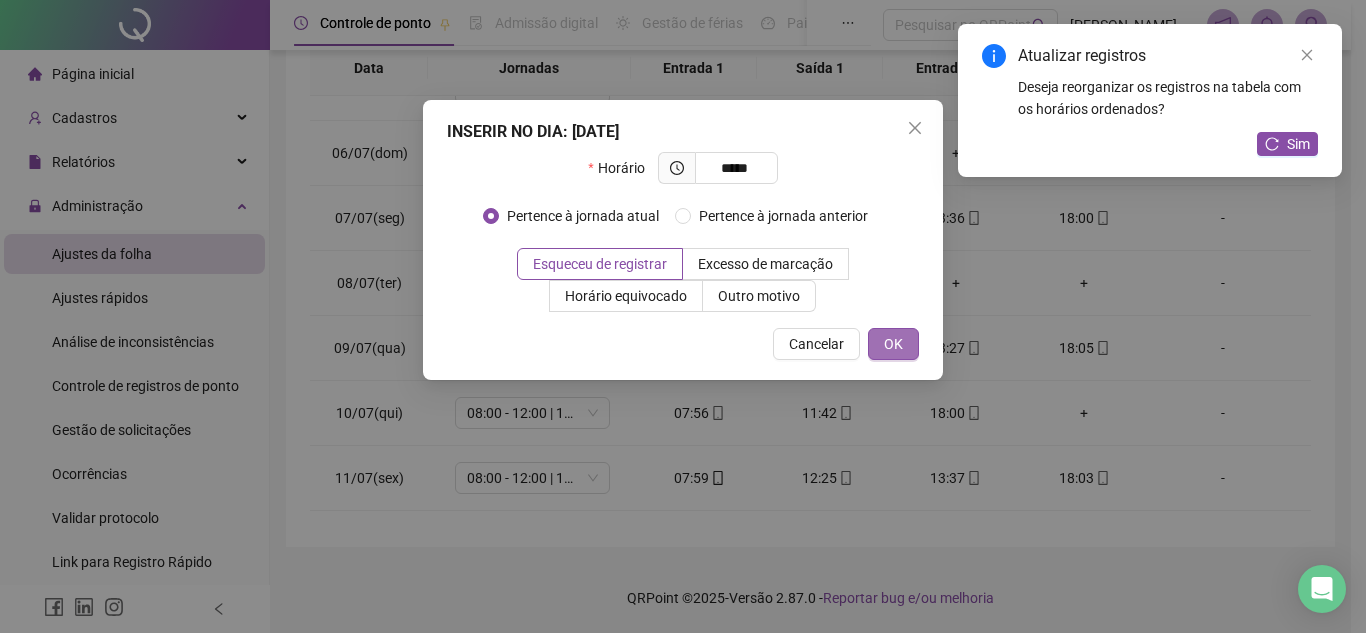 type on "*****" 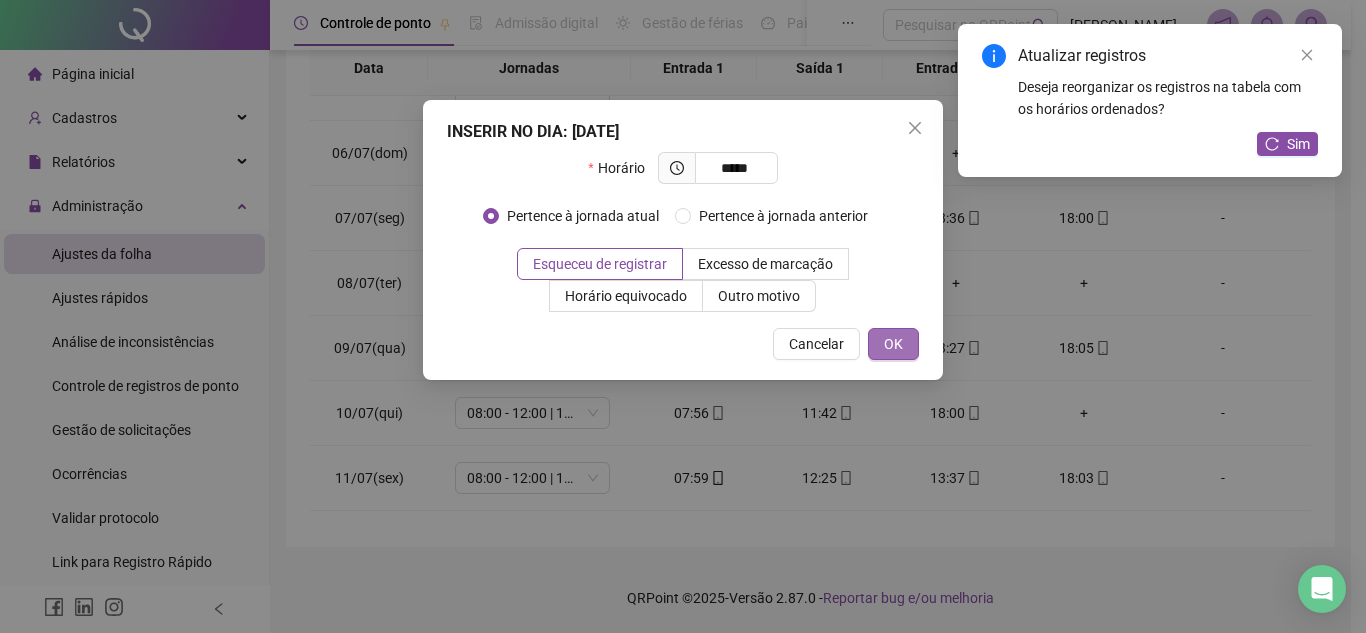 click on "OK" at bounding box center [893, 344] 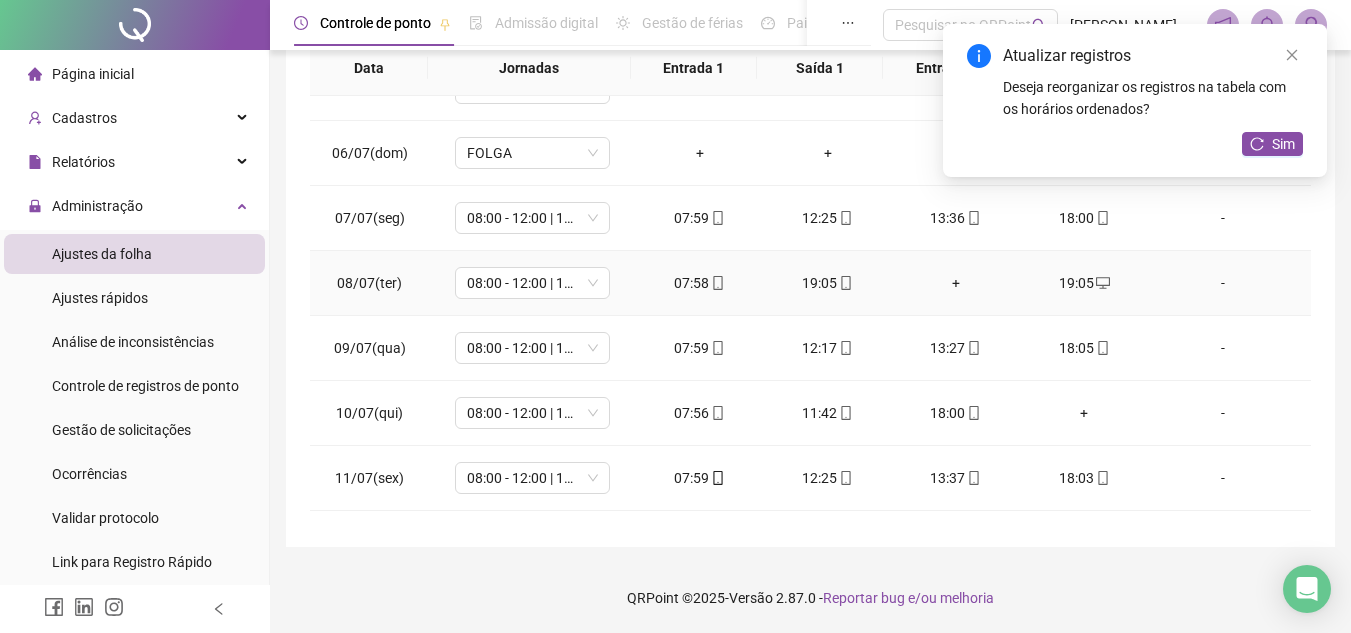 click on "+" at bounding box center [956, 283] 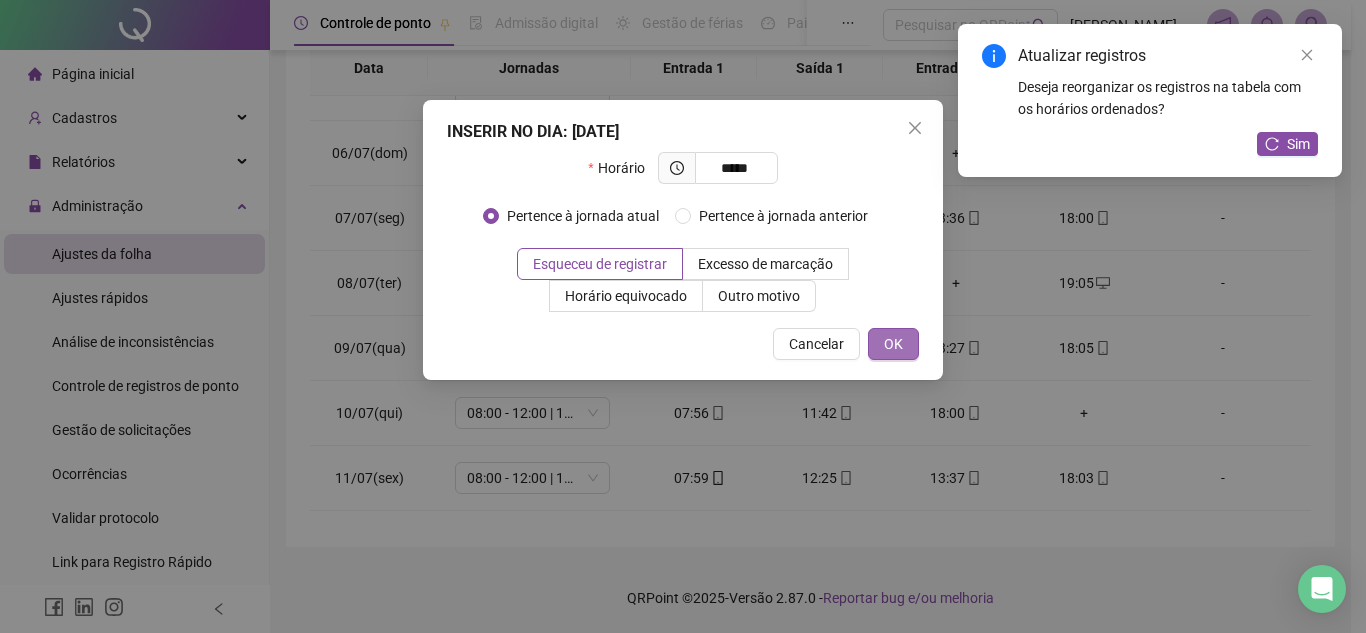 type on "*****" 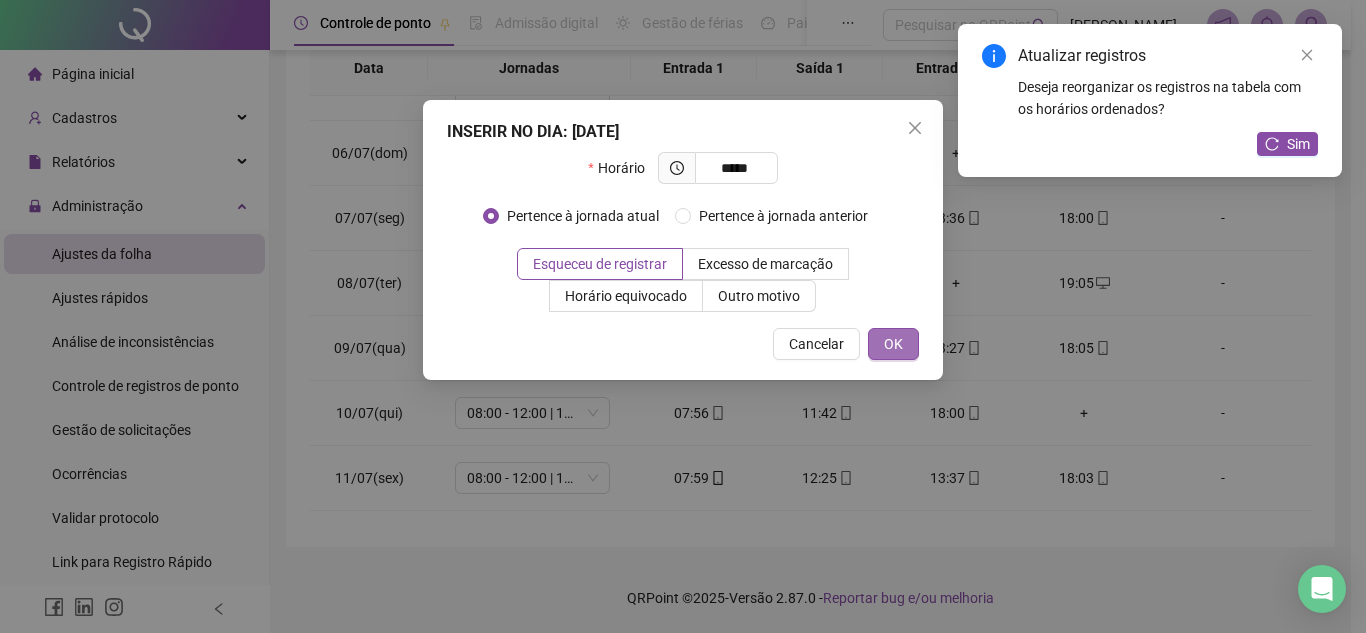 click on "OK" at bounding box center (893, 344) 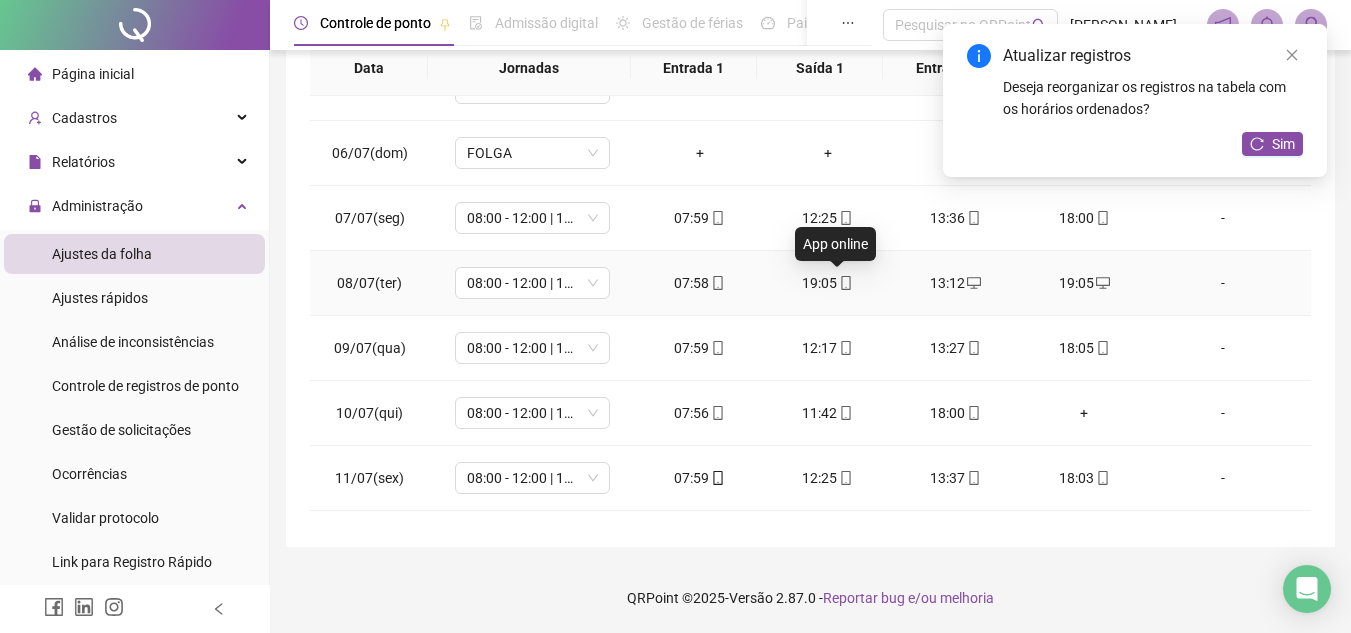 click at bounding box center [845, 283] 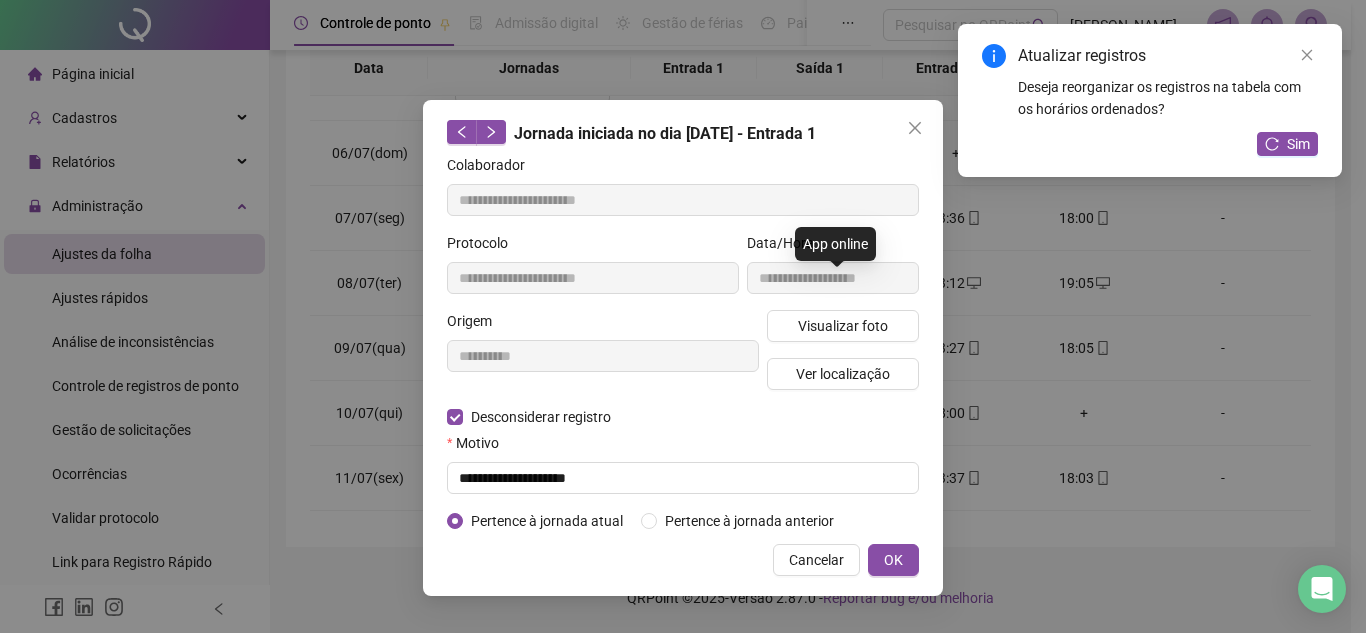 type on "**********" 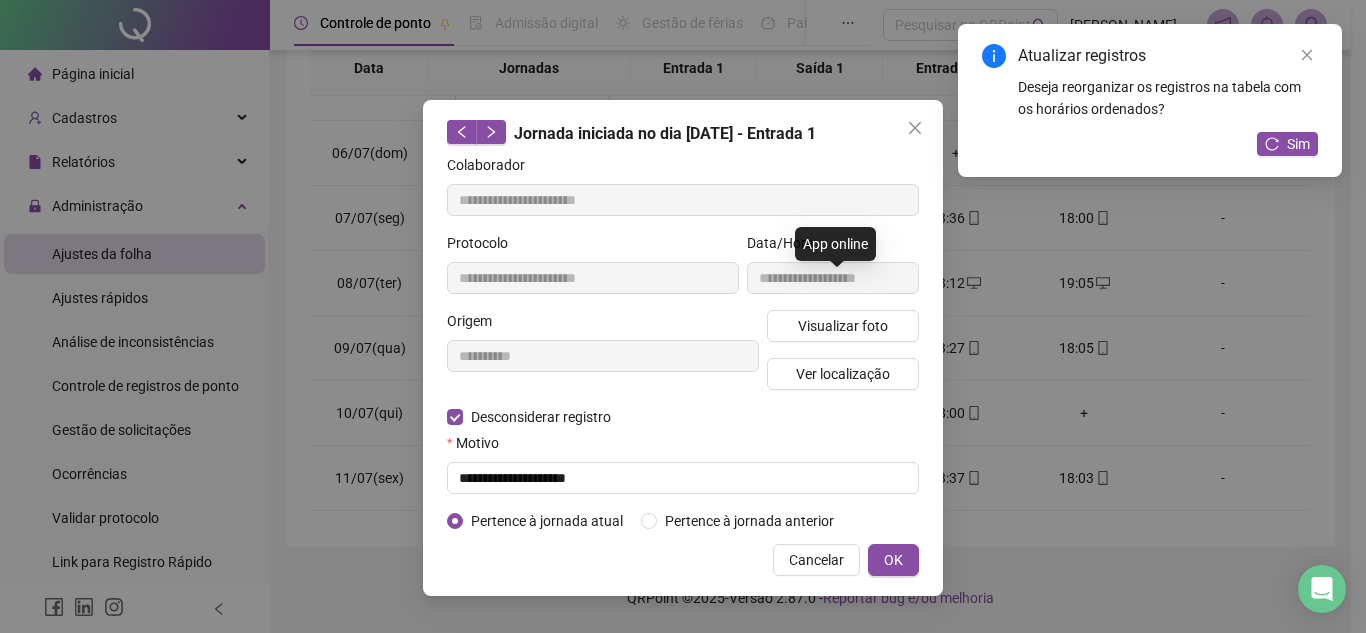 type on "**********" 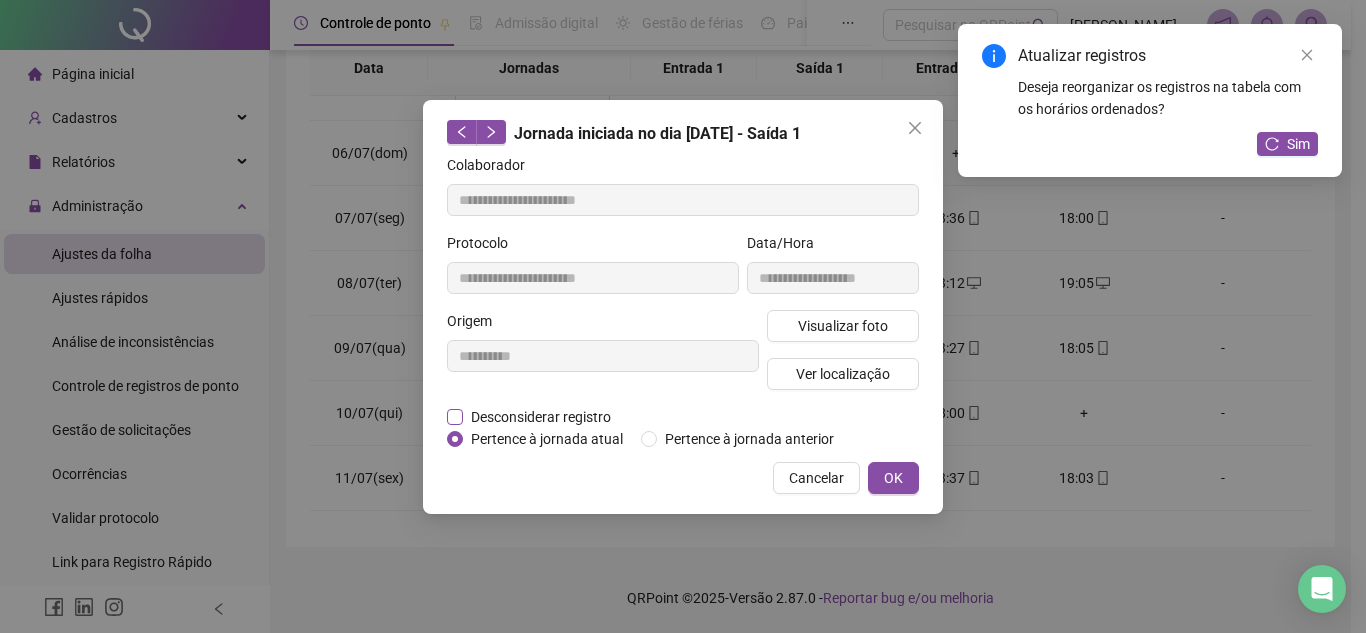 click on "Desconsiderar registro" at bounding box center [541, 417] 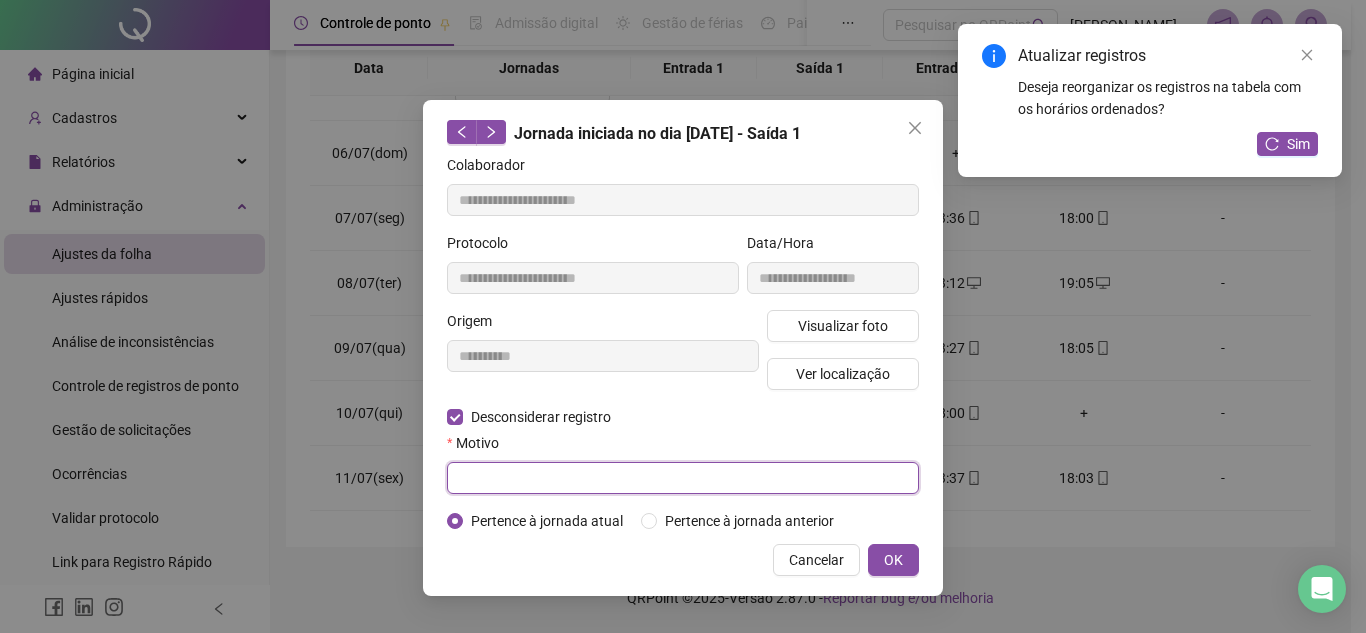 click at bounding box center (683, 478) 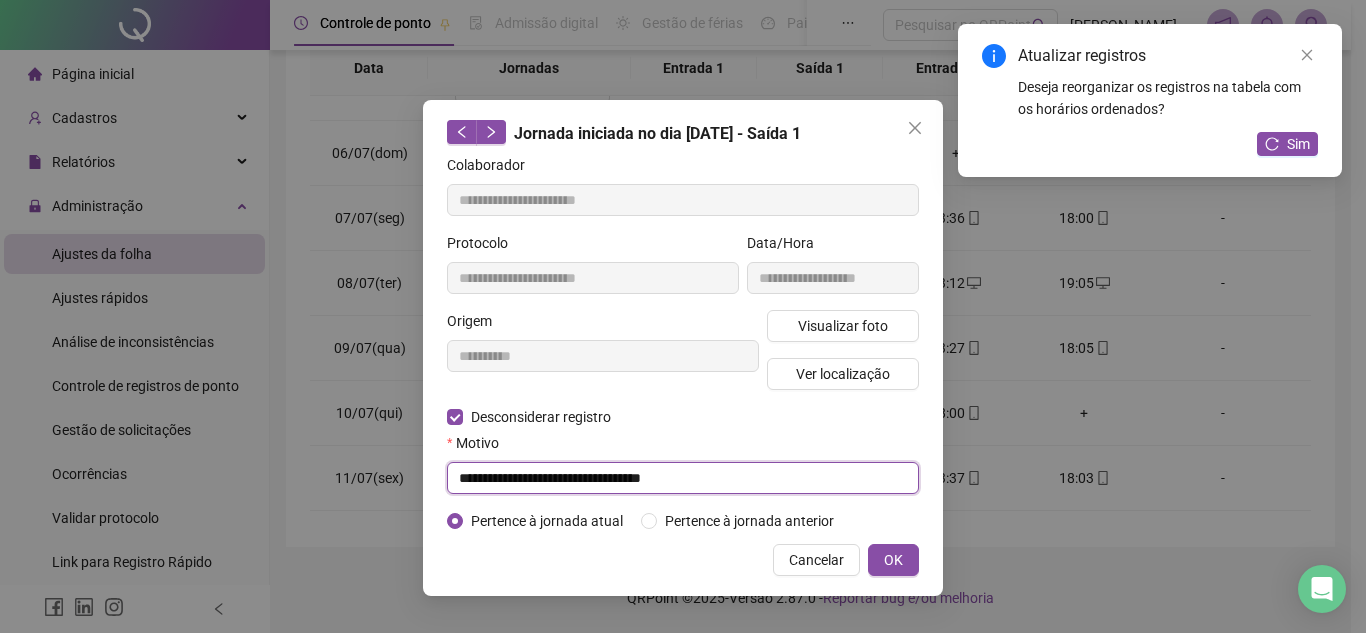 click on "**********" at bounding box center (683, 478) 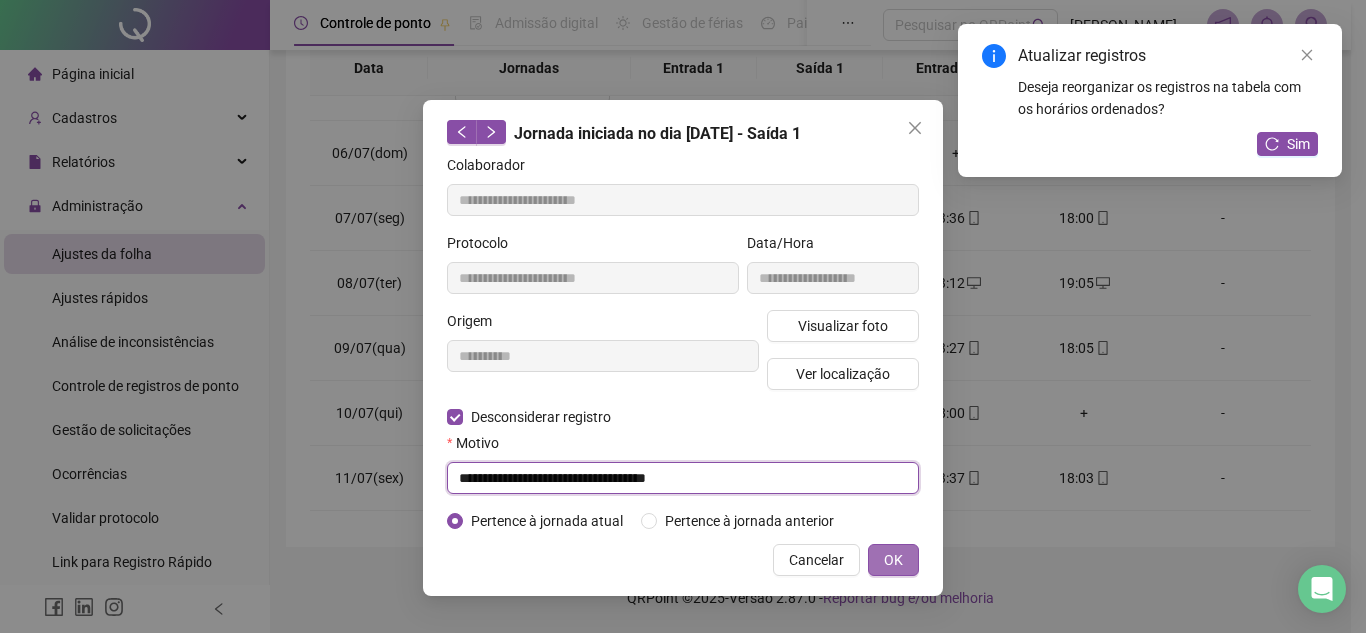 type on "**********" 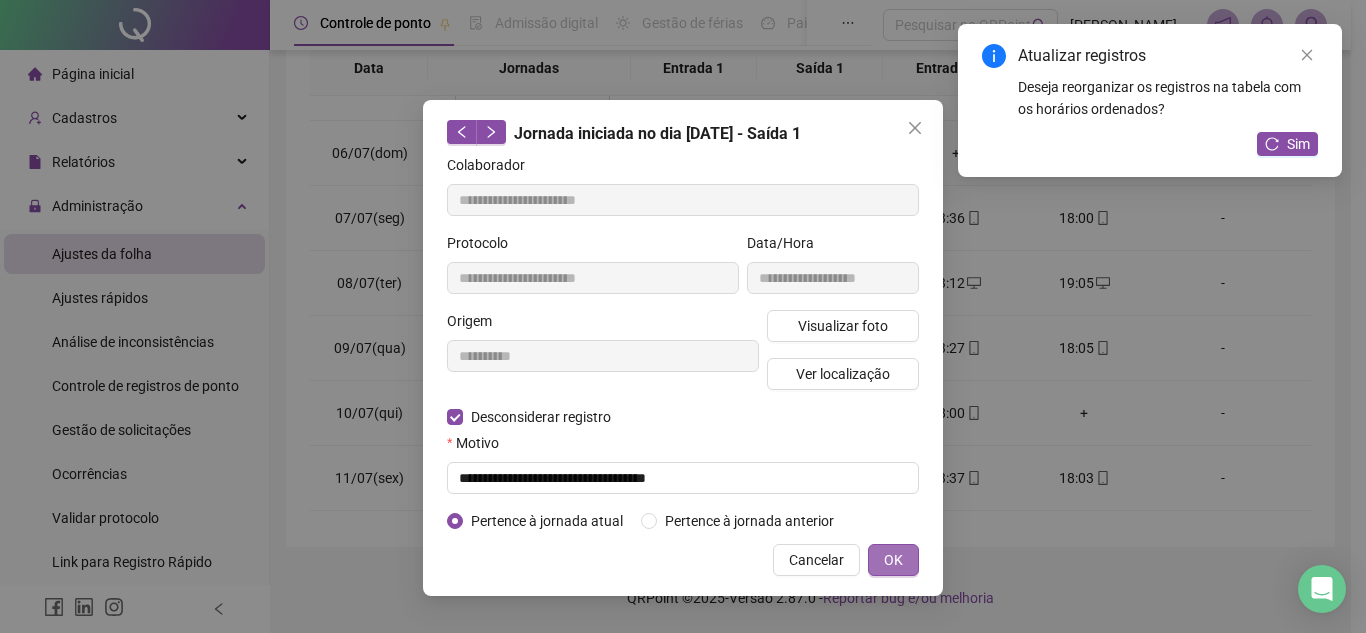 click on "OK" at bounding box center (893, 560) 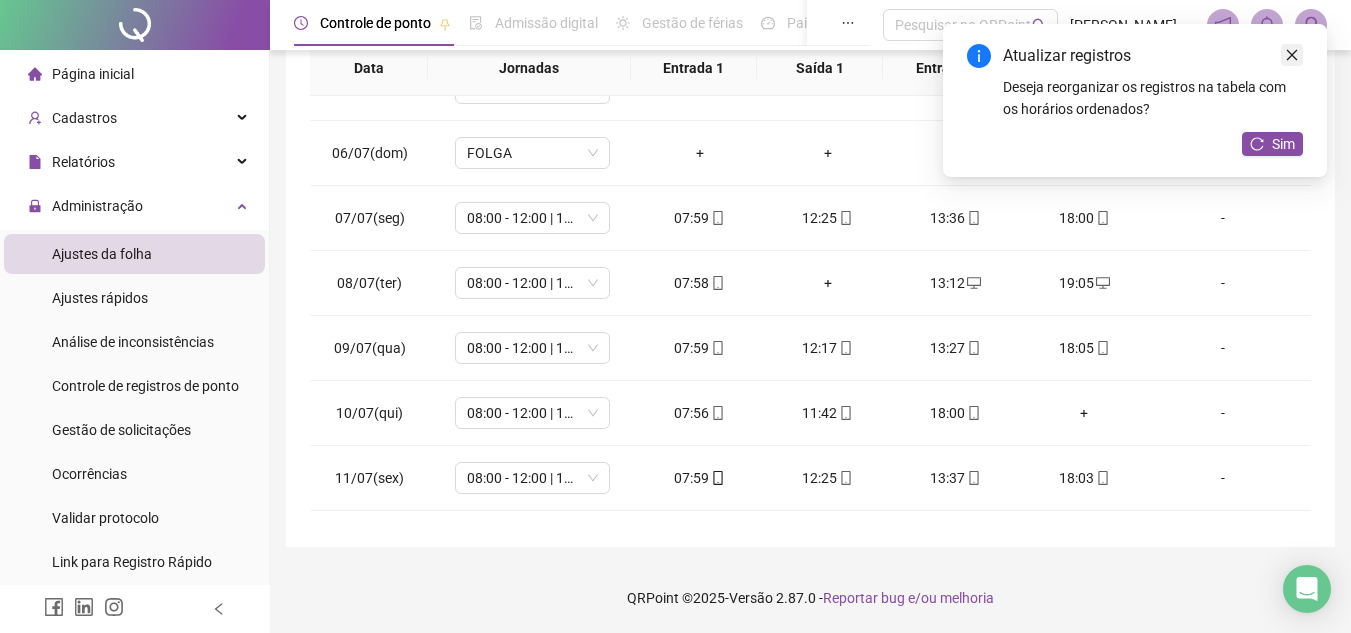click 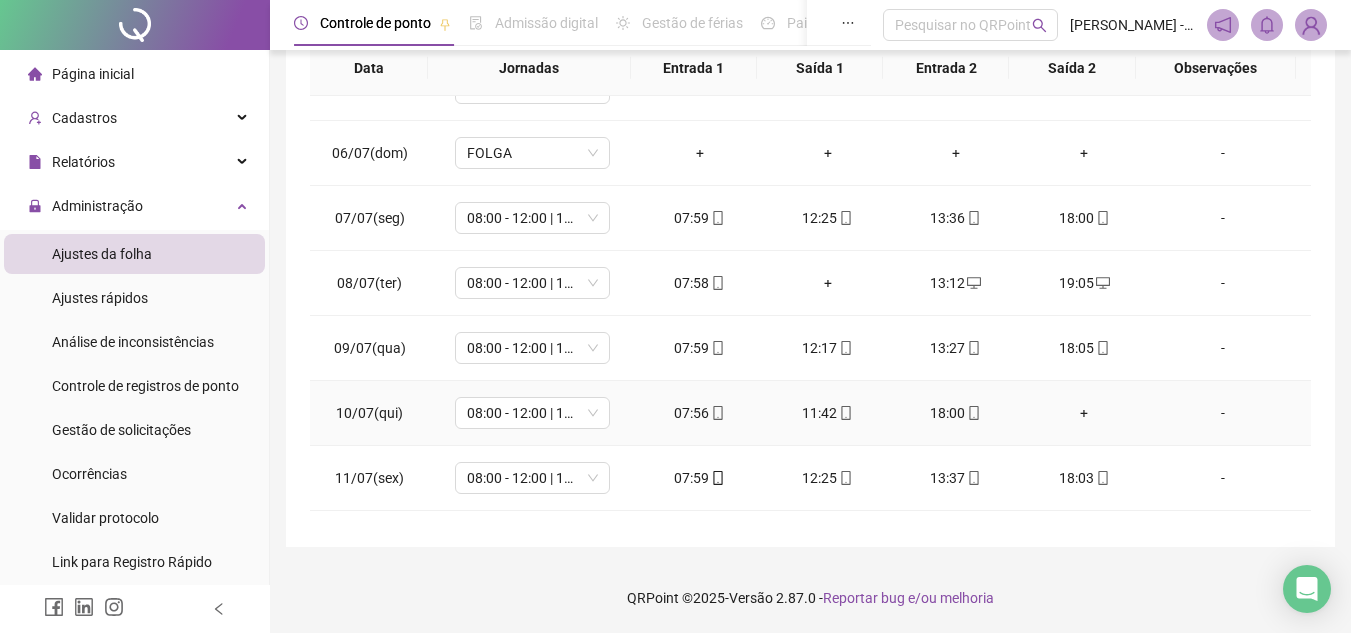 click on "+" at bounding box center (1084, 413) 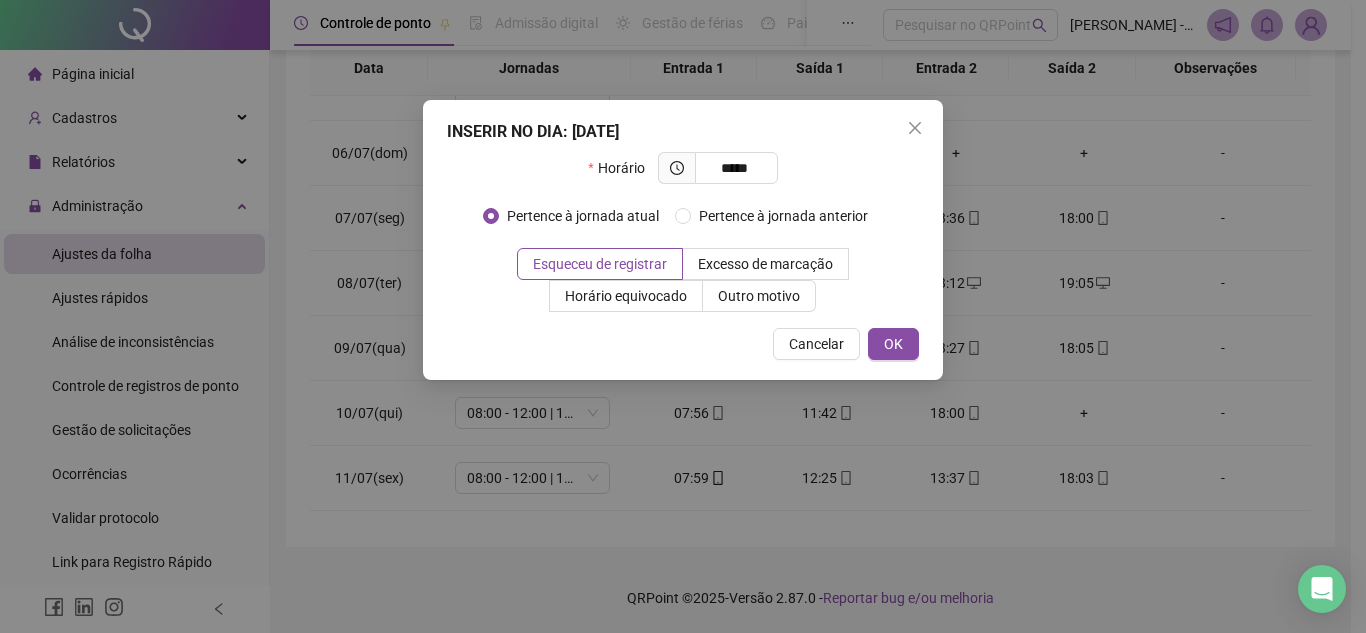 type on "*****" 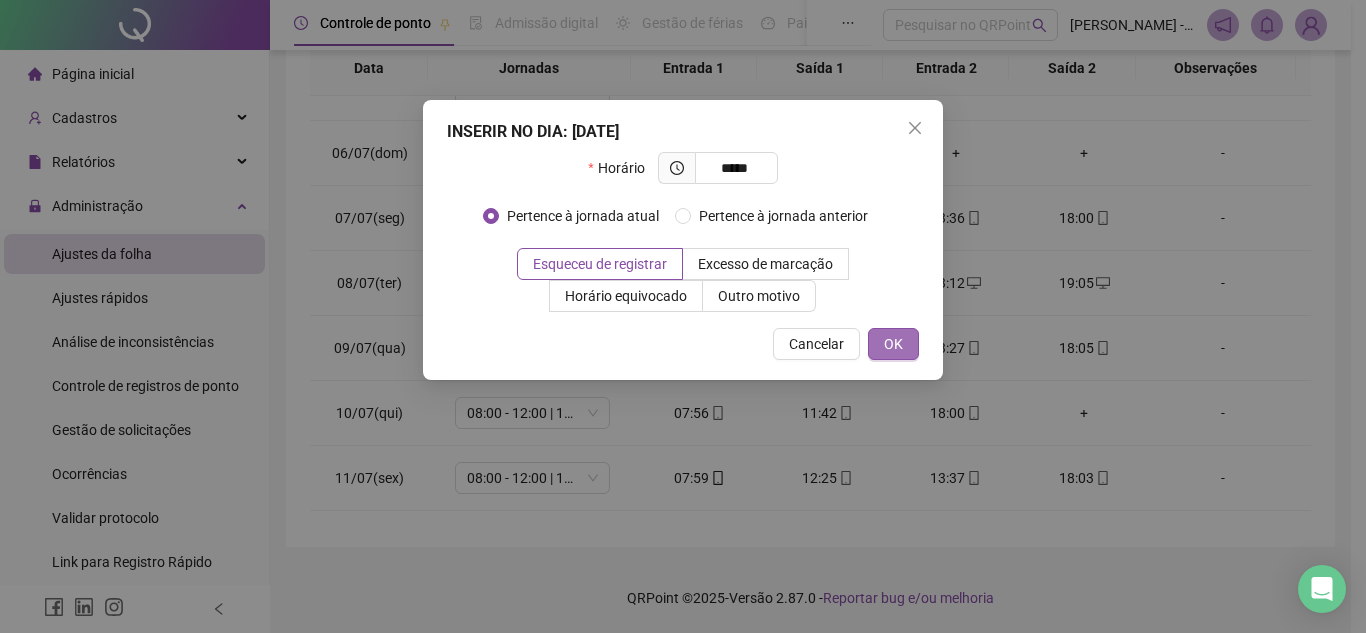 drag, startPoint x: 917, startPoint y: 341, endPoint x: 938, endPoint y: 434, distance: 95.34149 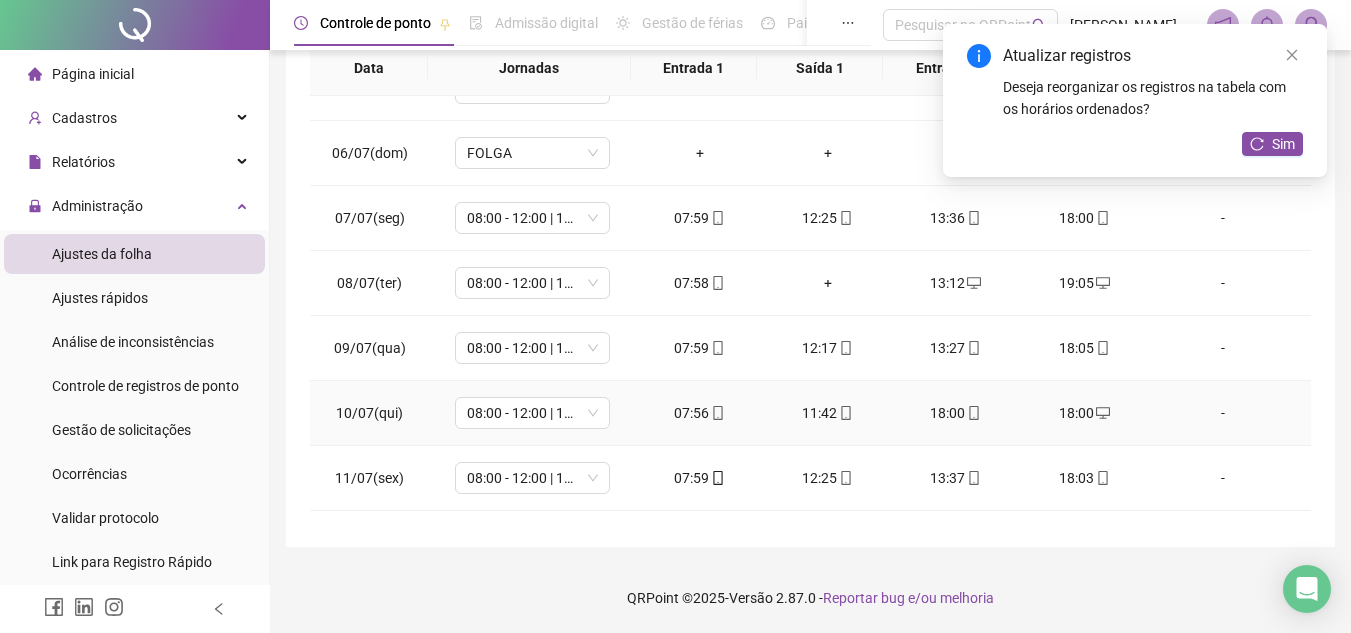 click 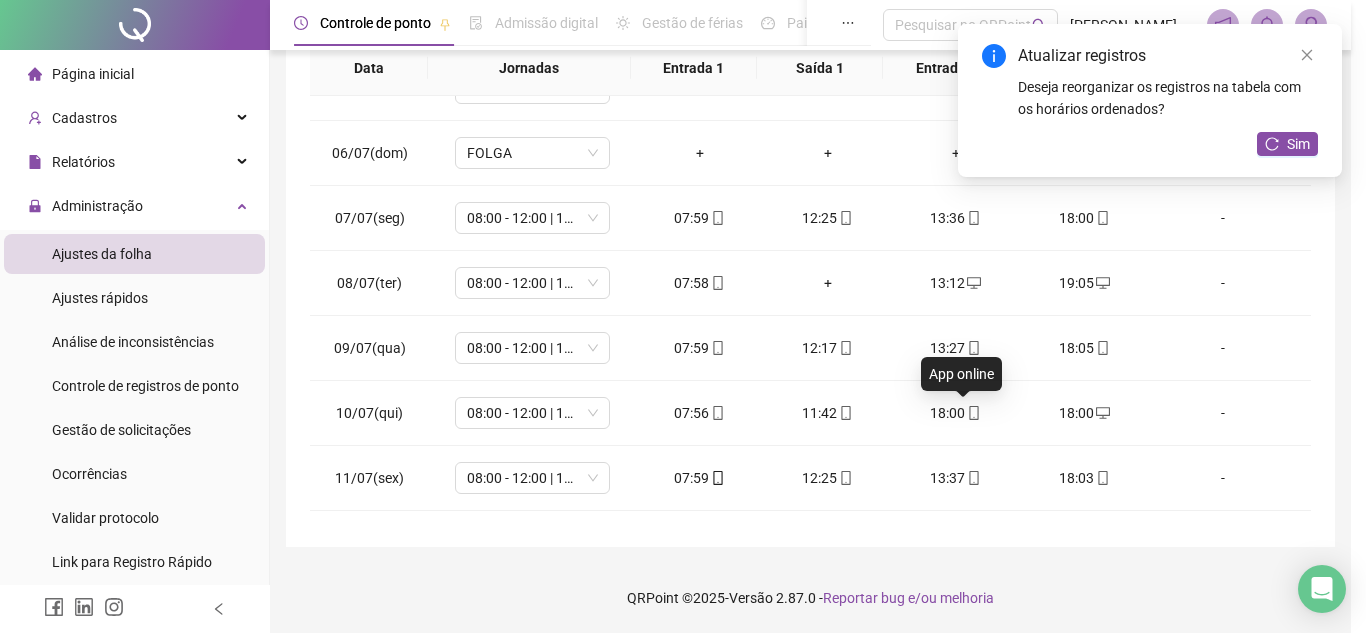 type on "**********" 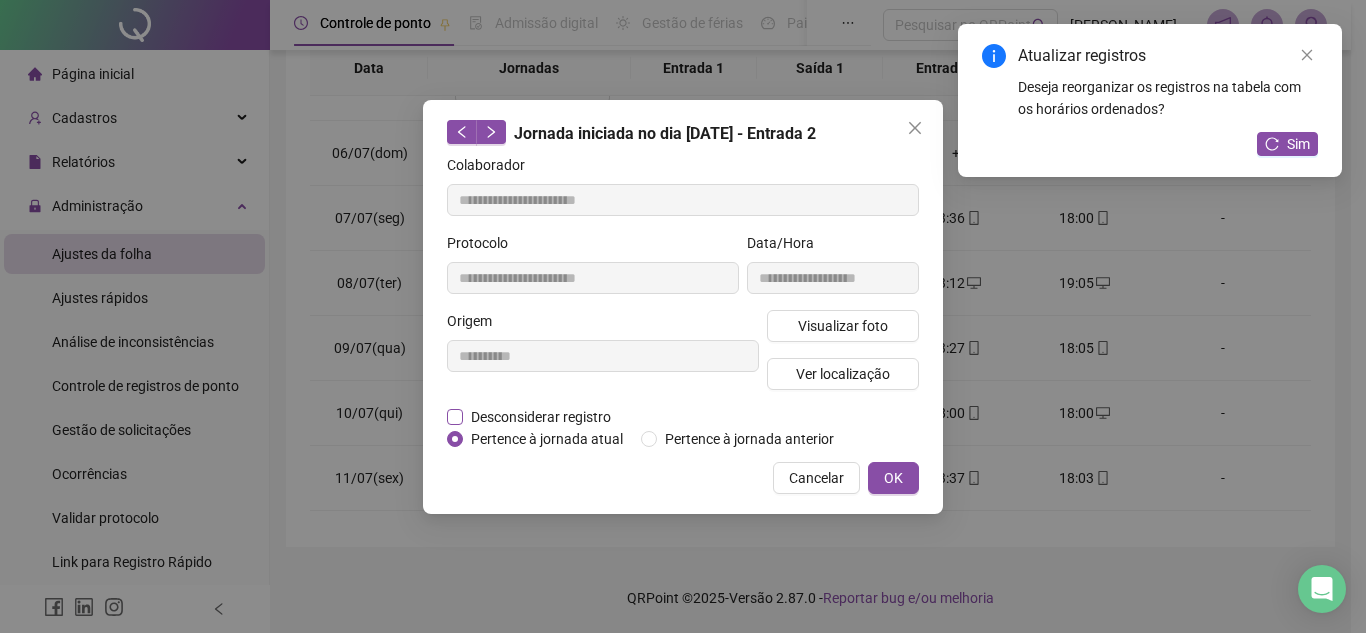 click on "Desconsiderar registro" at bounding box center [541, 417] 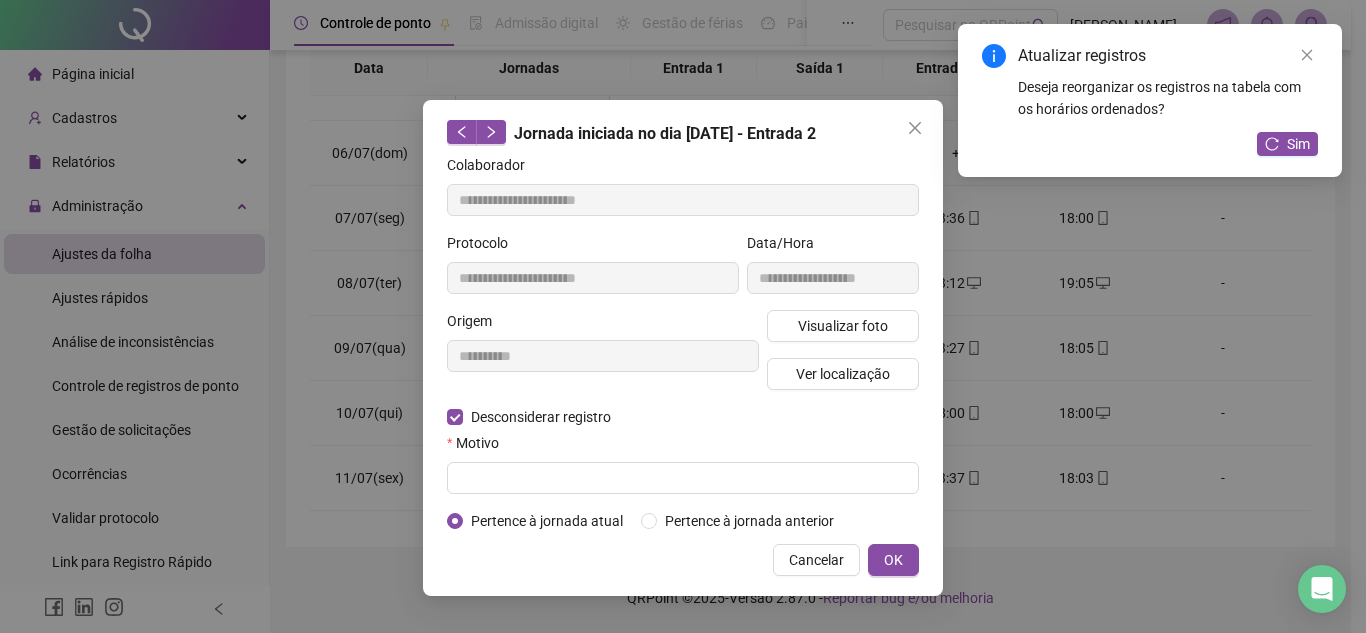 click on "Motivo" at bounding box center (683, 447) 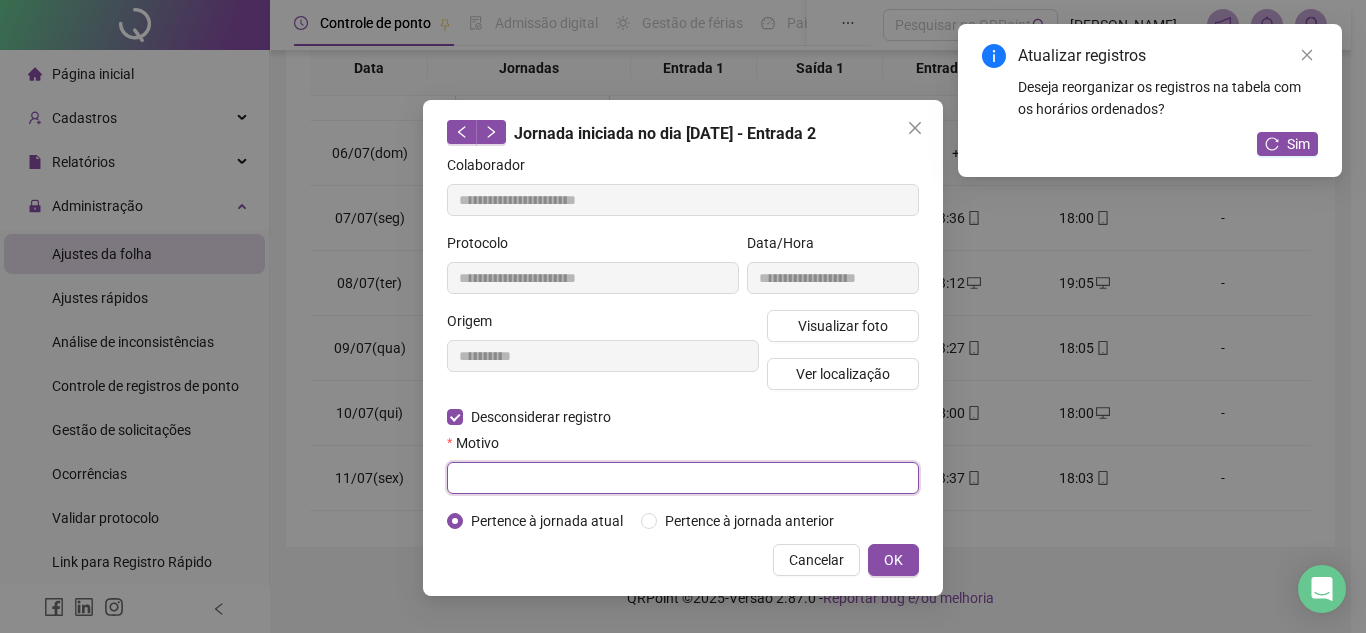 click at bounding box center [683, 478] 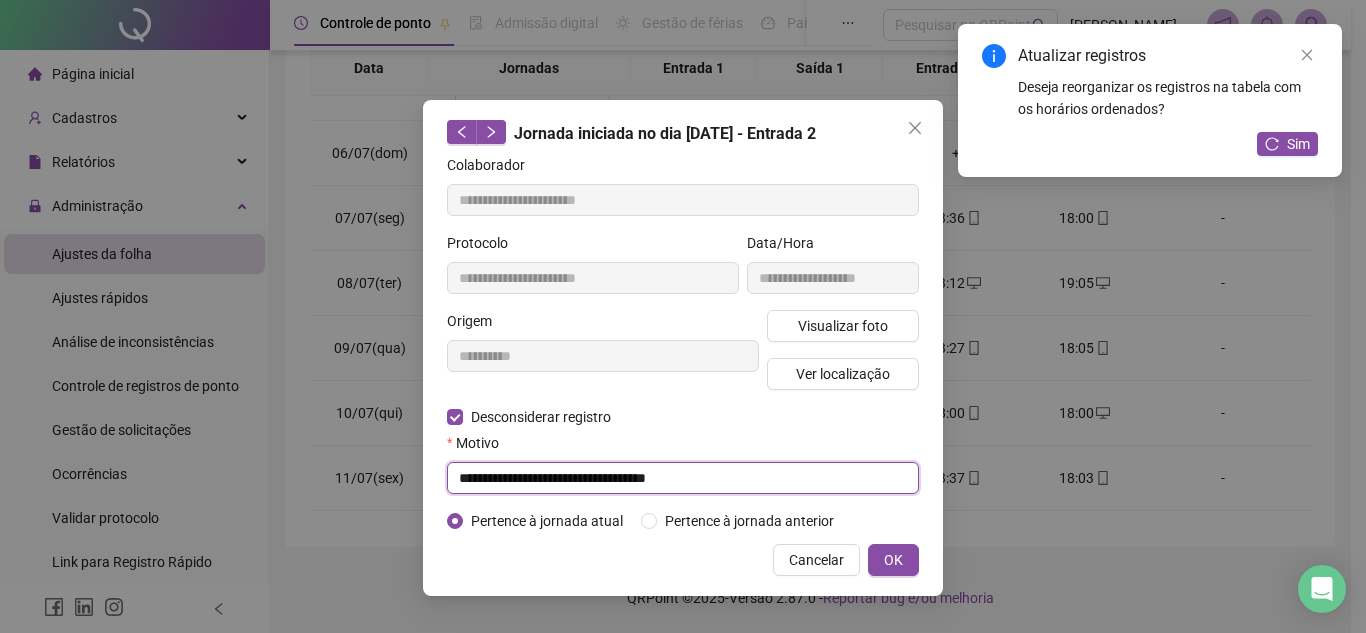 click on "**********" at bounding box center [683, 478] 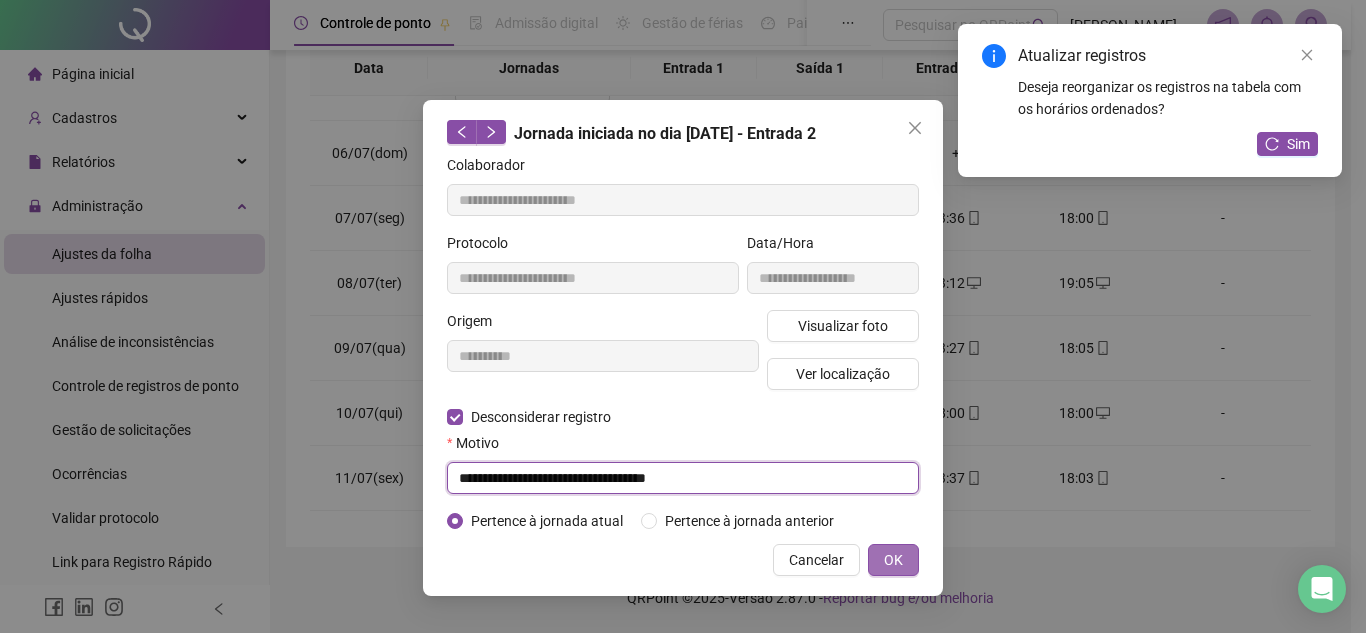 type on "**********" 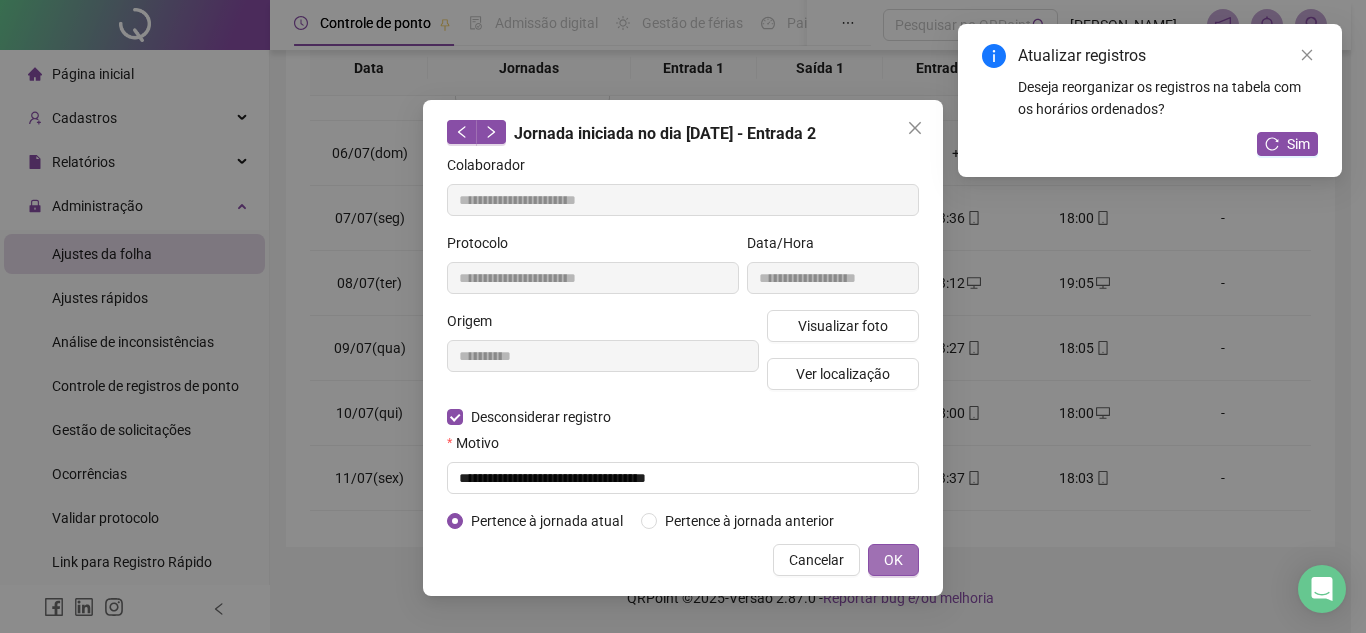 click on "OK" at bounding box center (893, 560) 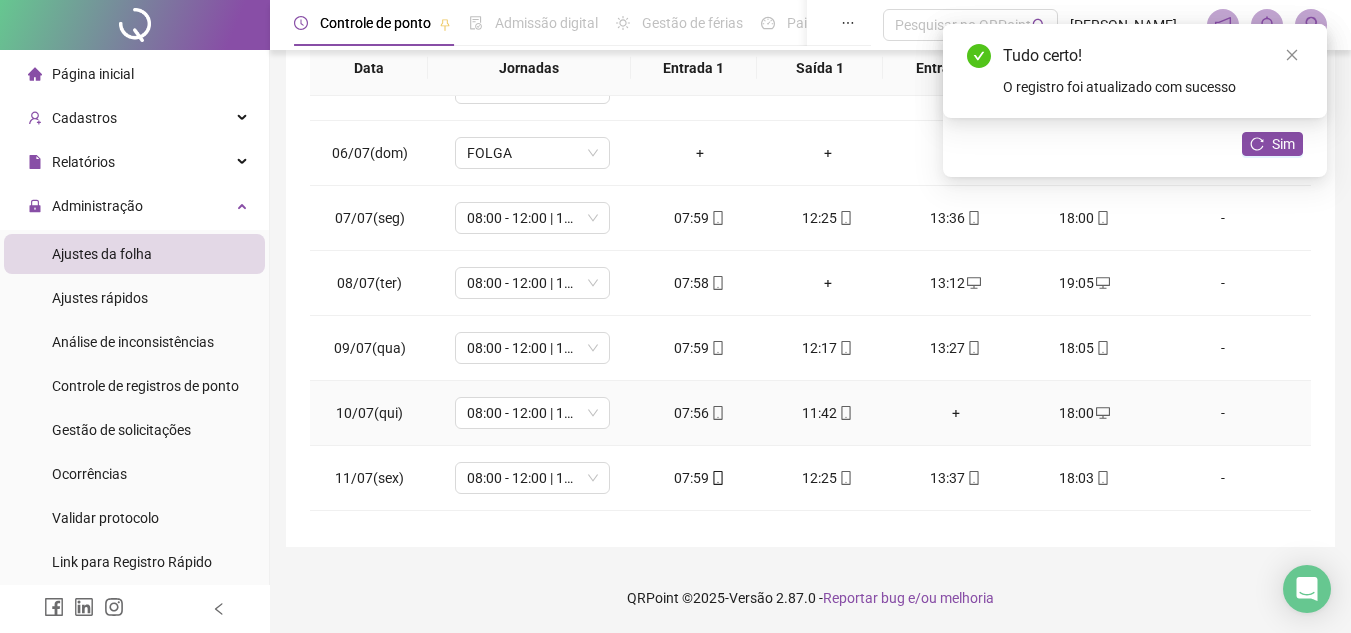 click on "+" at bounding box center [956, 413] 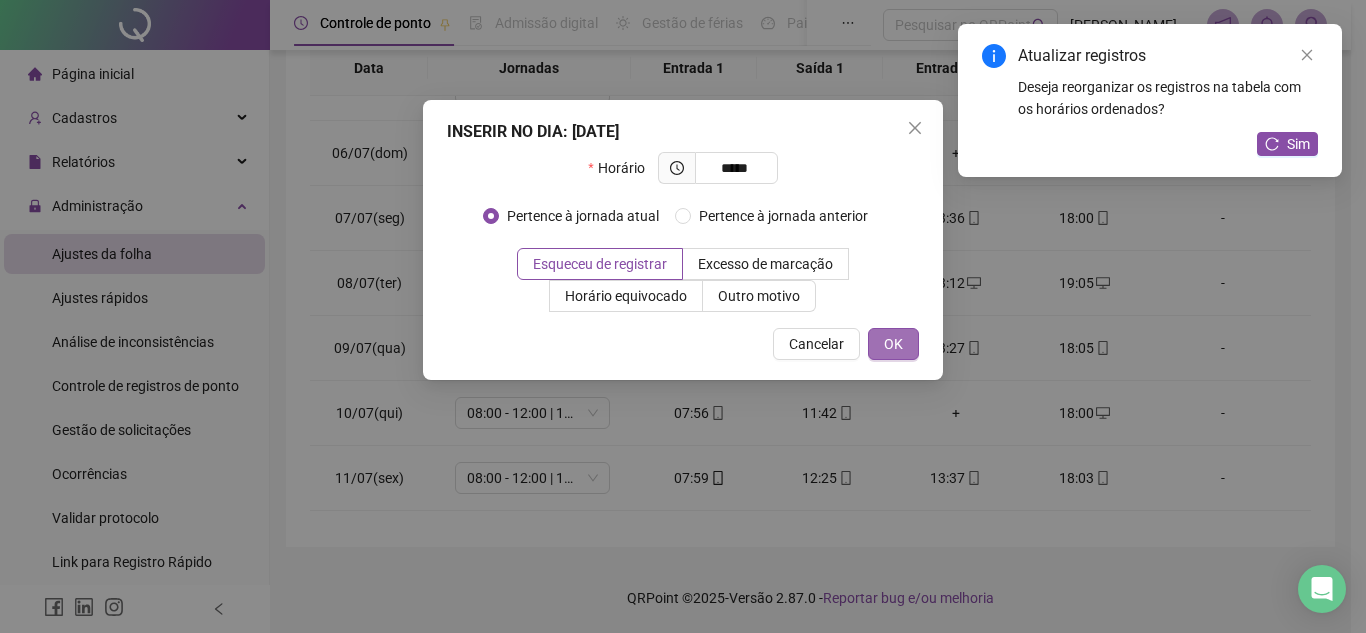 type on "*****" 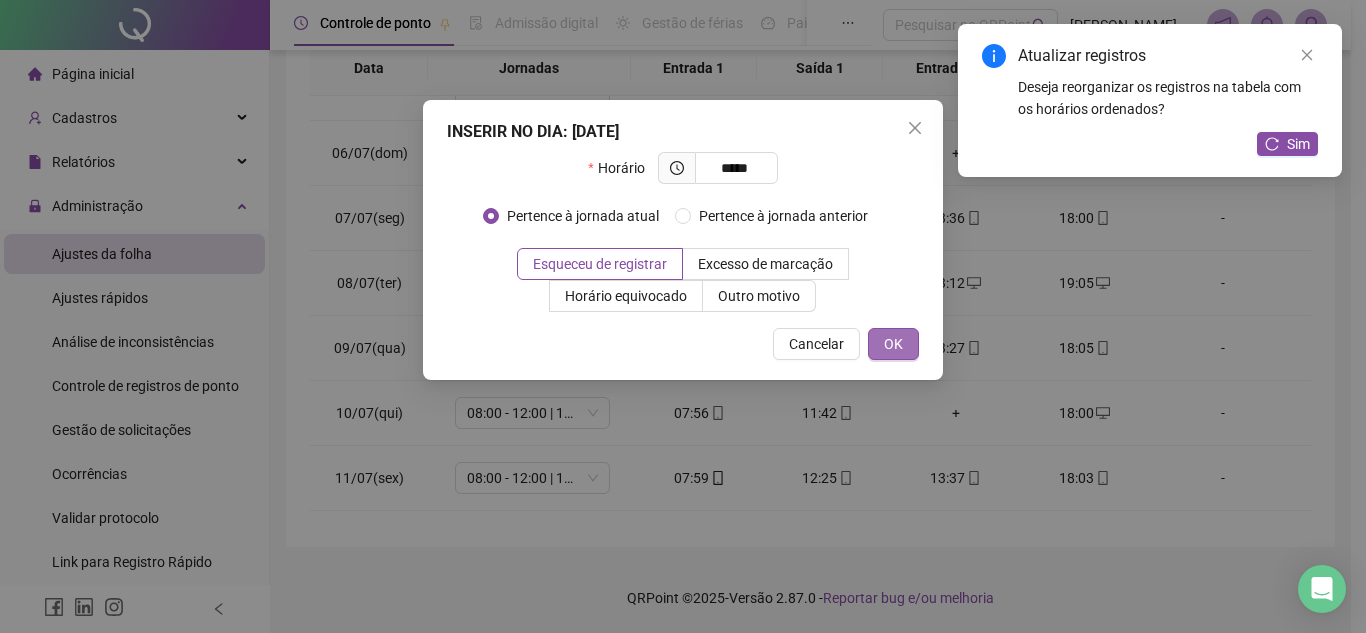 click on "OK" at bounding box center [893, 344] 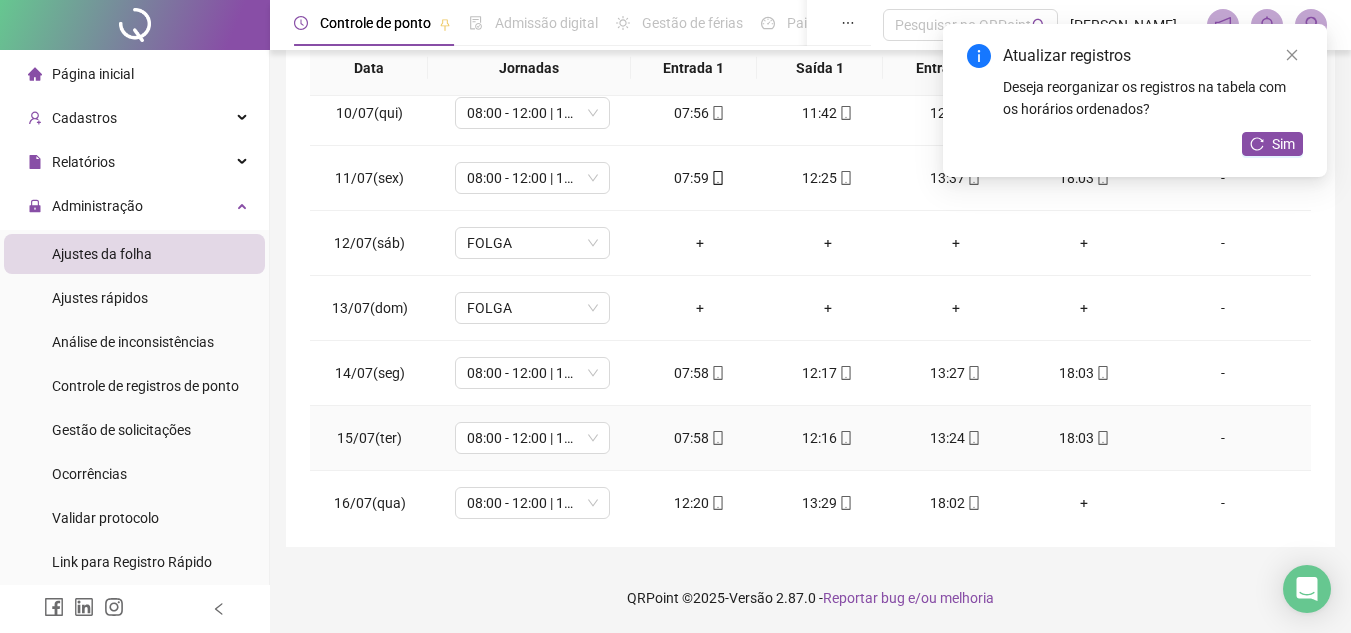 scroll, scrollTop: 678, scrollLeft: 0, axis: vertical 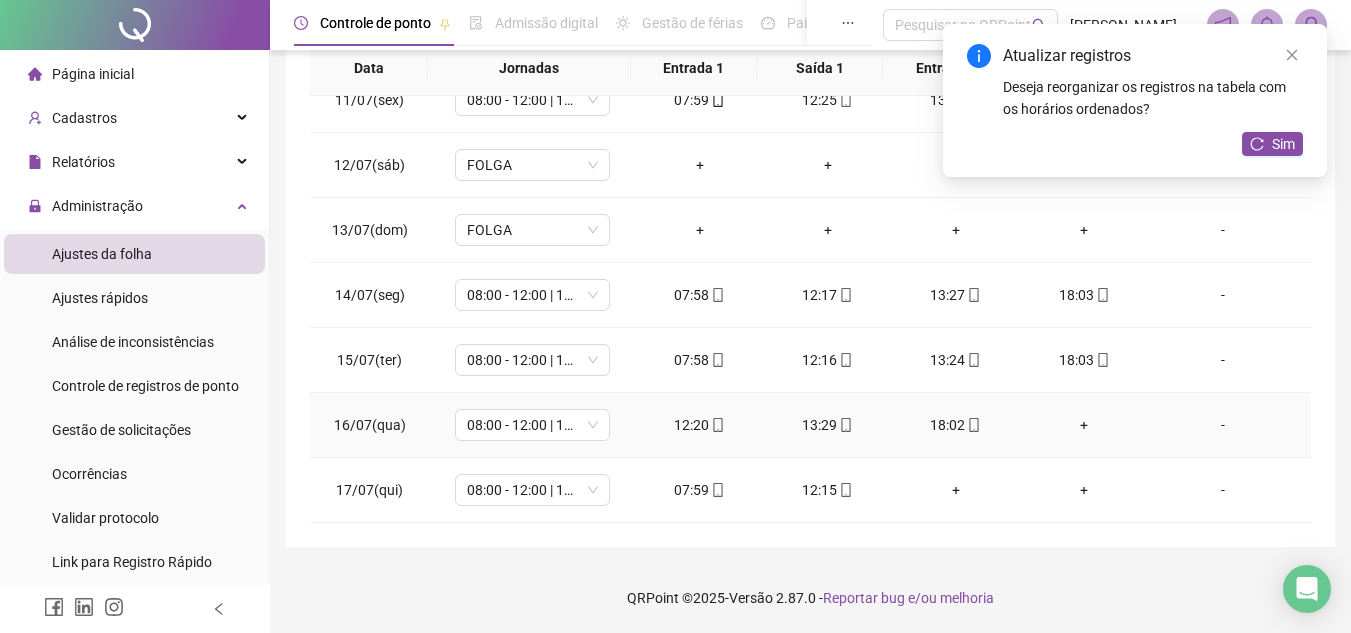 click on "+" at bounding box center (1084, 425) 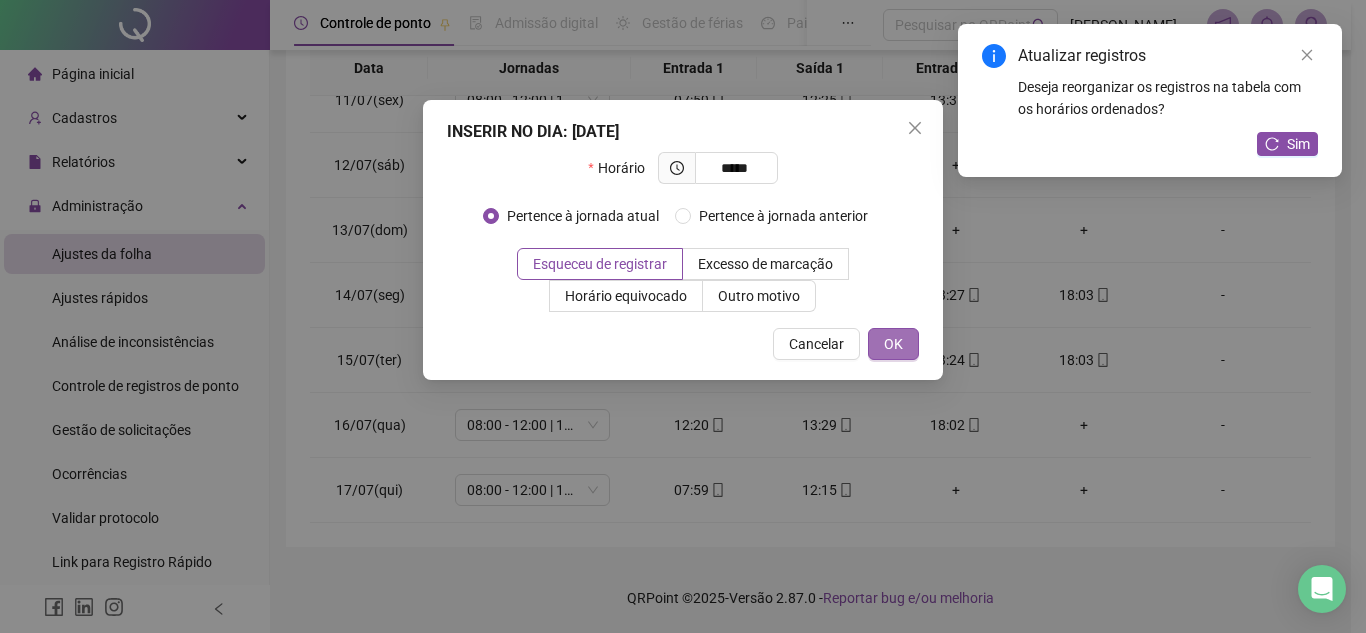 type on "*****" 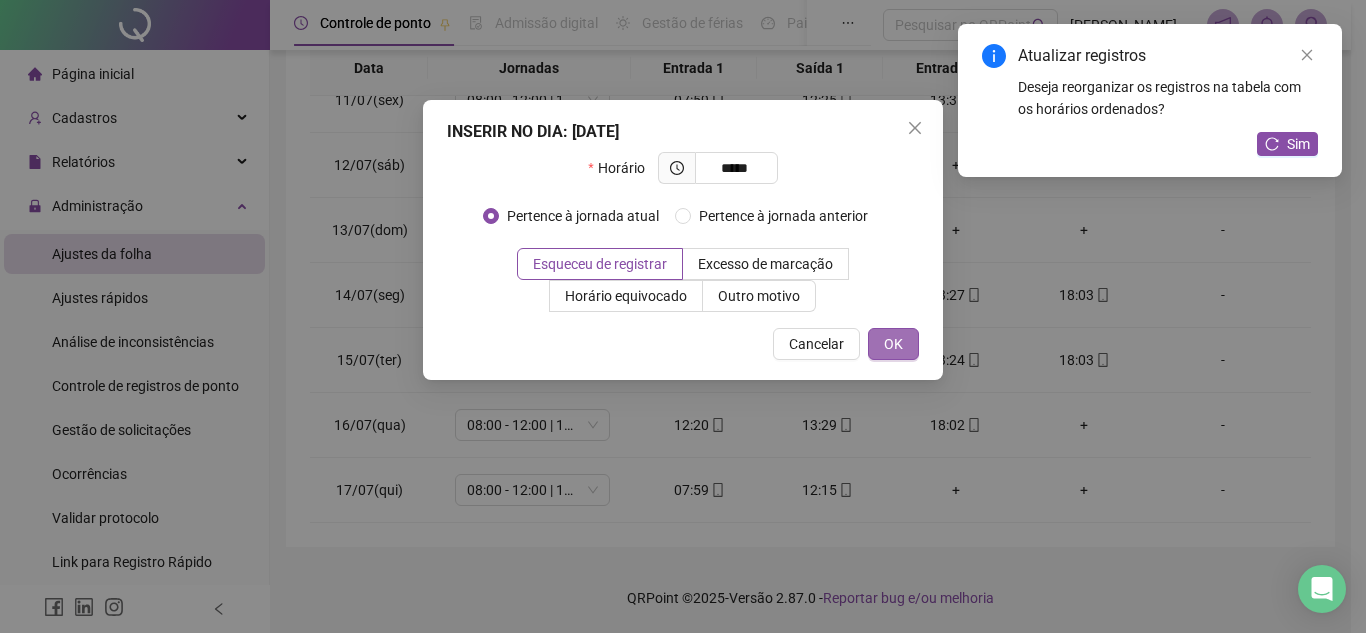 click on "OK" at bounding box center [893, 344] 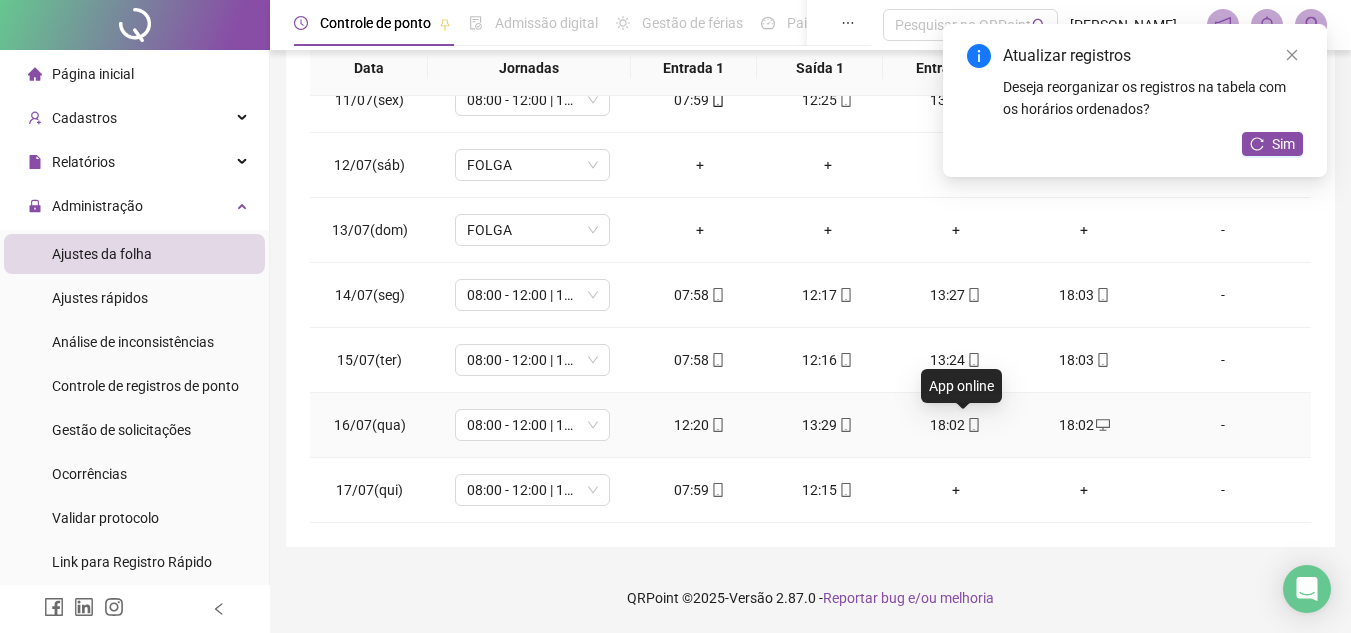 click 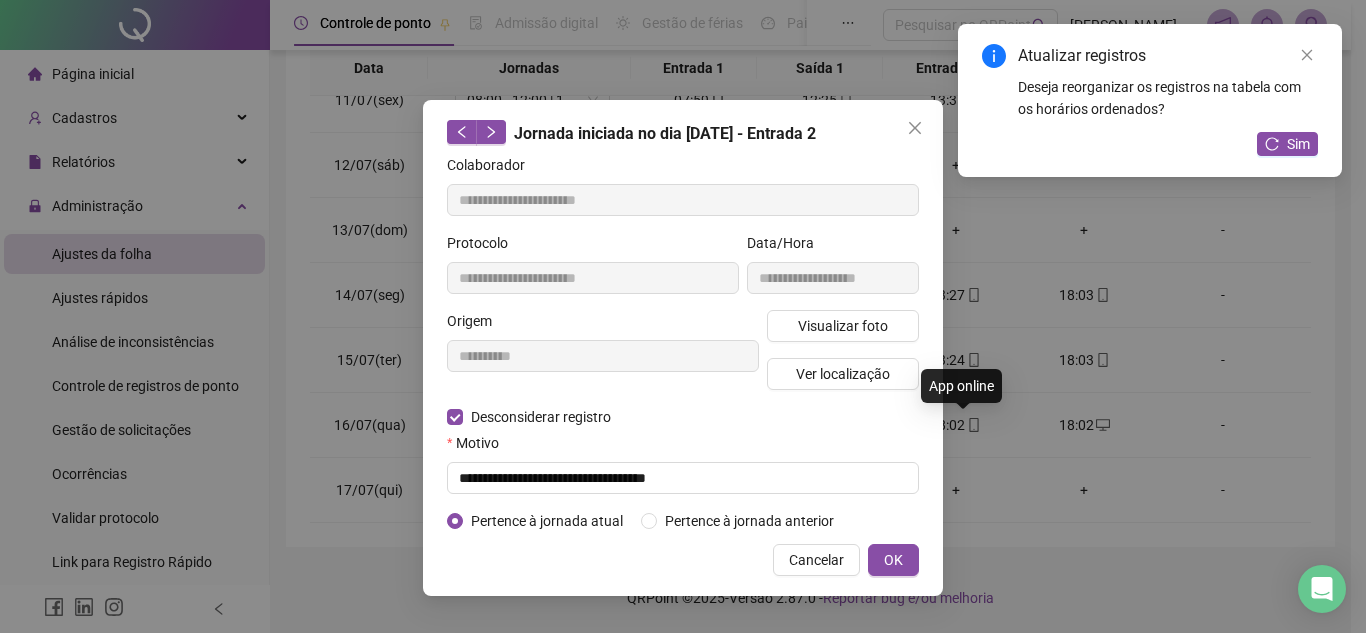type on "**********" 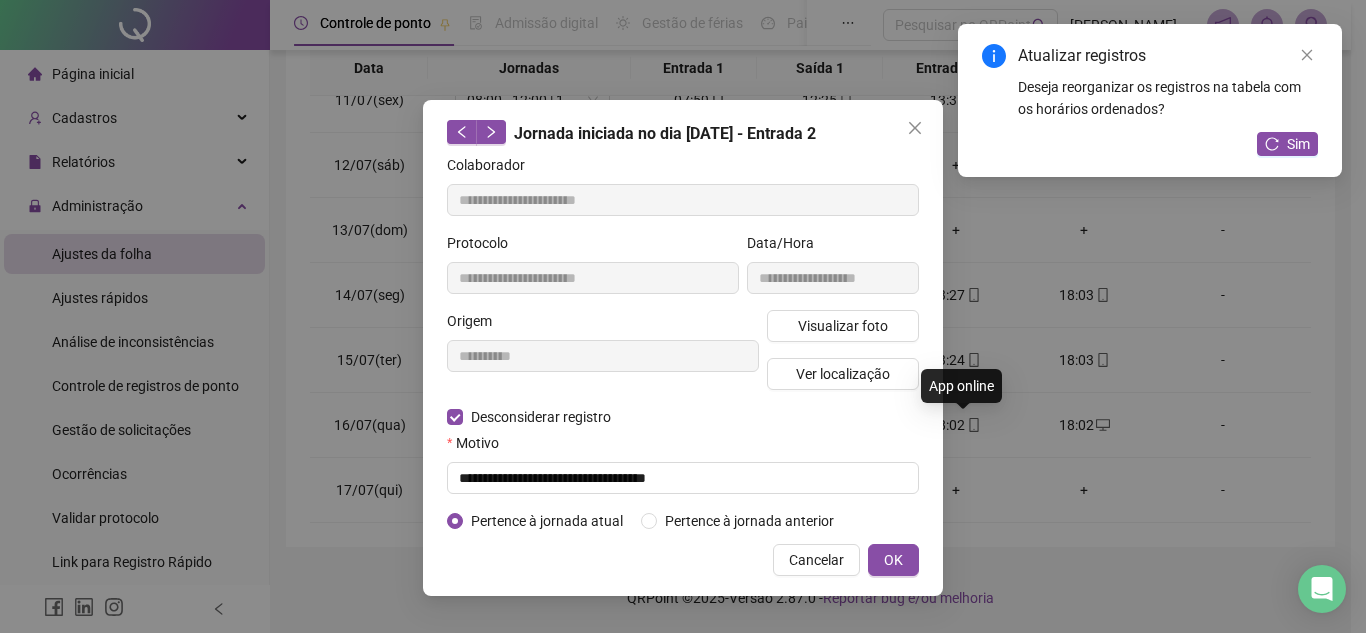 type on "**********" 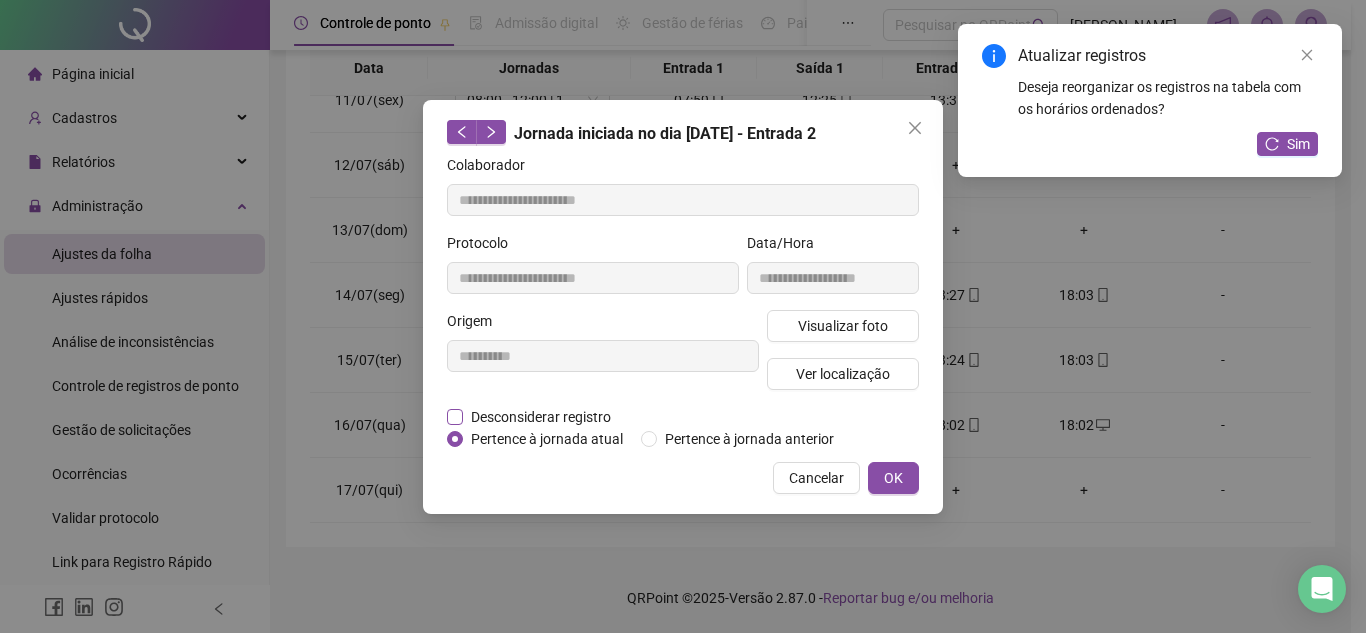 click on "Desconsiderar registro" at bounding box center (541, 417) 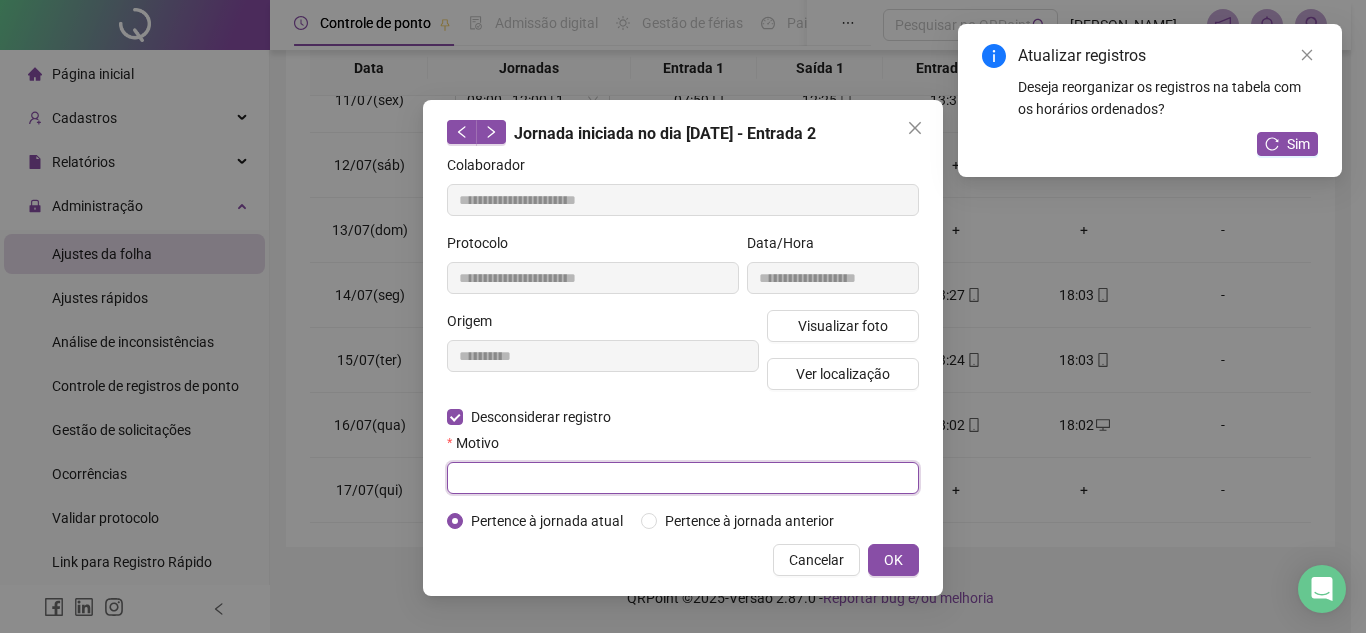 click at bounding box center [683, 478] 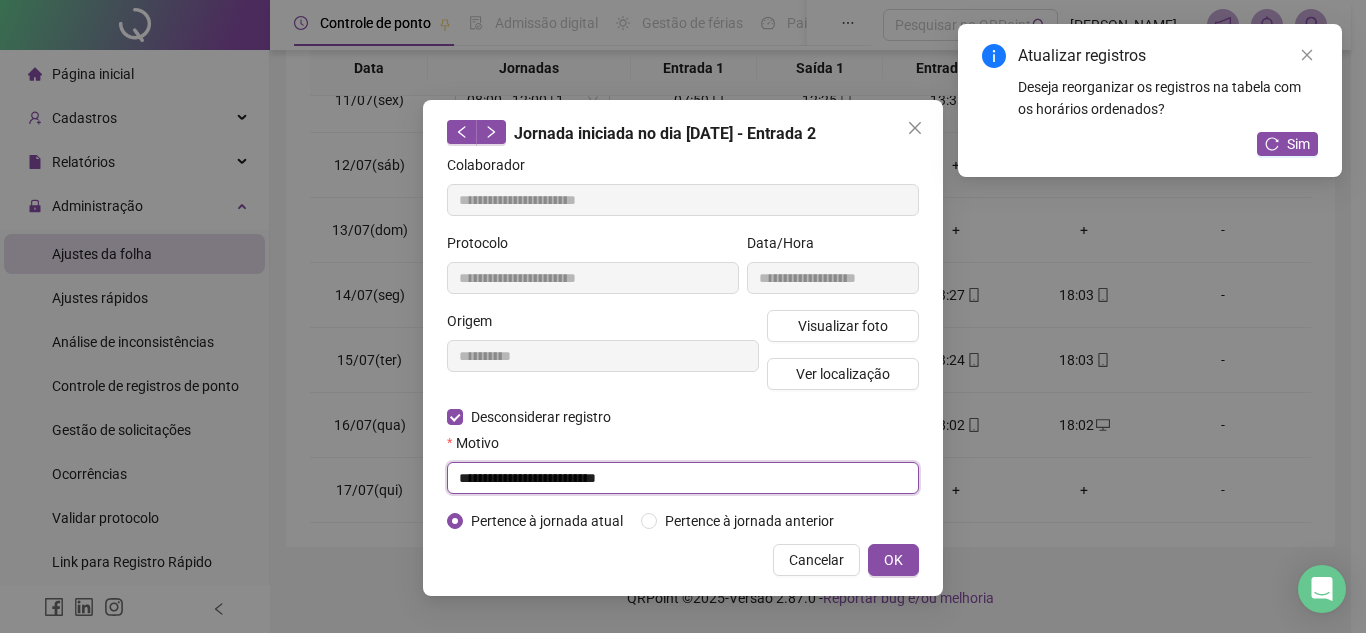 drag, startPoint x: 522, startPoint y: 478, endPoint x: 420, endPoint y: 478, distance: 102 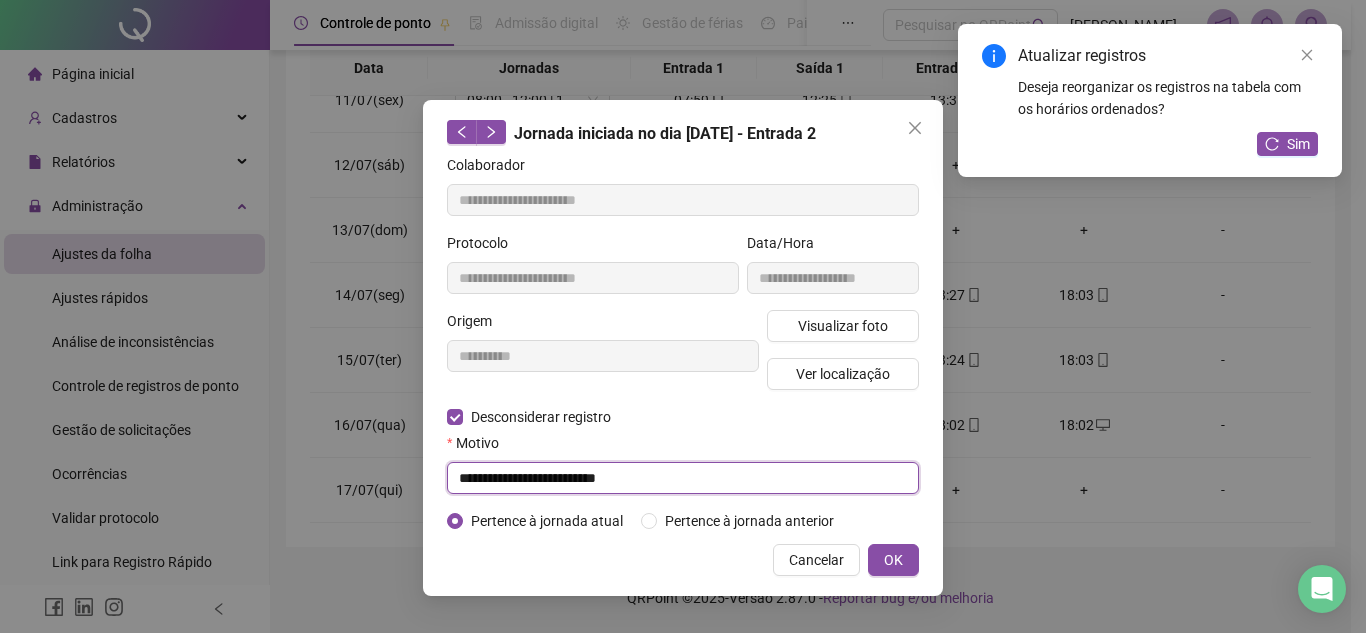 click on "**********" at bounding box center [683, 316] 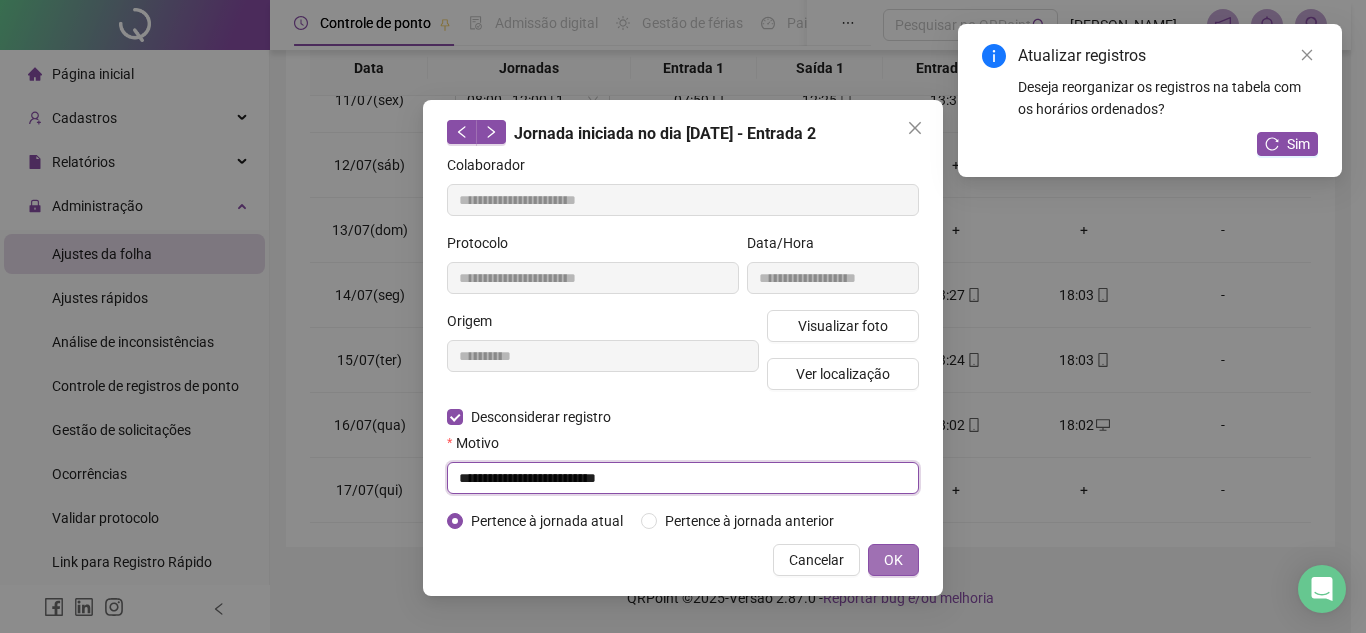 type on "**********" 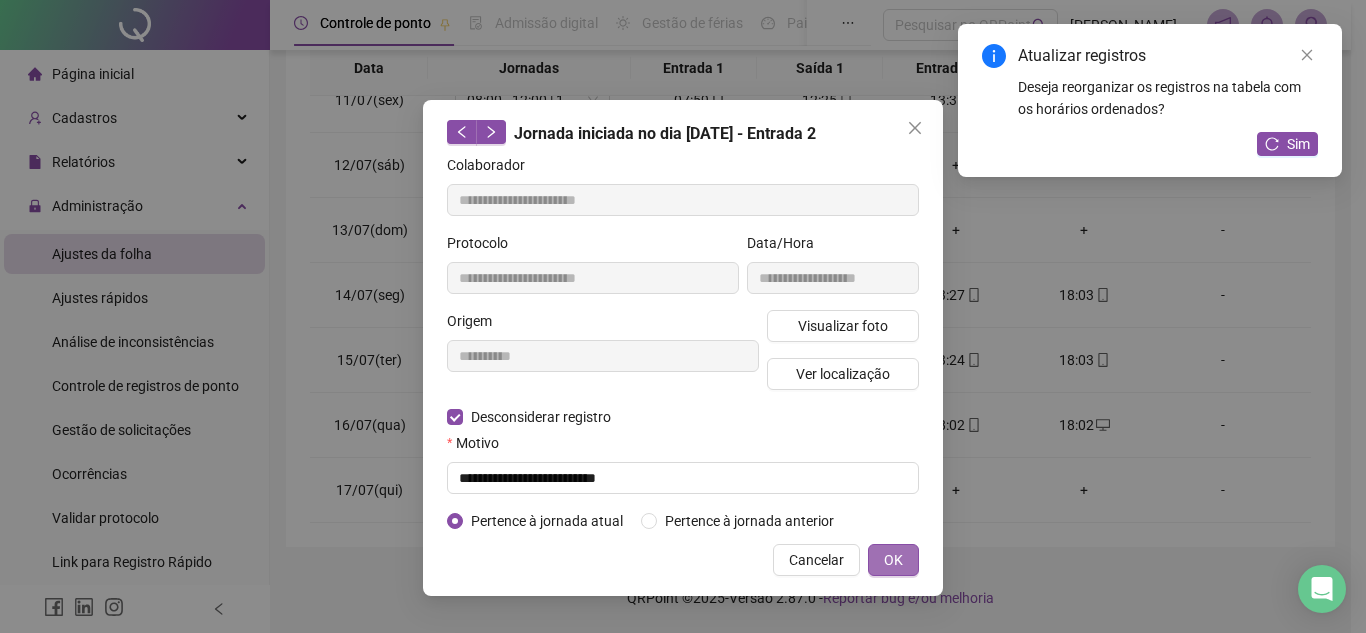 click on "OK" at bounding box center [893, 560] 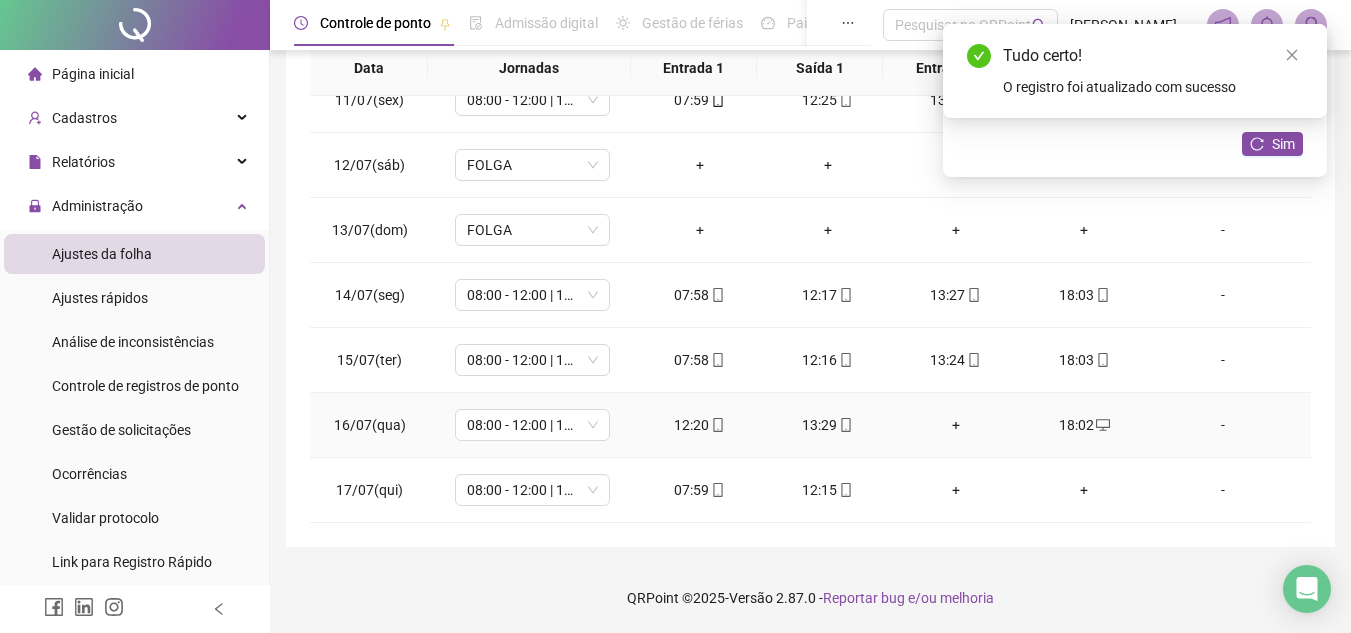 click on "+" at bounding box center (956, 425) 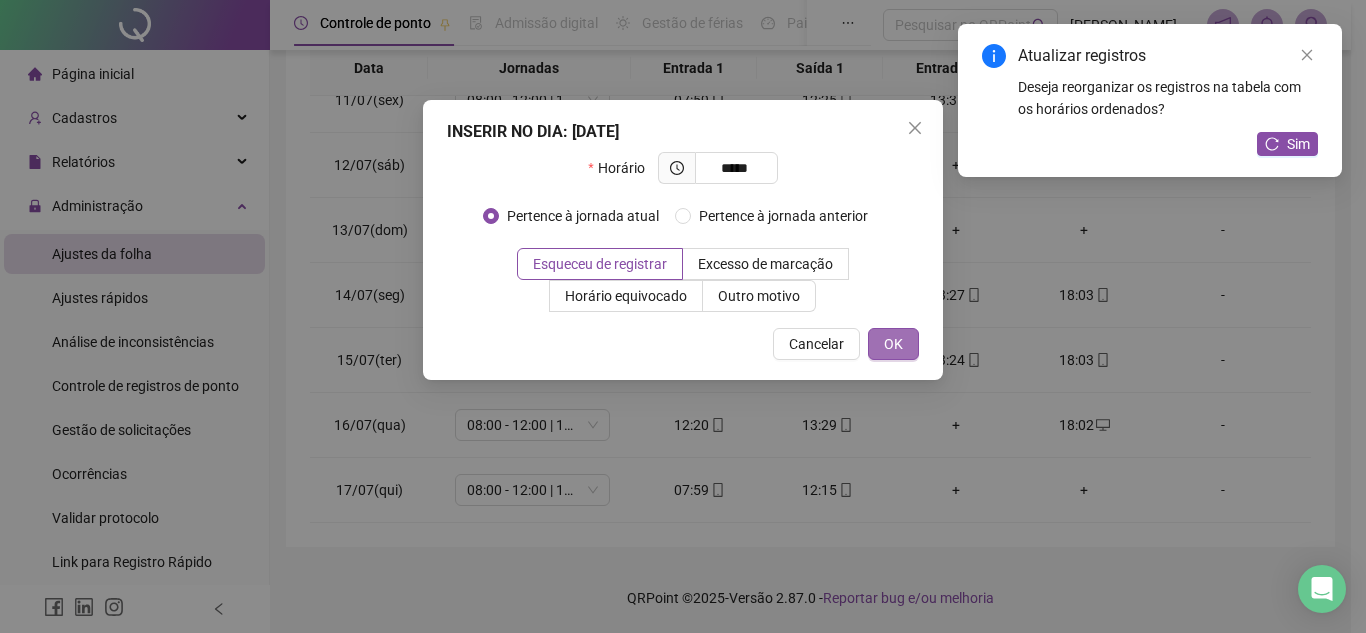 type on "*****" 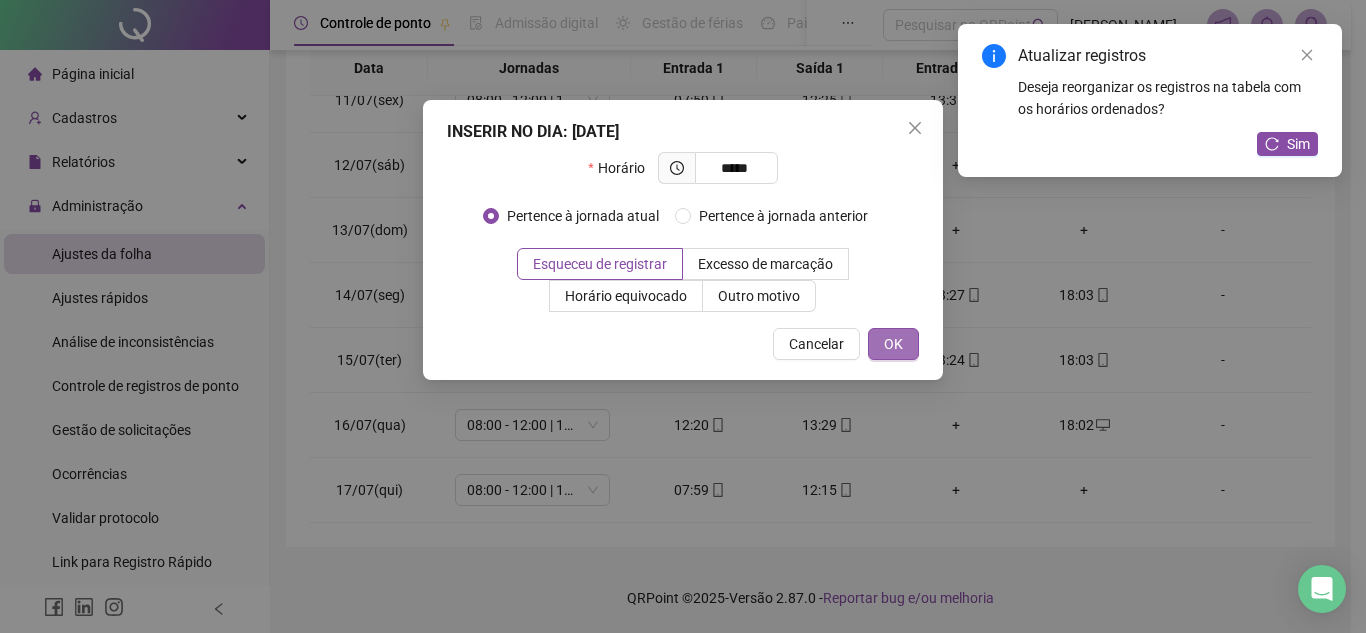 click on "INSERIR NO DIA :   [DATE] Horário ***** Pertence à jornada atual Pertence à jornada anterior Esqueceu de registrar Excesso de marcação Horário equivocado Outro motivo Motivo Cancelar OK" at bounding box center (683, 240) 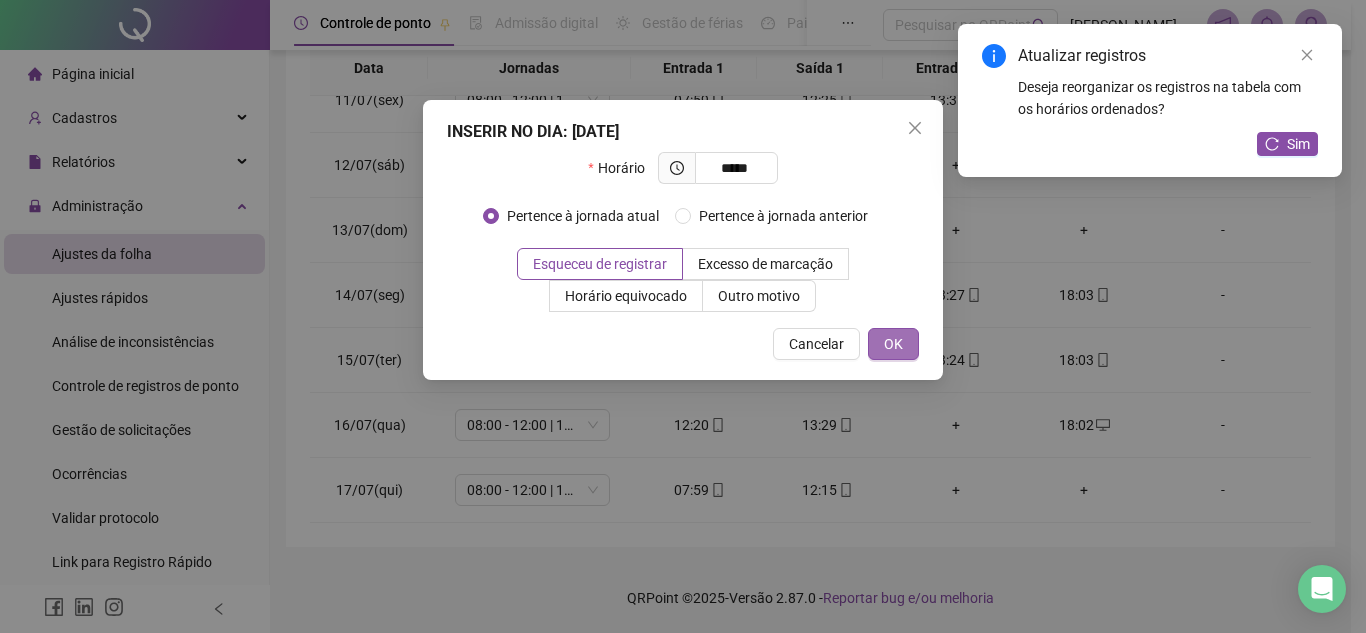 click on "OK" at bounding box center [893, 344] 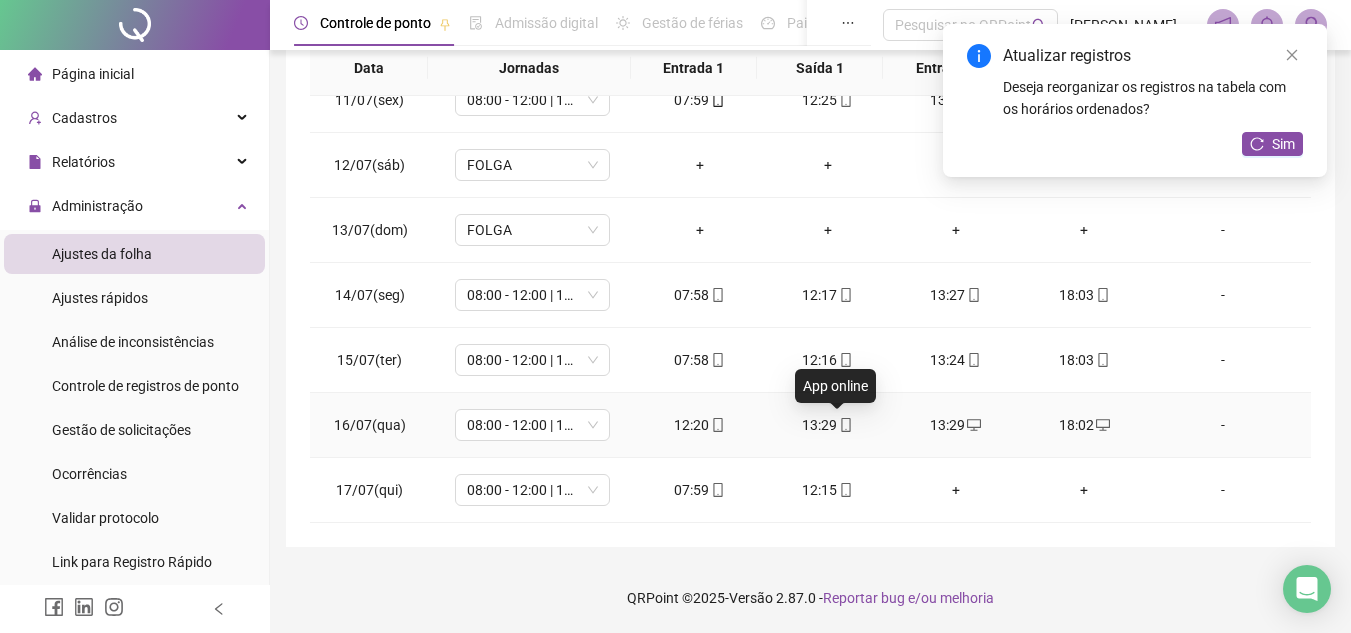 click 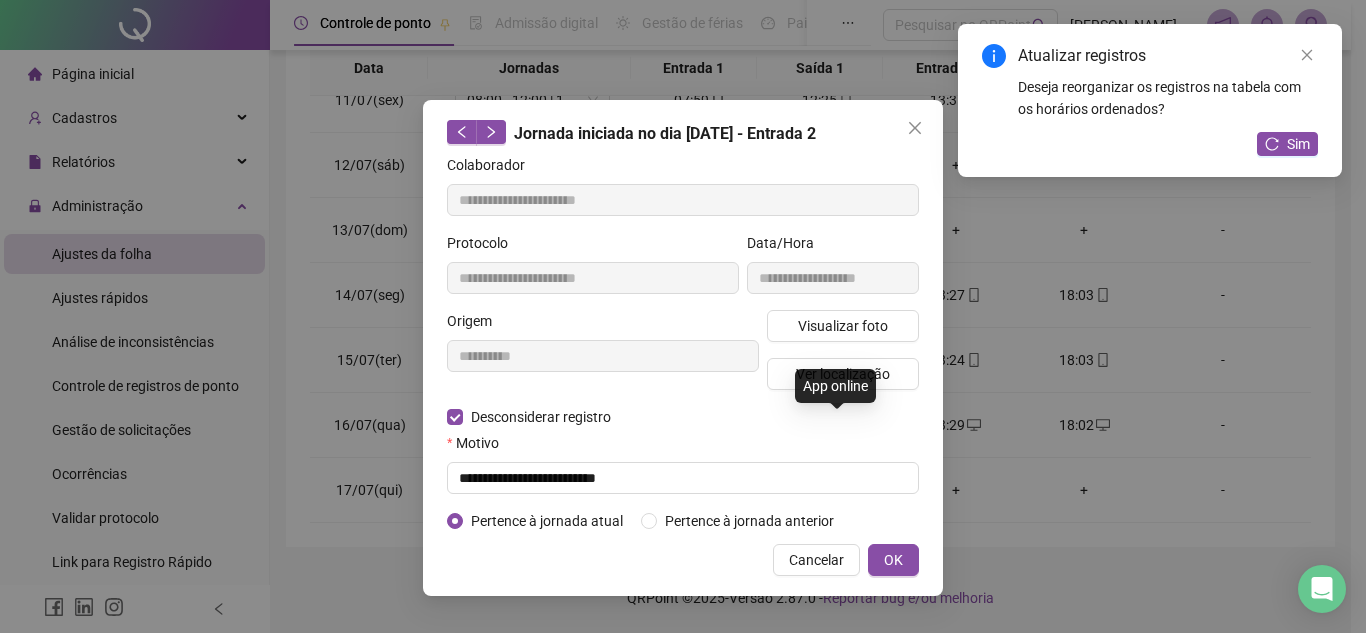 type on "**********" 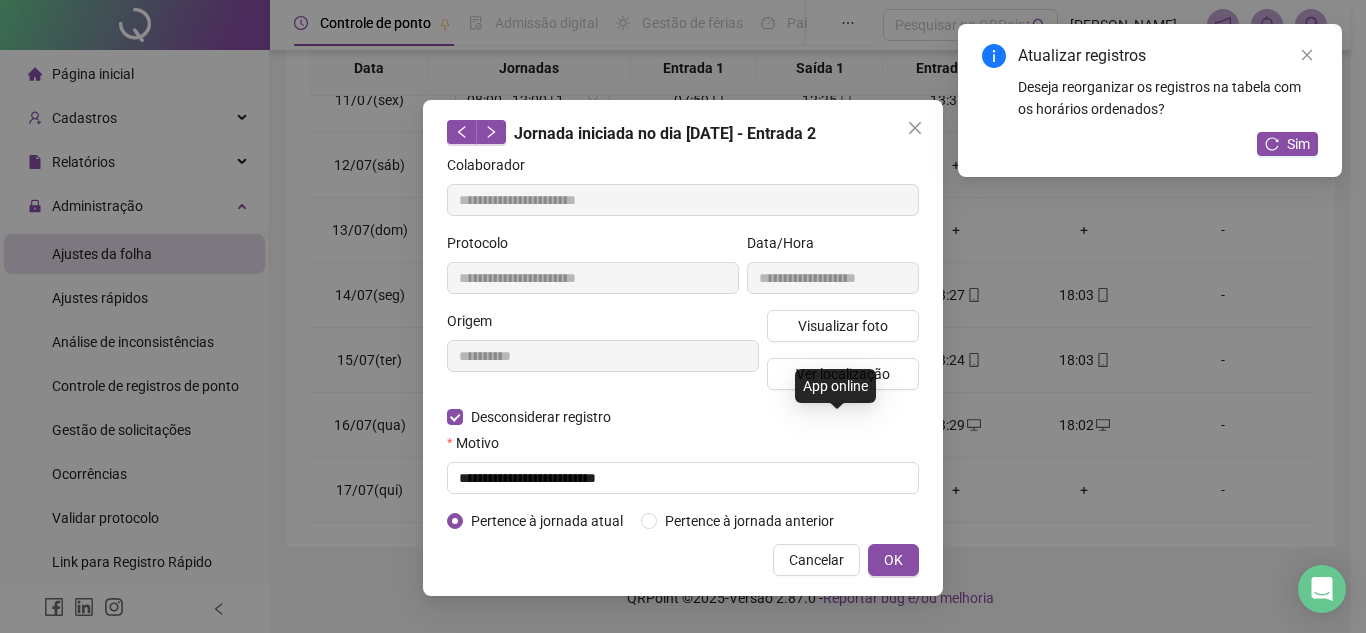 type on "**********" 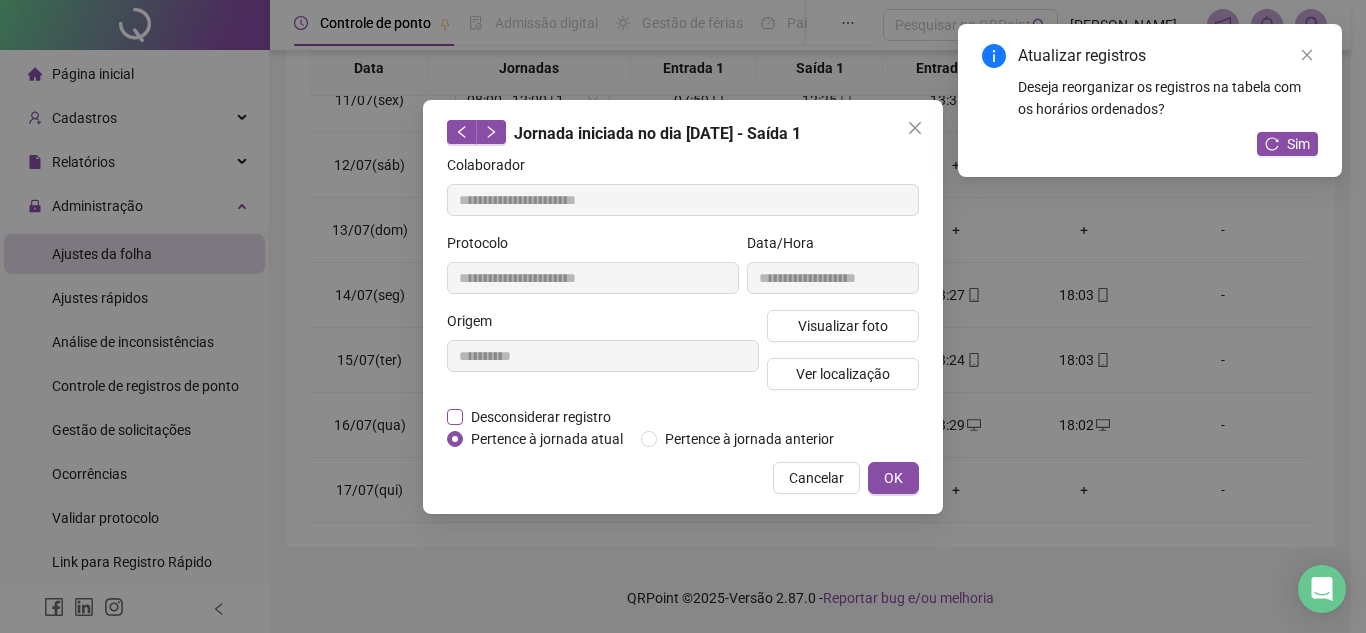 click on "Desconsiderar registro" at bounding box center [541, 417] 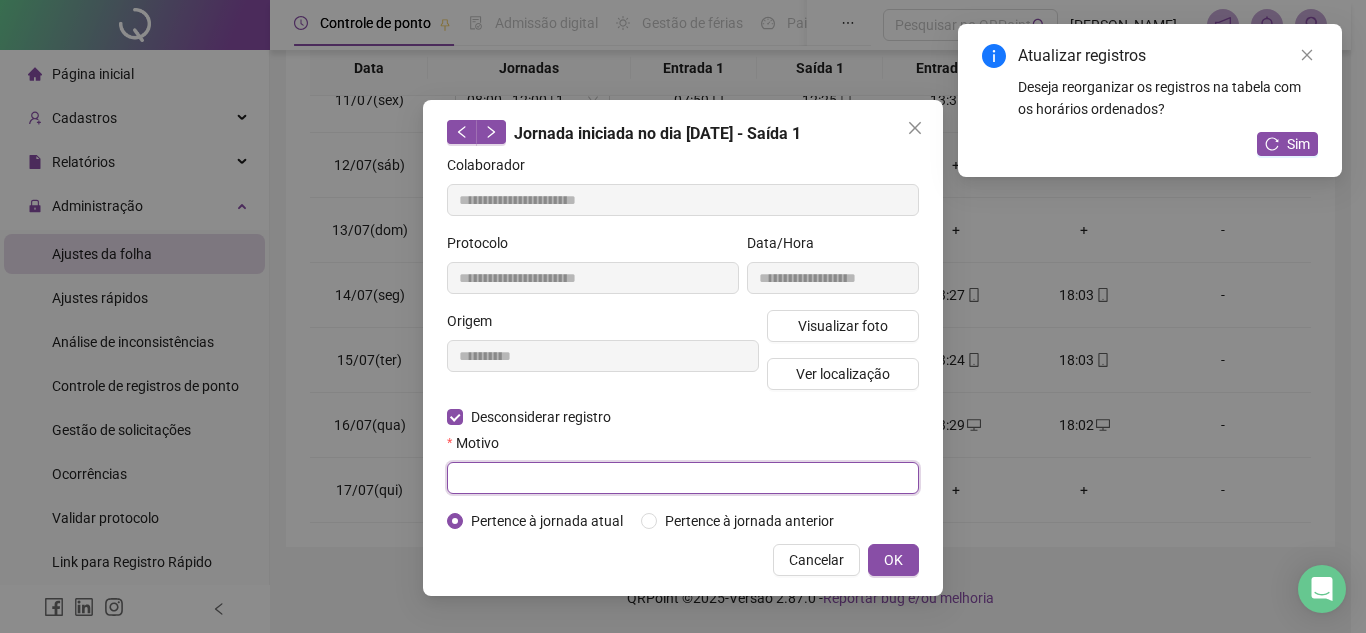 click at bounding box center [683, 478] 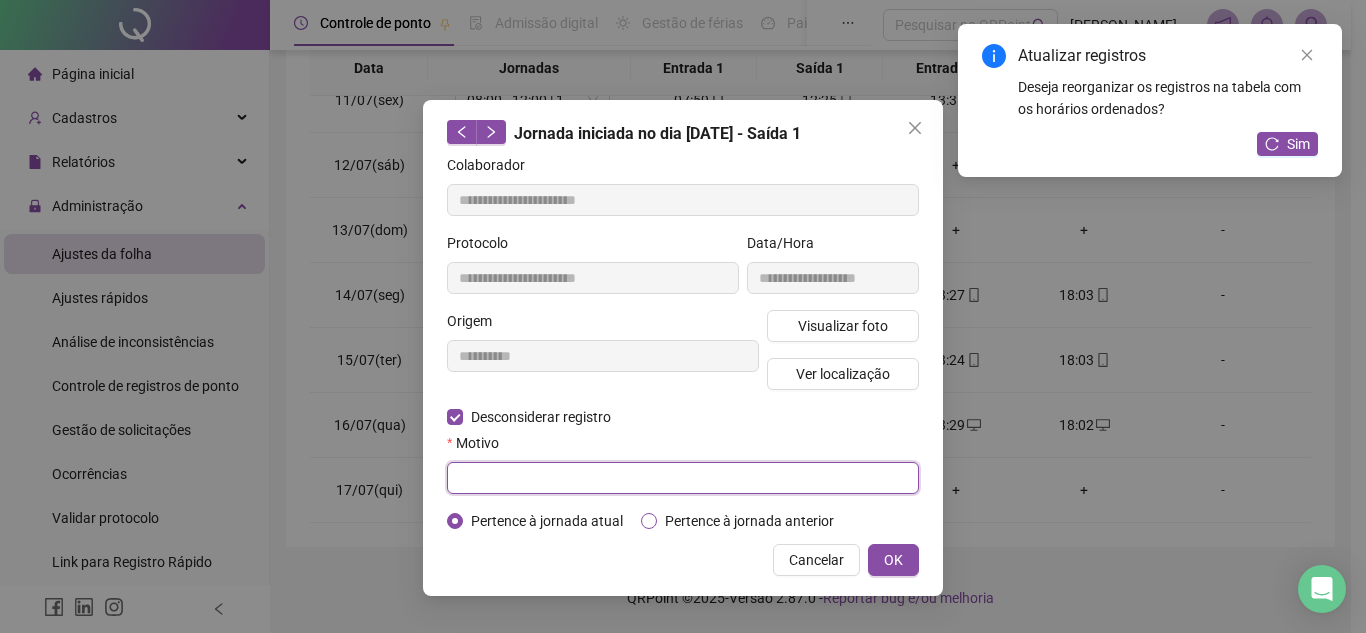paste on "**********" 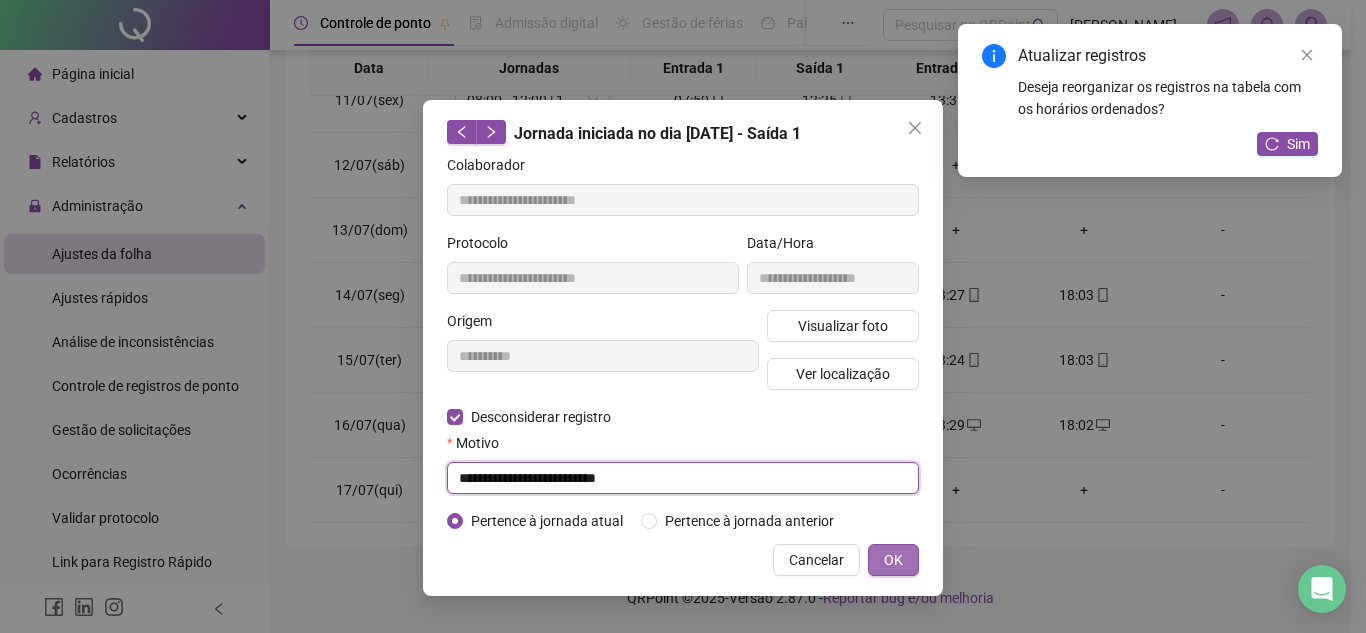 type on "**********" 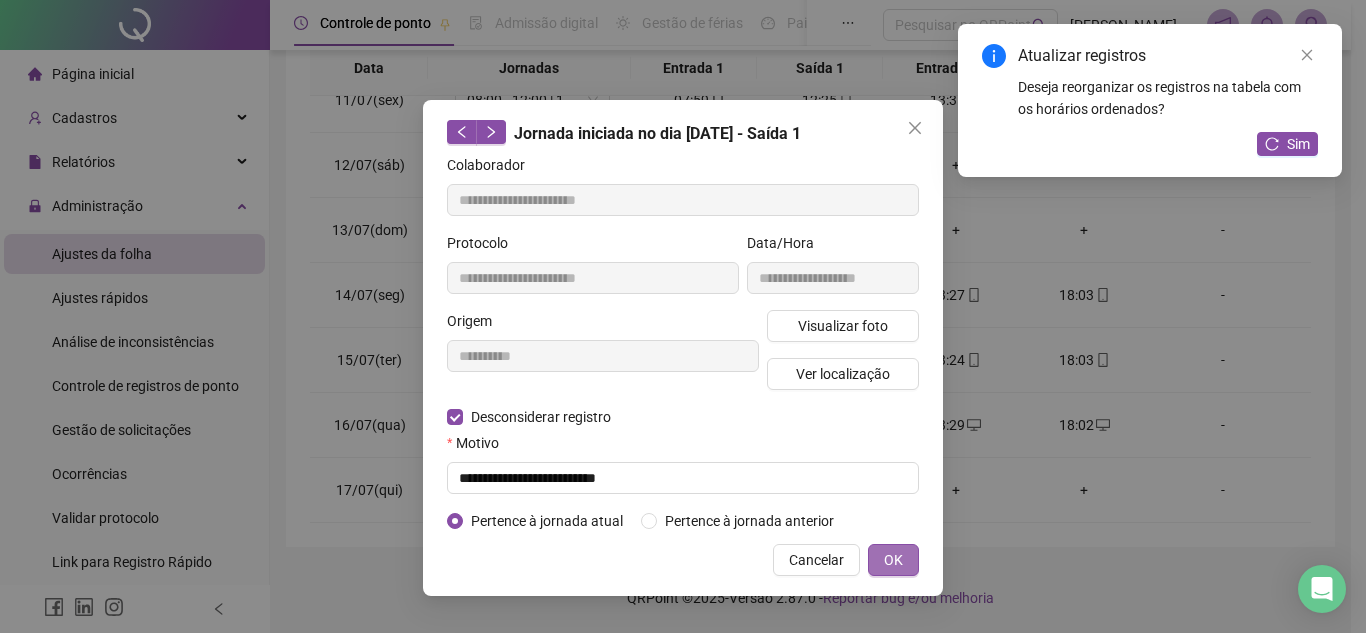 click on "OK" at bounding box center (893, 560) 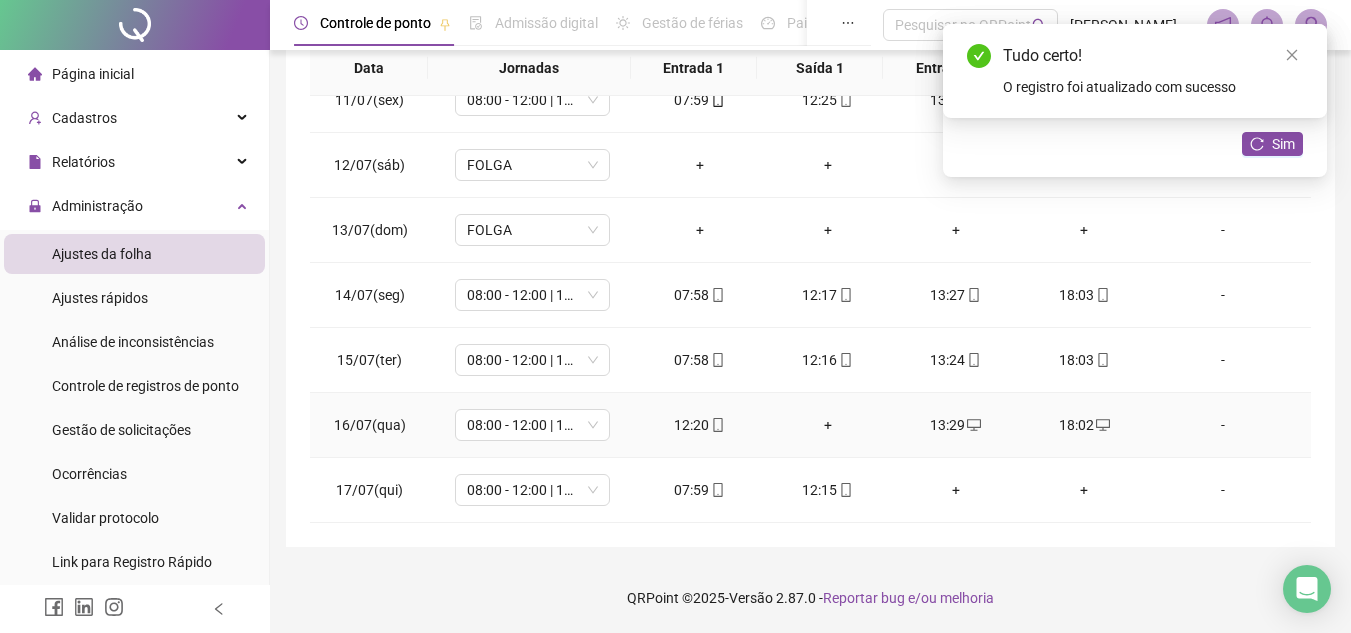 click on "+" at bounding box center (828, 425) 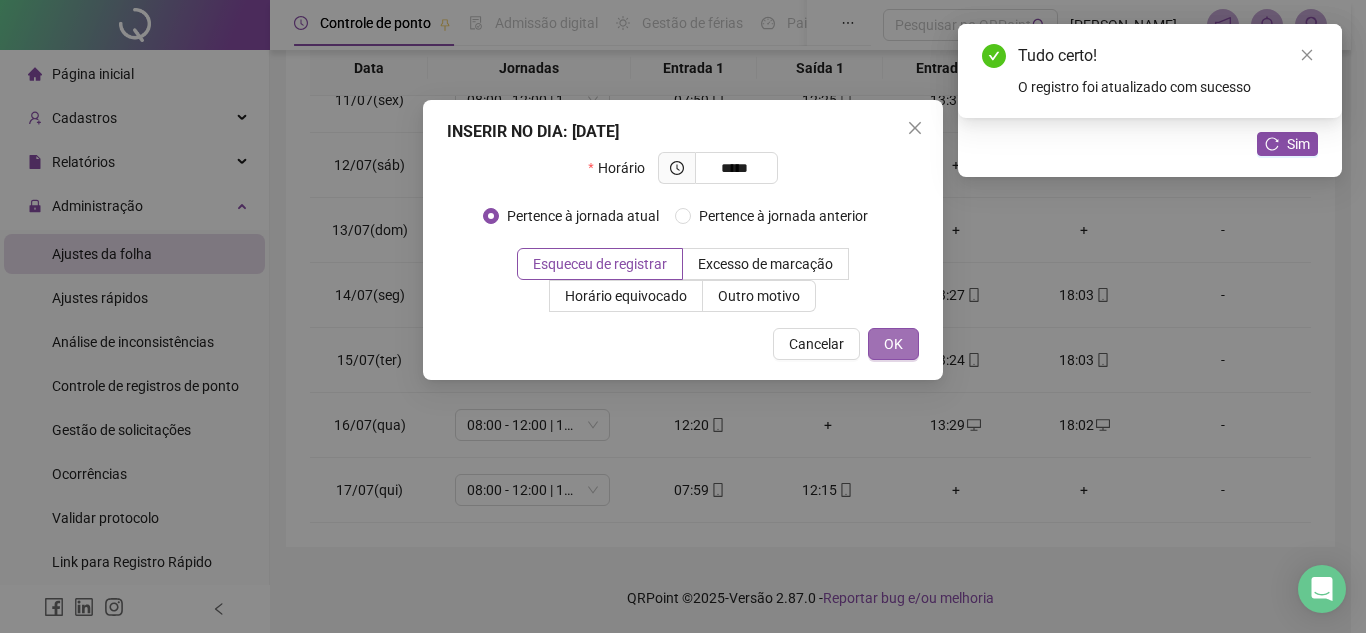 type on "*****" 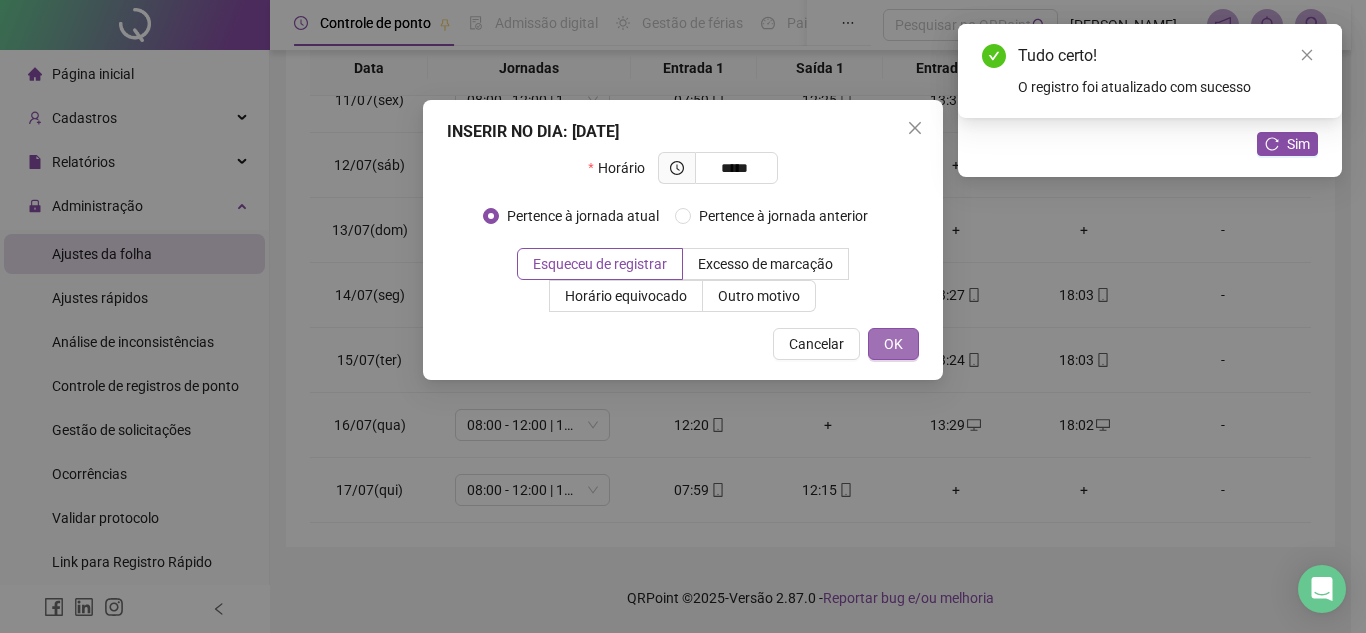 click on "OK" at bounding box center [893, 344] 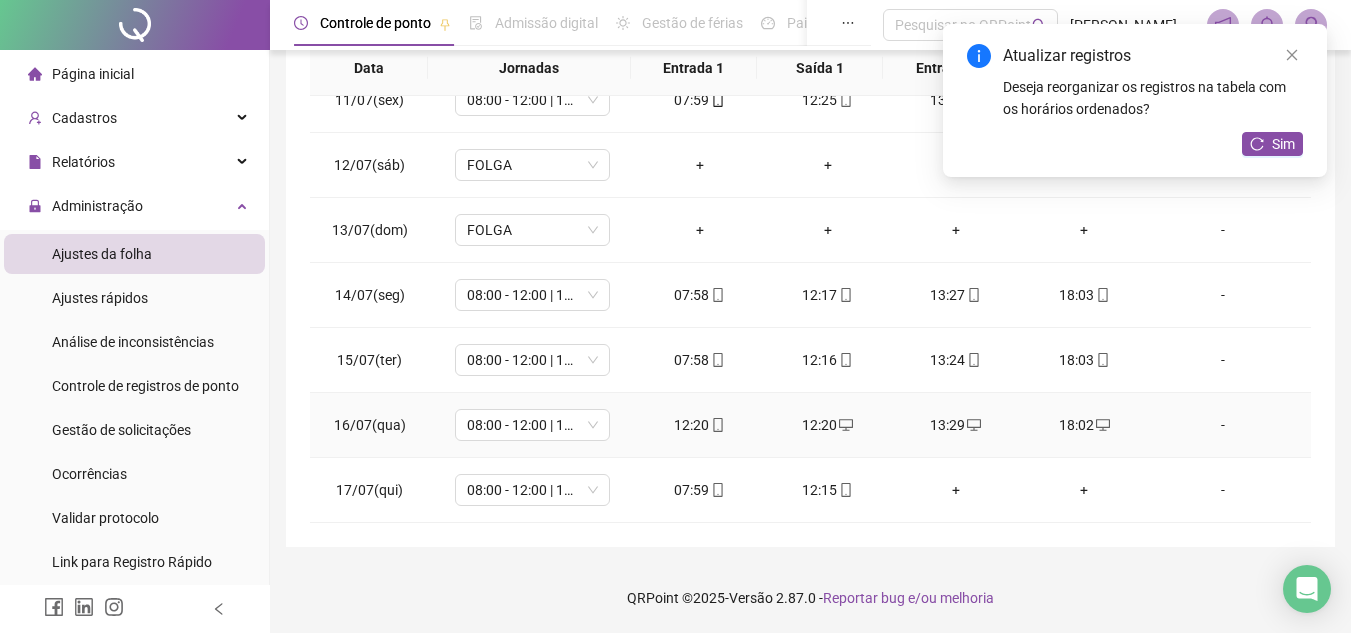 click 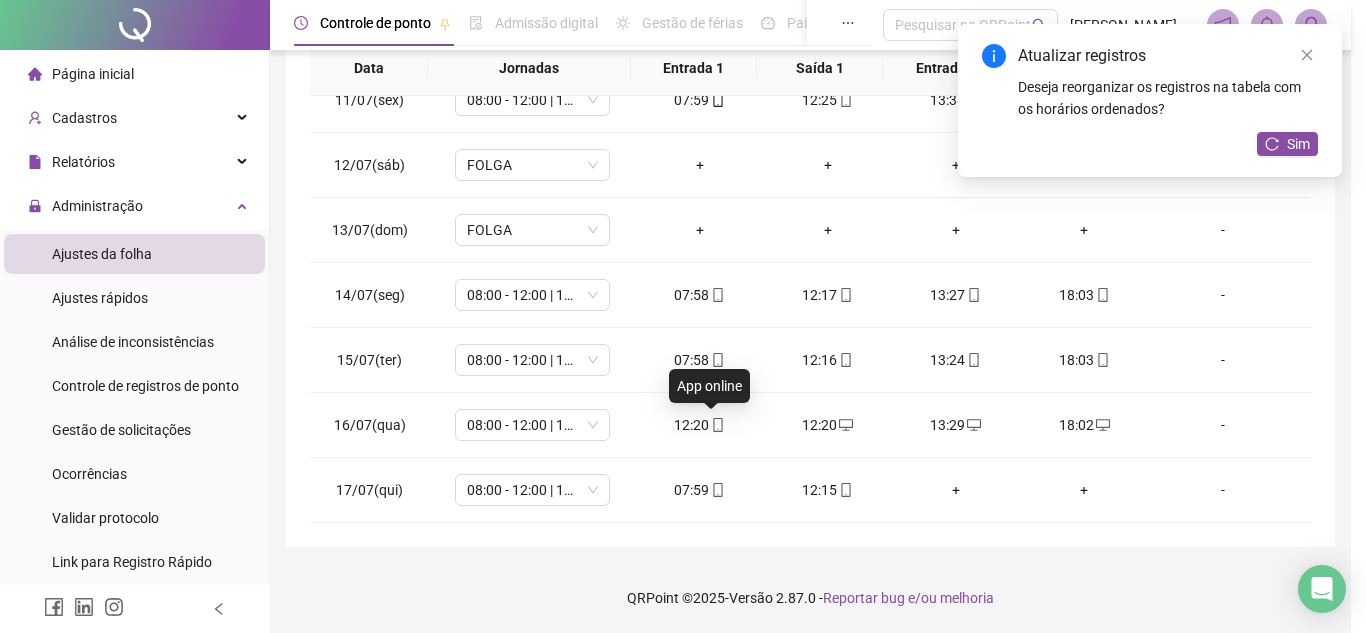 type on "**********" 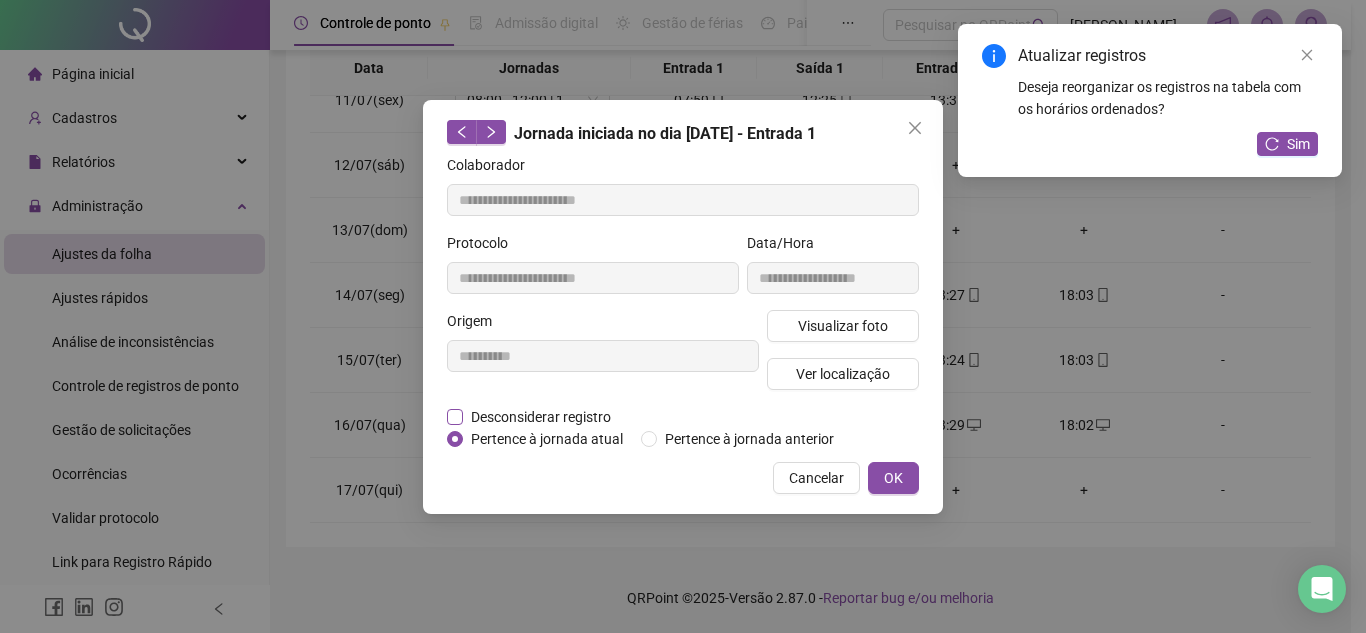 click on "Desconsiderar registro" at bounding box center (541, 417) 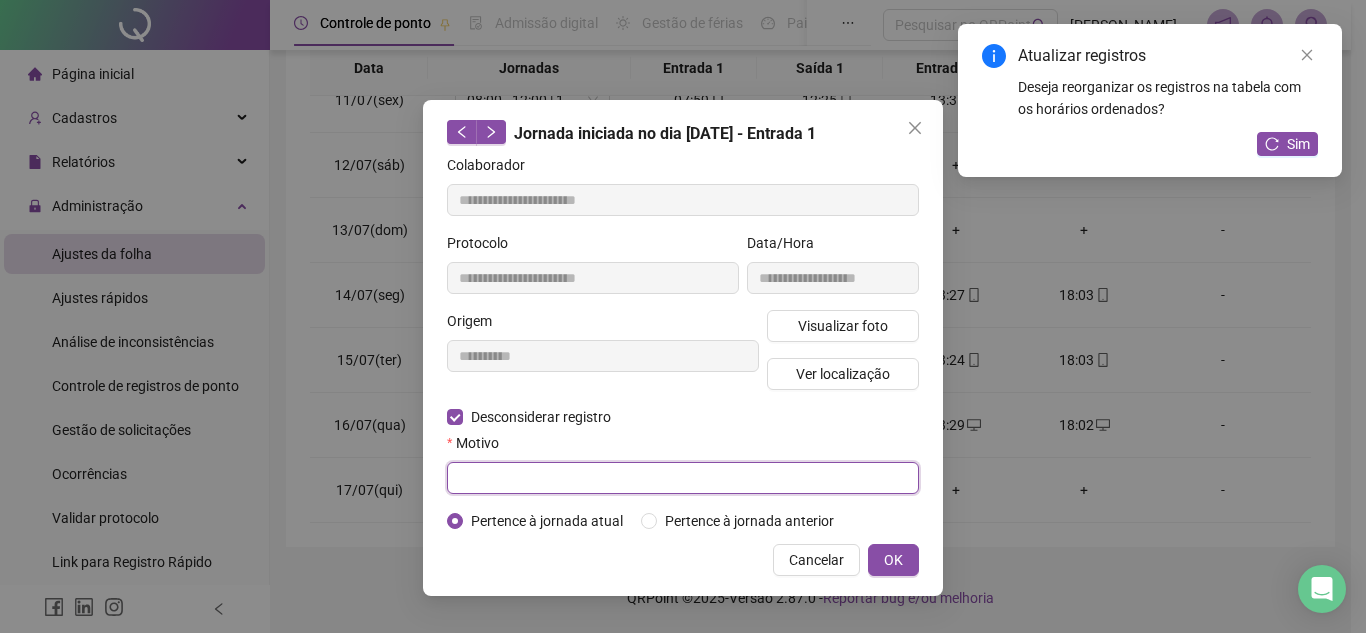 click at bounding box center (683, 478) 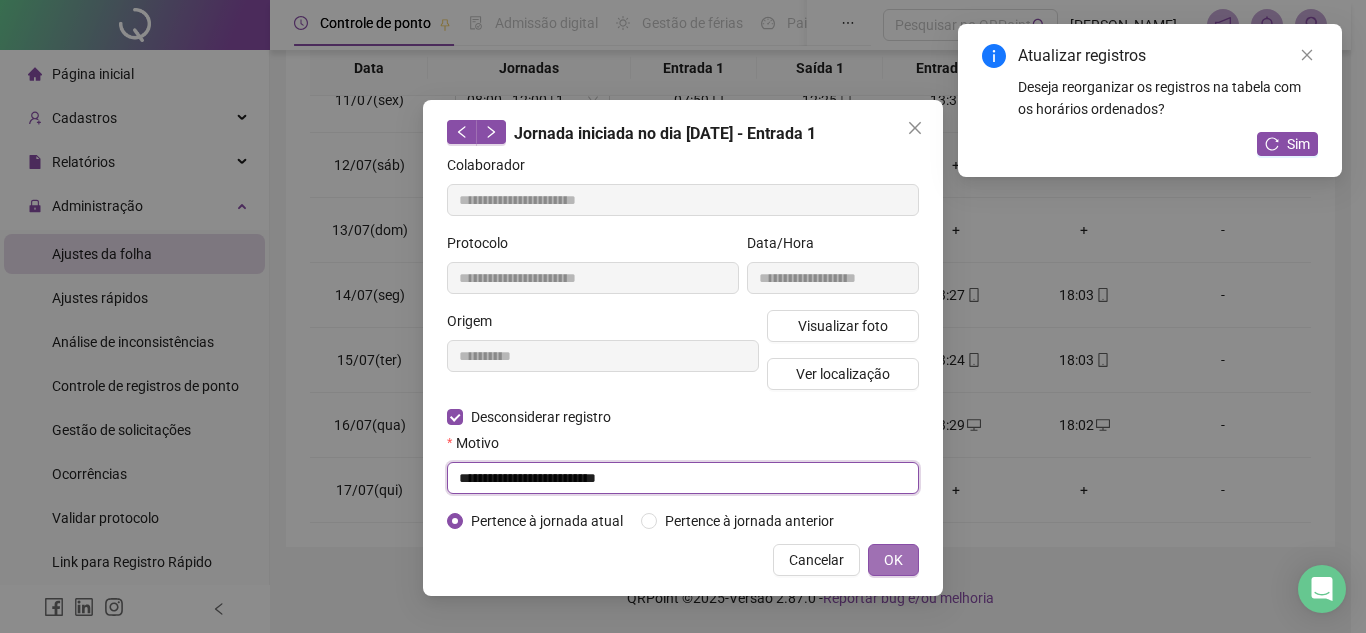 type on "**********" 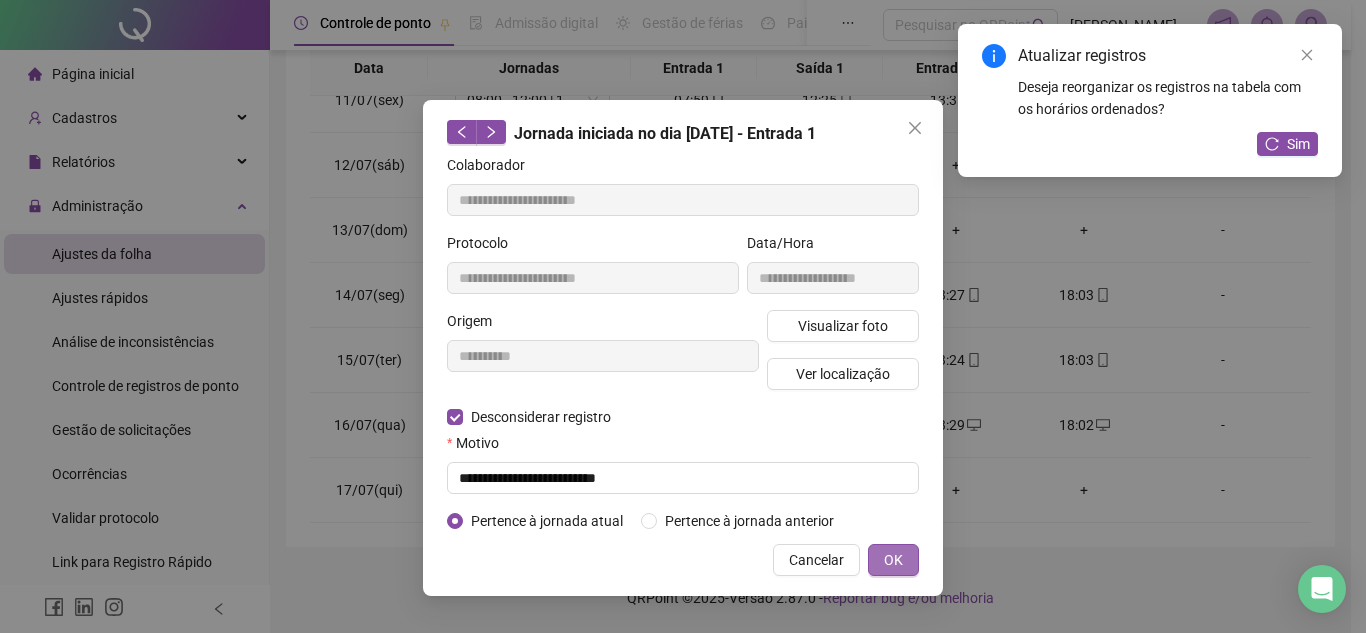 click on "OK" at bounding box center (893, 560) 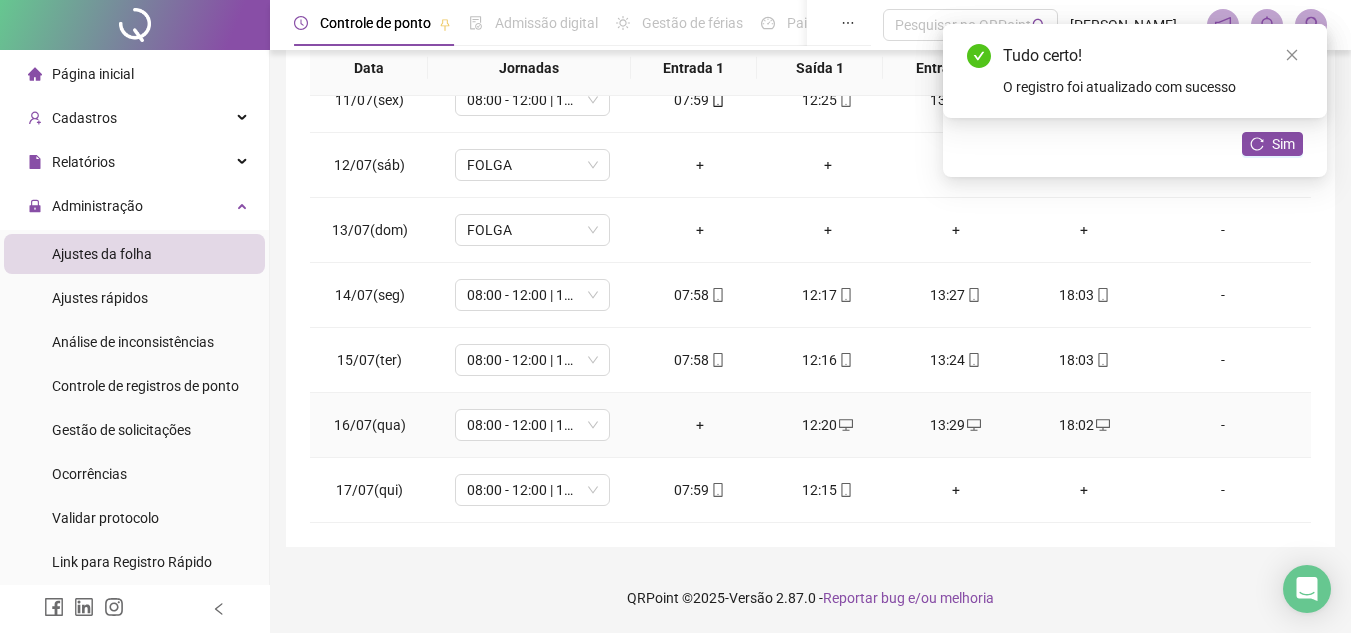 click on "+" at bounding box center [700, 425] 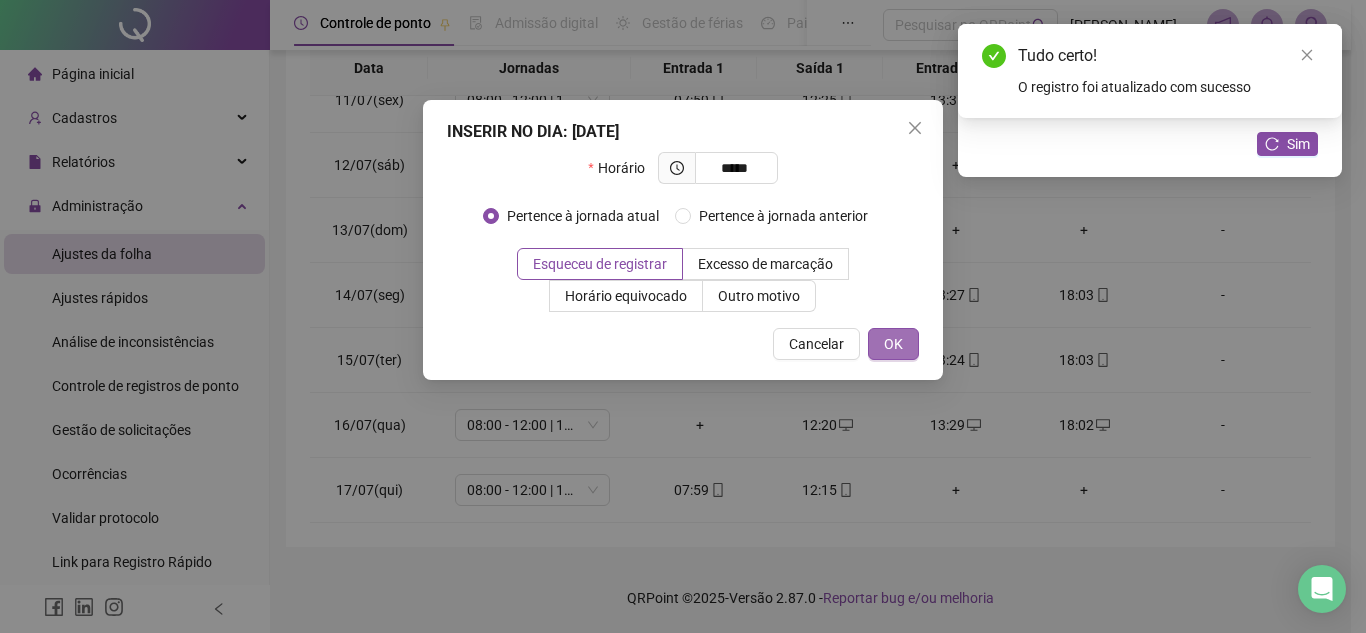 type on "*****" 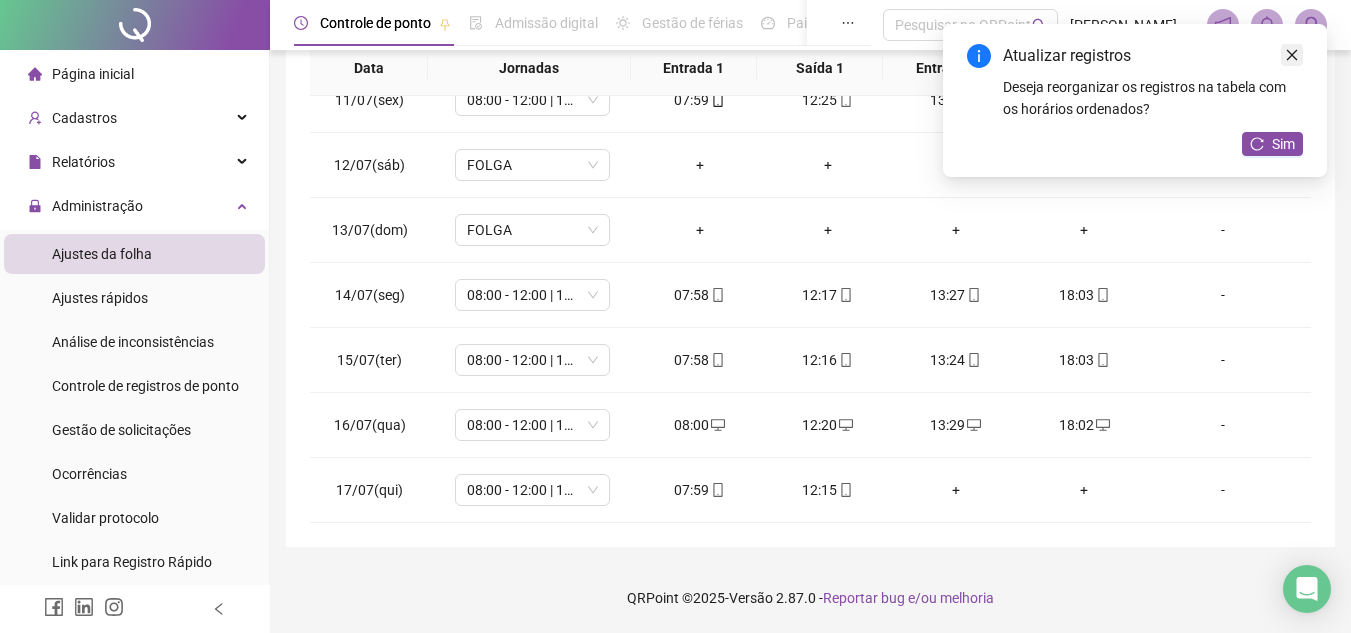 click 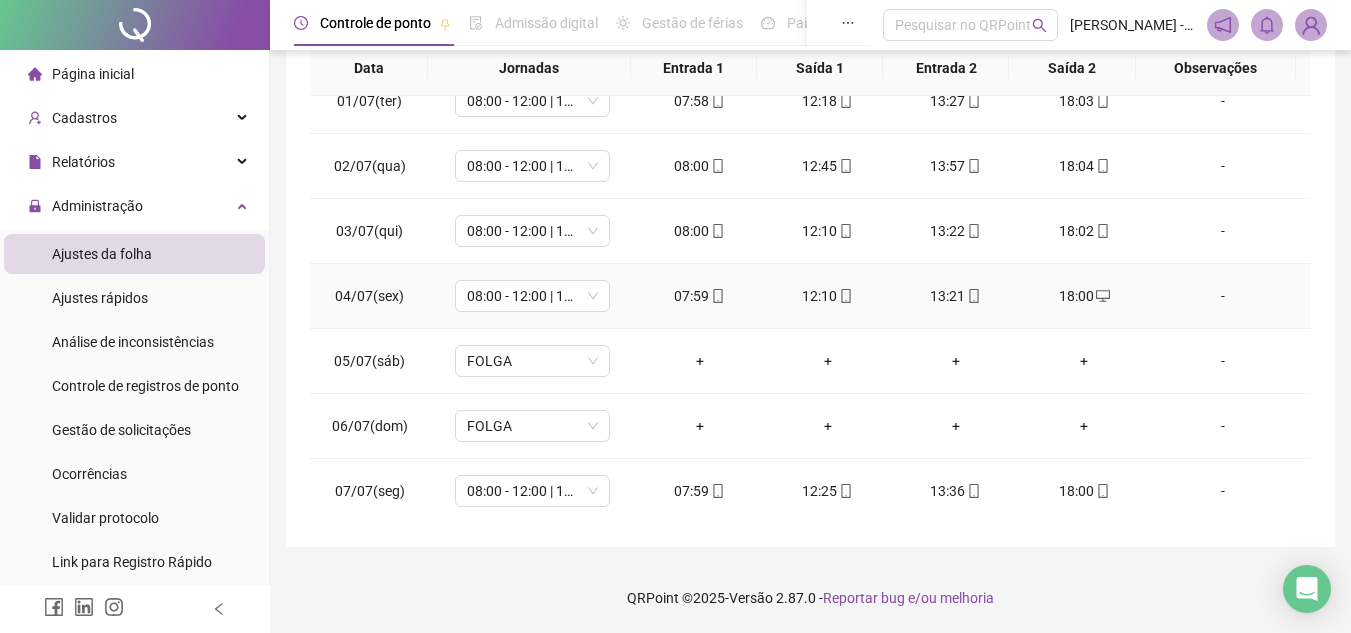 scroll, scrollTop: 0, scrollLeft: 0, axis: both 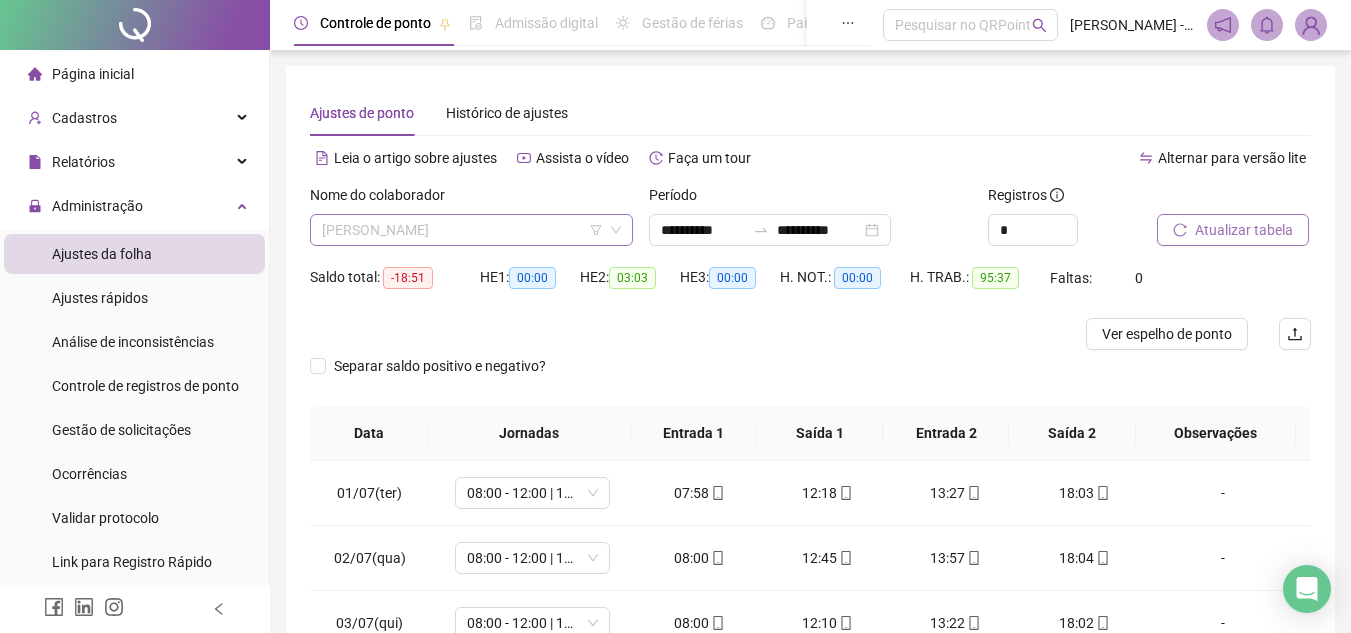 click on "[PERSON_NAME]" at bounding box center [471, 230] 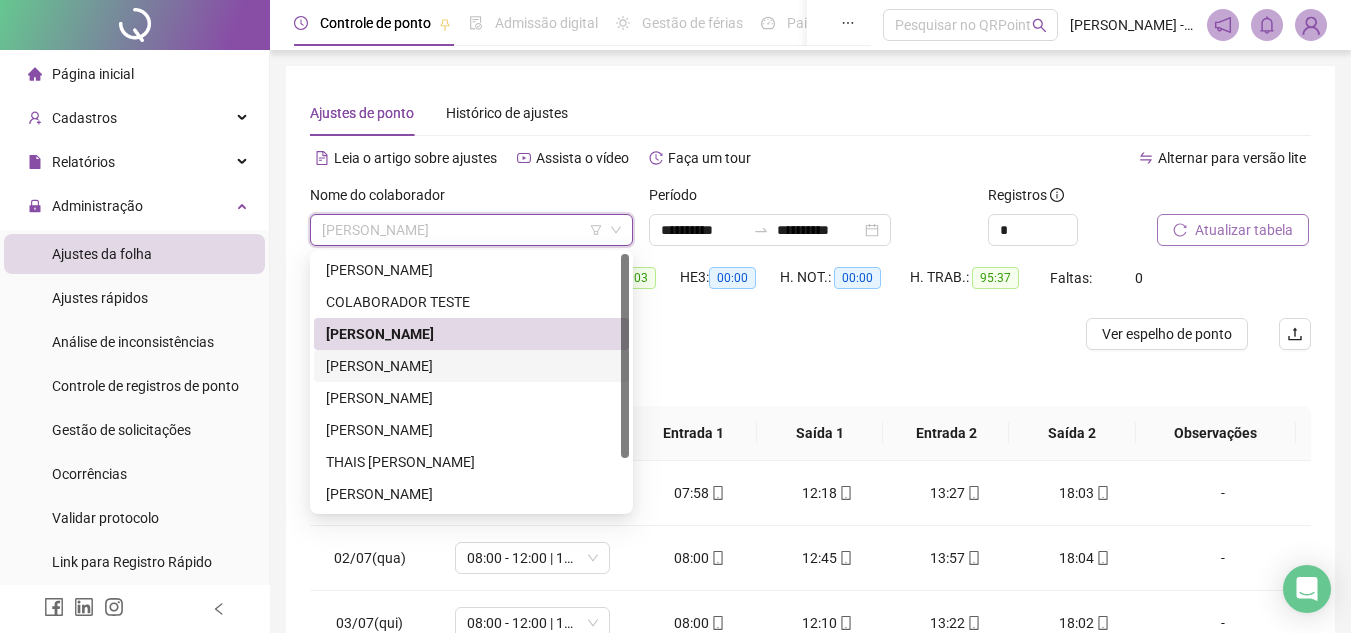 click on "[PERSON_NAME]" at bounding box center [471, 366] 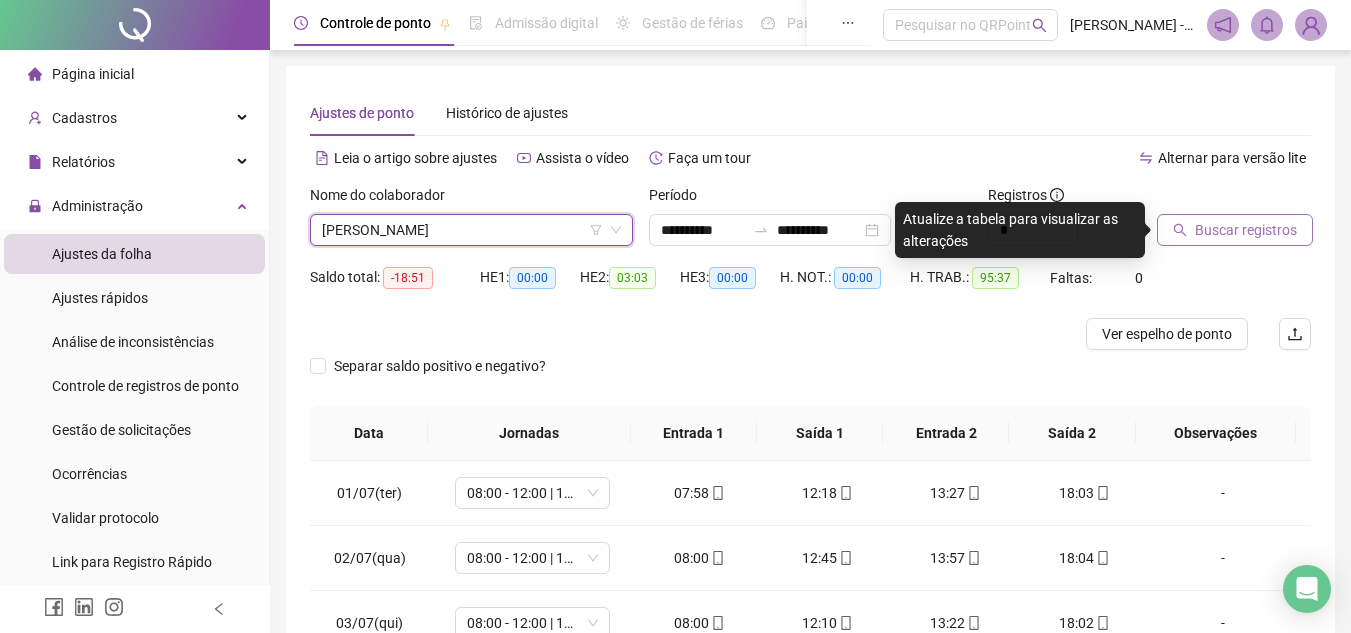 click on "Buscar registros" at bounding box center (1246, 230) 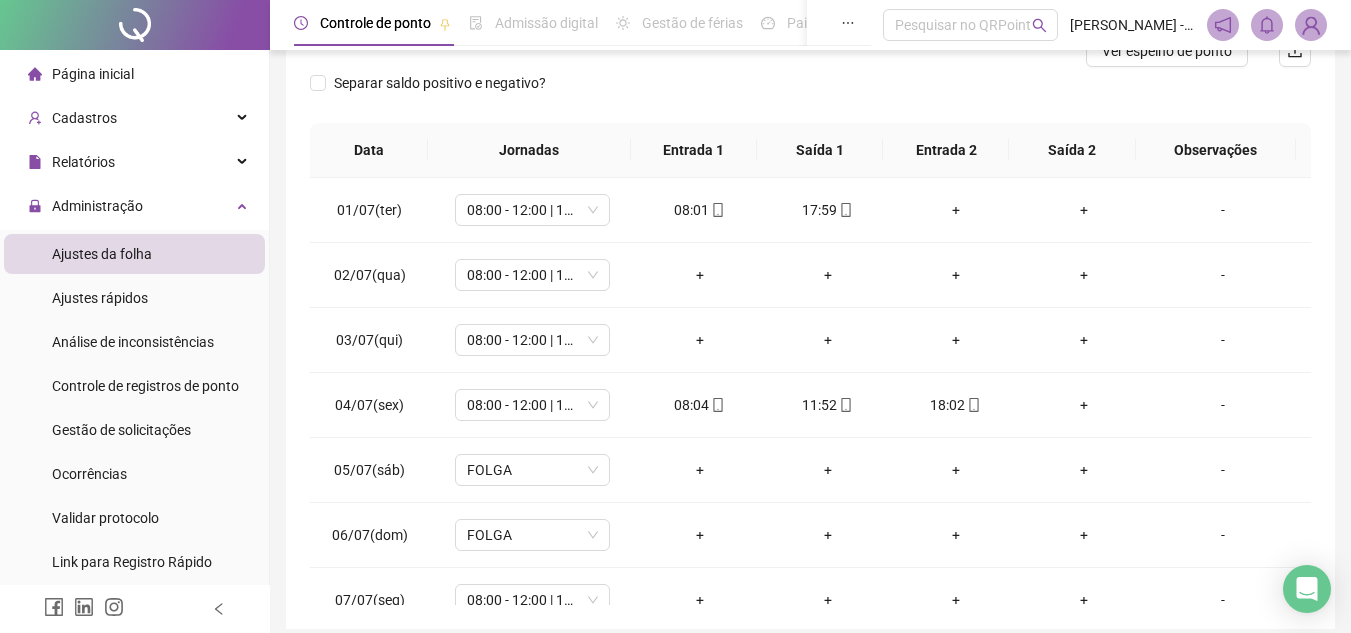 scroll, scrollTop: 365, scrollLeft: 0, axis: vertical 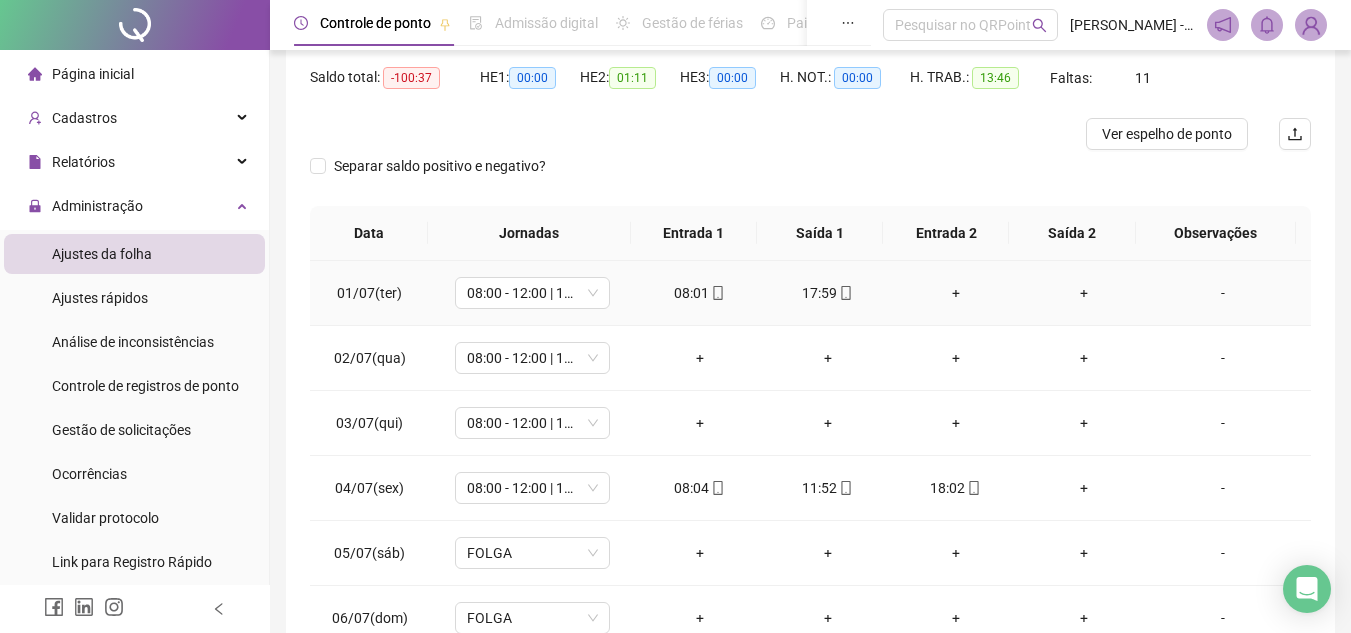 click on "+" at bounding box center (1084, 293) 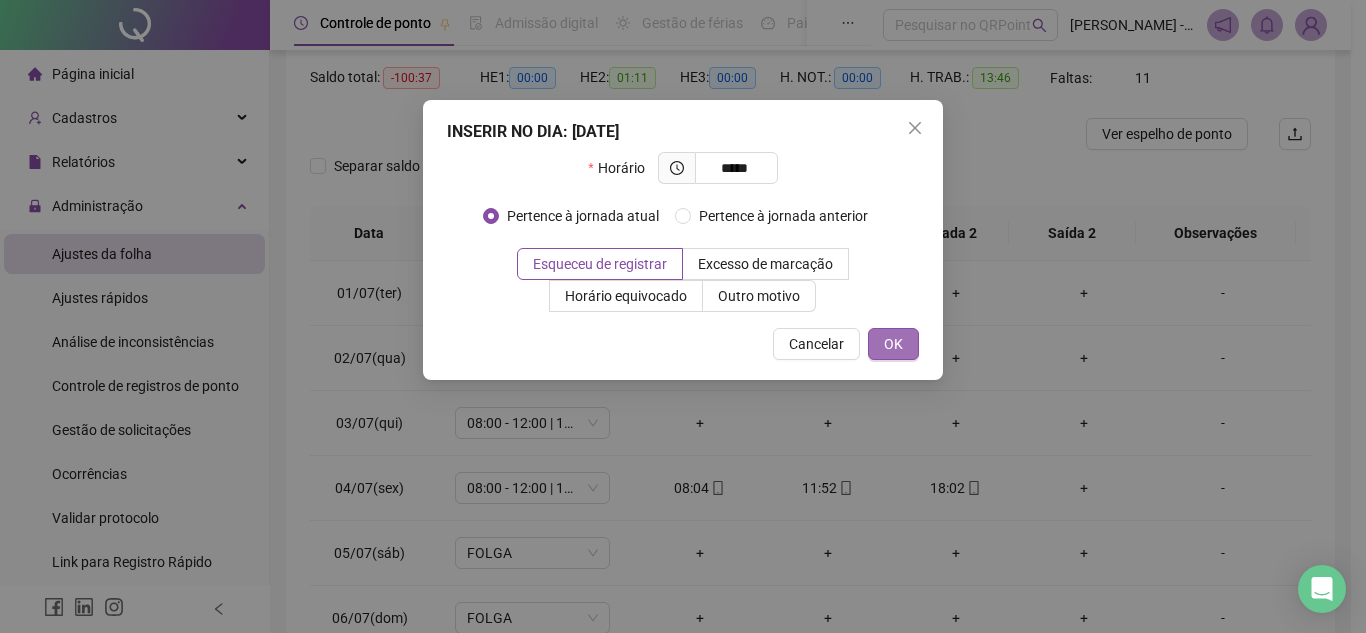 type on "*****" 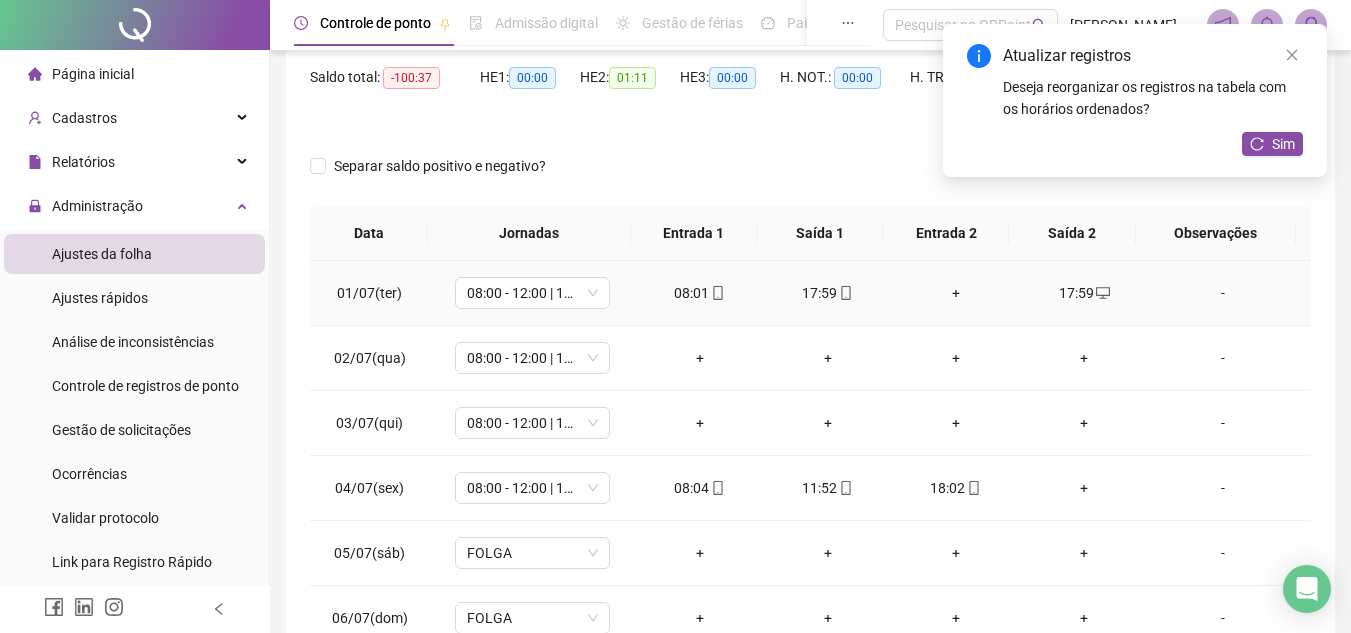 click on "+" at bounding box center [956, 293] 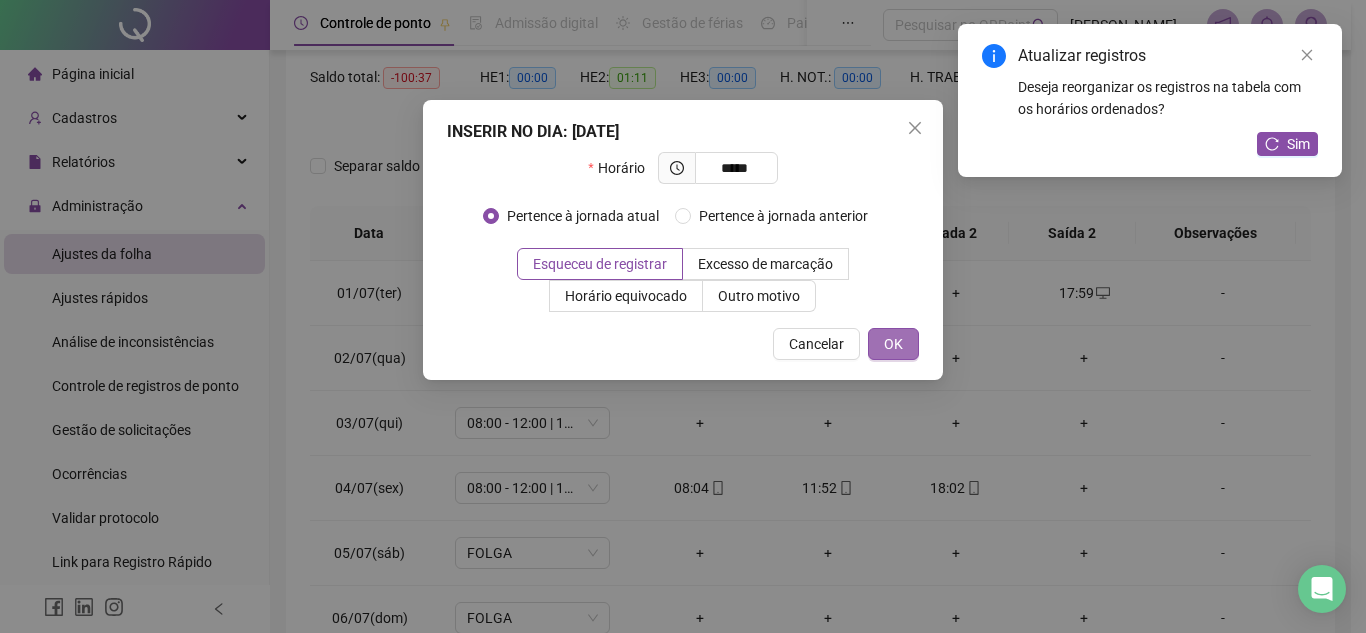 type on "*****" 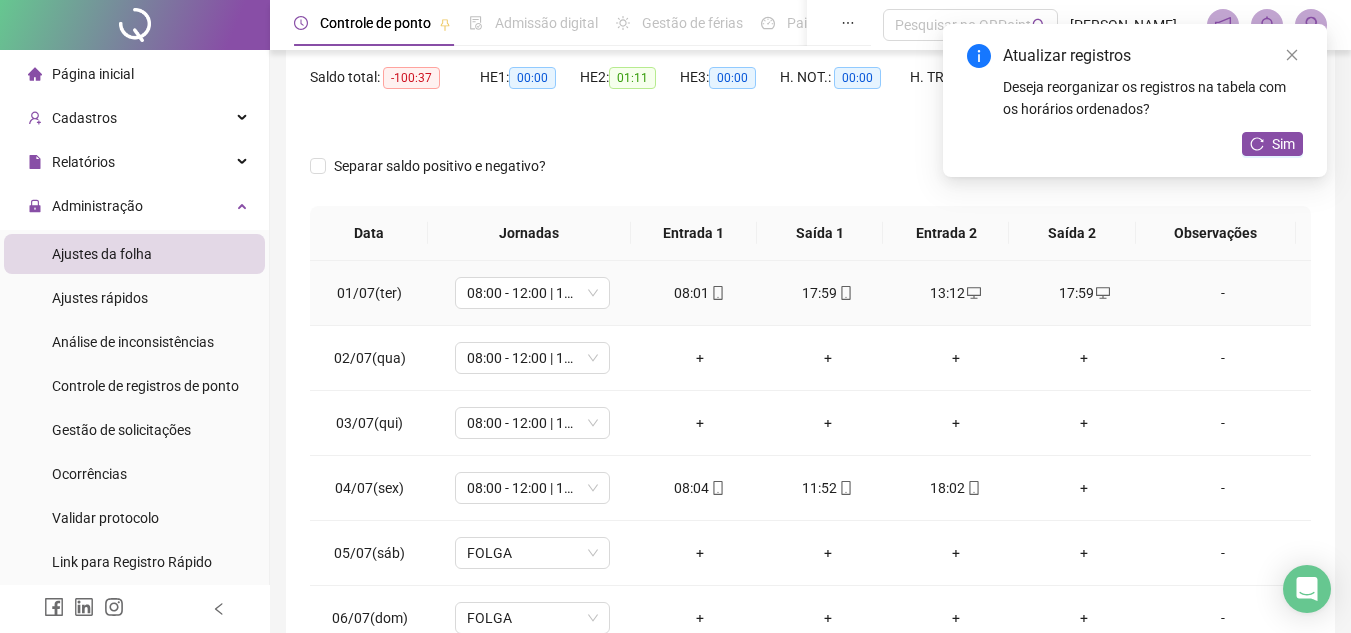 click 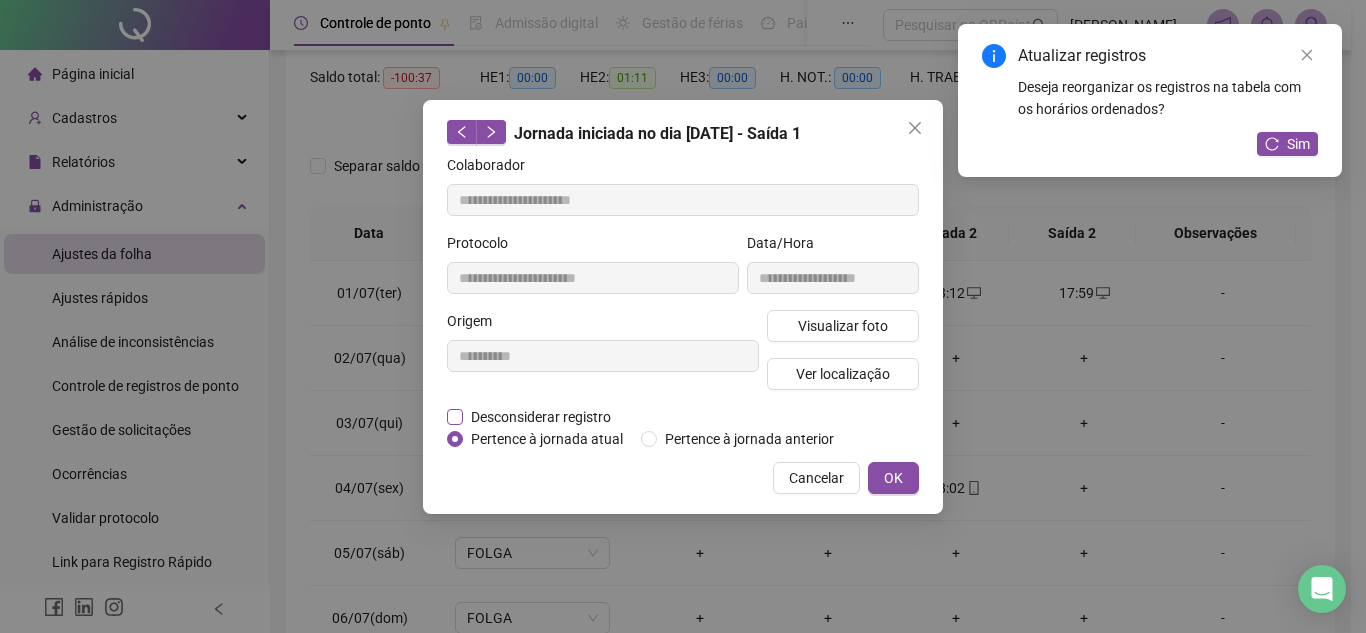 click on "Desconsiderar registro" at bounding box center [541, 417] 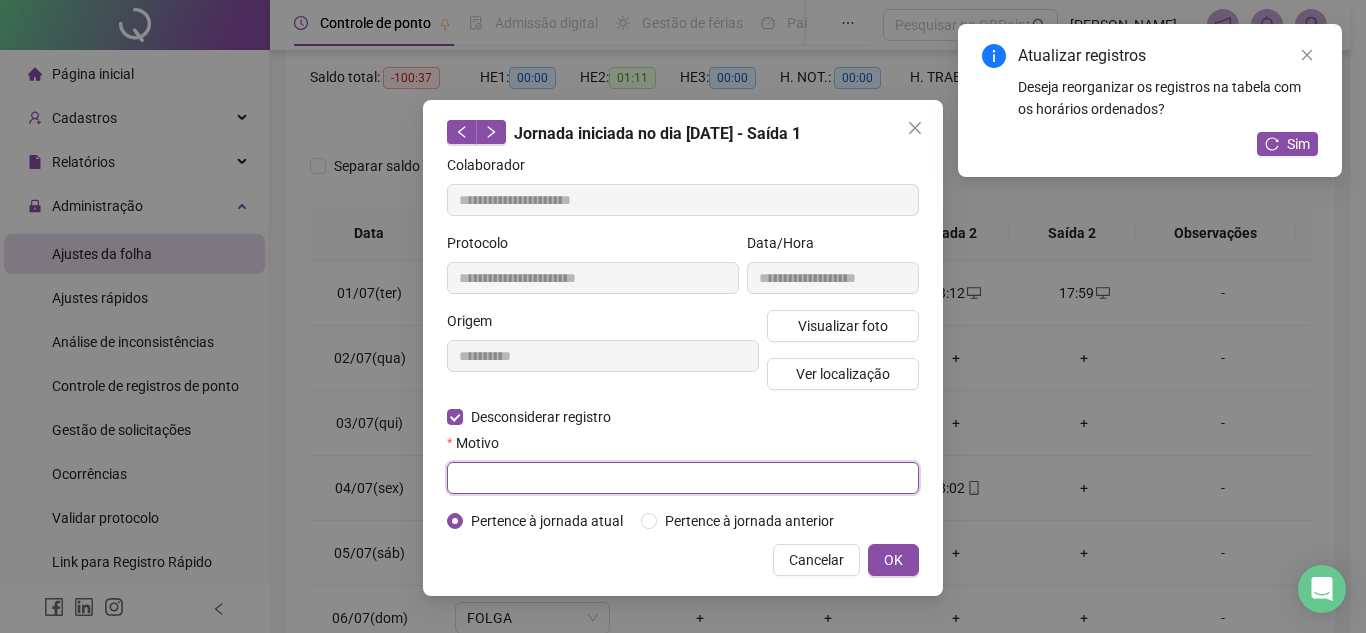click at bounding box center (683, 478) 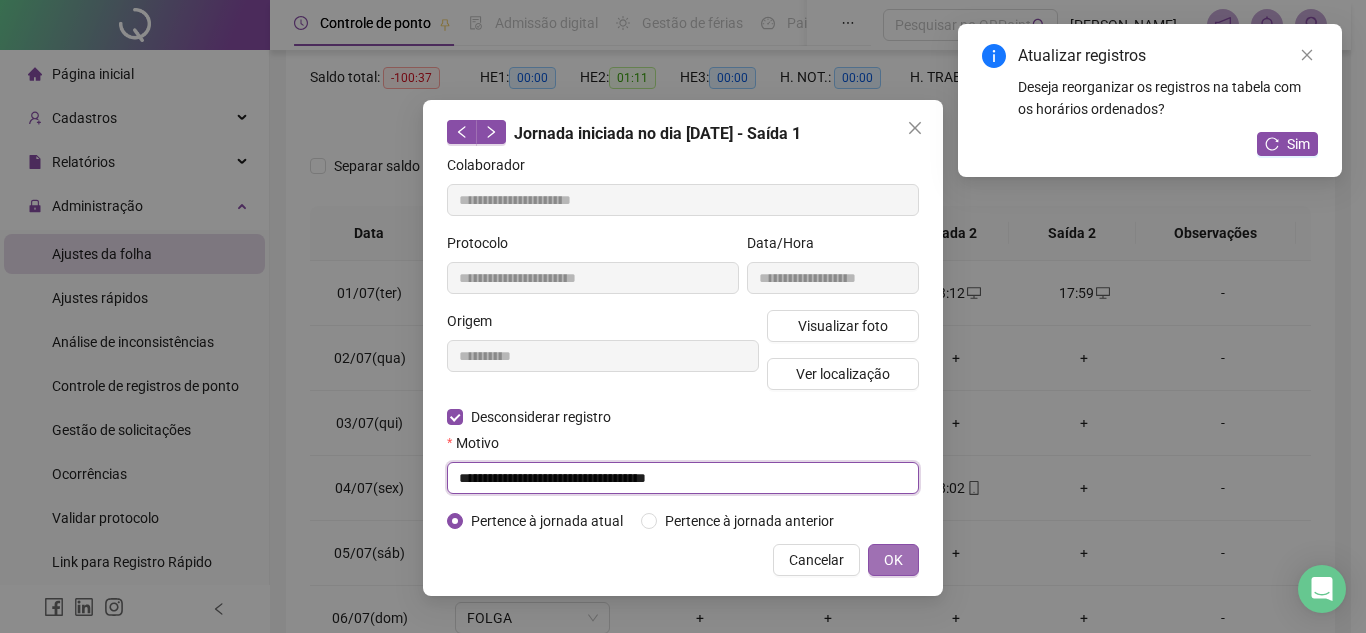 type on "**********" 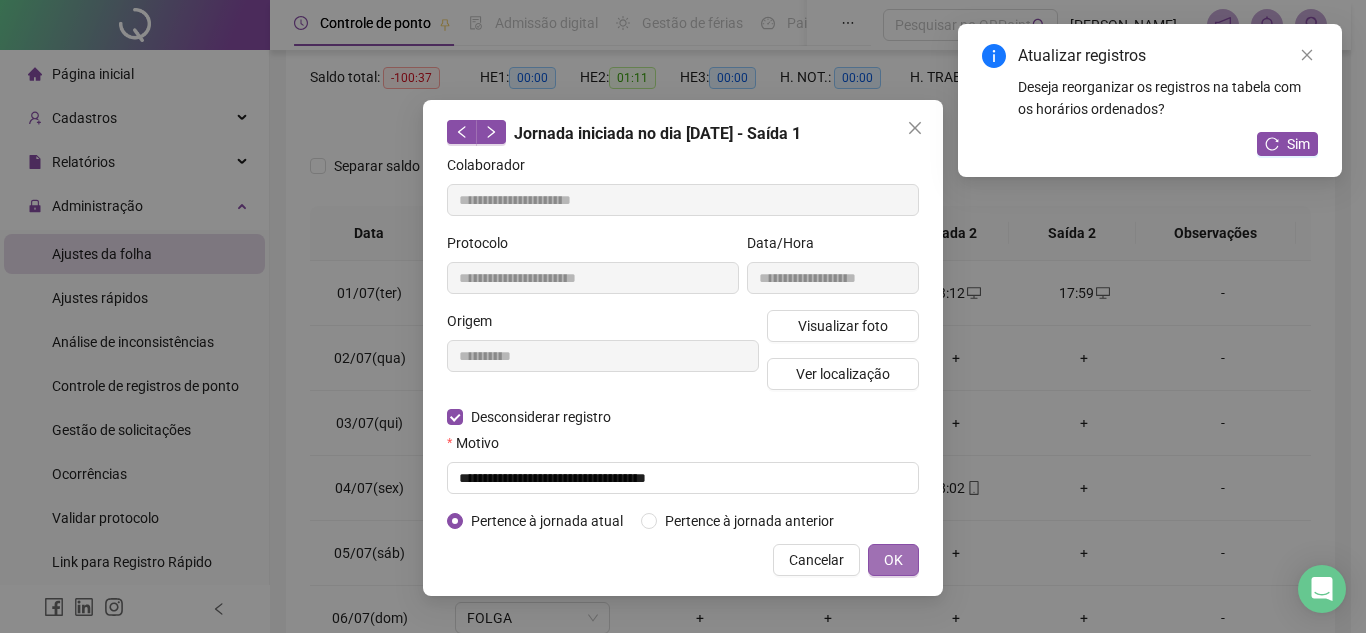 click on "OK" at bounding box center (893, 560) 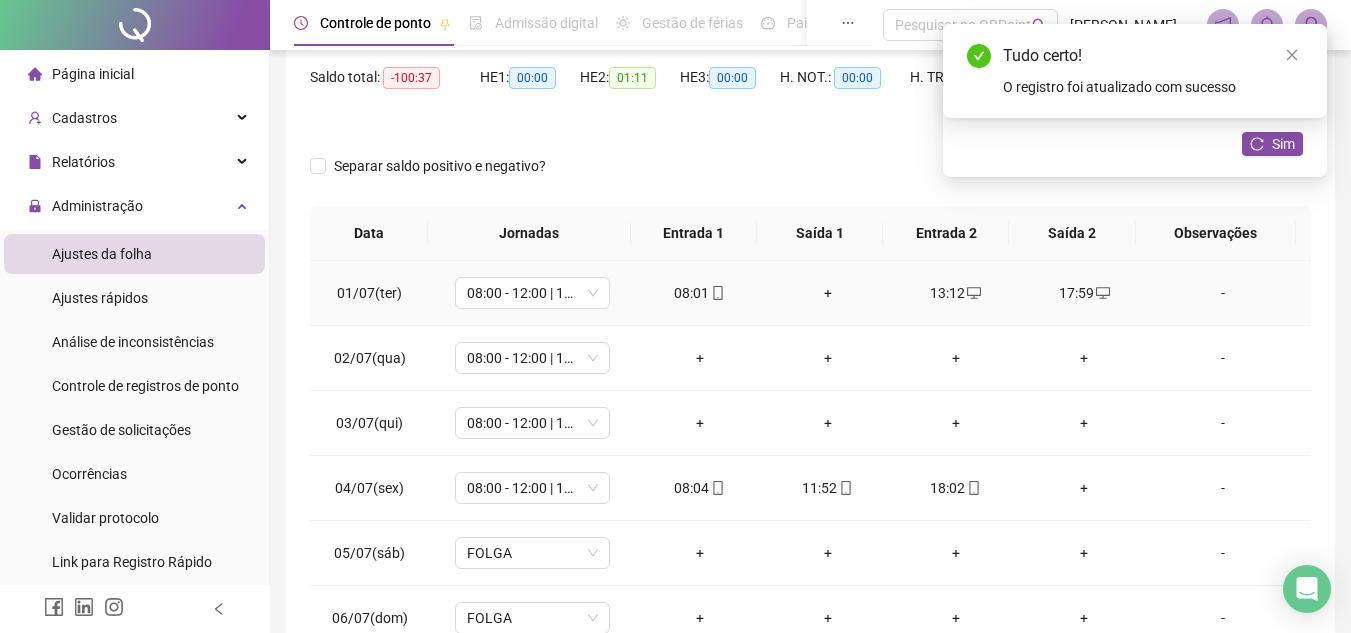 click on "+" at bounding box center [828, 293] 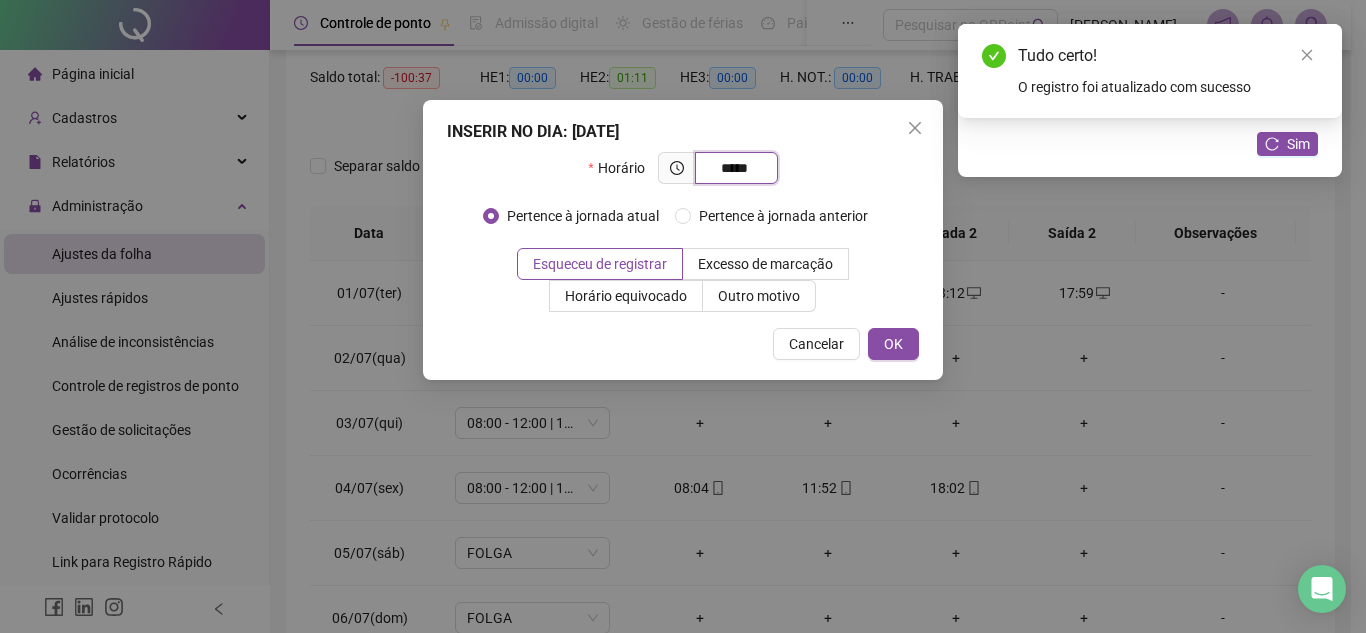 type on "*****" 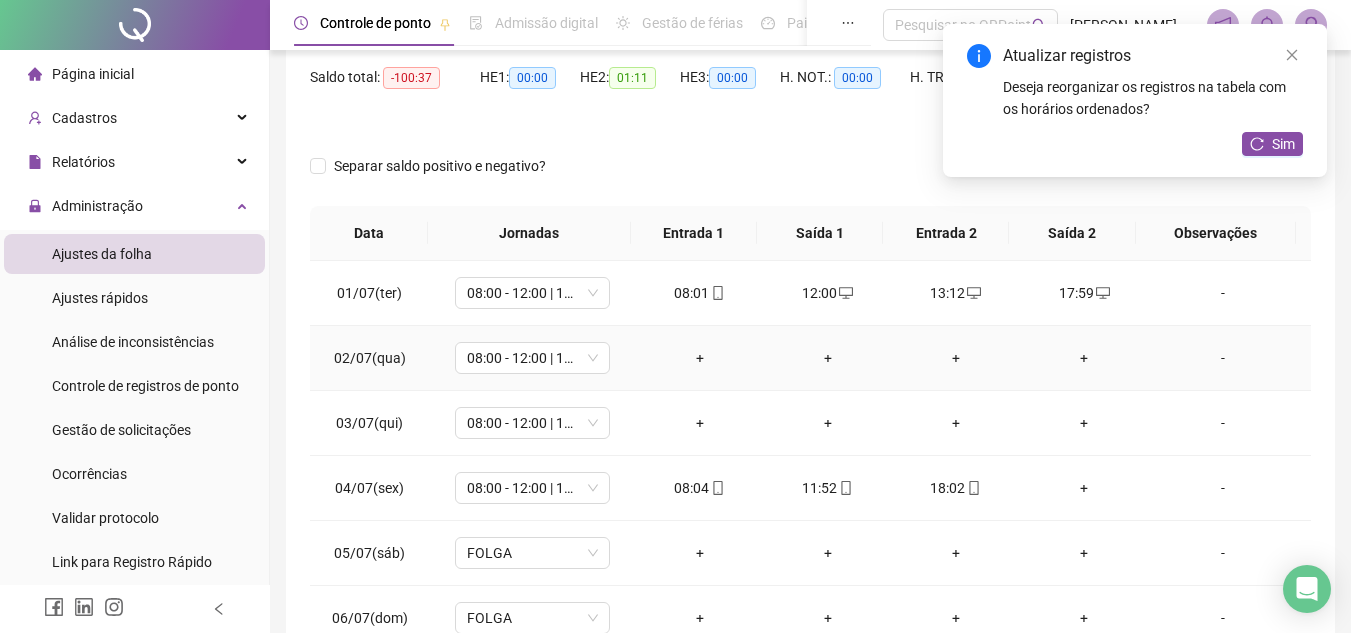 click on "-" at bounding box center [1223, 358] 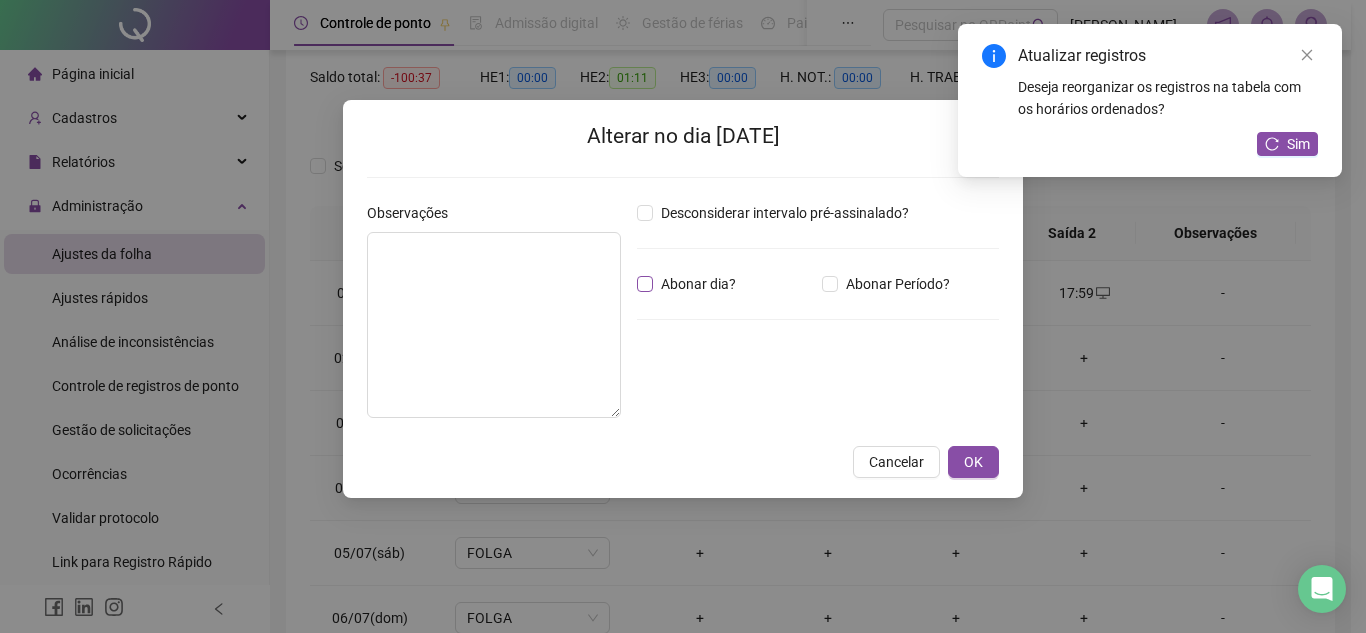 click on "Abonar dia?" at bounding box center [698, 284] 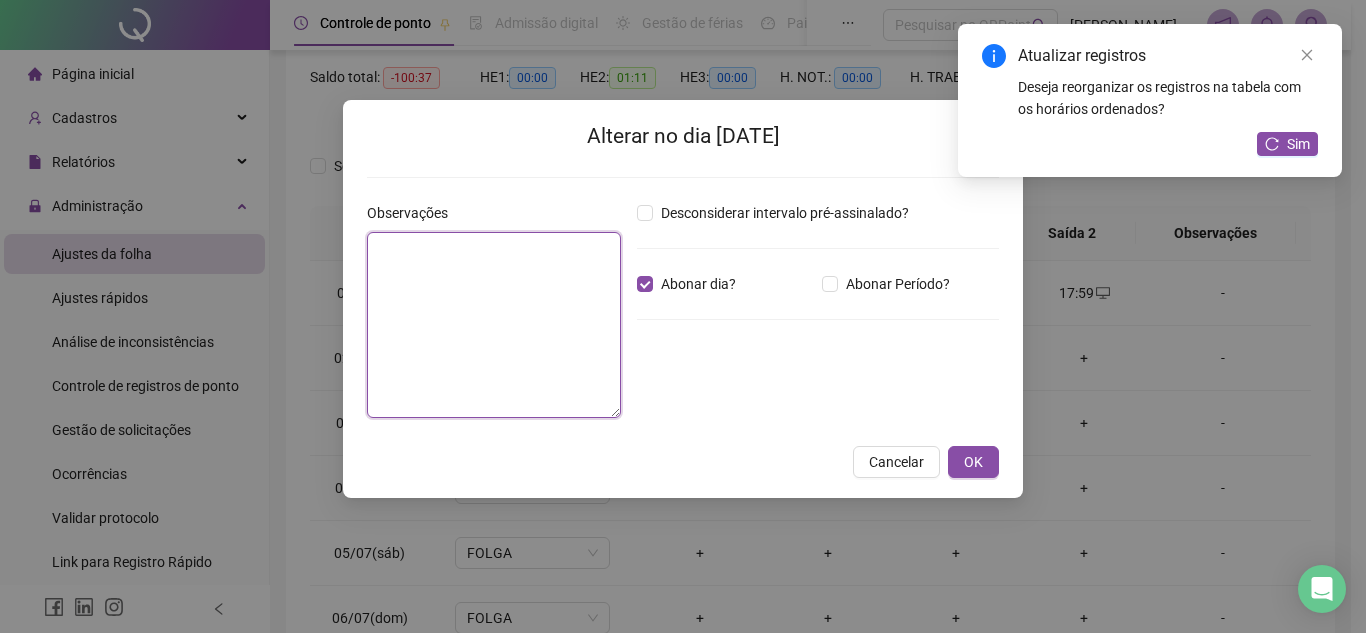 click at bounding box center [494, 325] 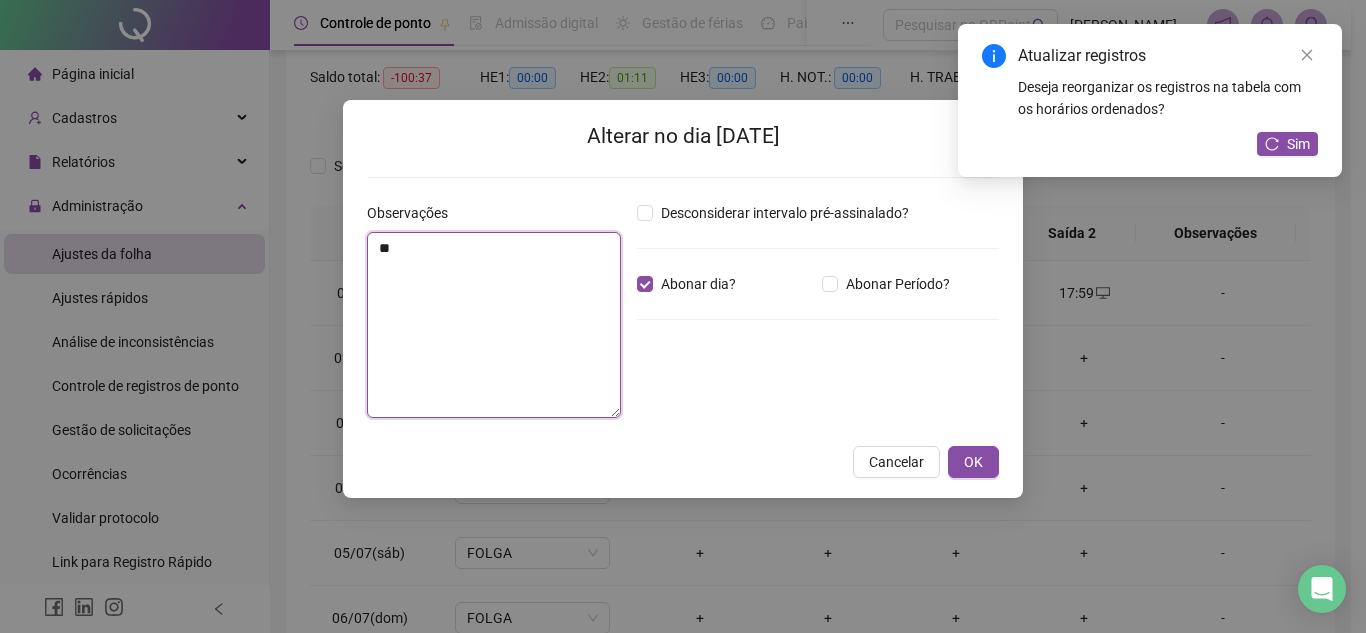 type on "*" 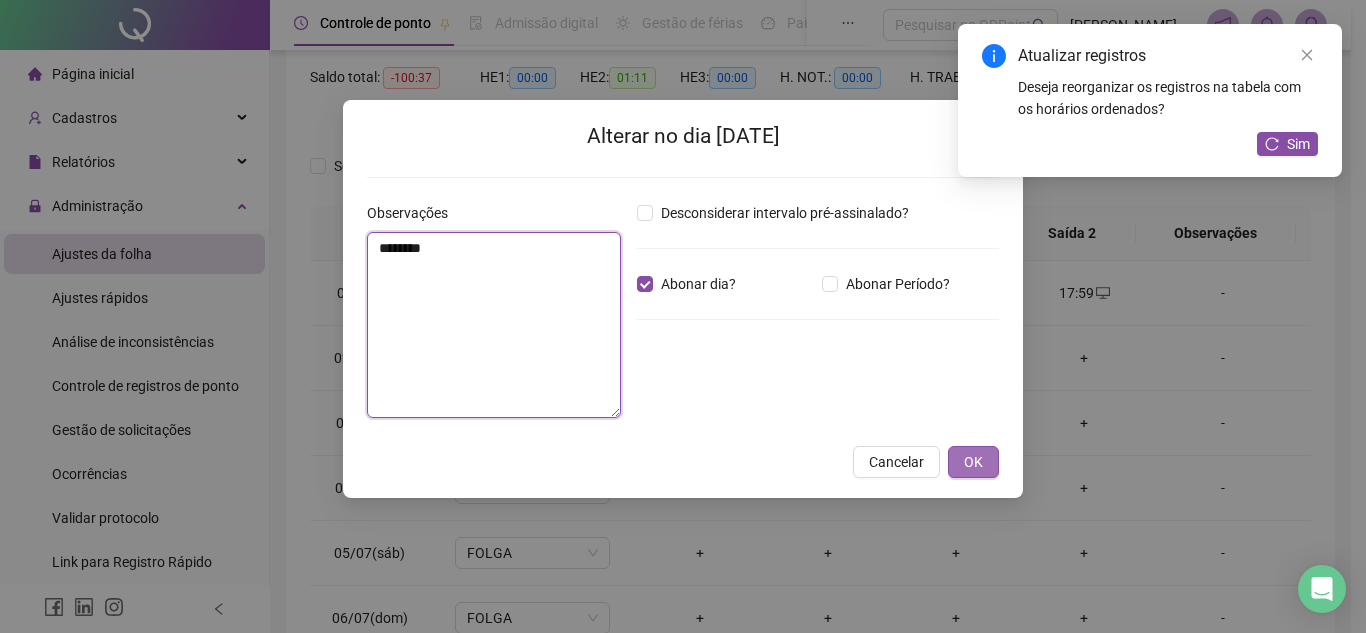 type on "********" 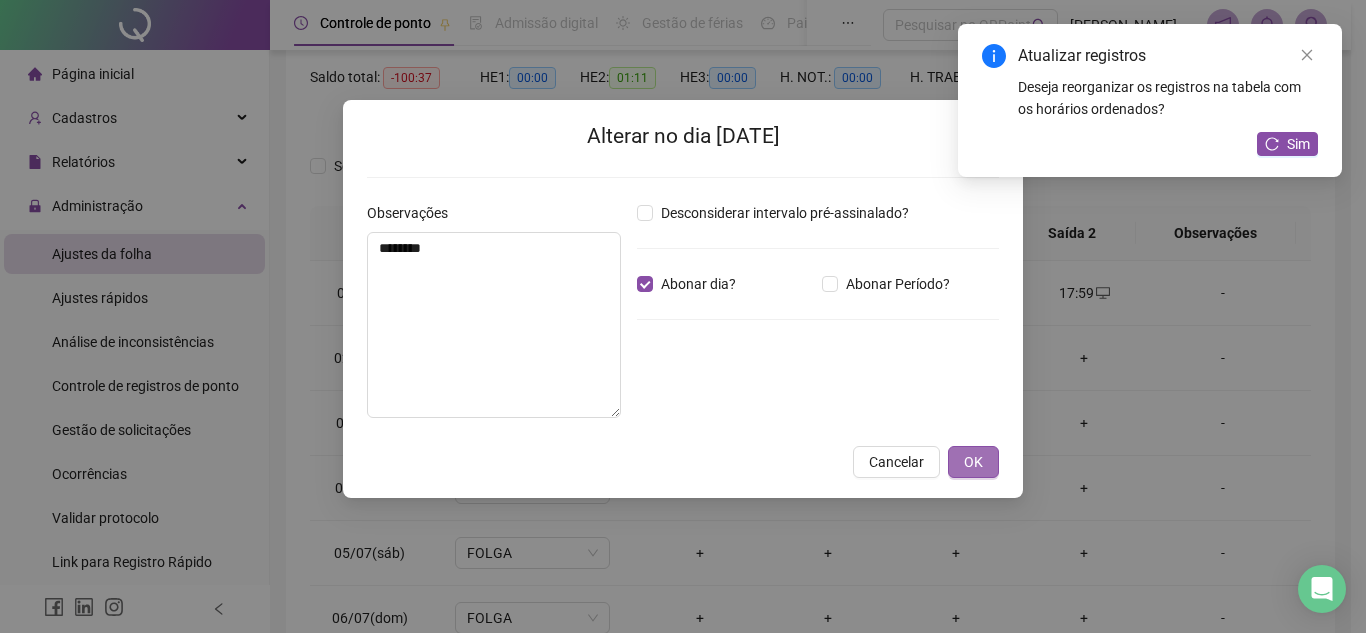 click on "OK" at bounding box center (973, 462) 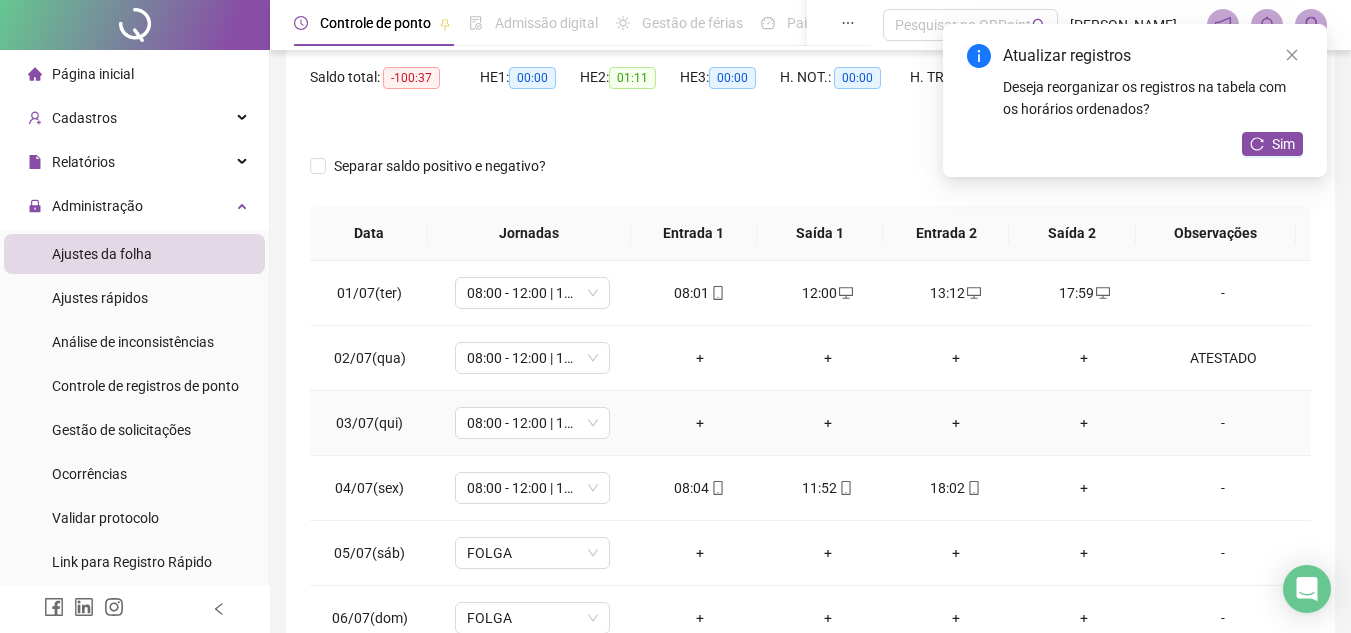 click on "-" at bounding box center (1223, 423) 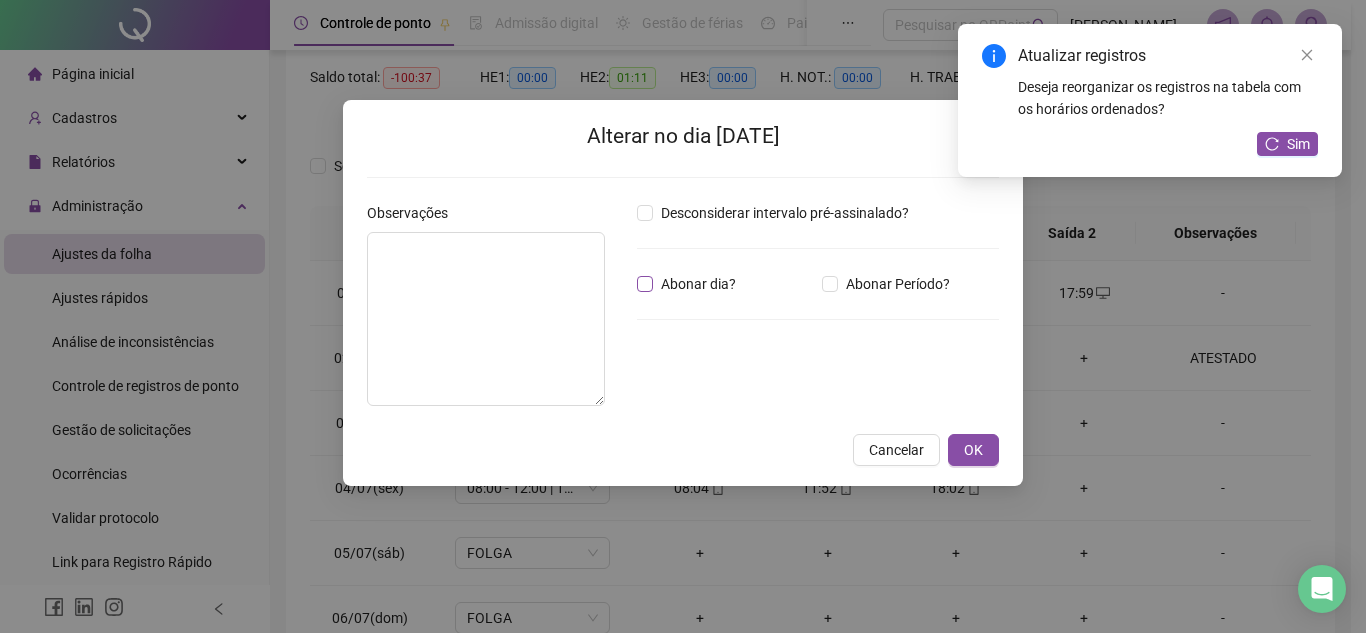 click on "Abonar dia?" at bounding box center [698, 284] 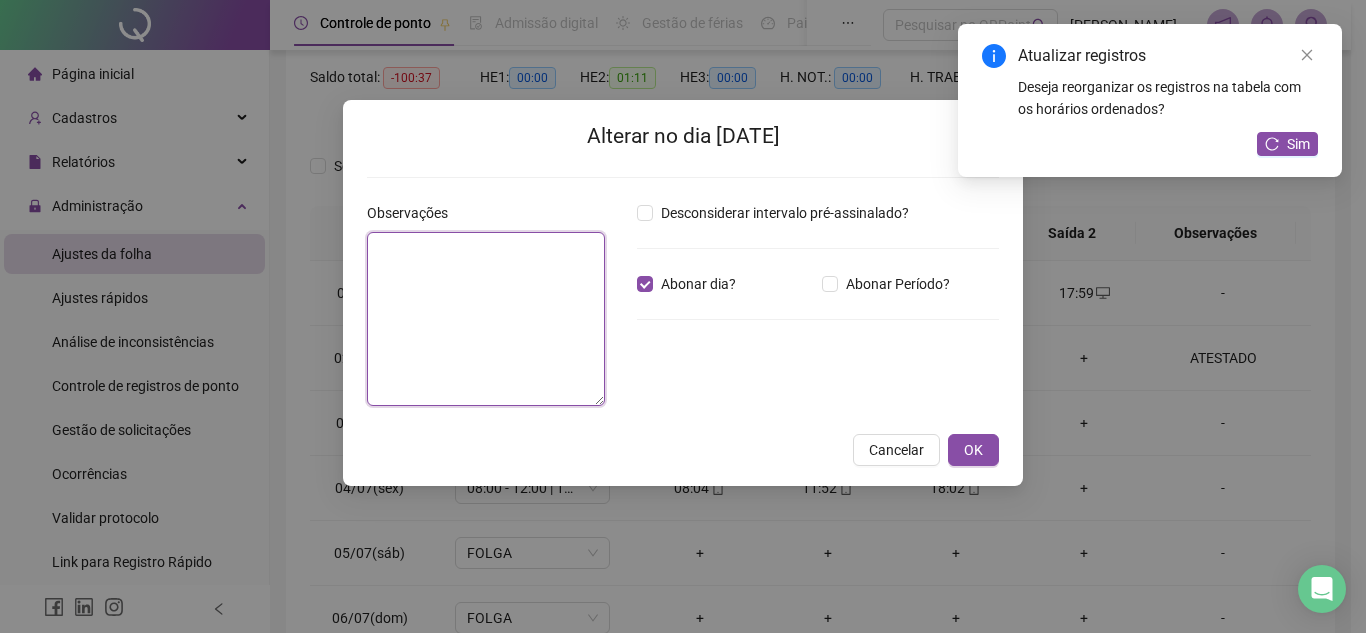 click at bounding box center [486, 319] 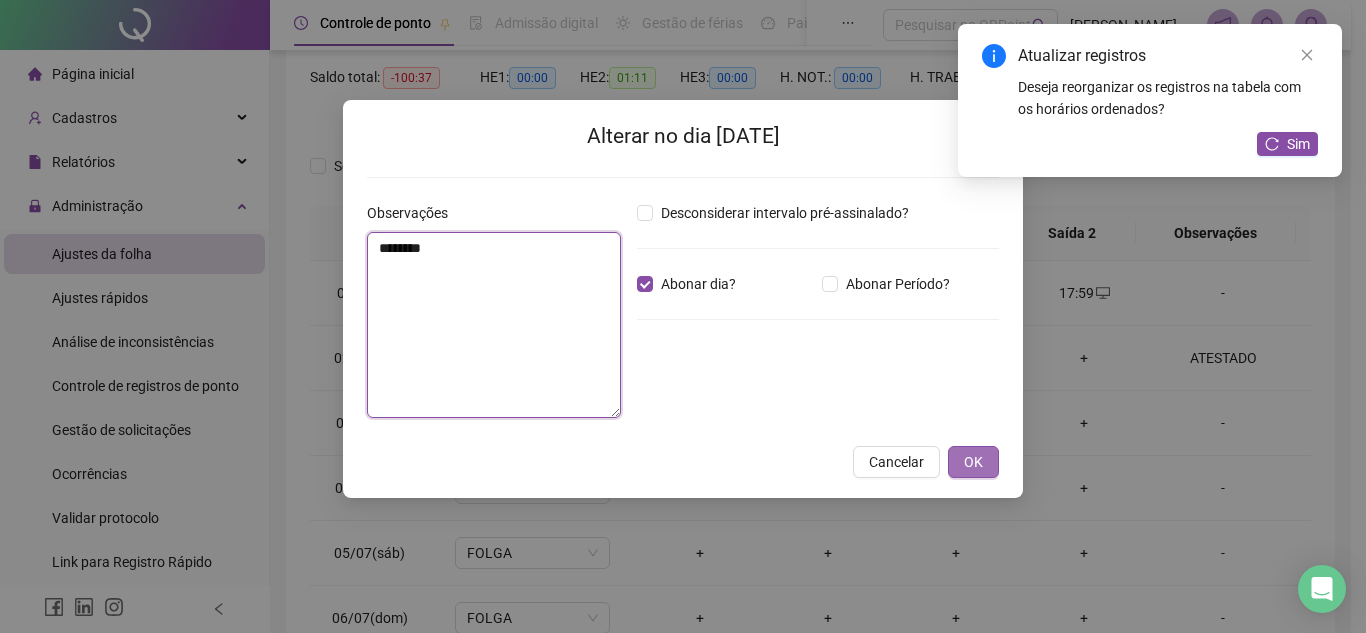 type on "********" 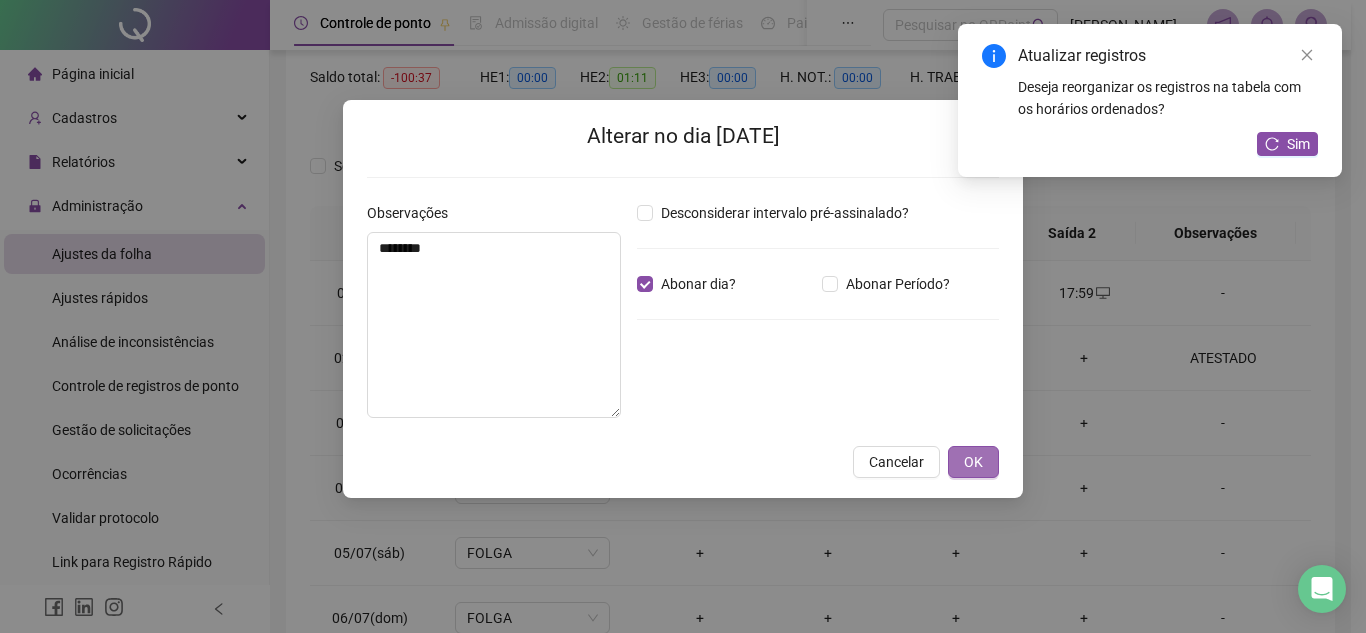 click on "OK" at bounding box center [973, 462] 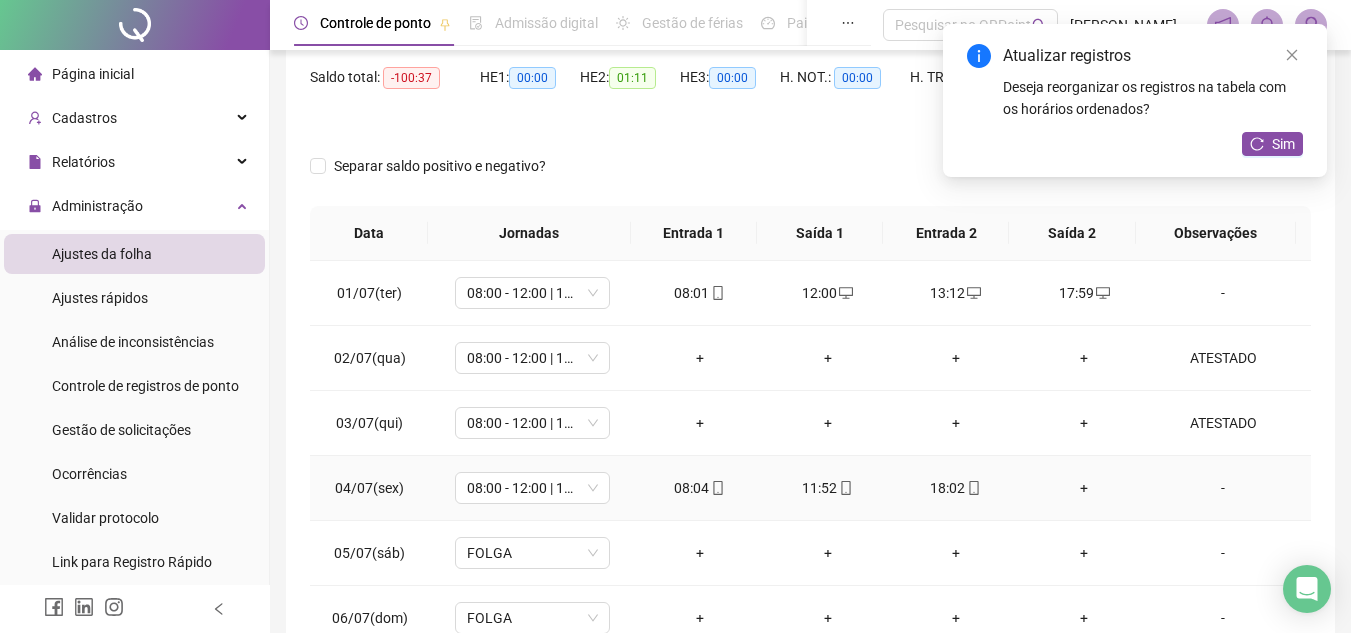 click on "+" at bounding box center [1084, 488] 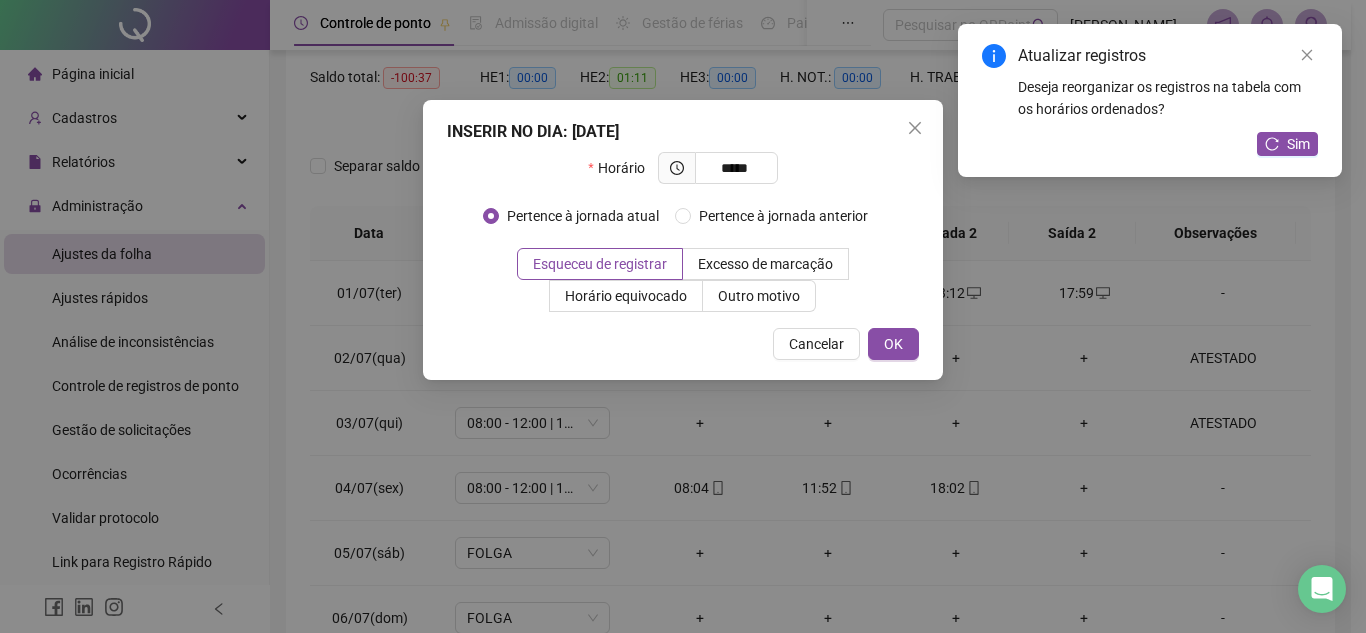 type on "*****" 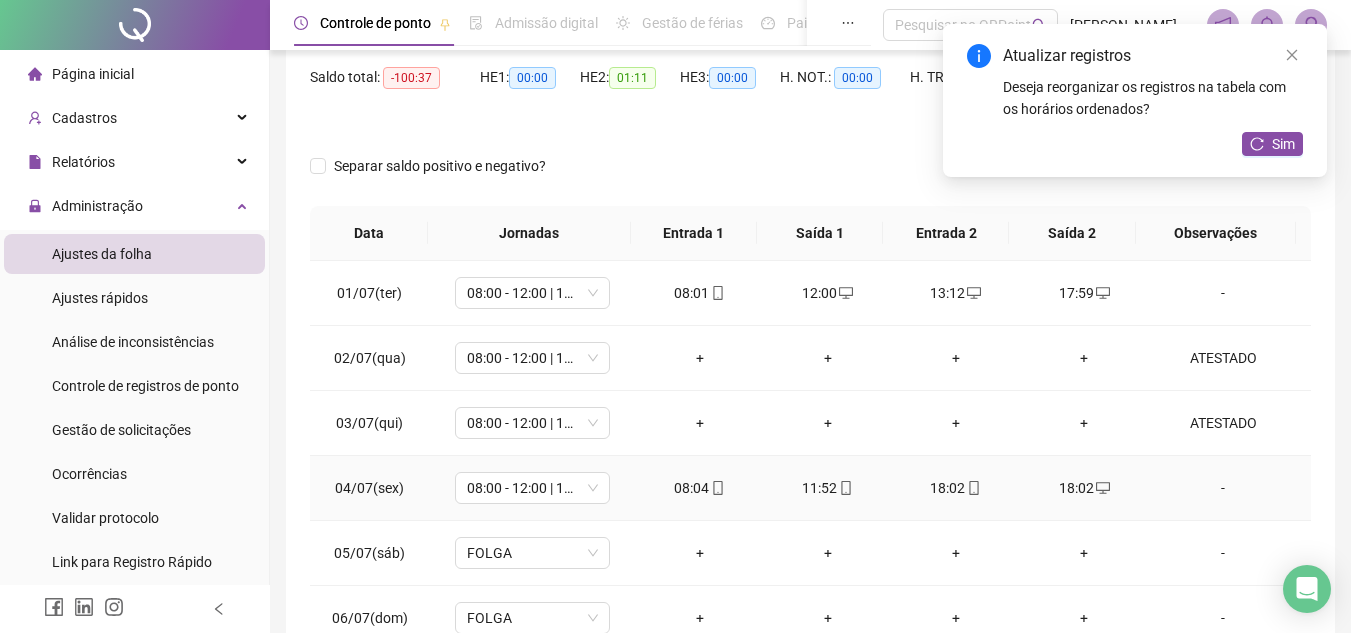 click on "18:02" at bounding box center (956, 488) 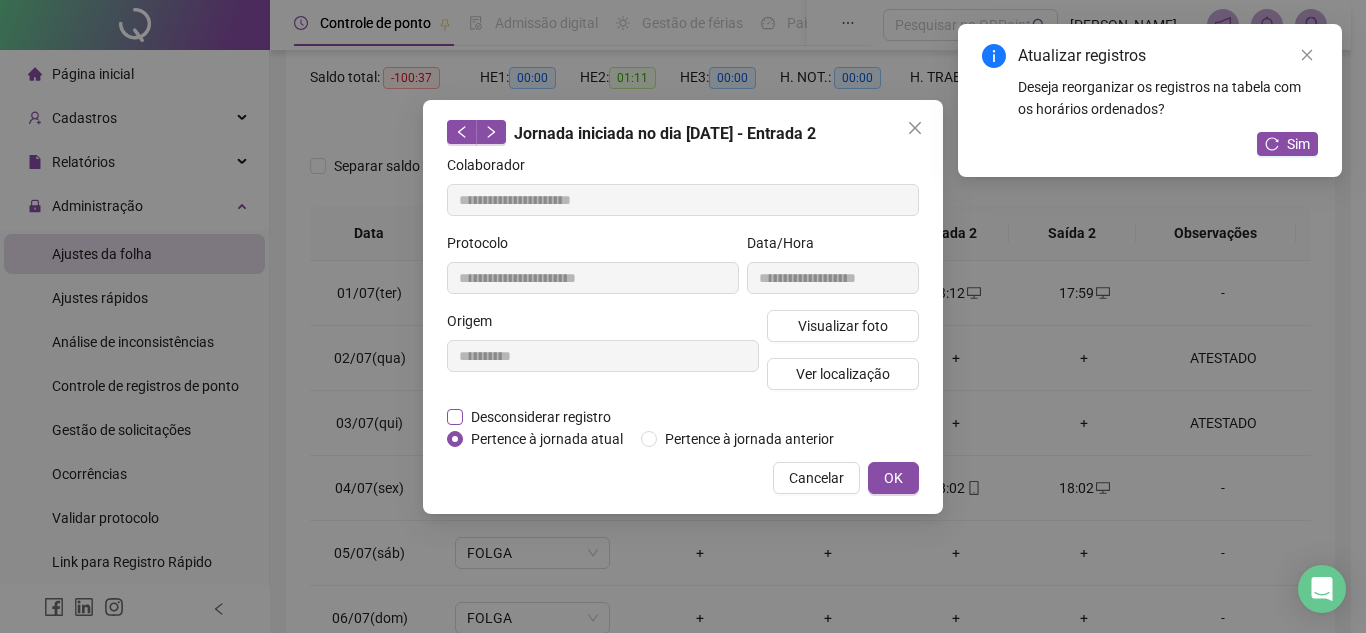 click on "Desconsiderar registro" at bounding box center [541, 417] 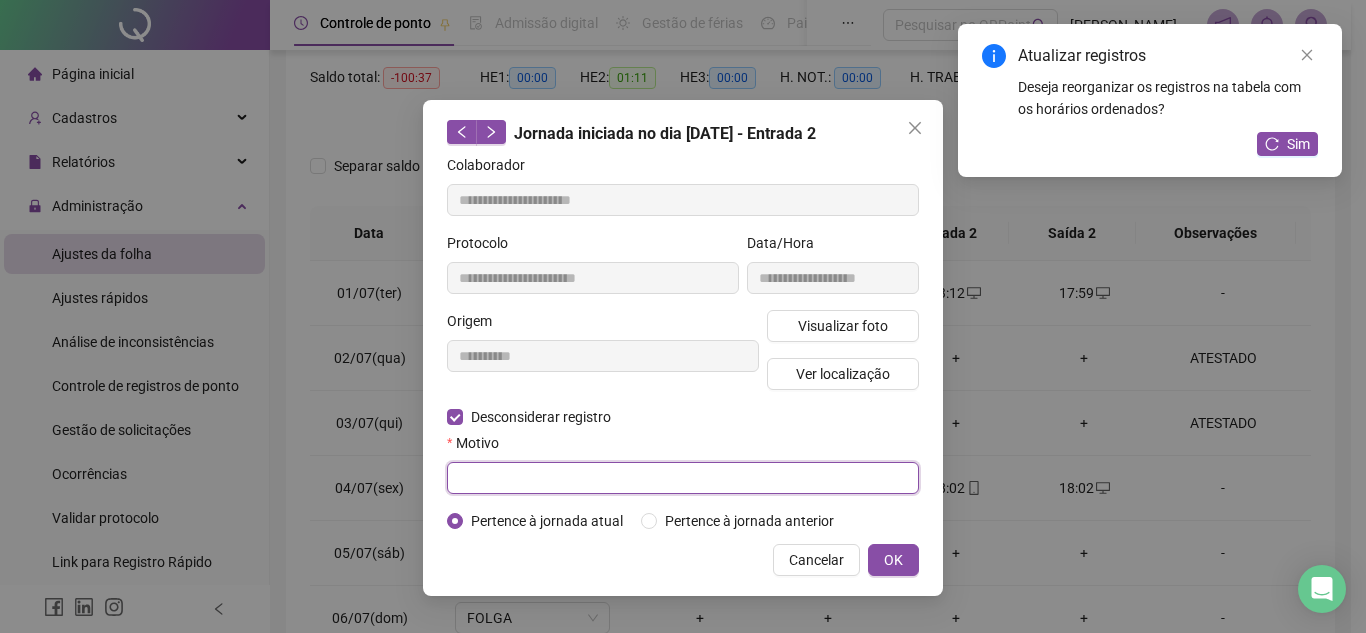 click at bounding box center [683, 478] 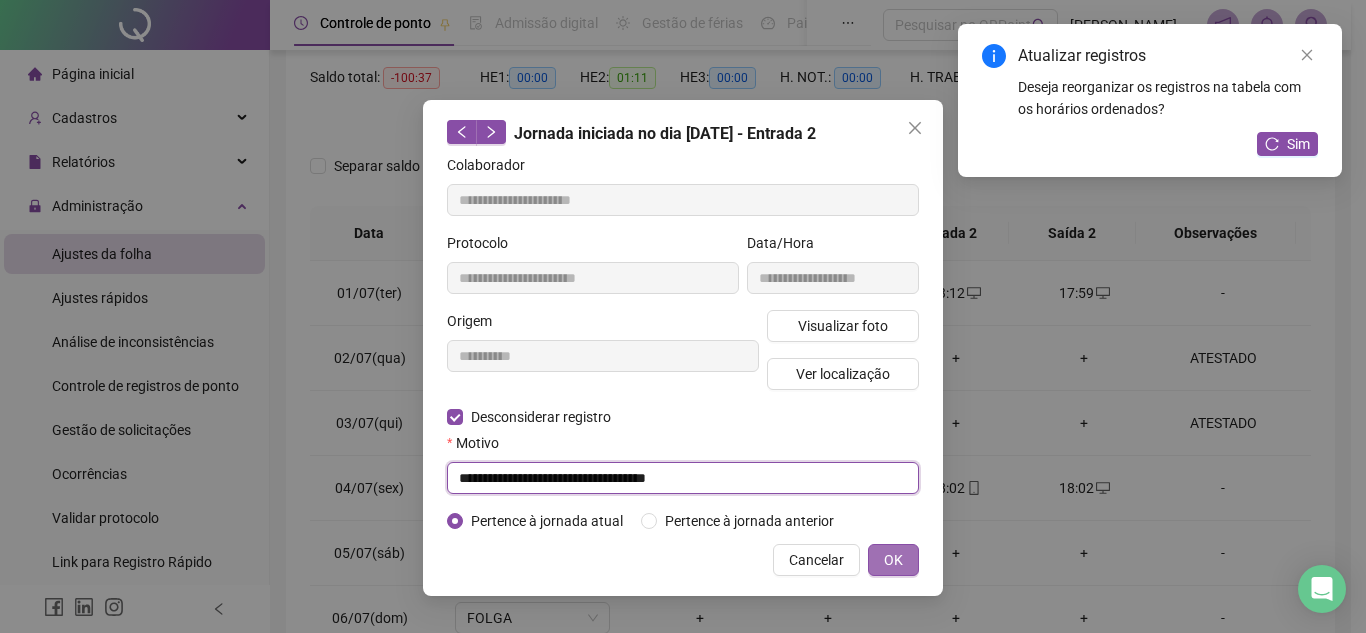 type on "**********" 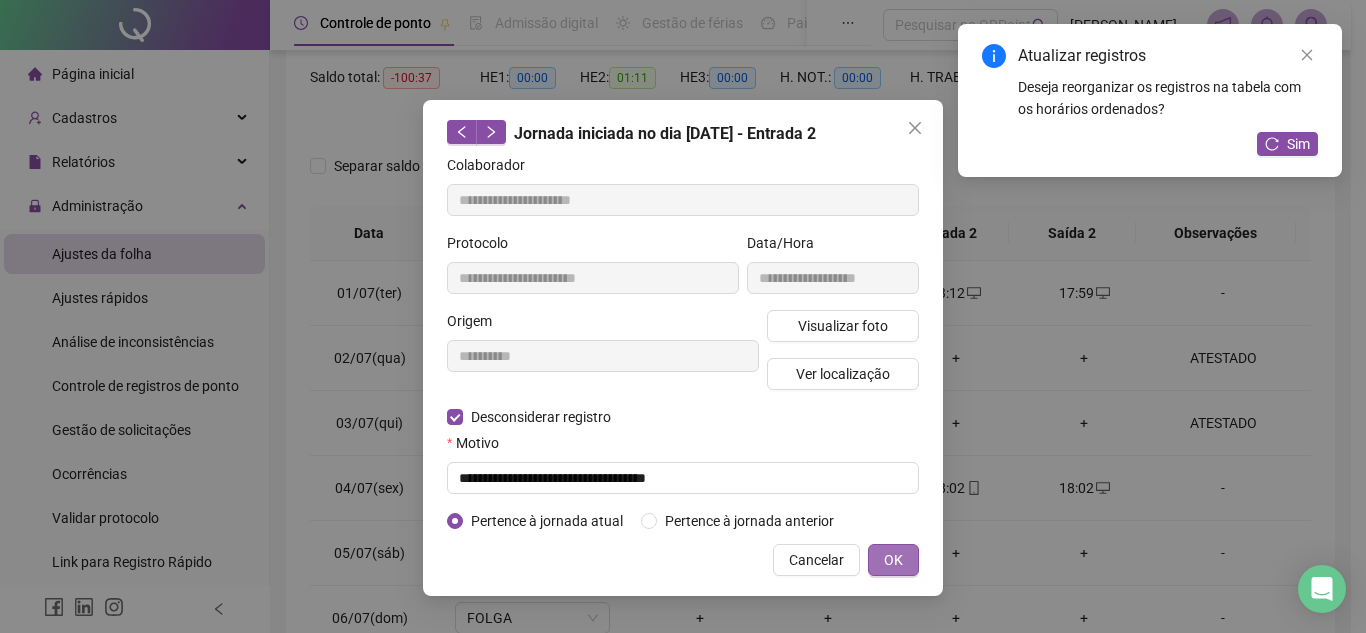 click on "OK" at bounding box center (893, 560) 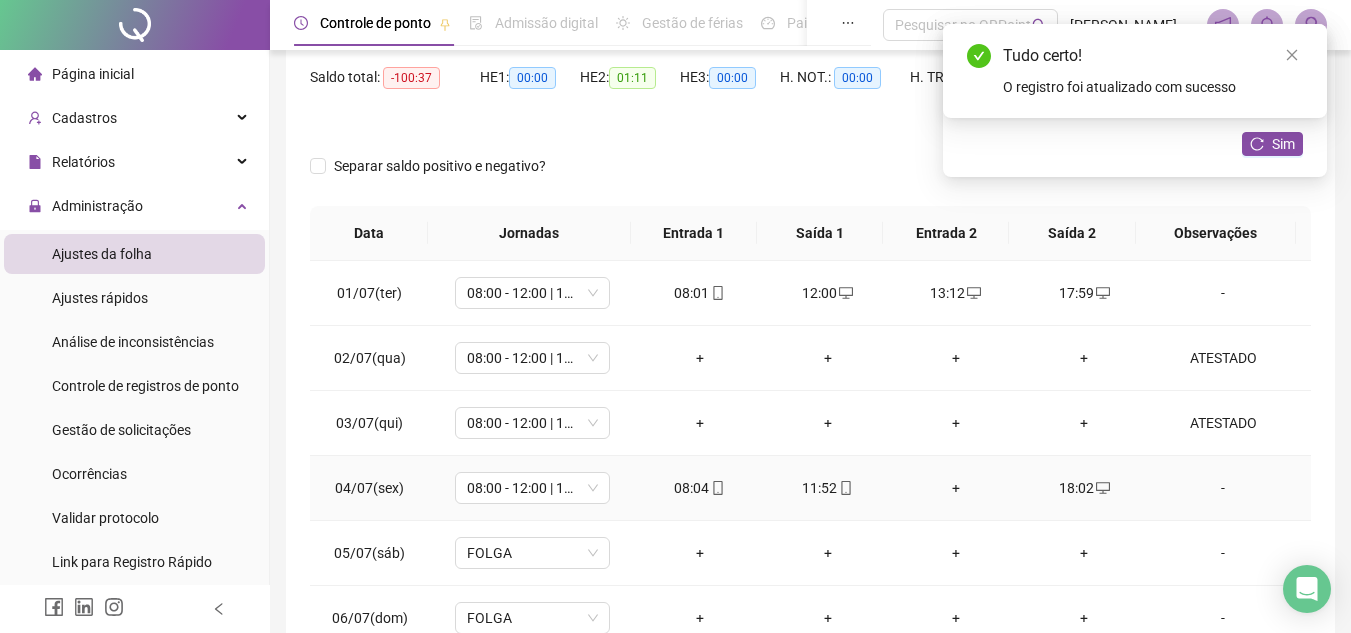 click on "+" at bounding box center [956, 488] 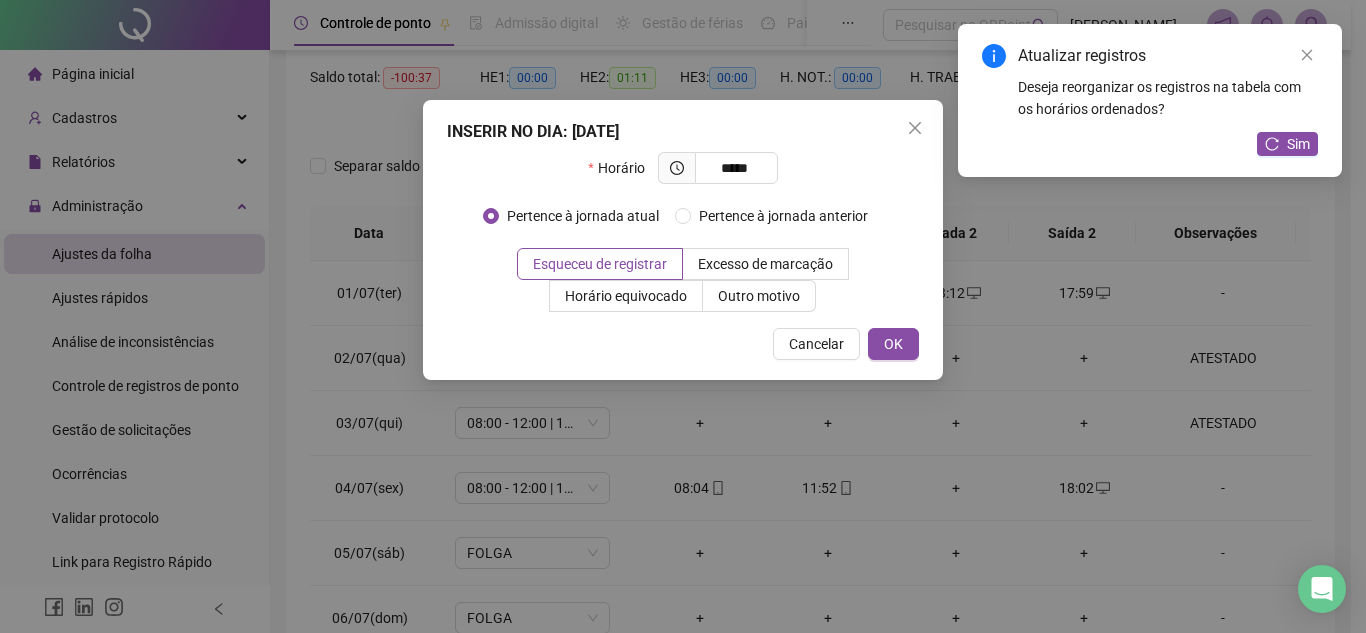 type on "*****" 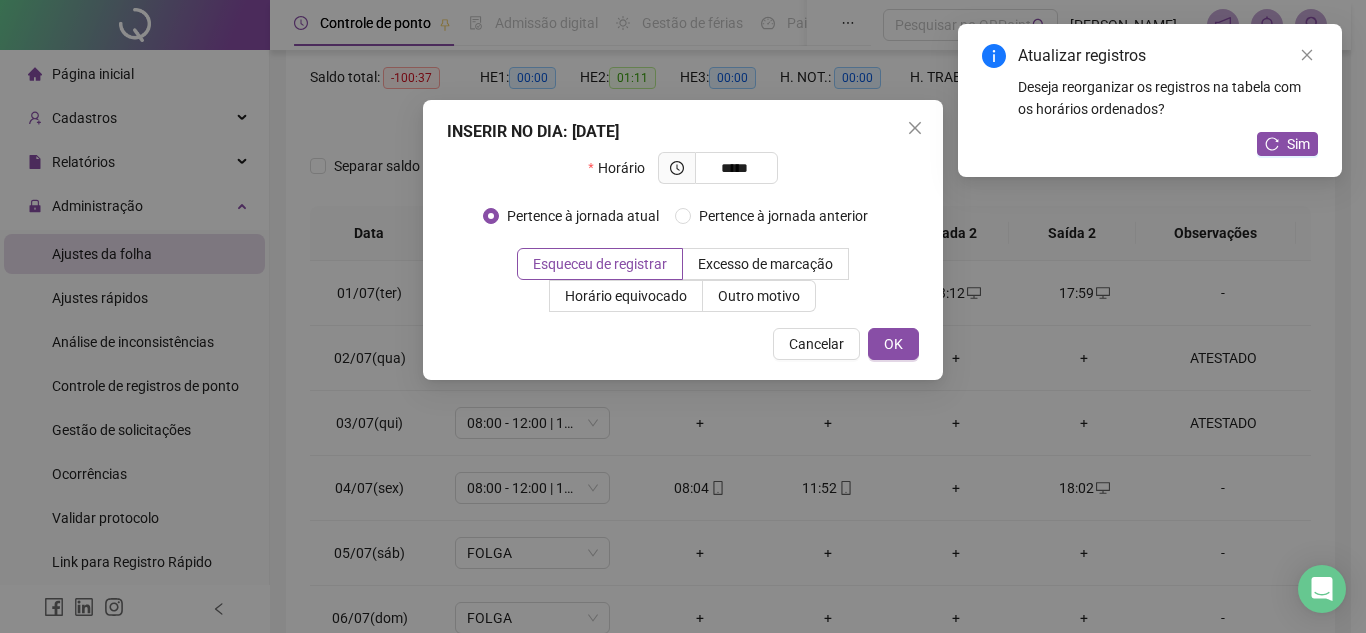 click on "INSERIR NO DIA :   [DATE] Horário ***** Pertence à jornada atual Pertence à jornada anterior Esqueceu de registrar Excesso de marcação Horário equivocado Outro motivo Motivo Cancelar OK" at bounding box center (683, 240) 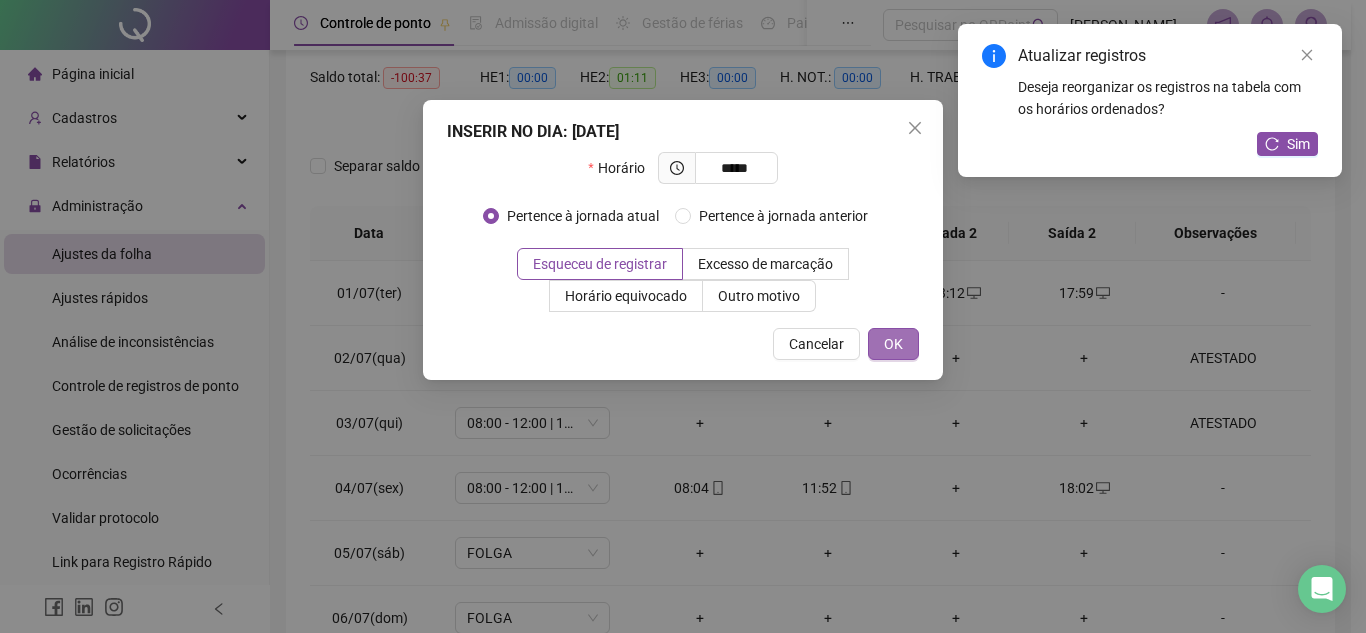 click on "OK" at bounding box center (893, 344) 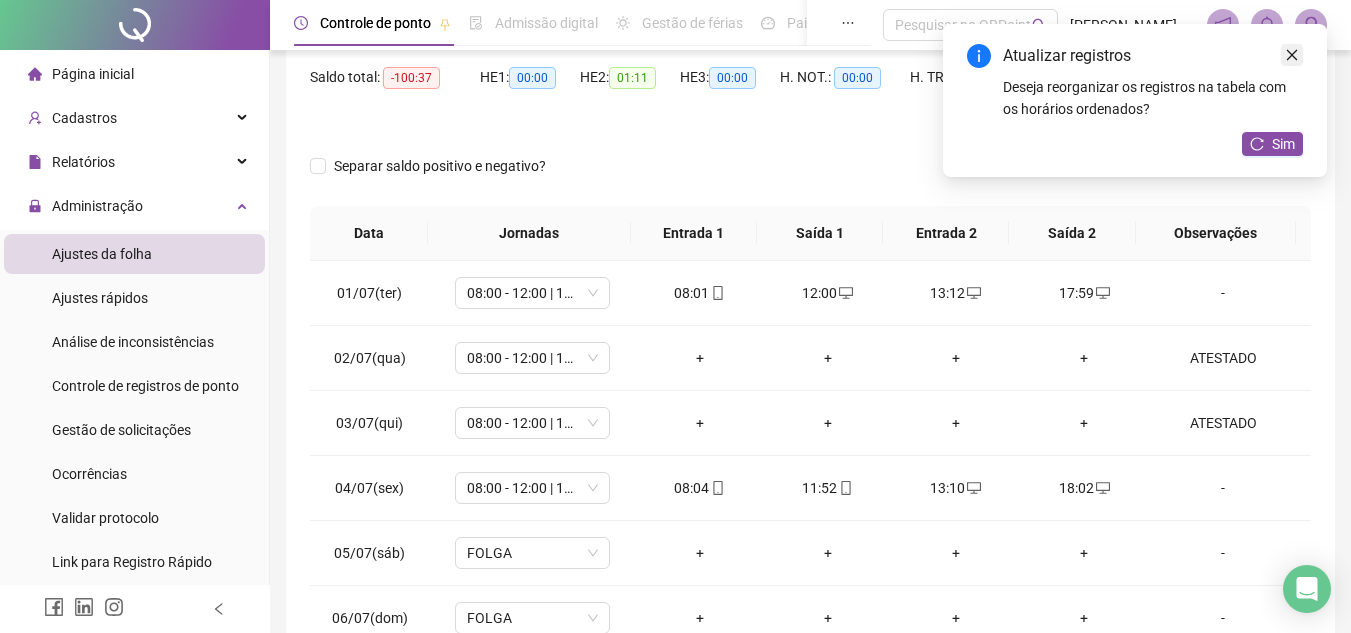 click 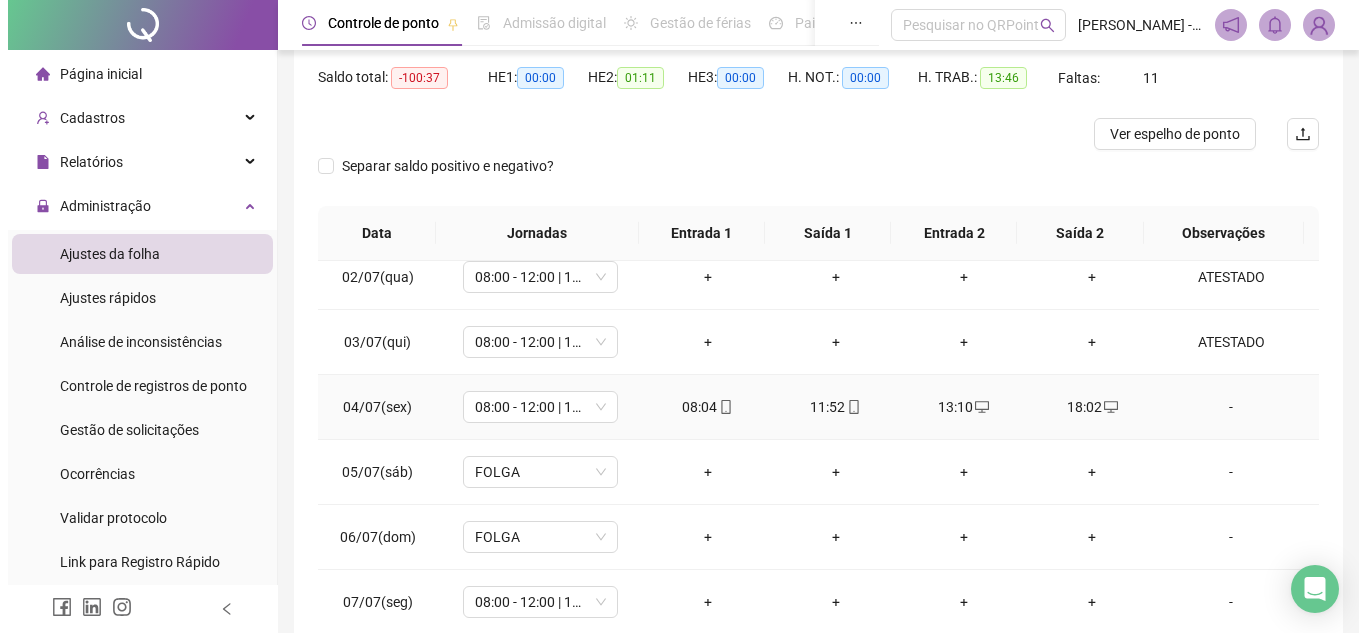 scroll, scrollTop: 200, scrollLeft: 0, axis: vertical 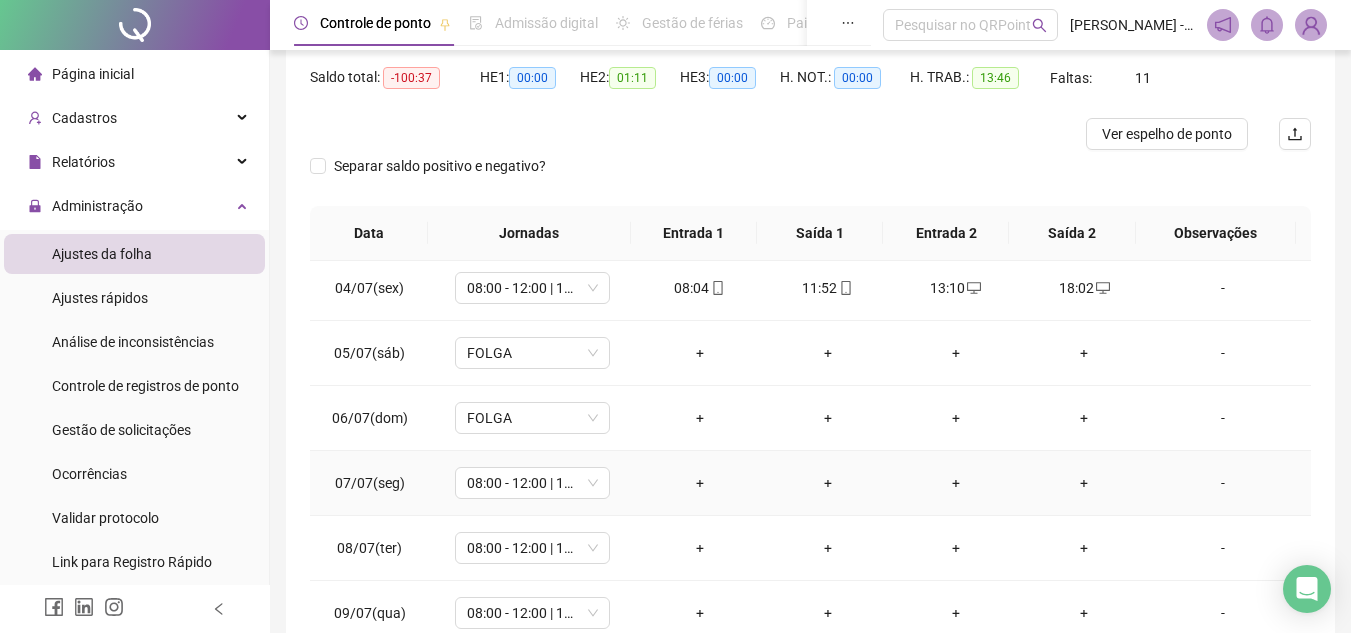 click on "+" at bounding box center [700, 483] 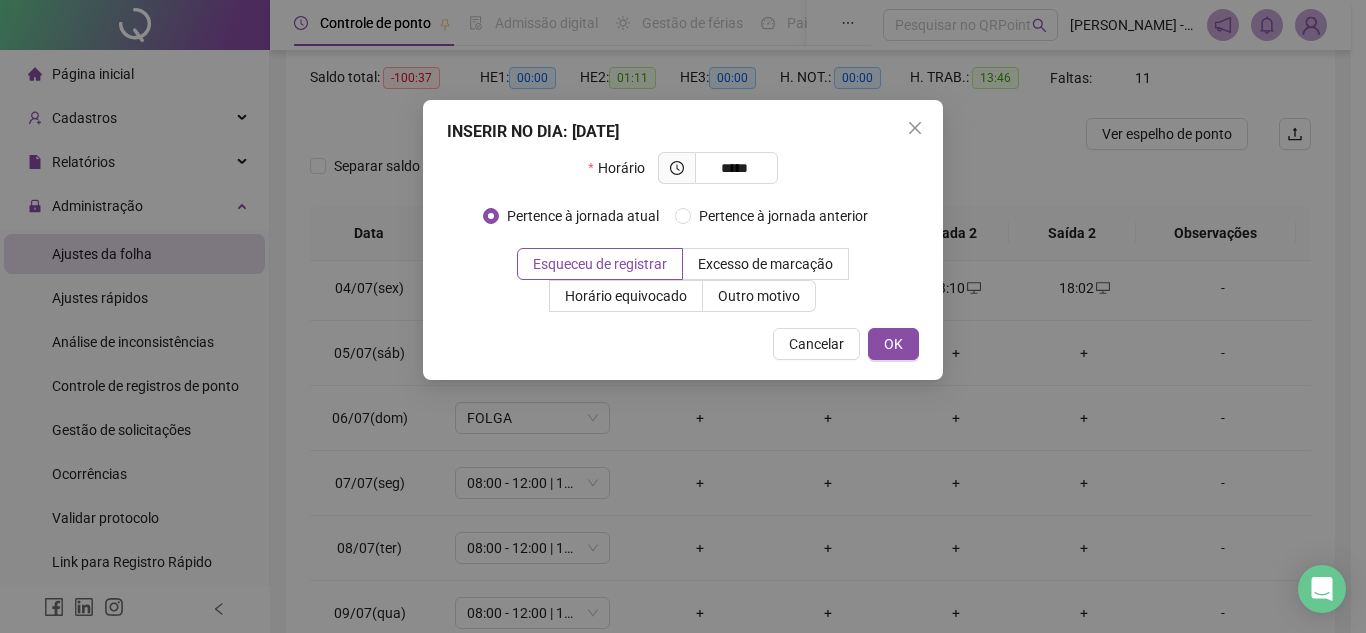 type on "*****" 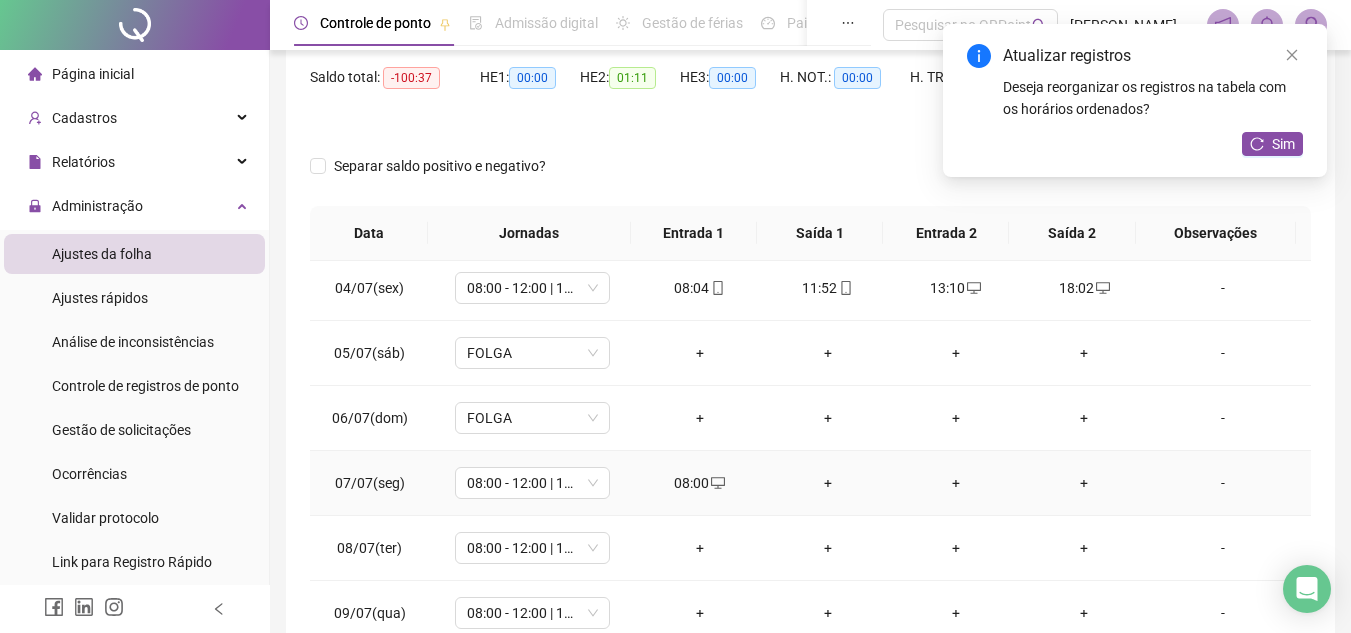 click on "+" at bounding box center (828, 483) 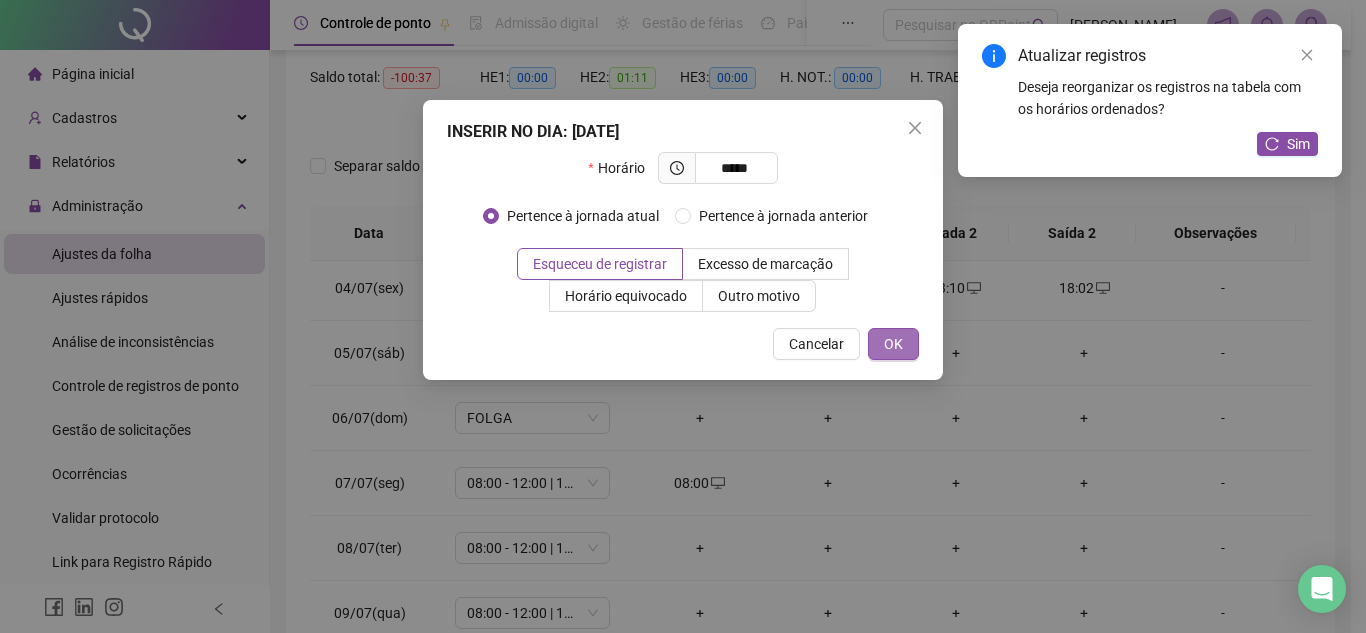 type on "*****" 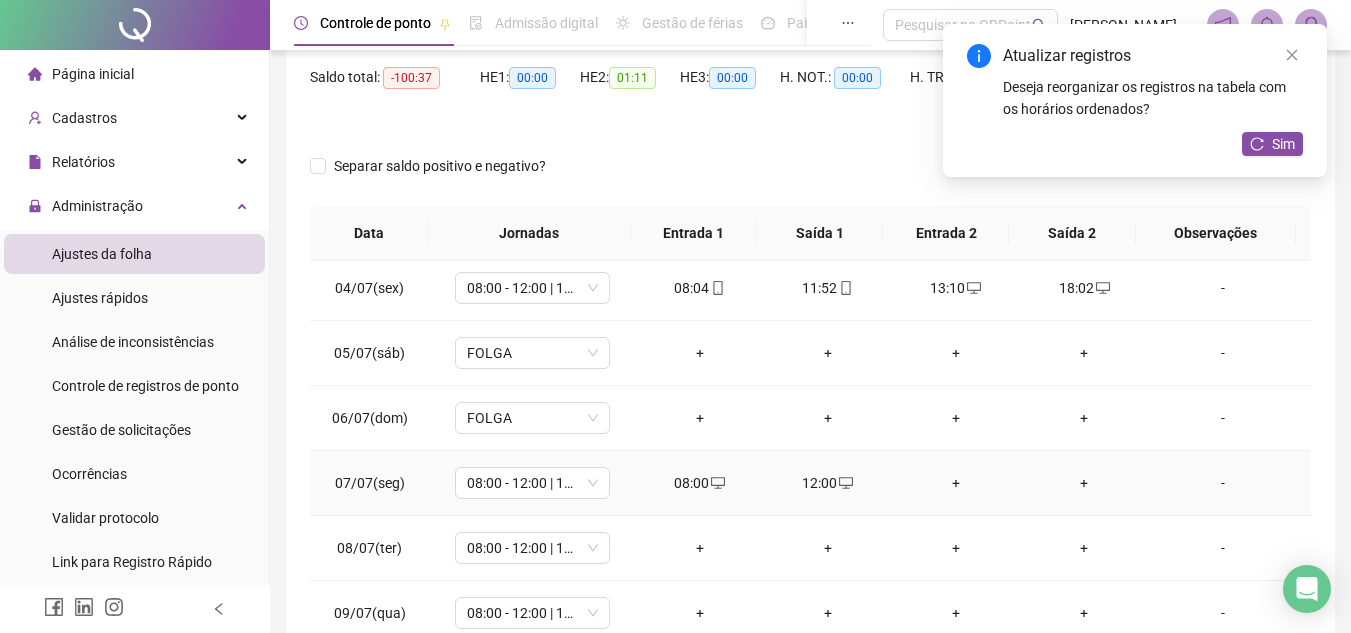 click on "+" at bounding box center (956, 483) 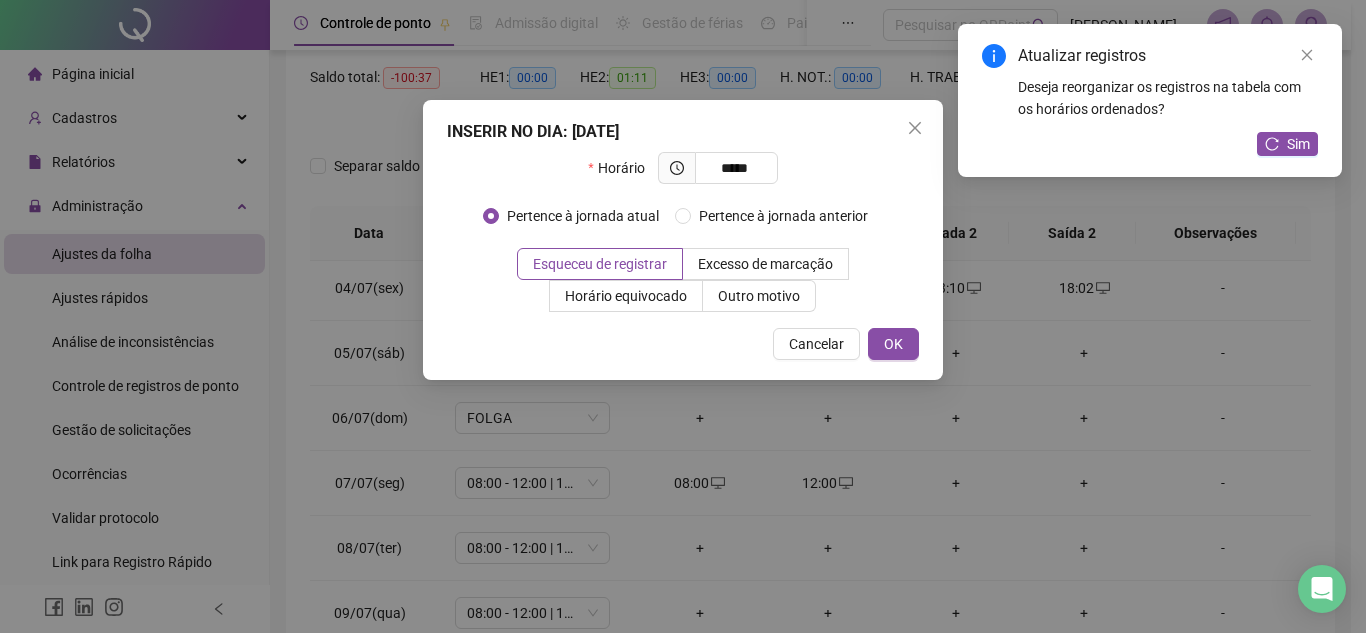 type on "*****" 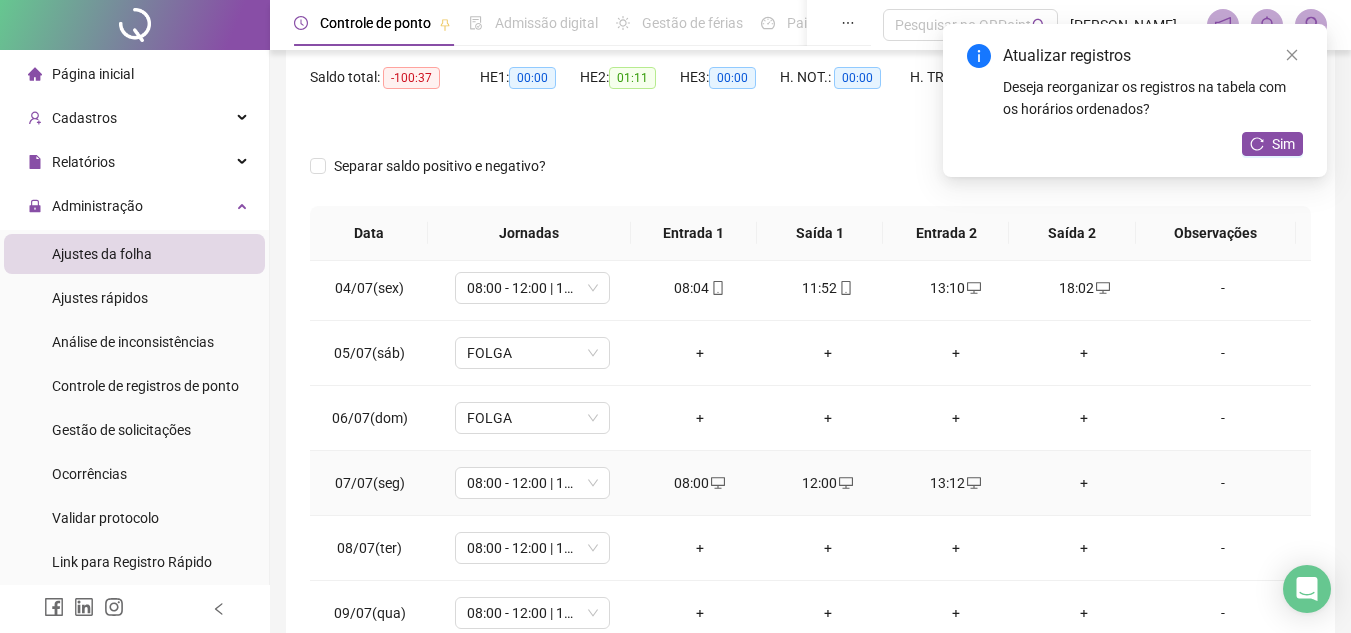 click on "+" at bounding box center (1084, 483) 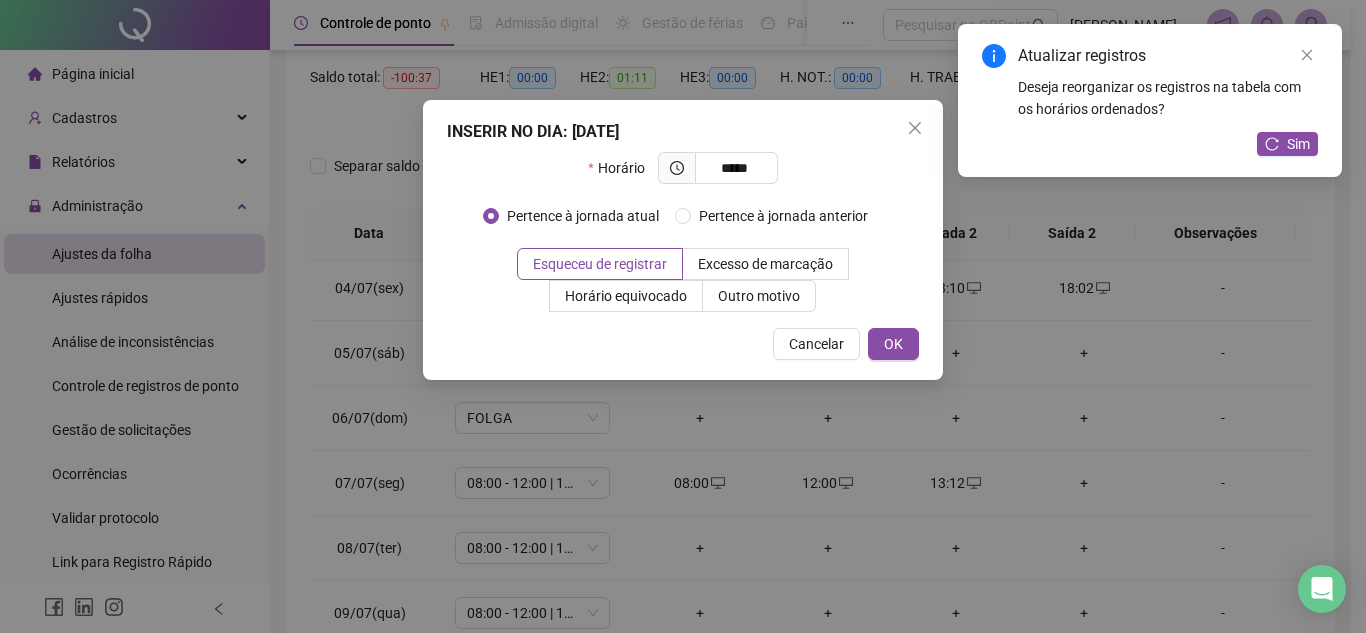 type on "*****" 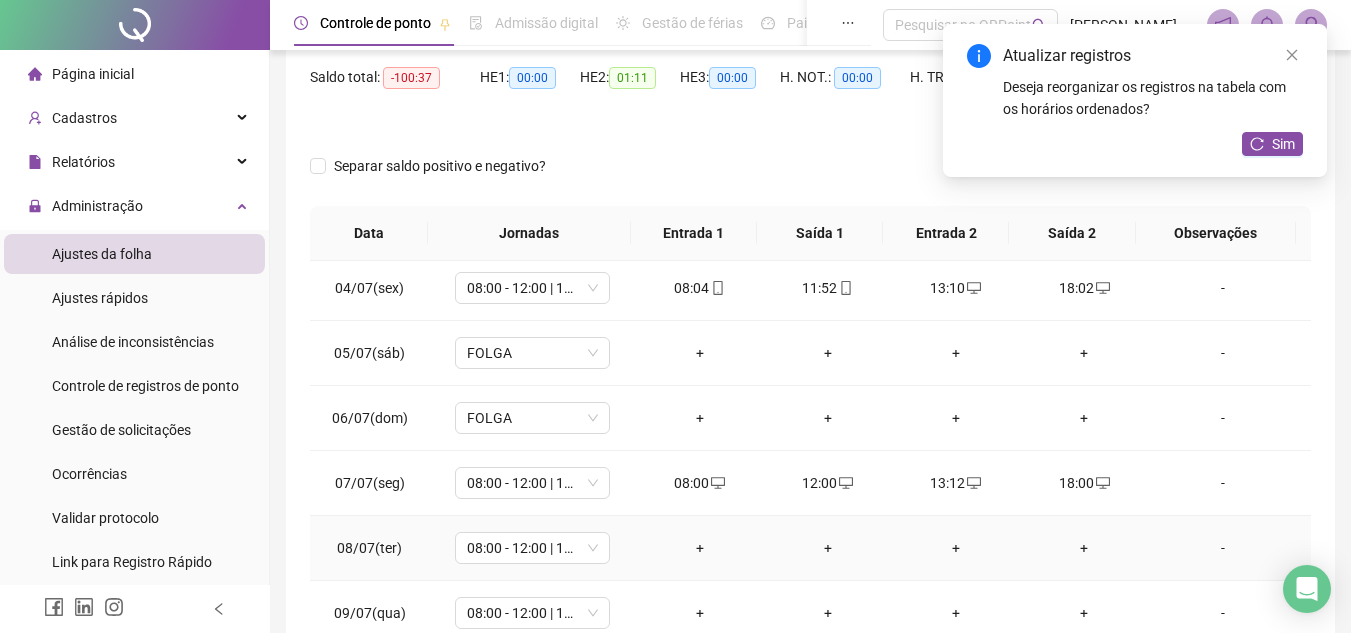 click on "+" at bounding box center (700, 548) 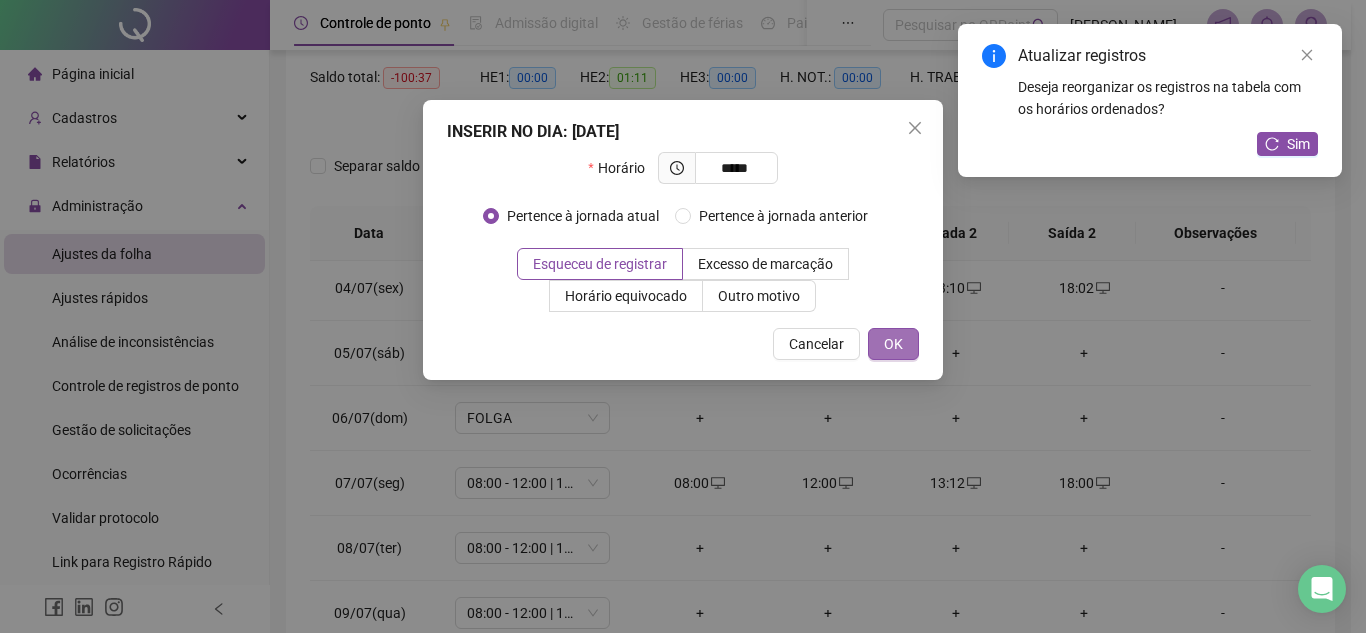 type on "*****" 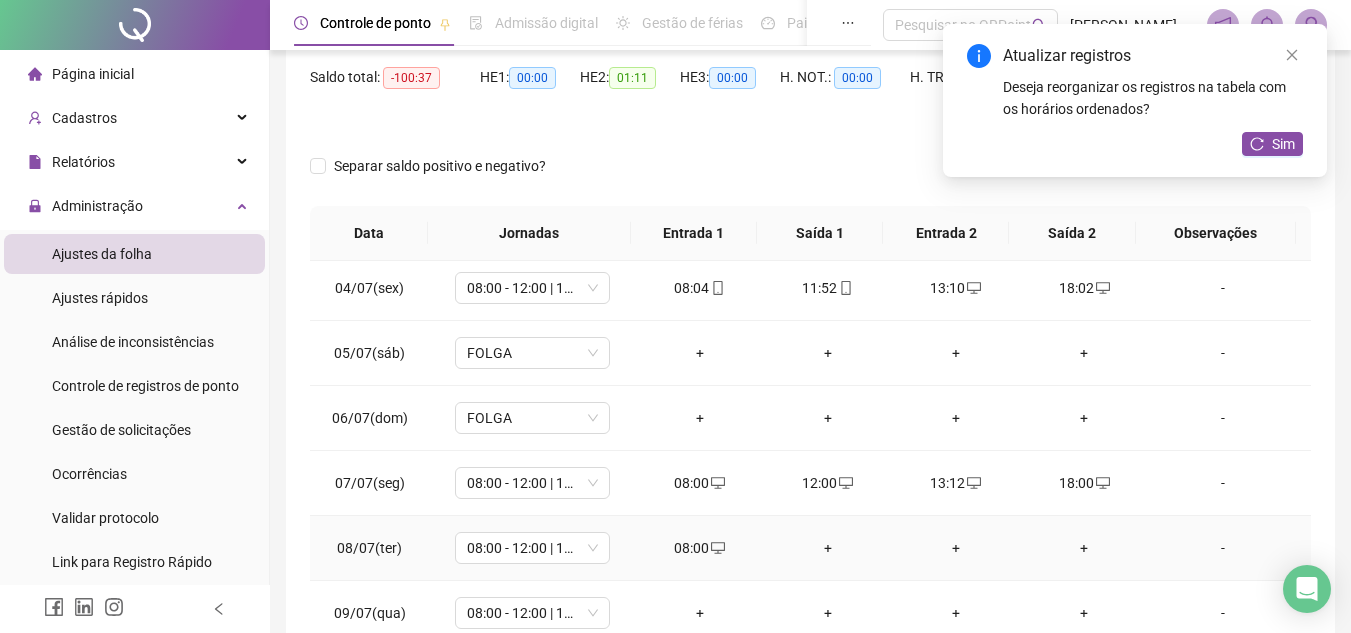 click on "+" at bounding box center (828, 548) 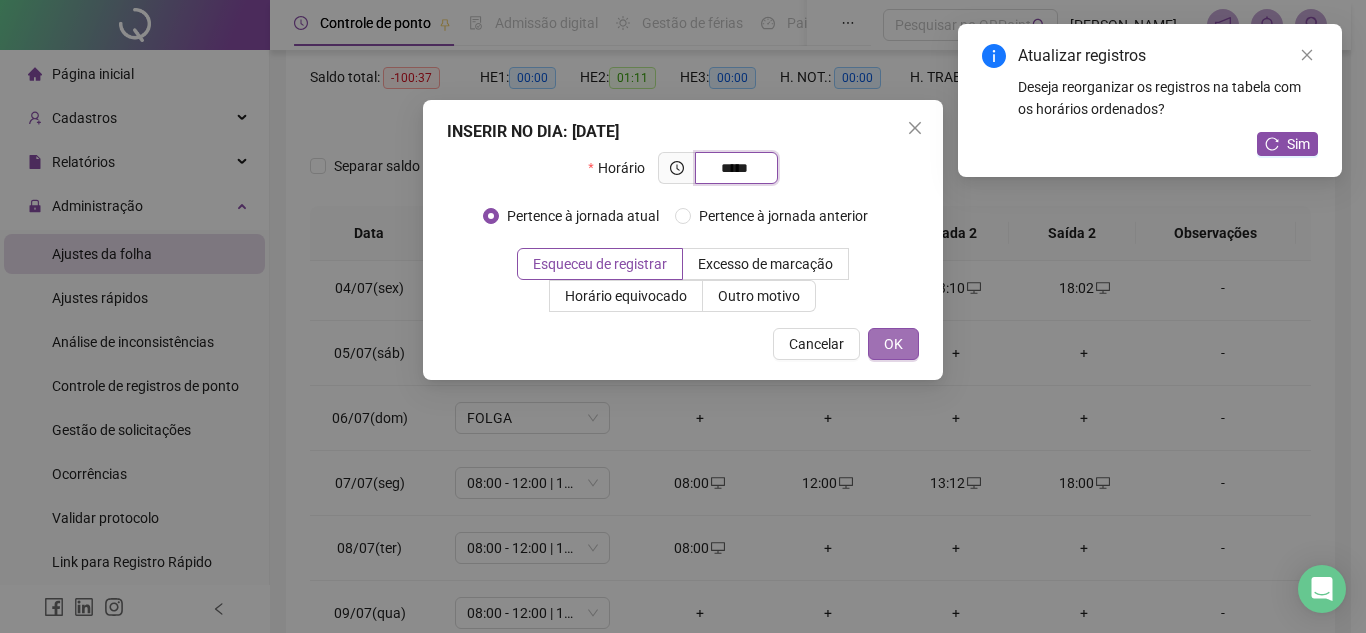 type on "*****" 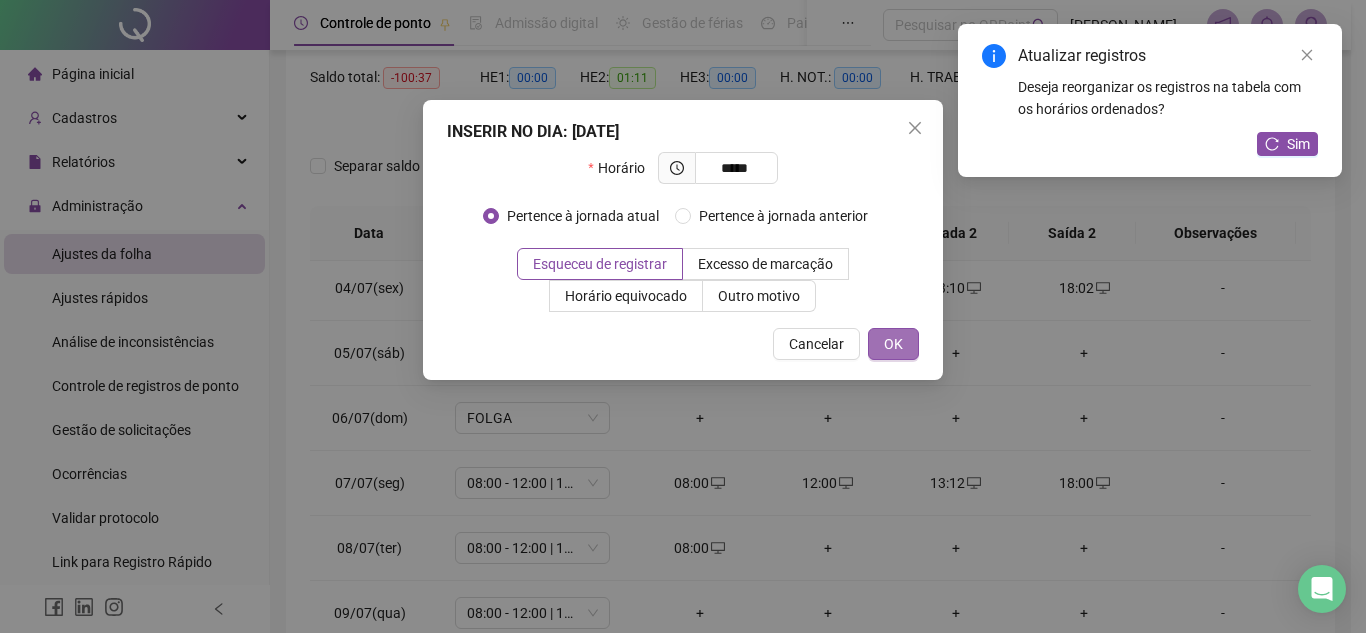 click on "OK" at bounding box center [893, 344] 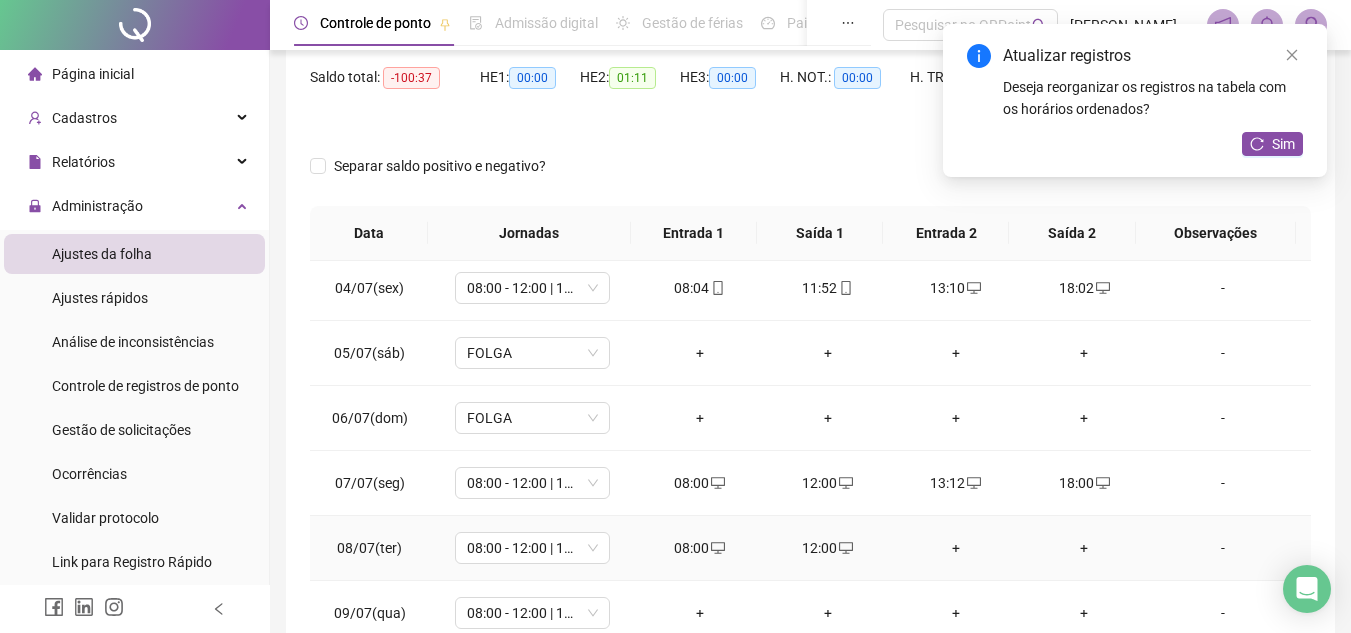click on "+" at bounding box center [956, 548] 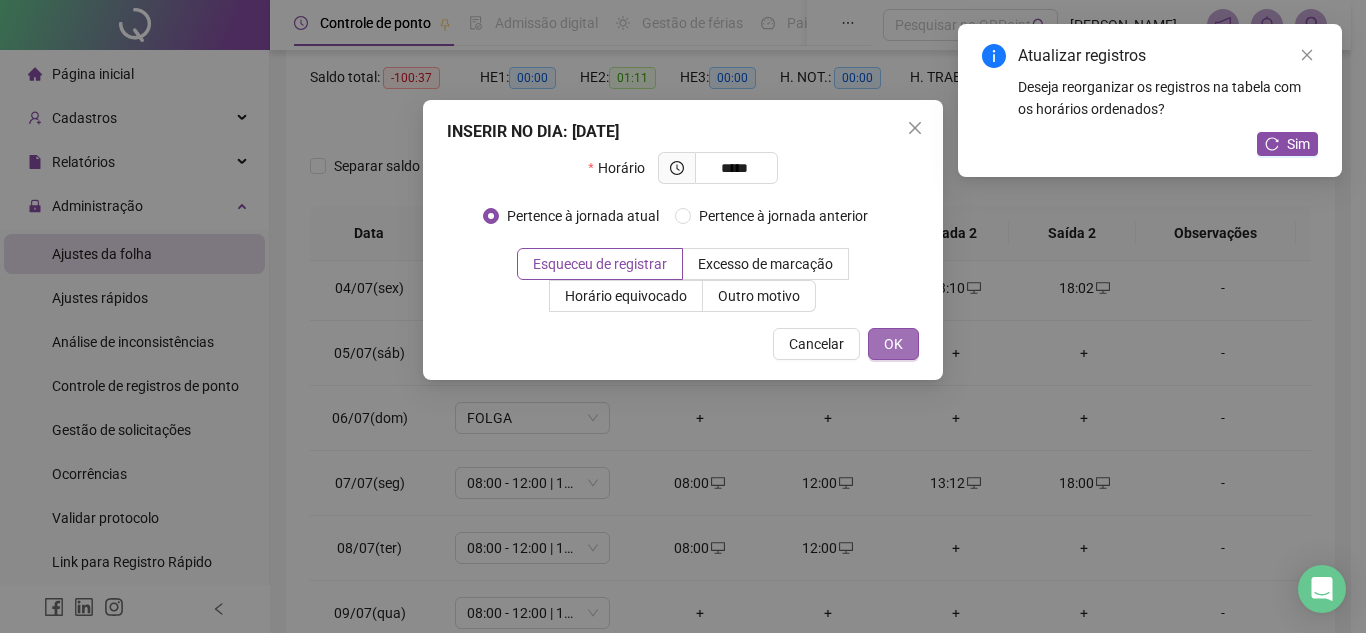 type on "*****" 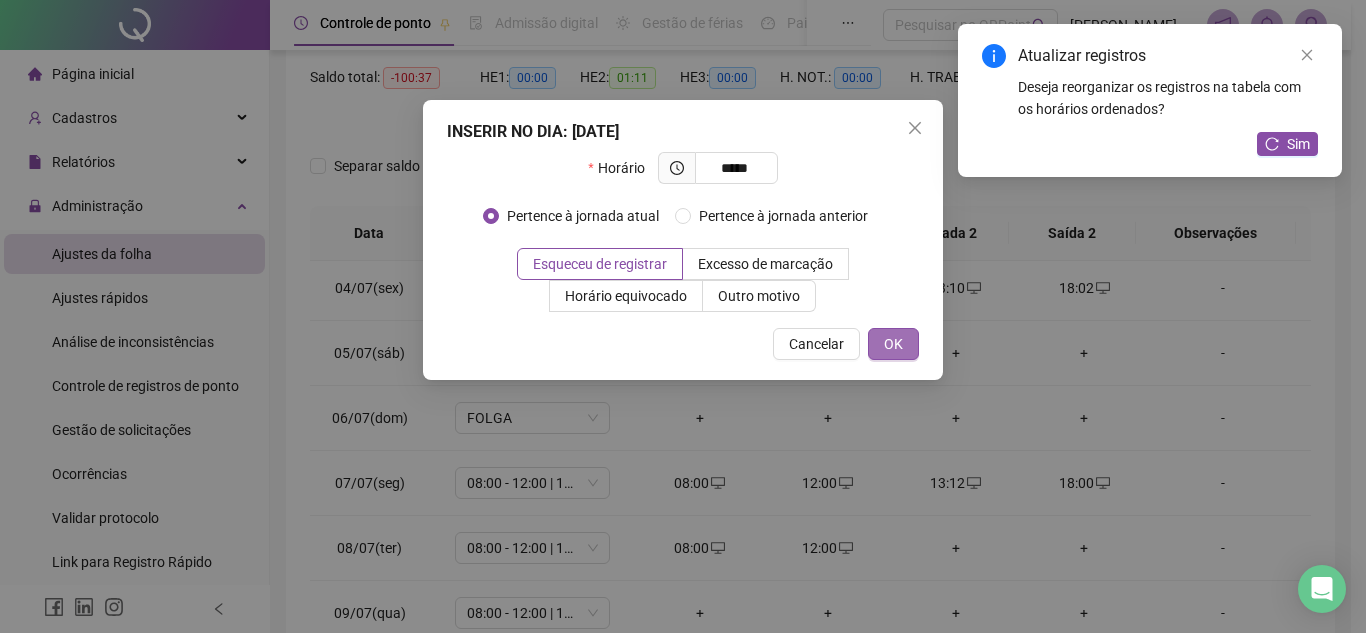click on "OK" at bounding box center [893, 344] 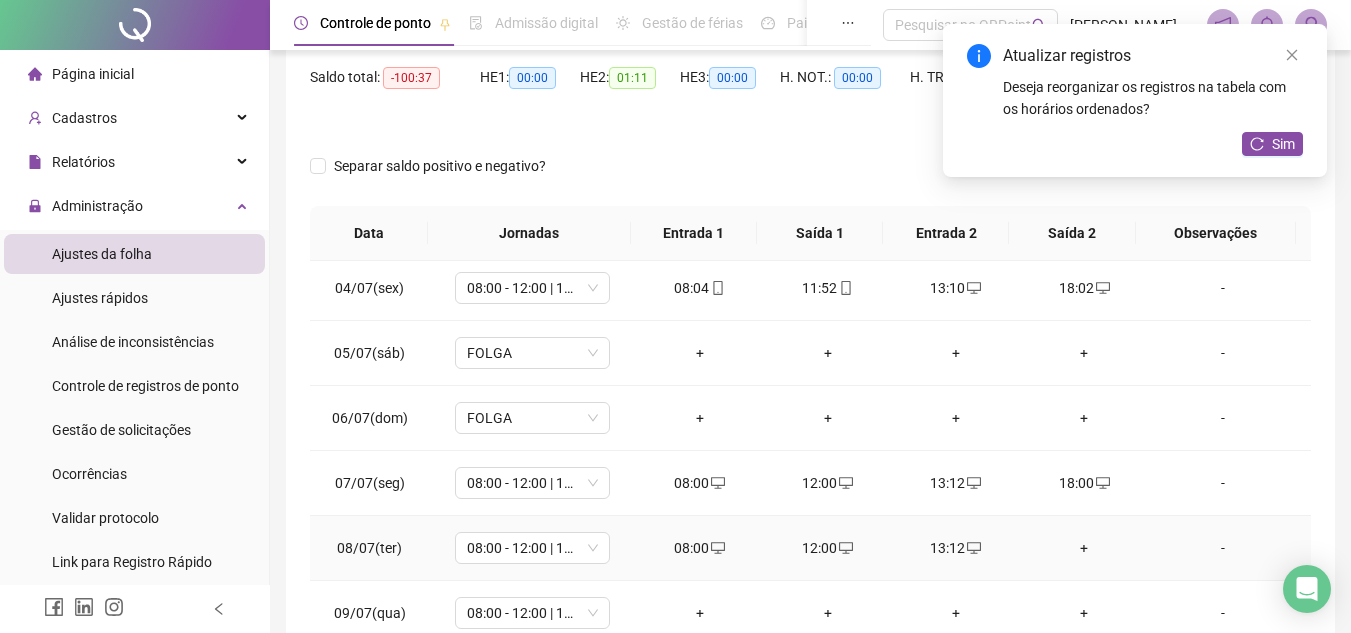 click on "+" at bounding box center (1084, 548) 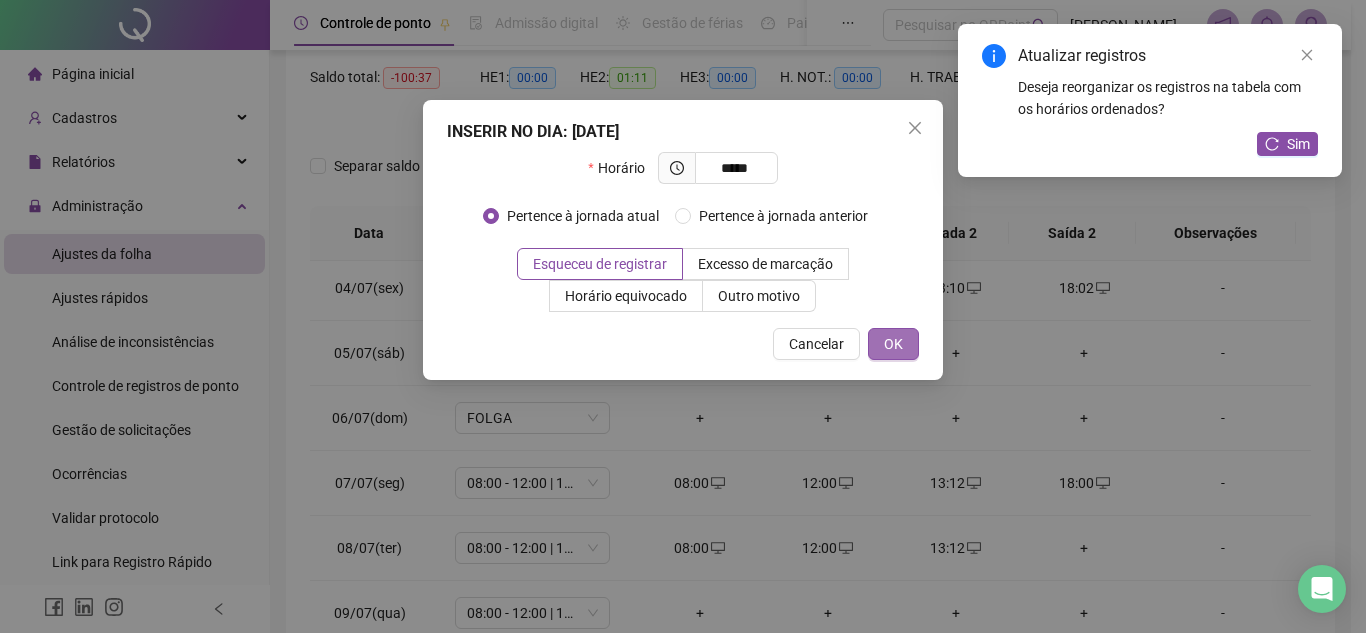 type on "*****" 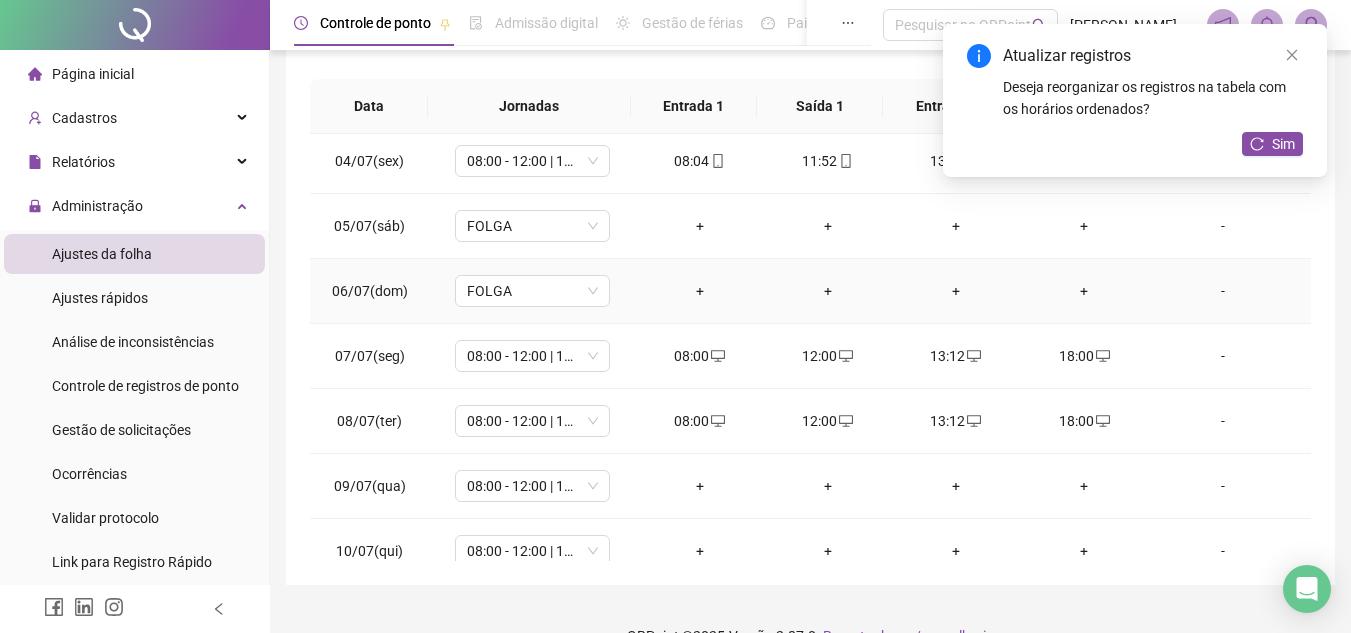 scroll, scrollTop: 365, scrollLeft: 0, axis: vertical 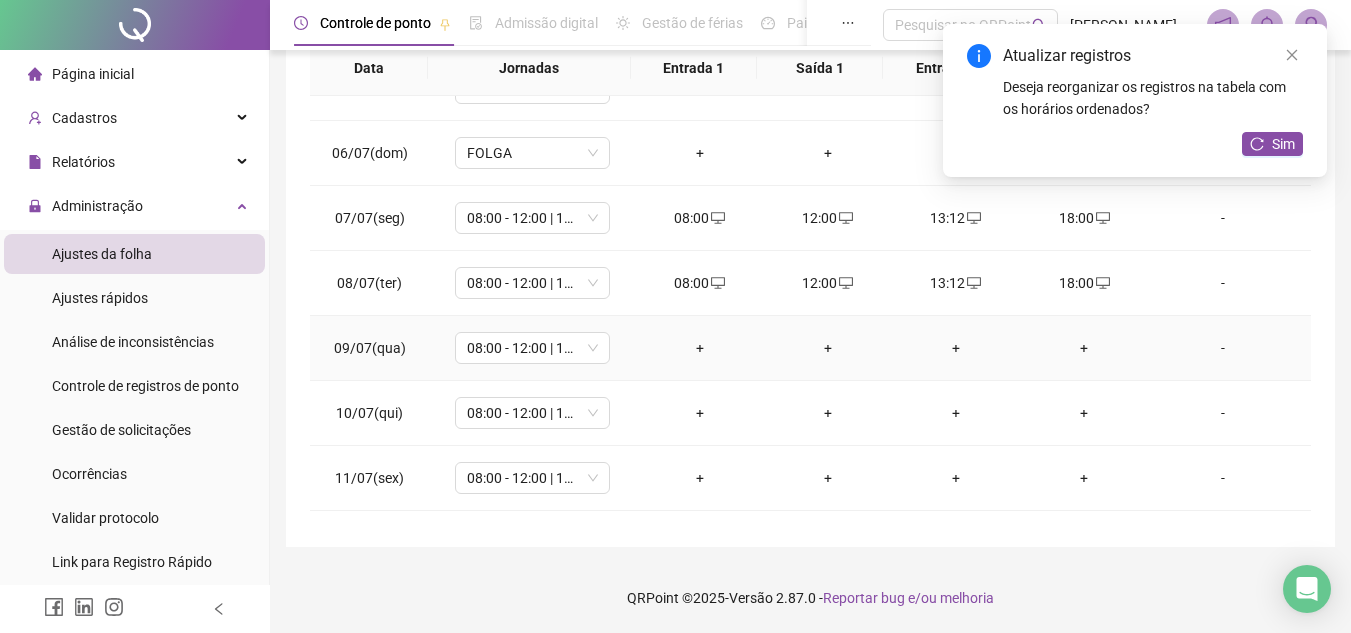 click on "+" at bounding box center (700, 348) 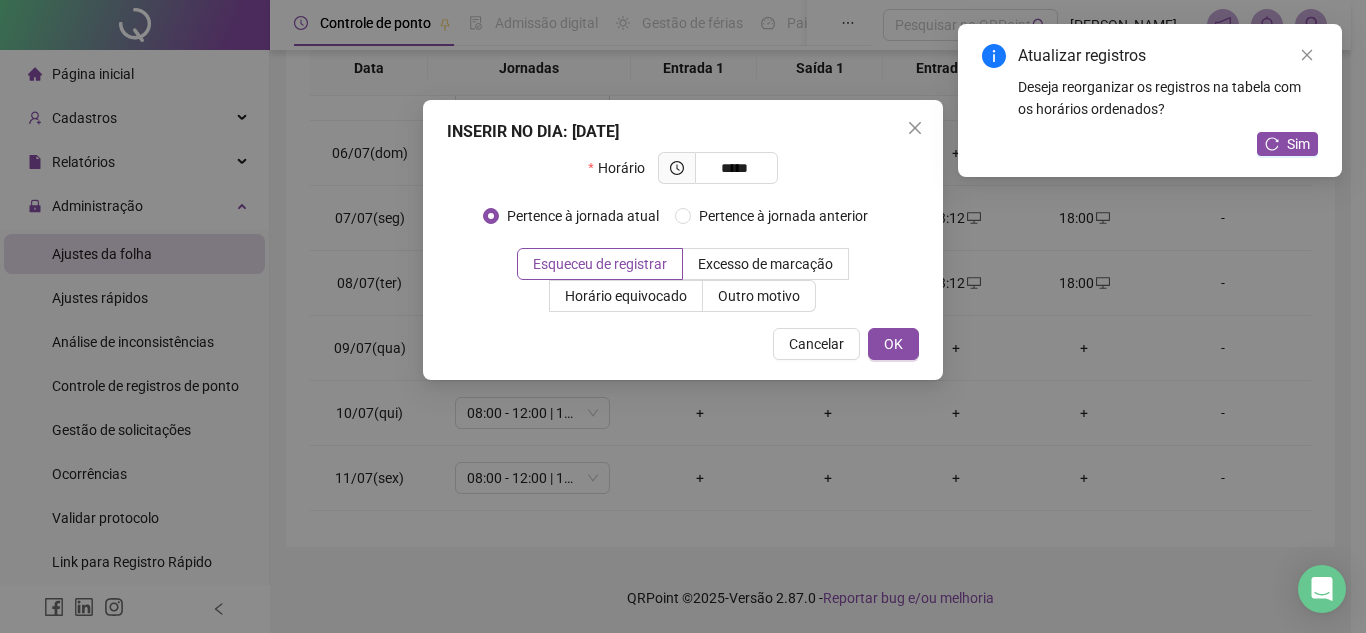 type on "*****" 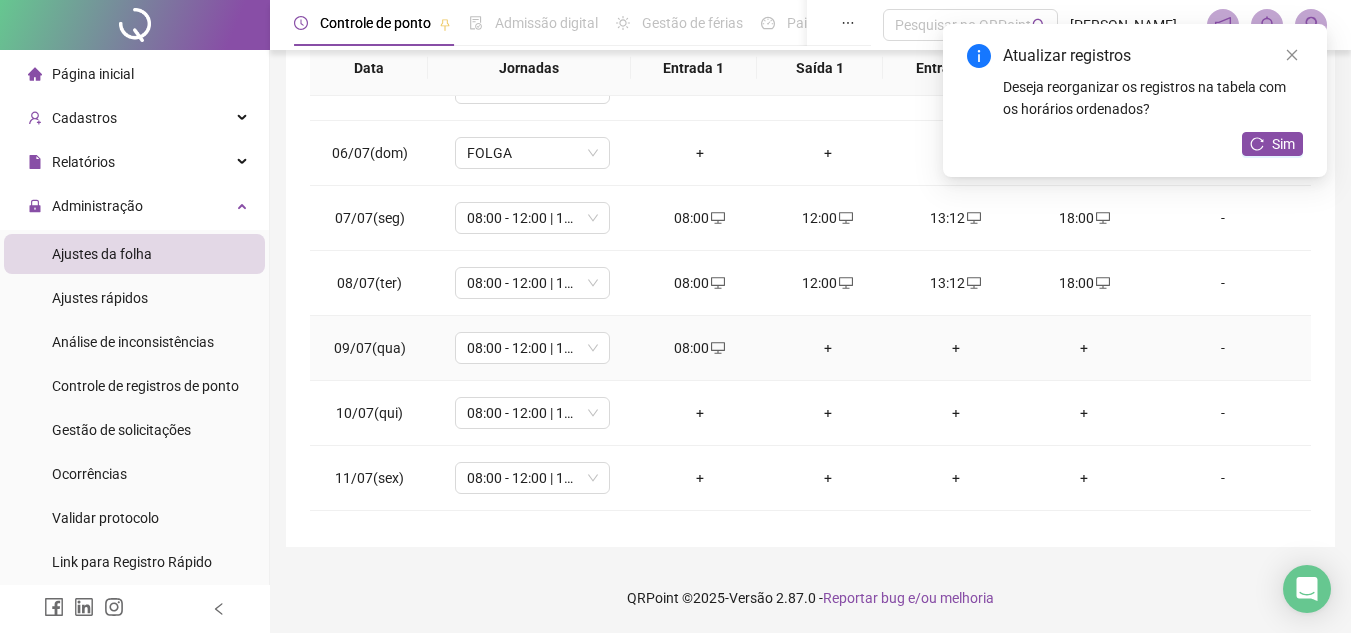 click on "+" at bounding box center (828, 348) 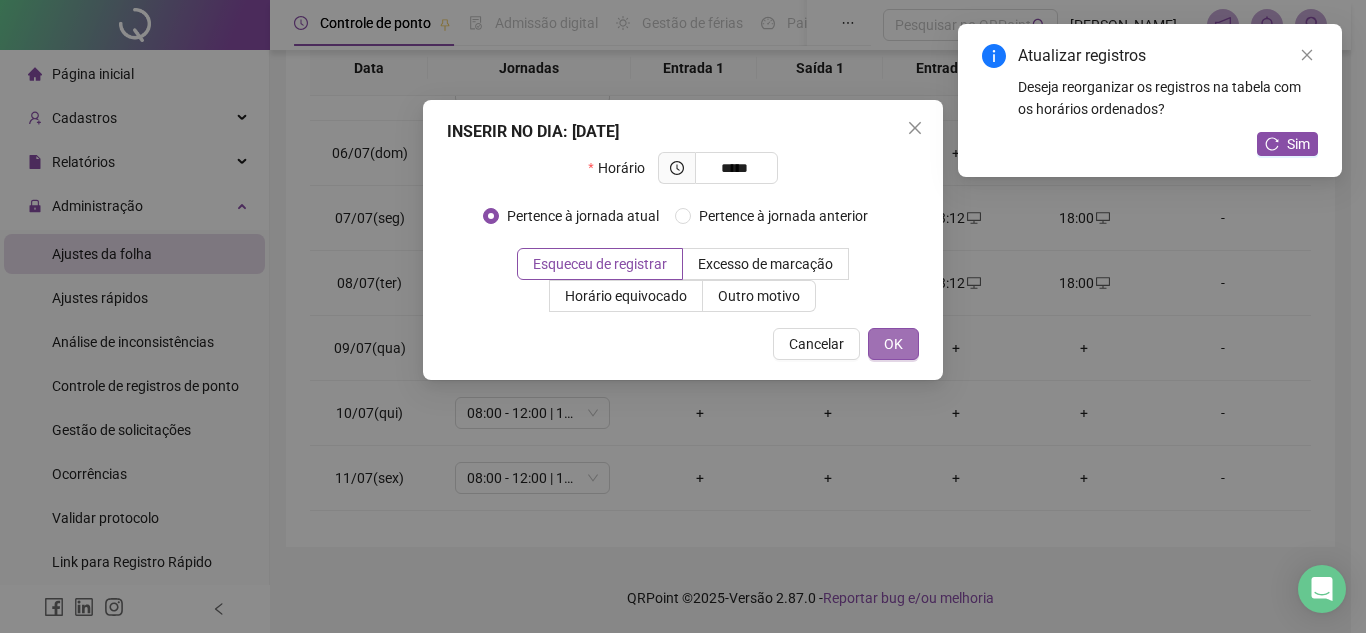 type on "*****" 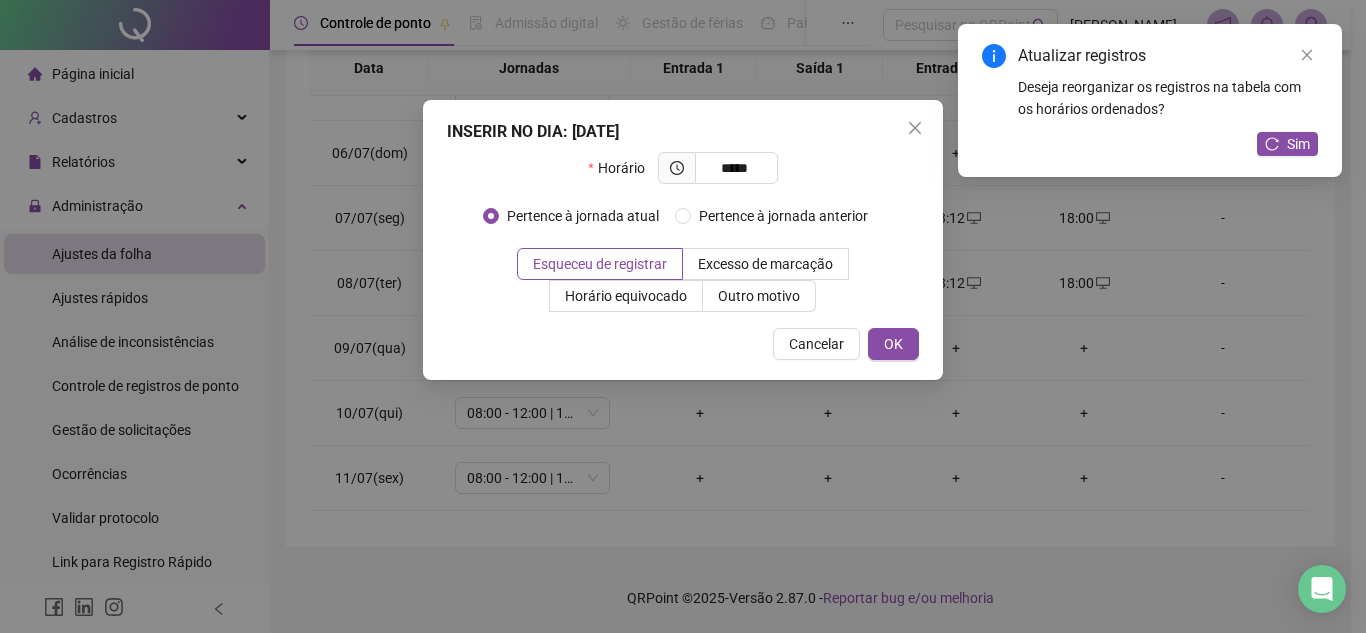 drag, startPoint x: 878, startPoint y: 346, endPoint x: 912, endPoint y: 370, distance: 41.617306 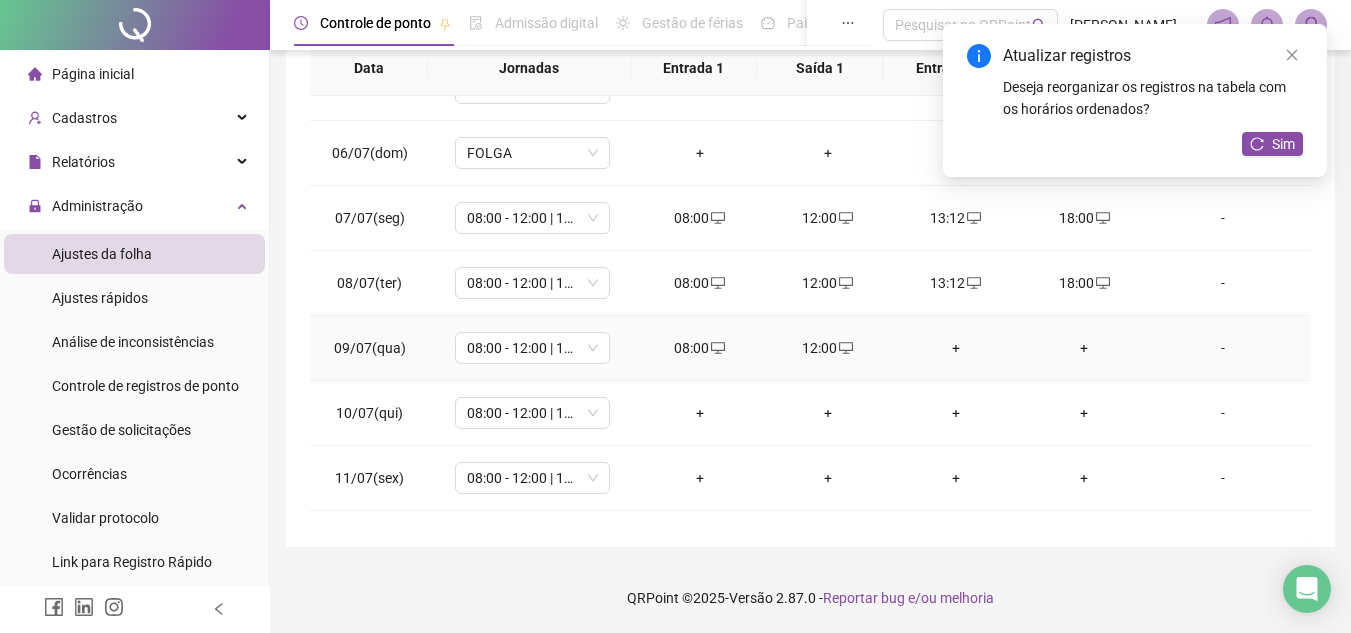click on "+" at bounding box center (956, 348) 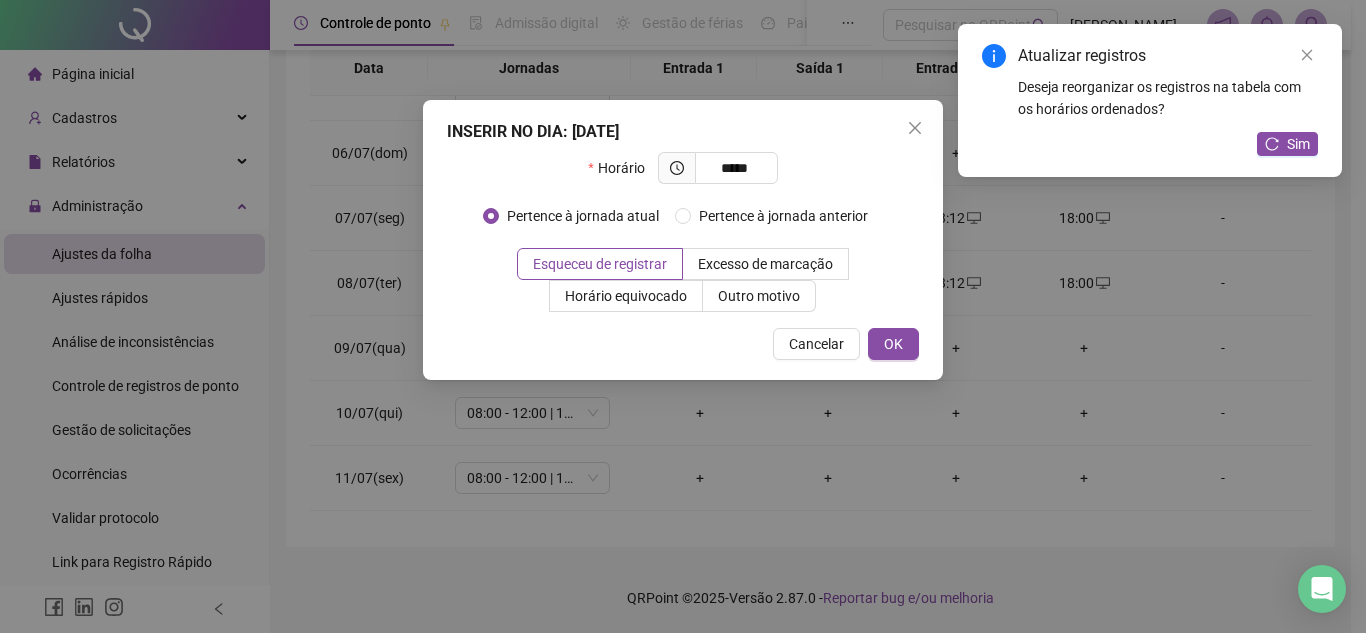 type on "*****" 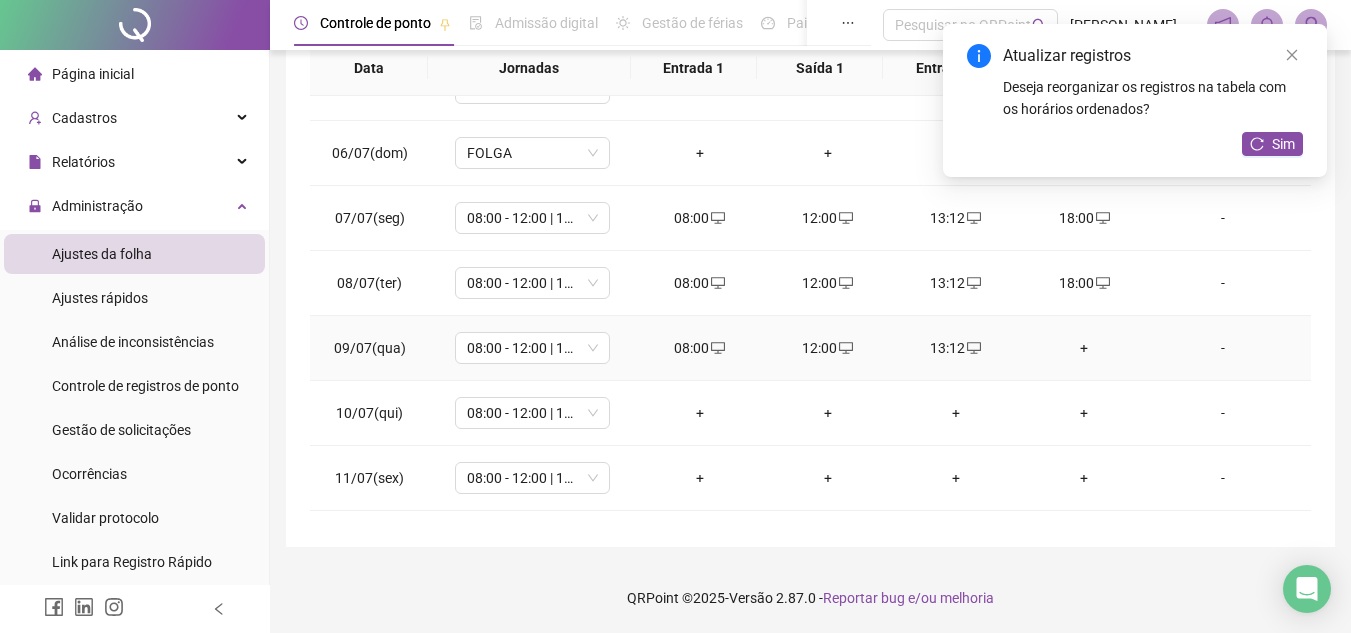 click on "+" at bounding box center (1084, 348) 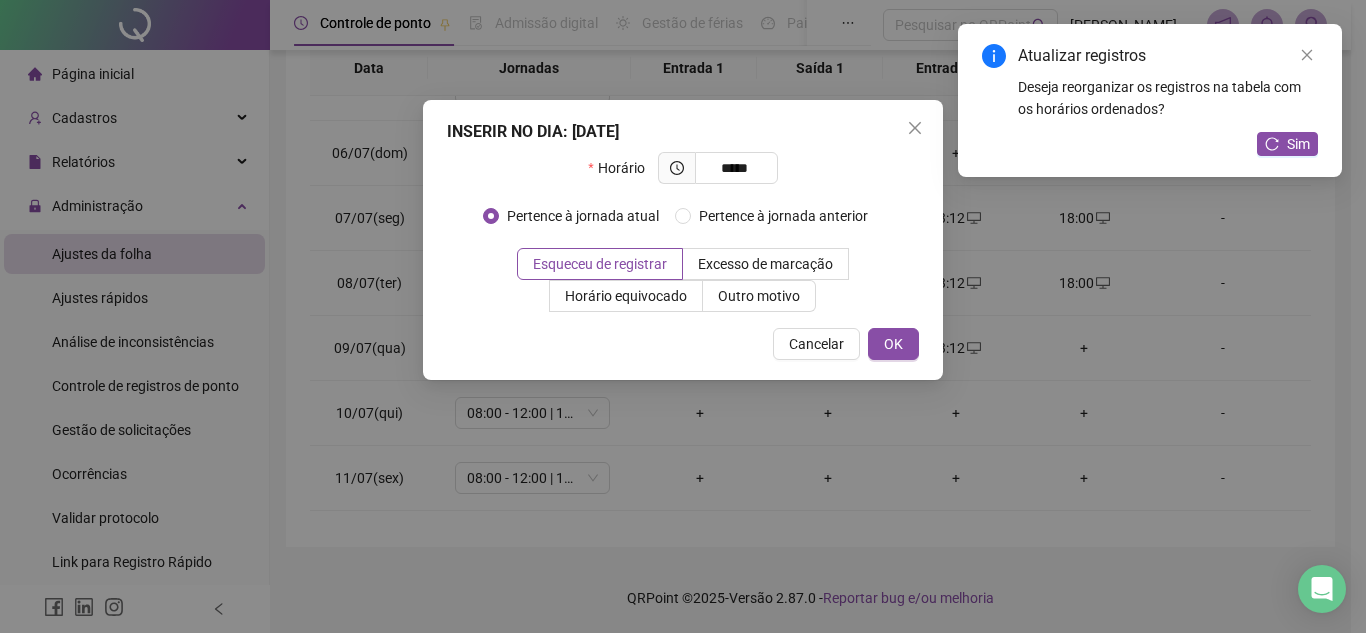 type on "*****" 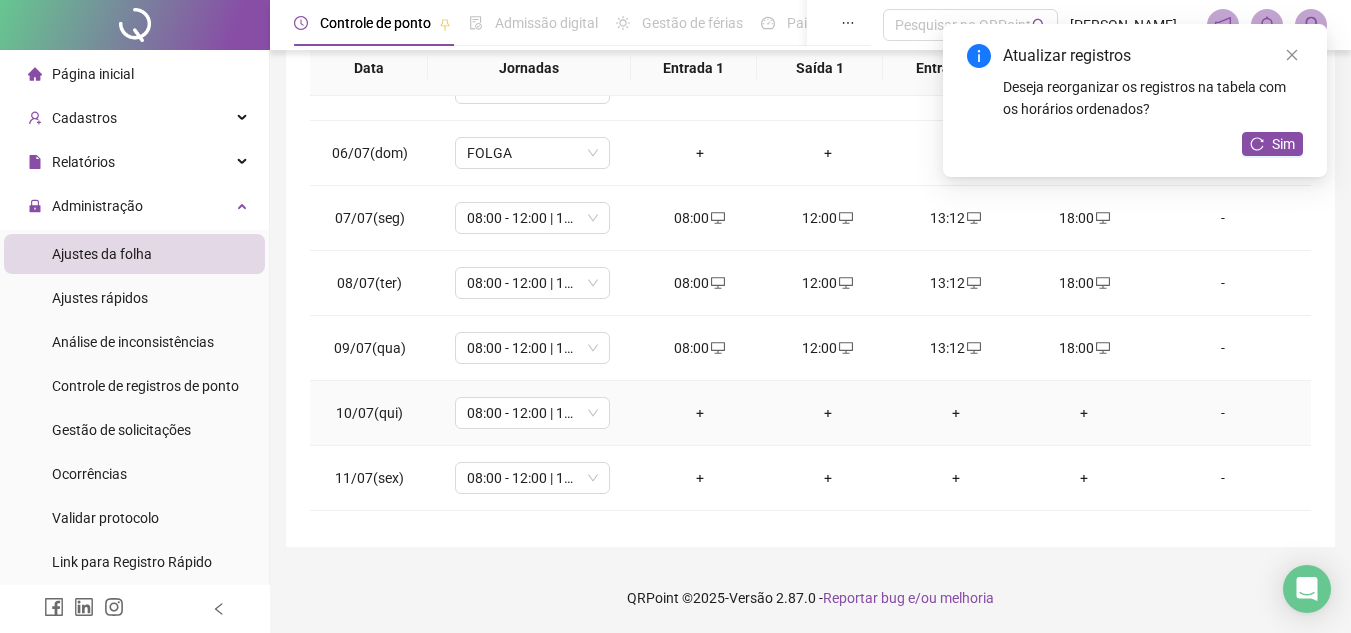 click on "+" at bounding box center (700, 413) 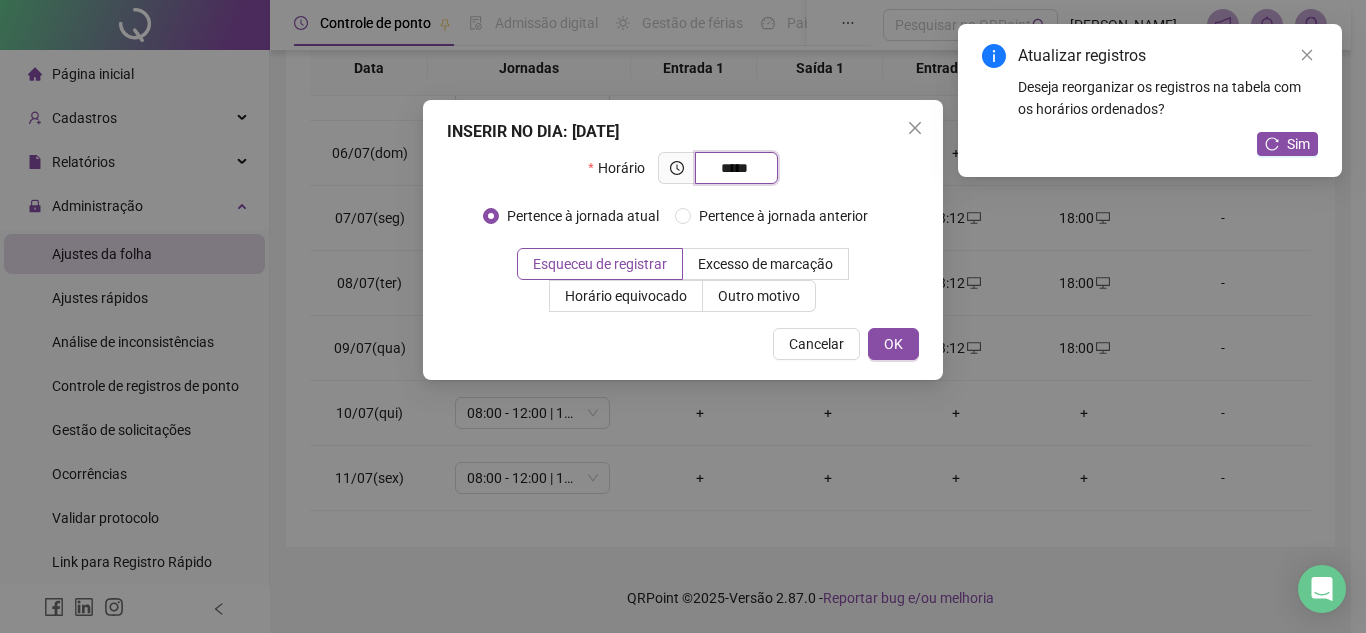 drag, startPoint x: 744, startPoint y: 171, endPoint x: 691, endPoint y: 169, distance: 53.037724 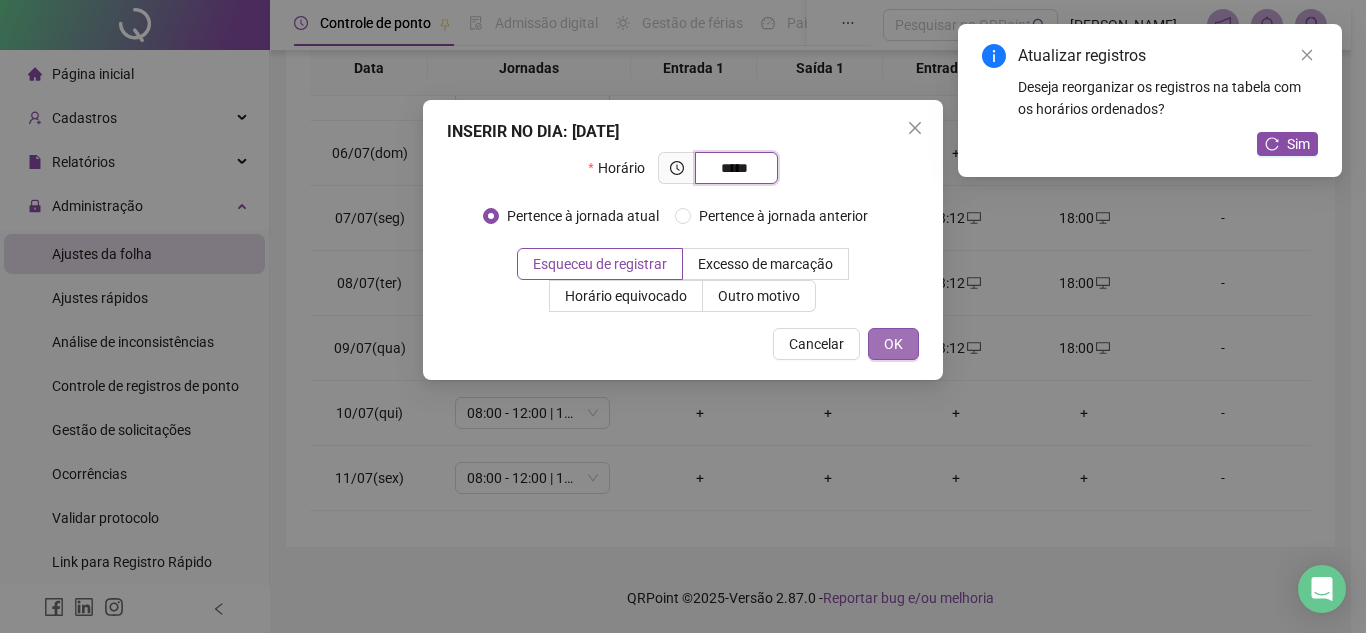 type on "*****" 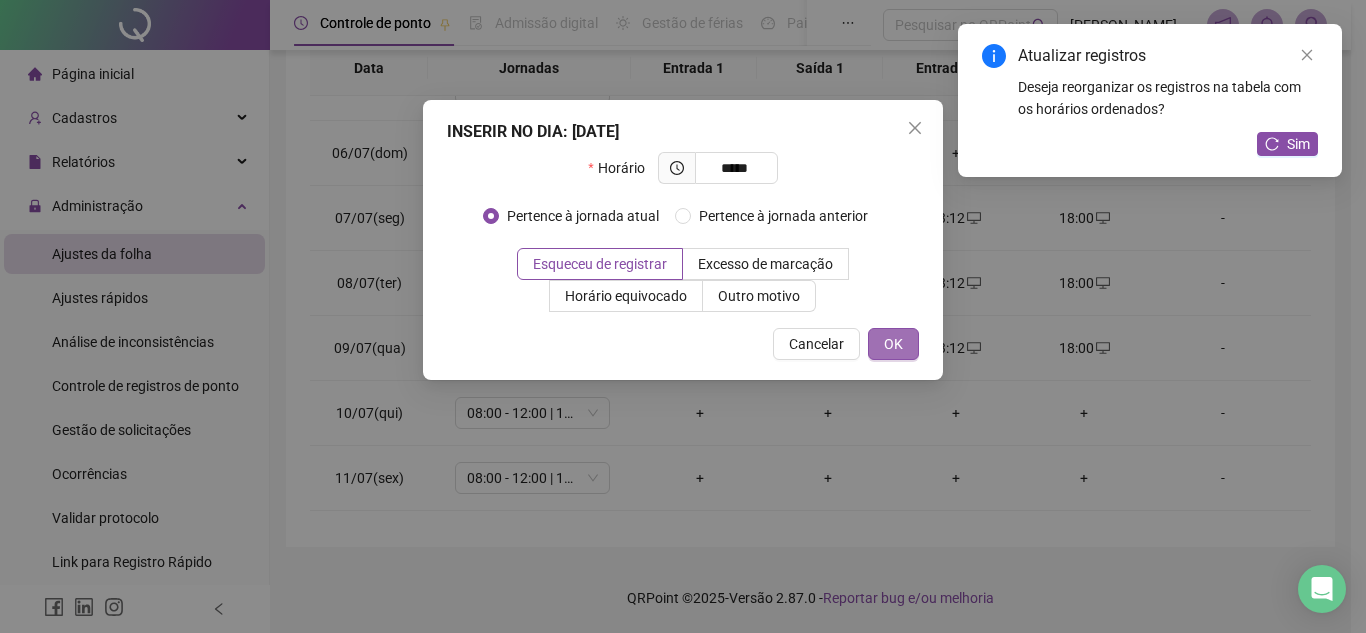 click on "OK" at bounding box center (893, 344) 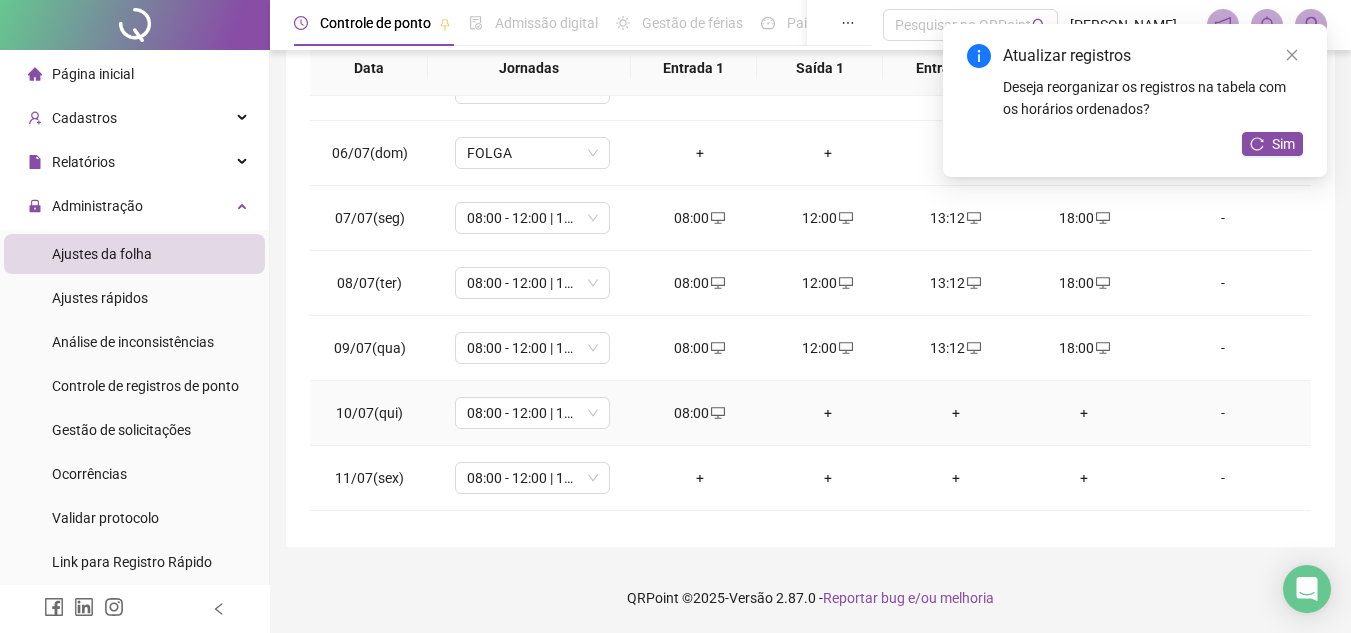 click on "+" at bounding box center [828, 413] 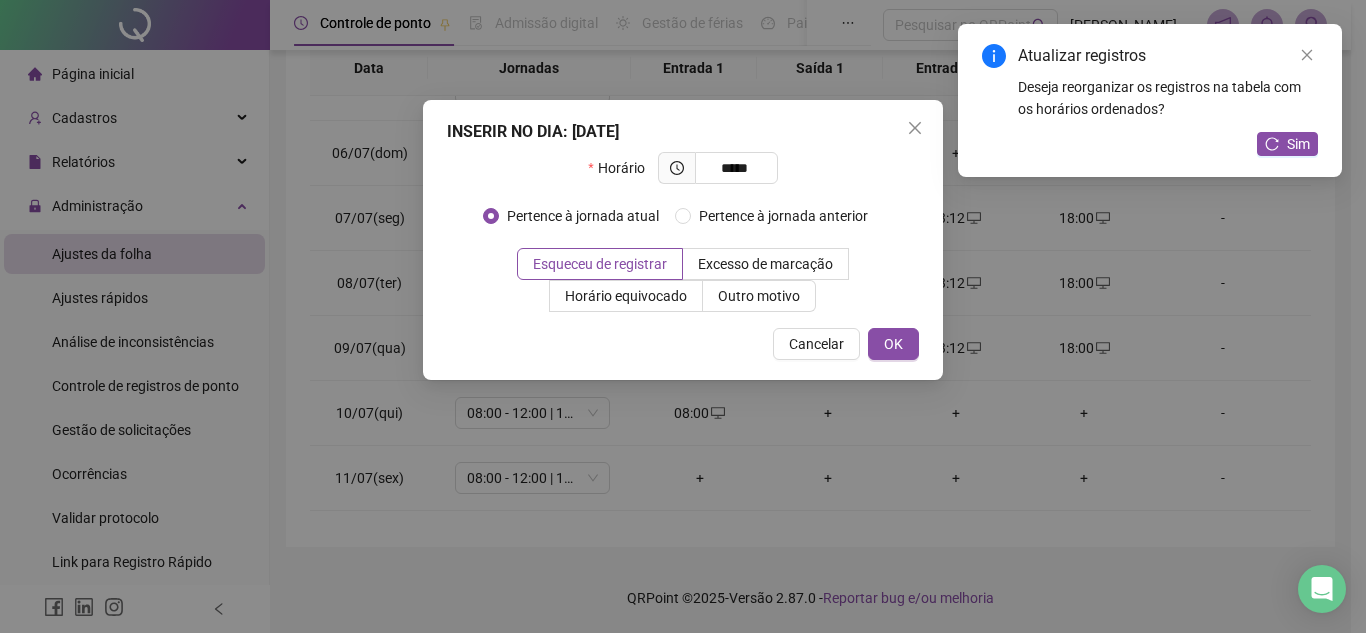 type on "*****" 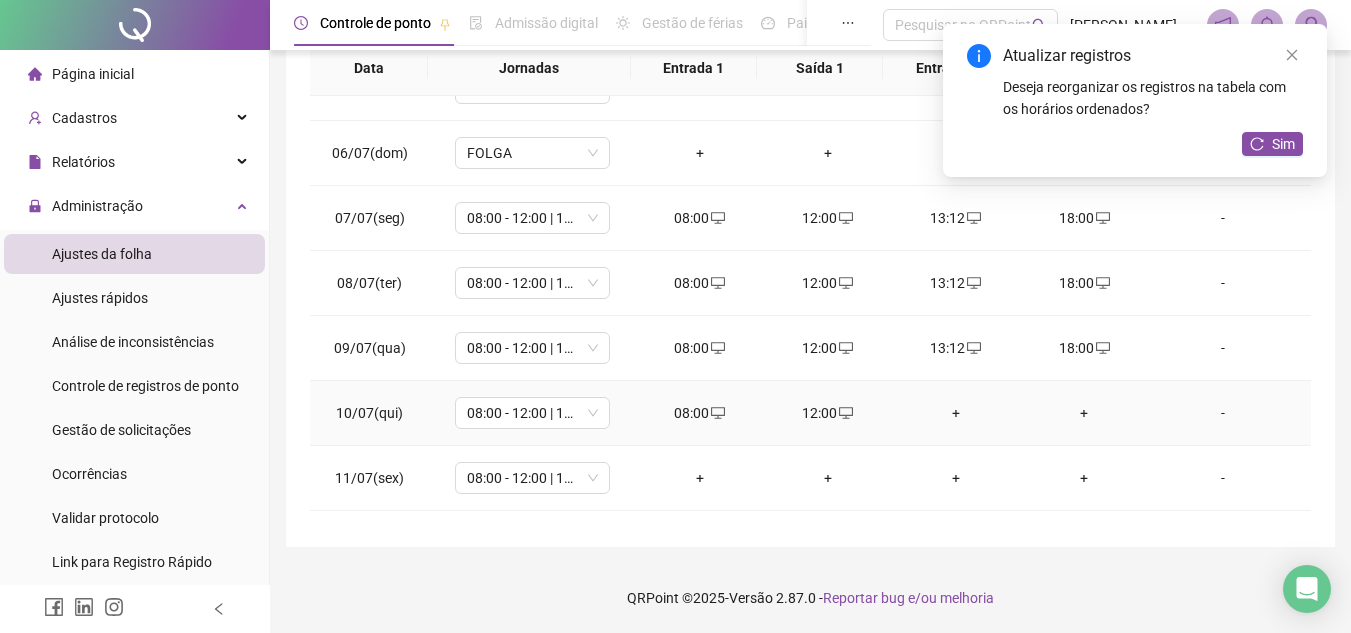 click on "+" at bounding box center [956, 413] 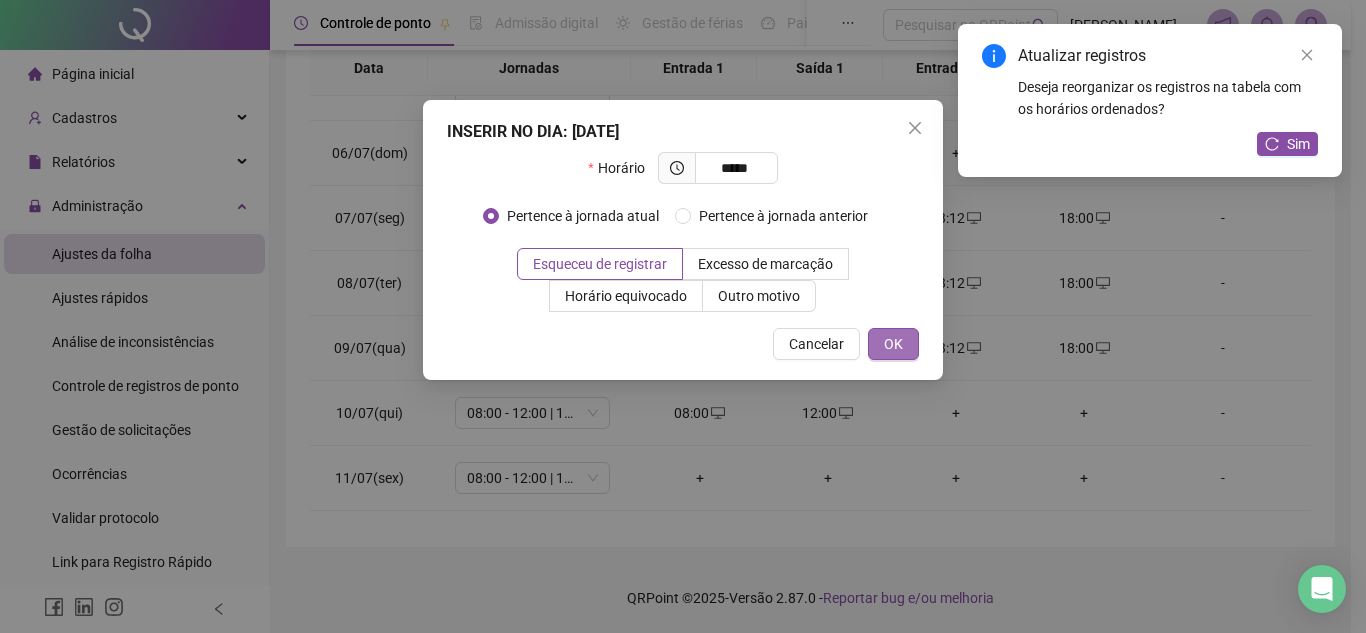 type on "*****" 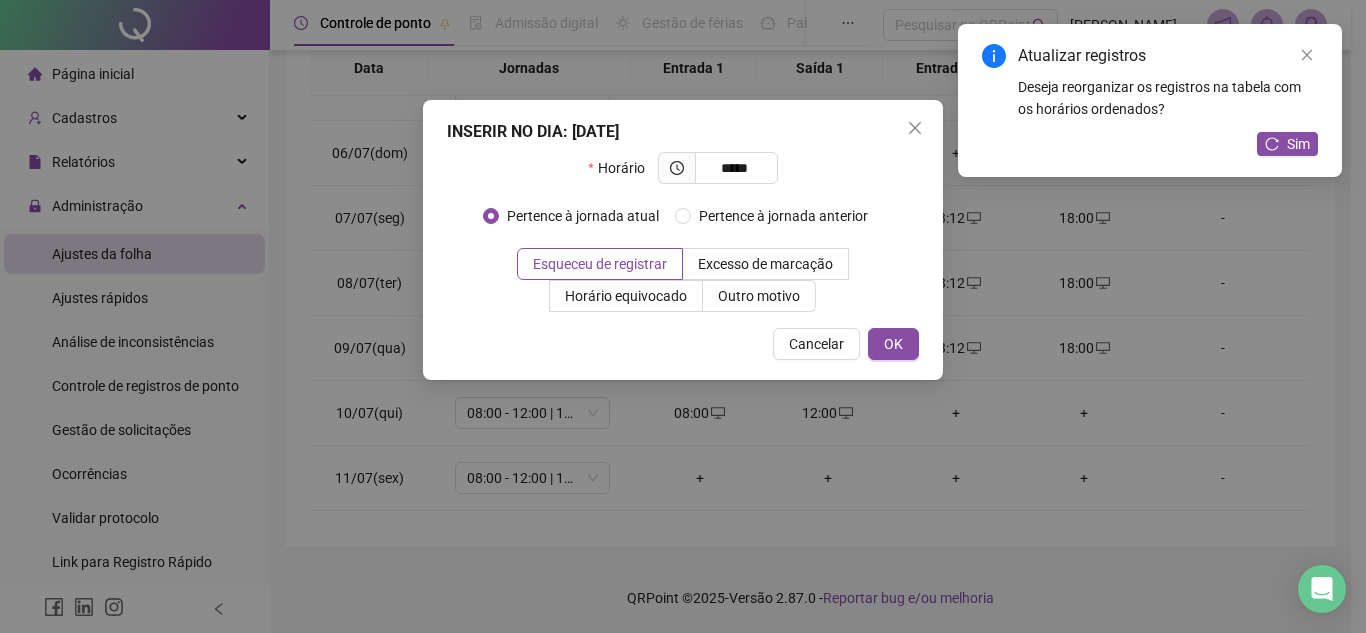drag, startPoint x: 905, startPoint y: 340, endPoint x: 971, endPoint y: 366, distance: 70.93659 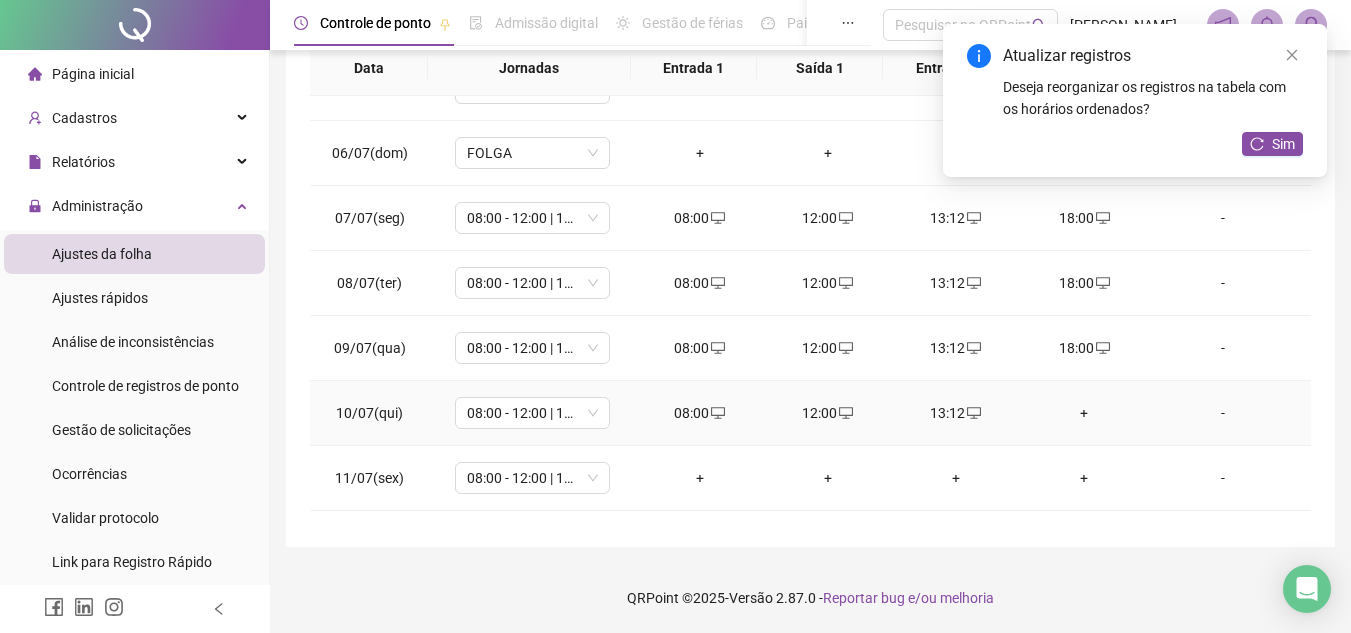 click on "+" at bounding box center [1084, 413] 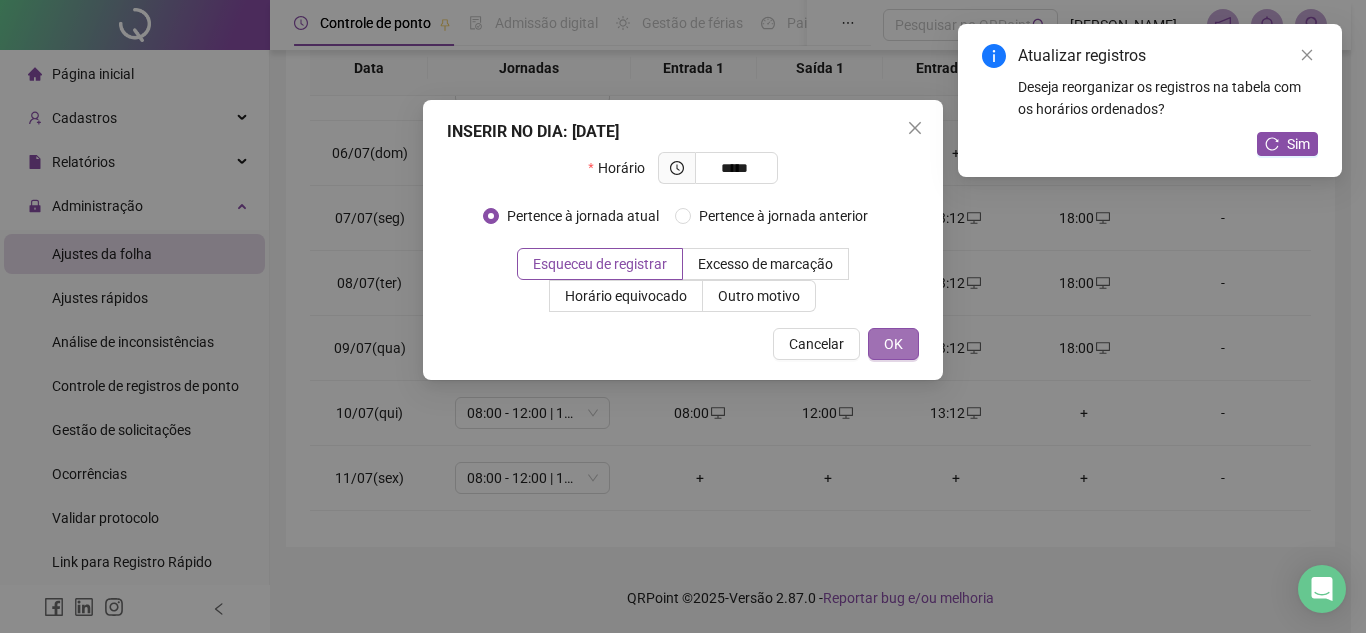 type on "*****" 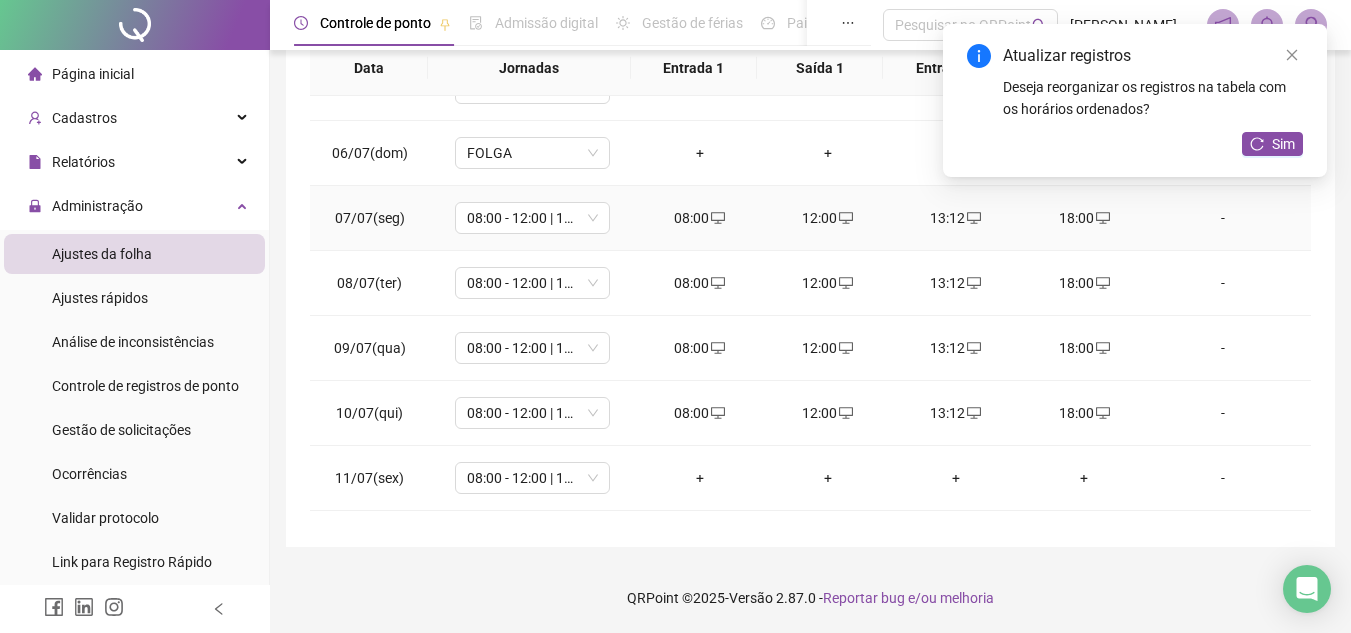 click on "-" at bounding box center [1223, 218] 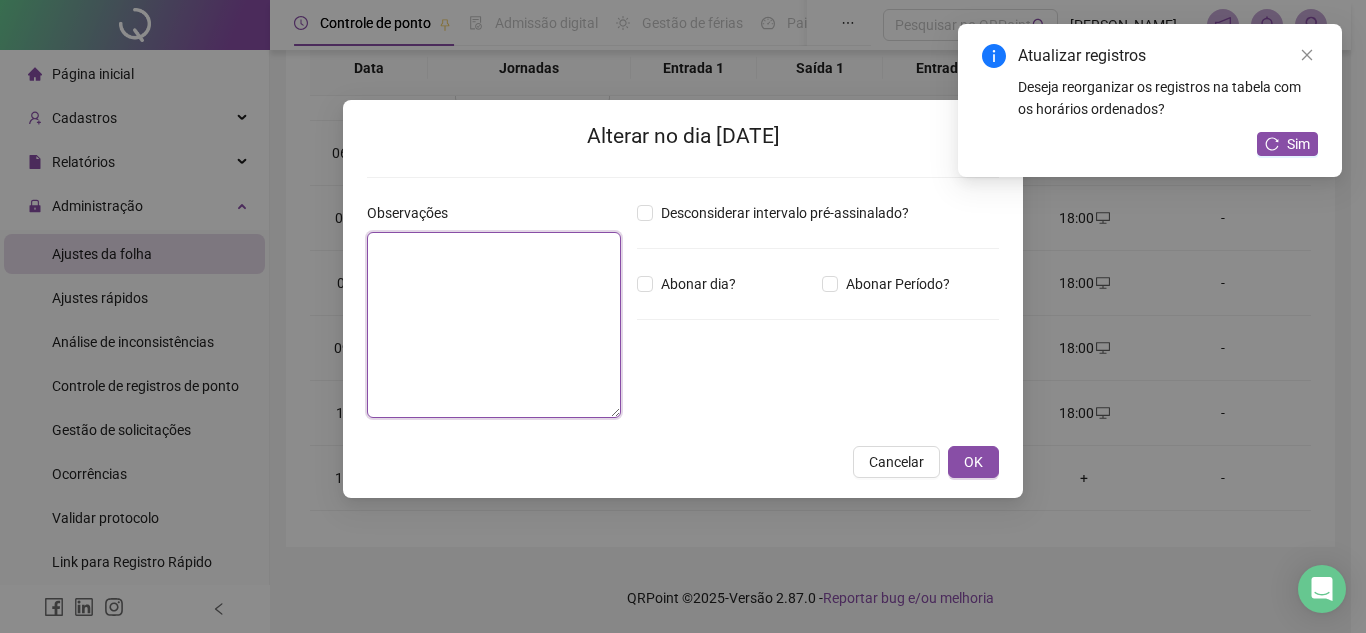 click at bounding box center [494, 325] 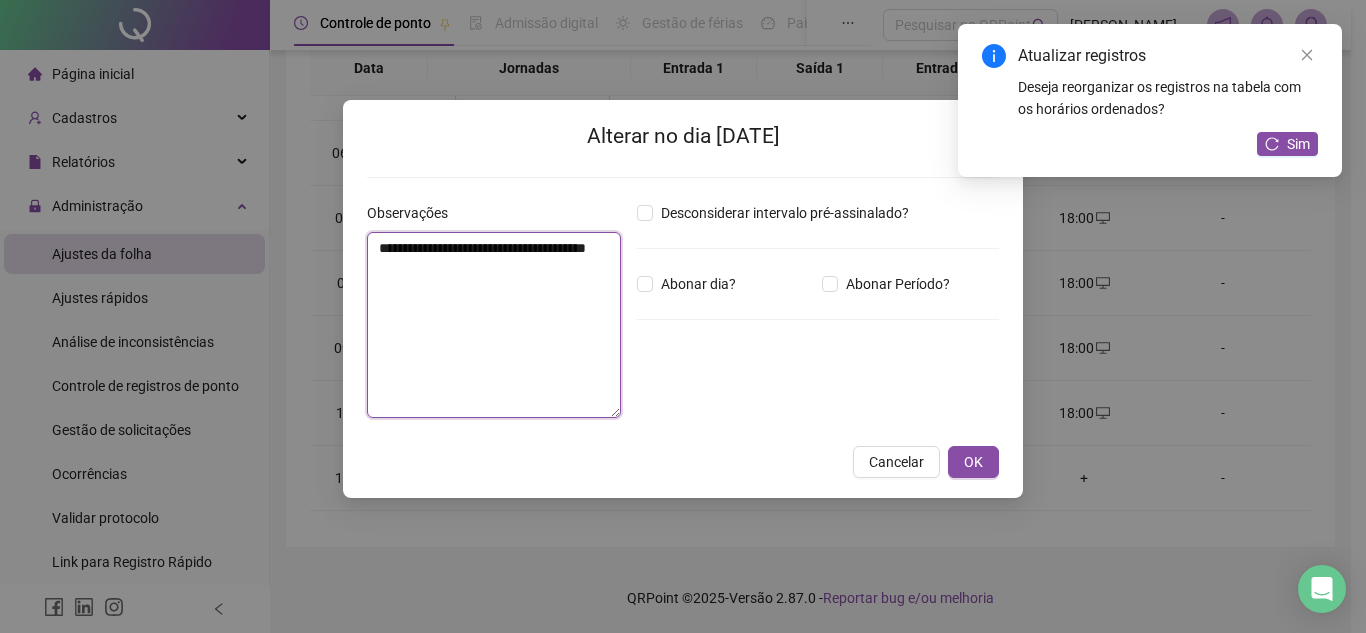 click on "**********" at bounding box center [494, 325] 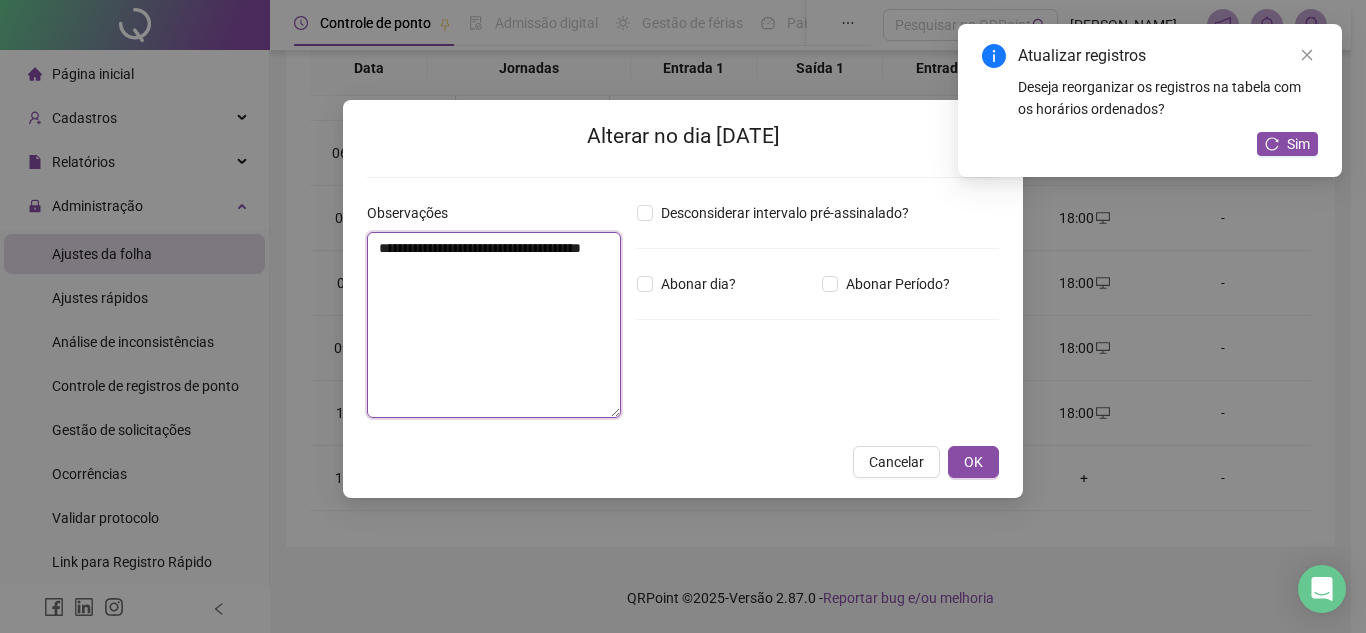 drag, startPoint x: 497, startPoint y: 278, endPoint x: 341, endPoint y: 247, distance: 159.05031 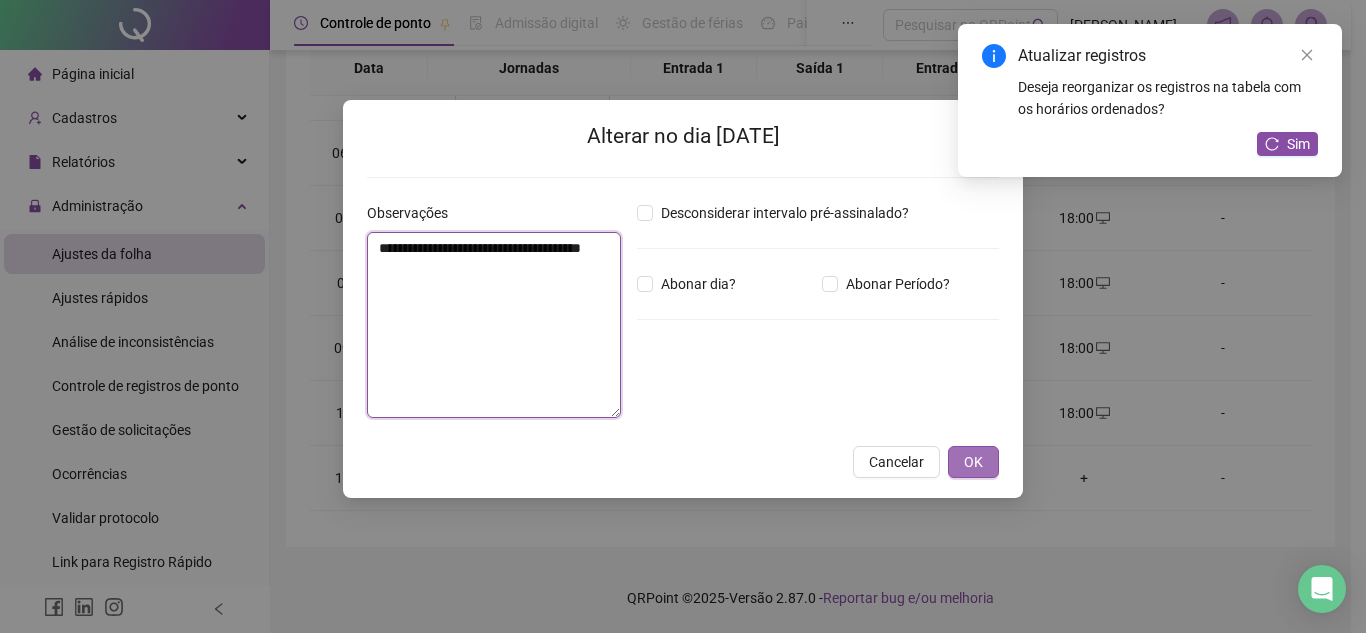 type on "**********" 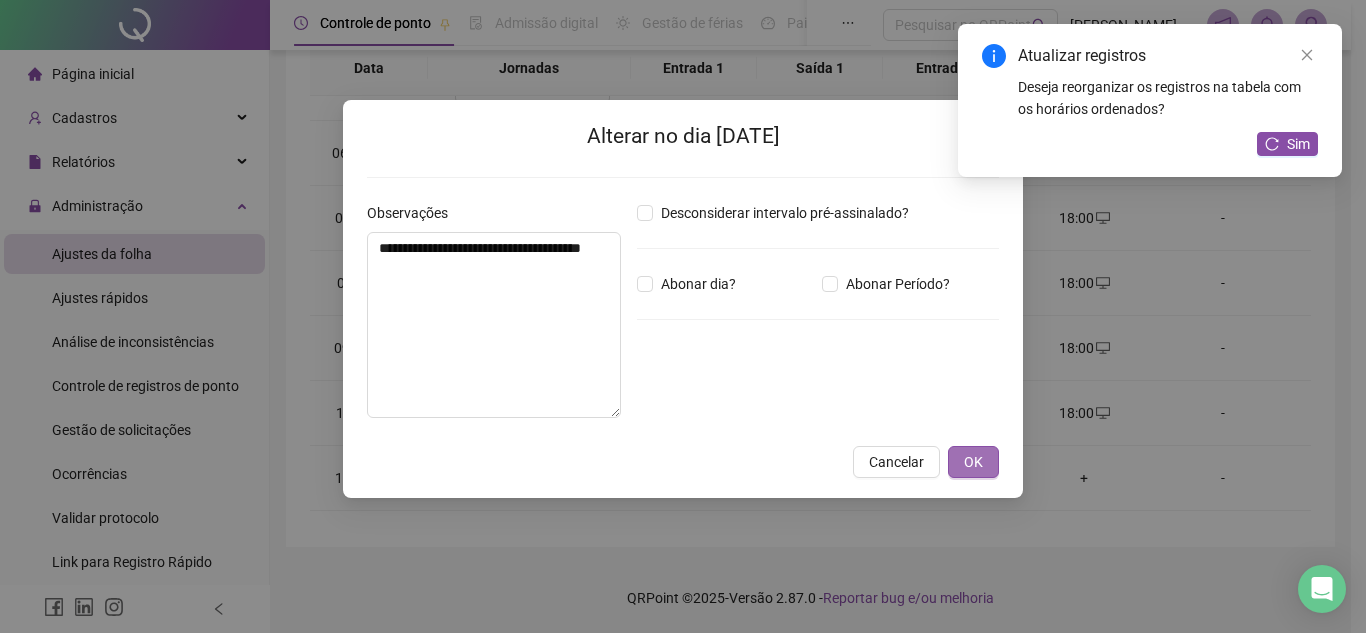 click on "OK" at bounding box center [973, 462] 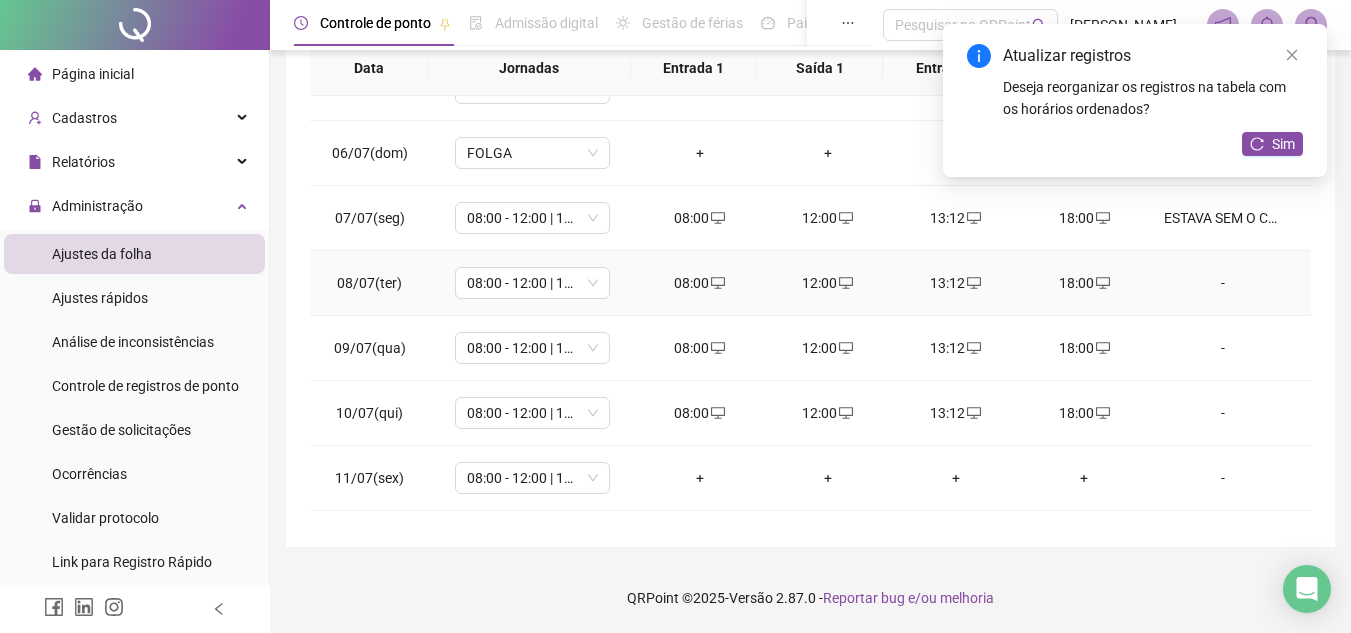click on "-" at bounding box center [1223, 283] 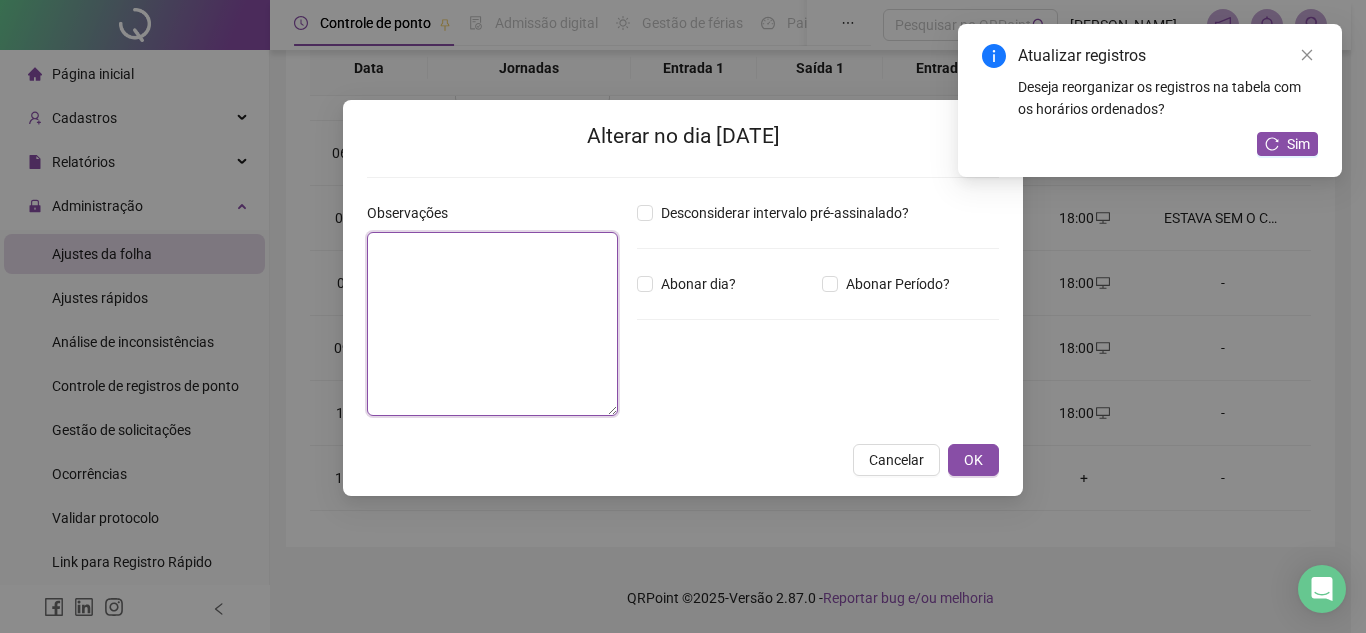 click at bounding box center (492, 324) 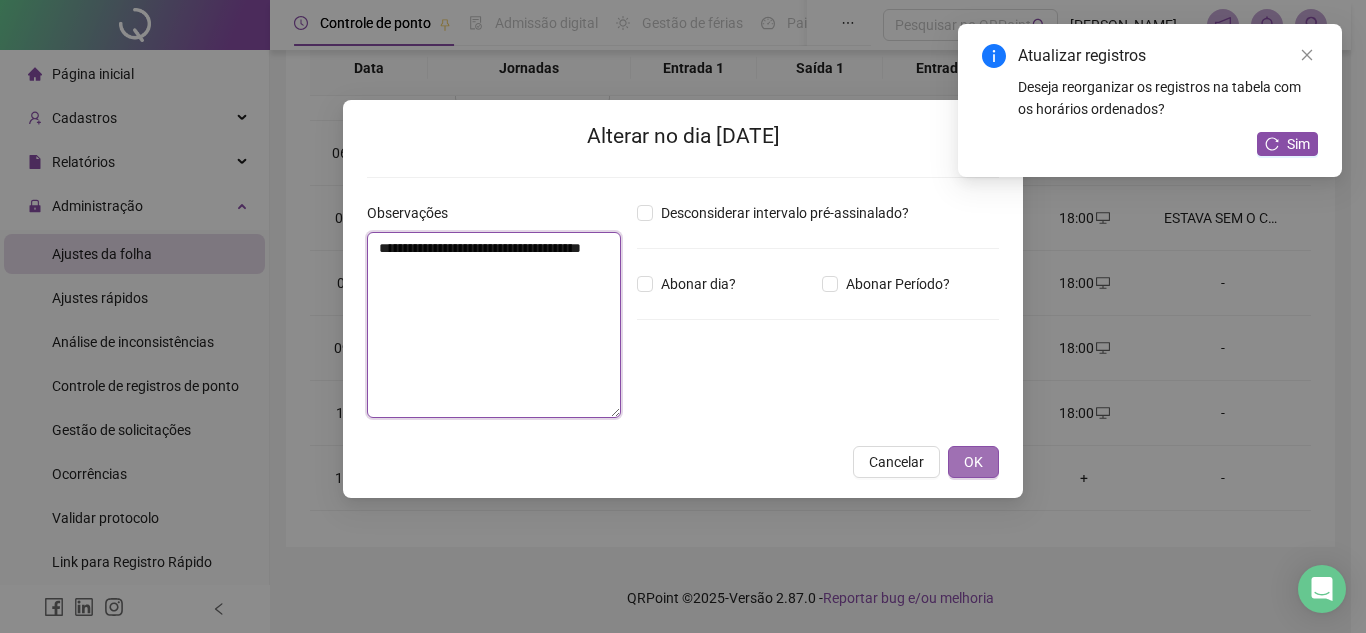 type on "**********" 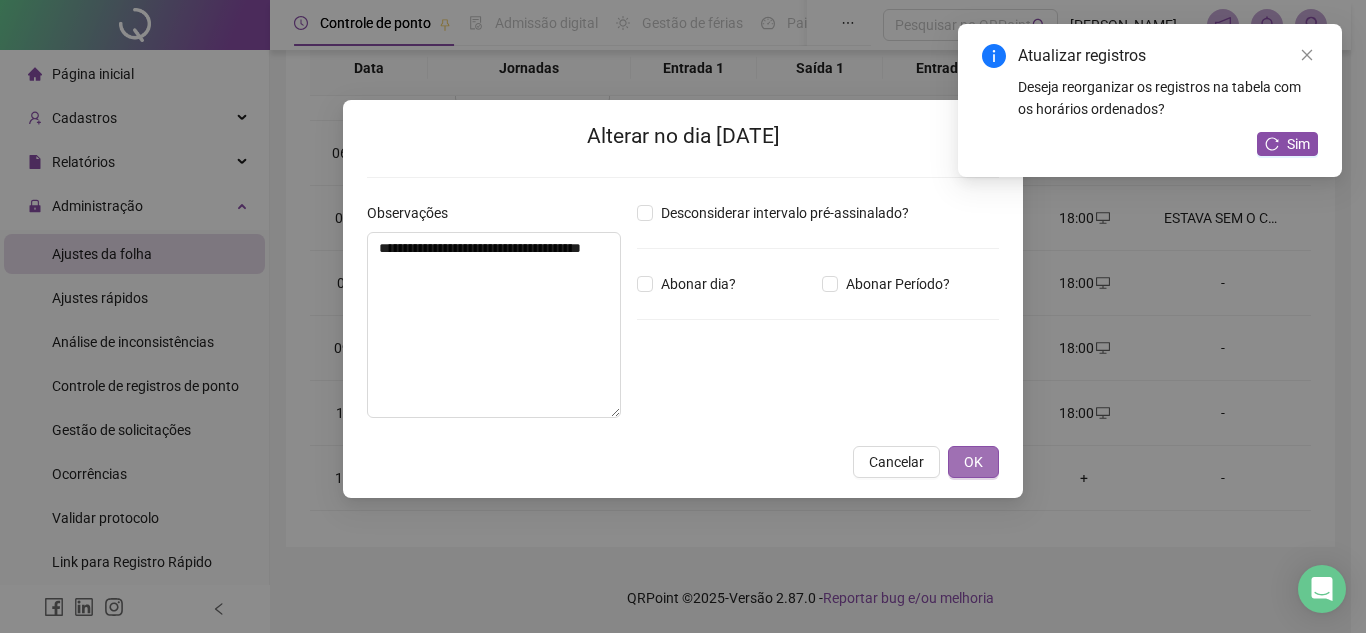 click on "OK" at bounding box center [973, 462] 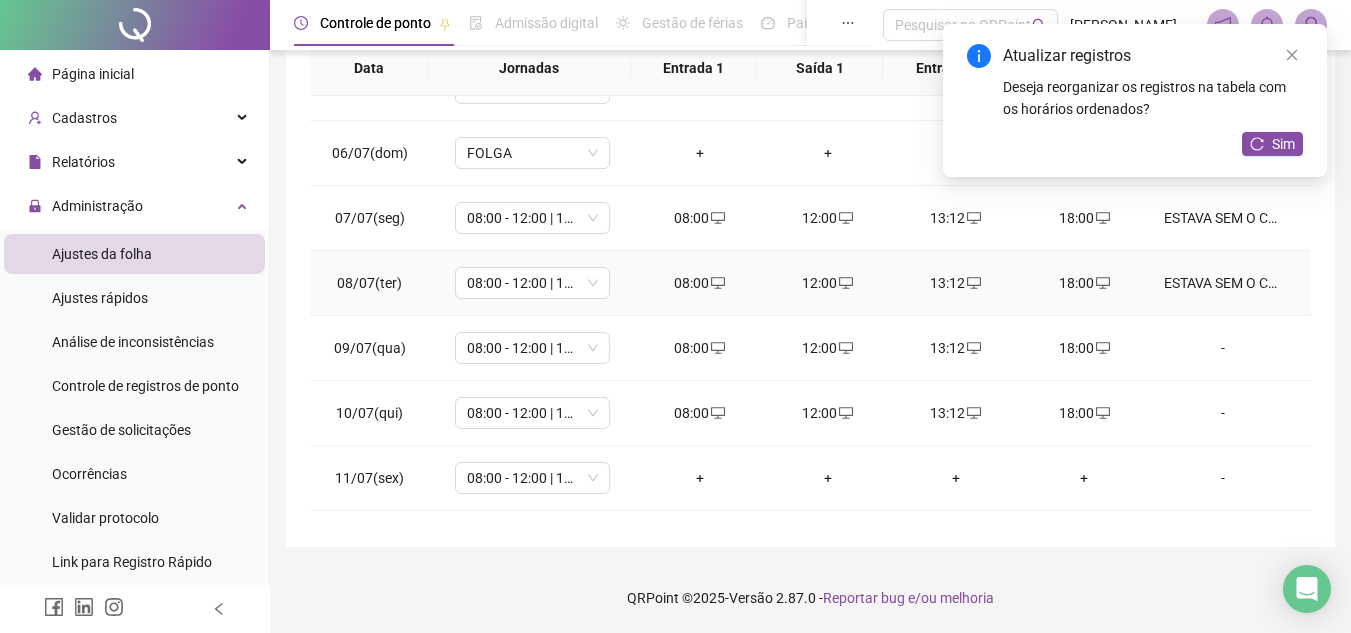 click on "ESTAVA SEM O CELULAR PARA BATER O PONTO." at bounding box center [1229, 283] 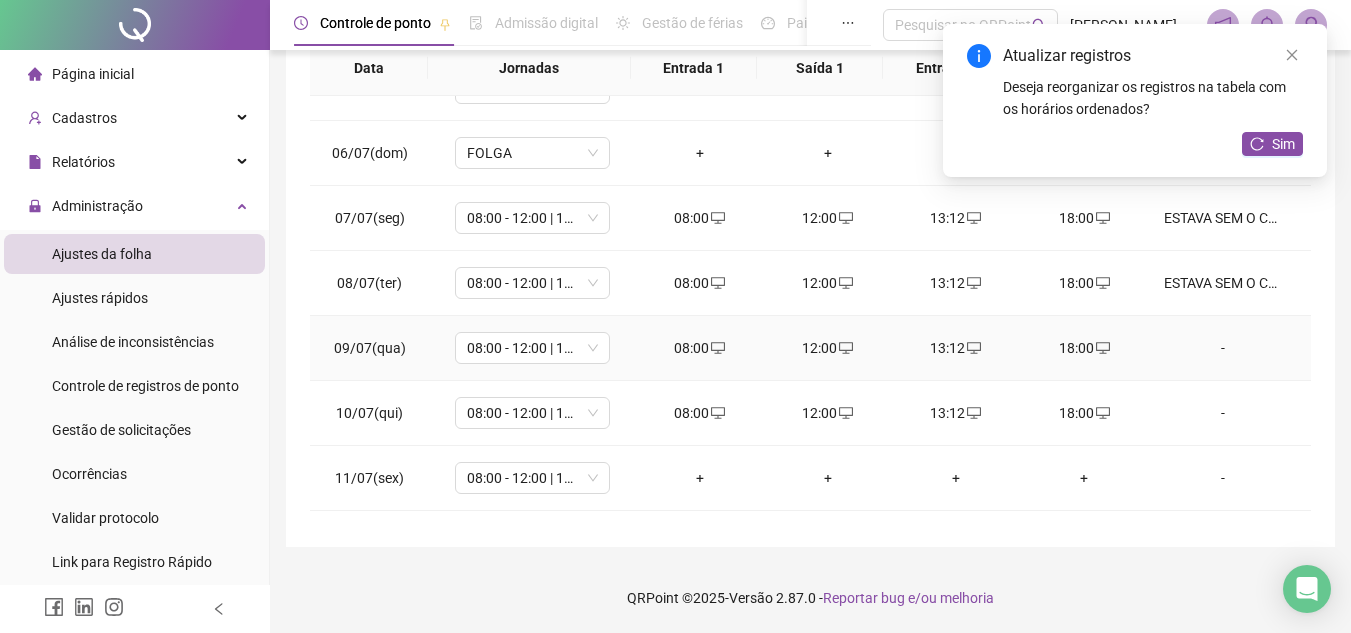 click on "-" at bounding box center (1223, 348) 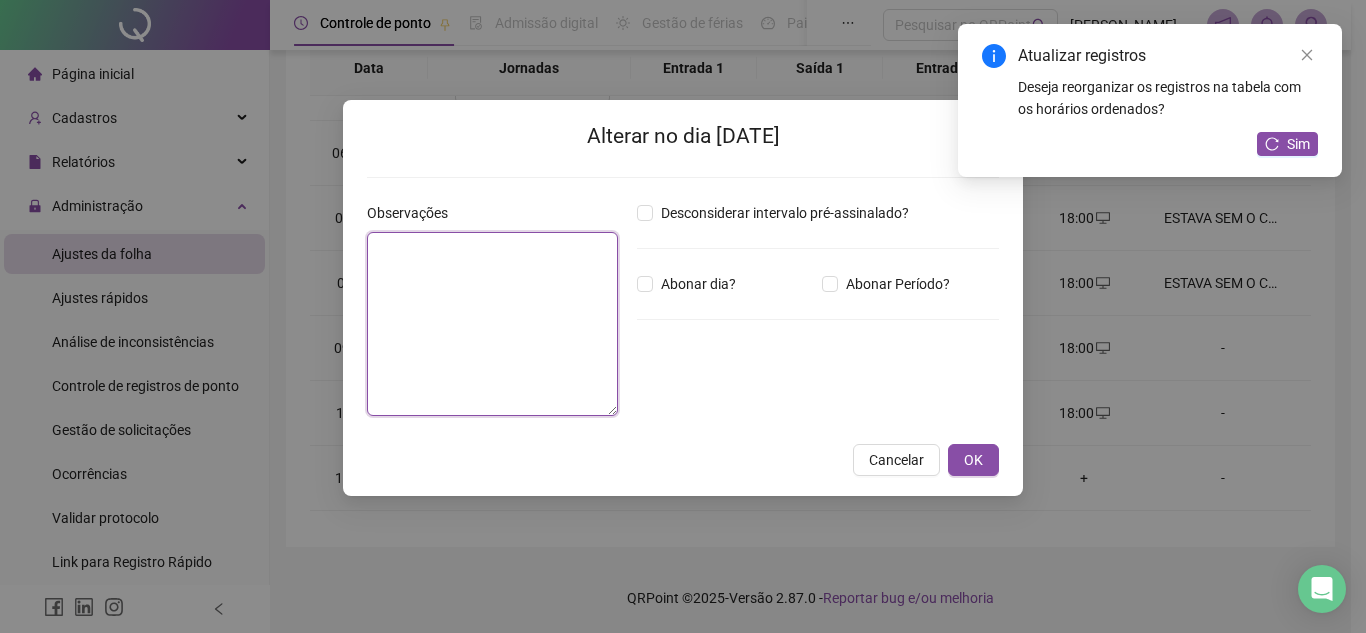 click at bounding box center (492, 324) 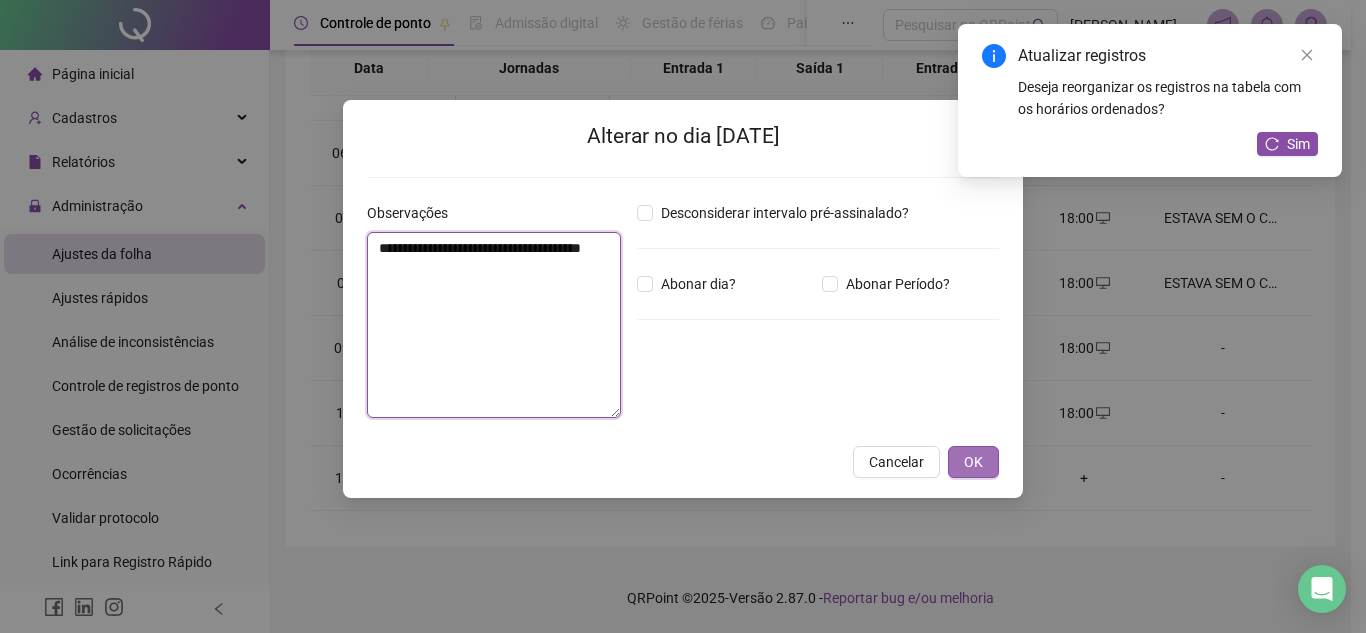 type on "**********" 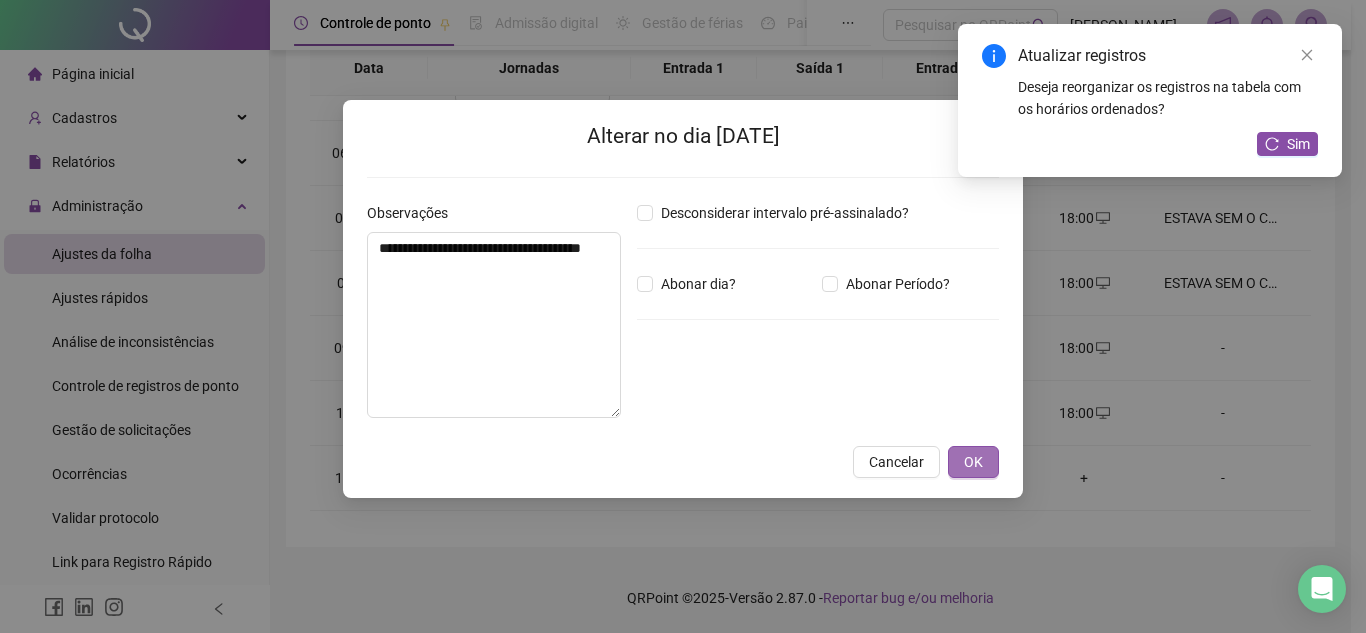 click on "OK" at bounding box center [973, 462] 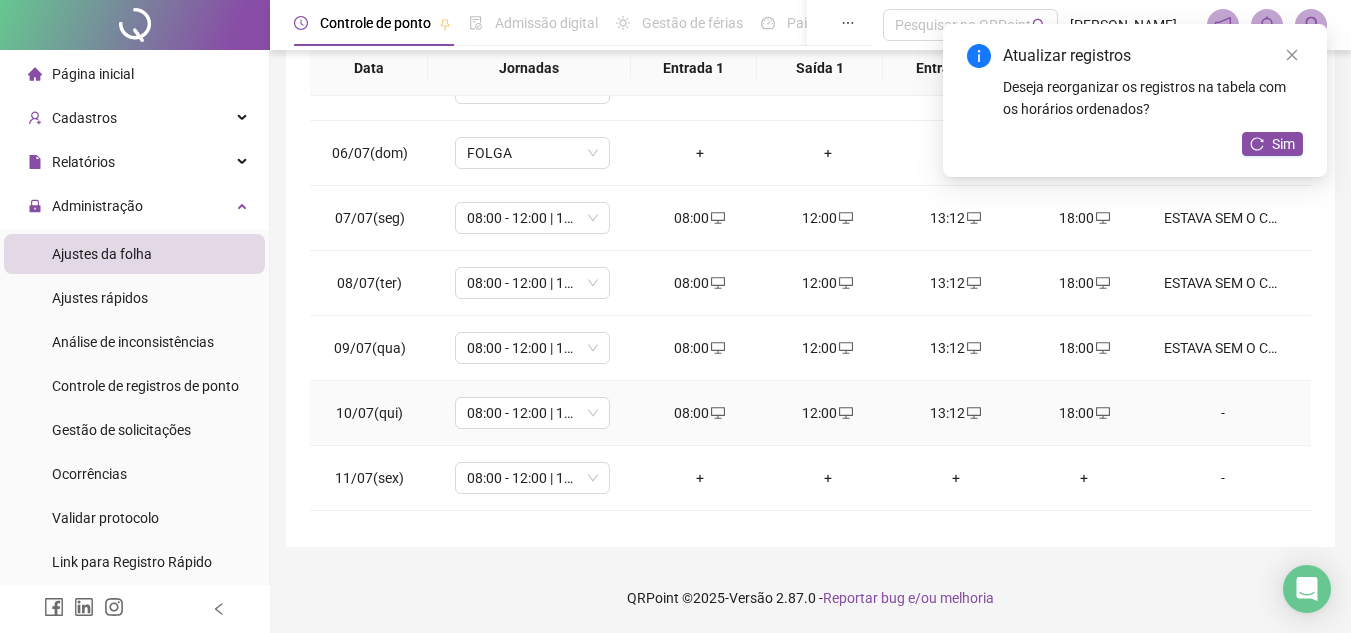 click on "-" at bounding box center (1229, 413) 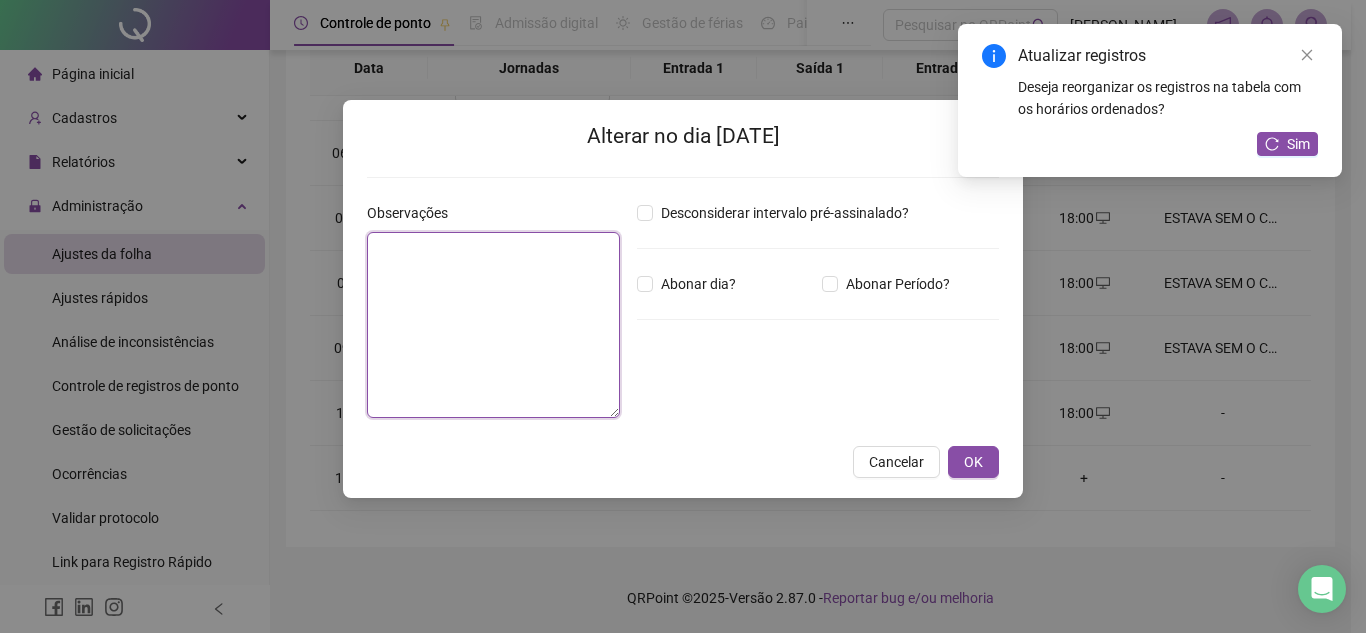 click at bounding box center [493, 325] 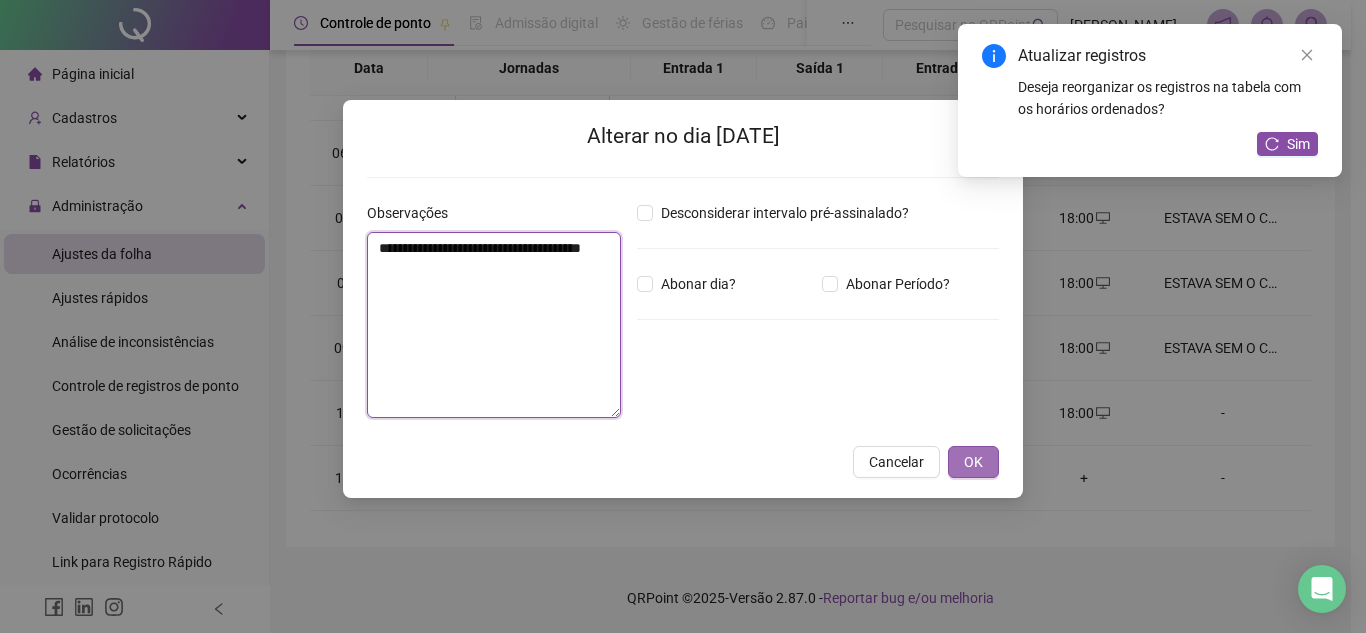 type on "**********" 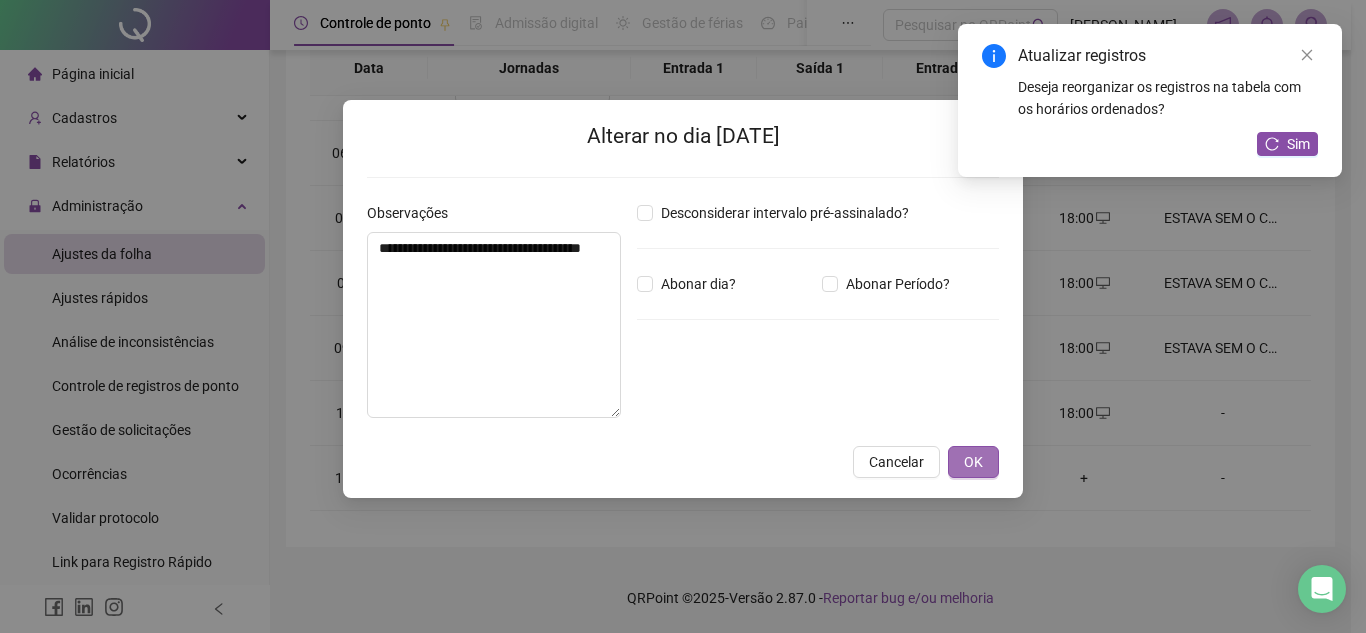 click on "OK" at bounding box center (973, 462) 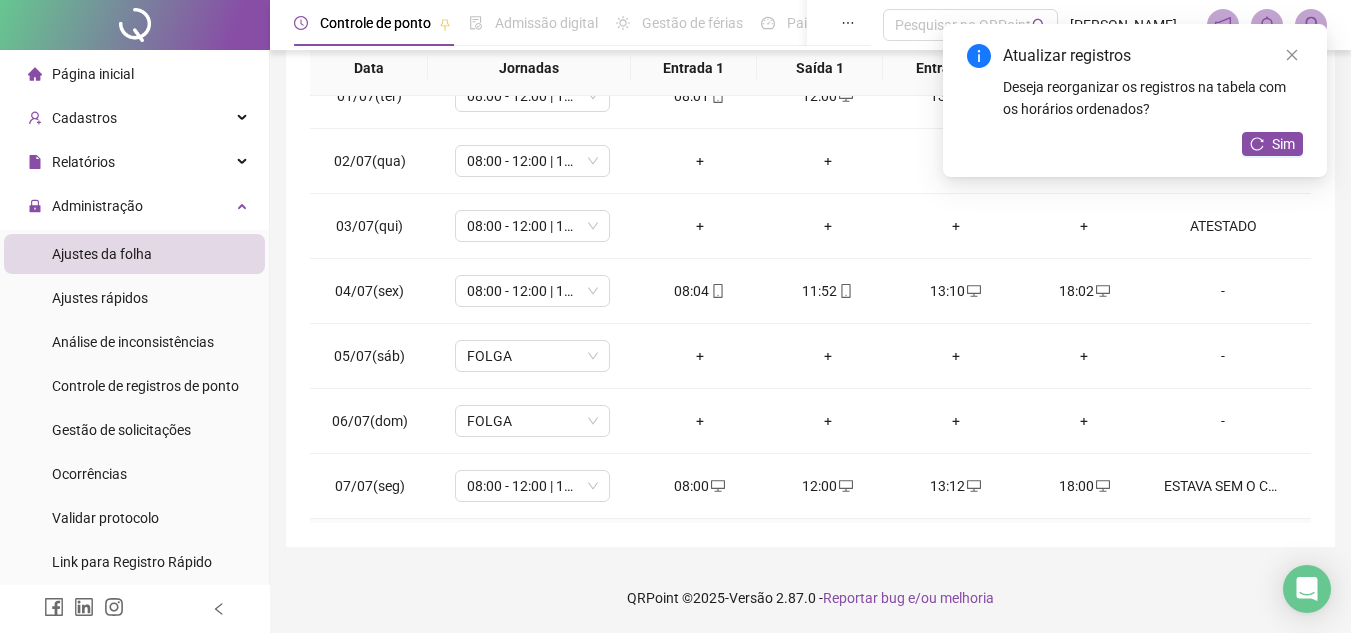 scroll, scrollTop: 0, scrollLeft: 0, axis: both 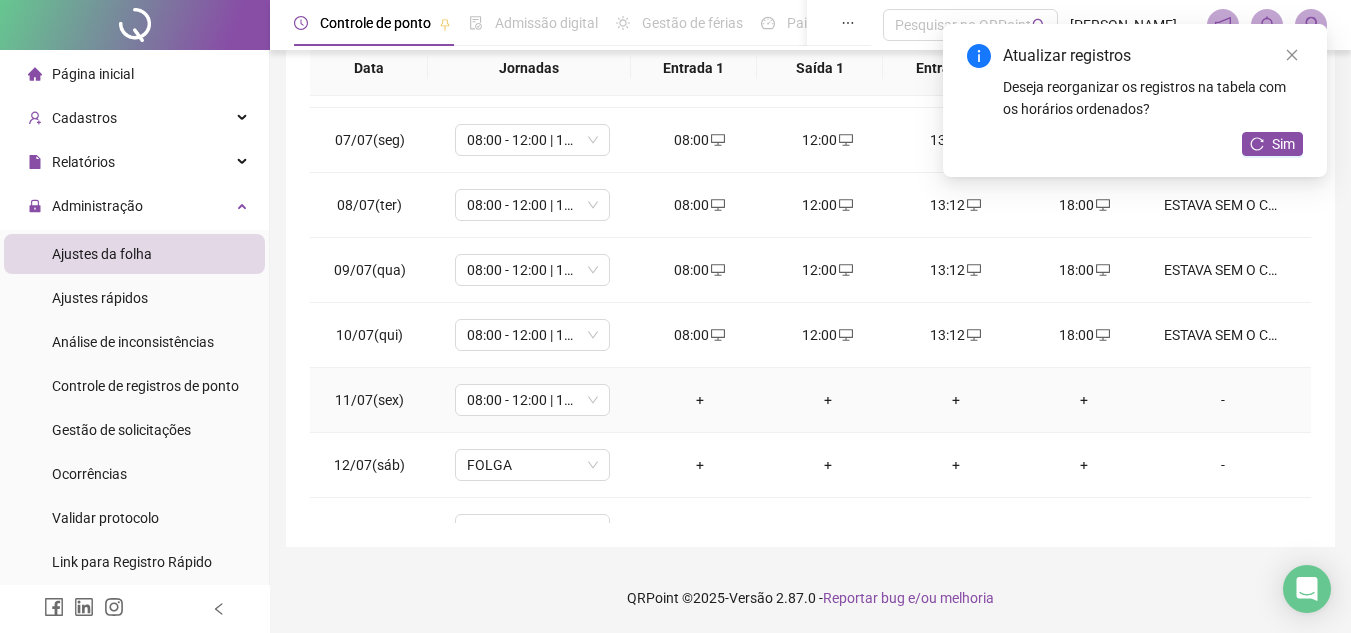 click on "+" at bounding box center (700, 400) 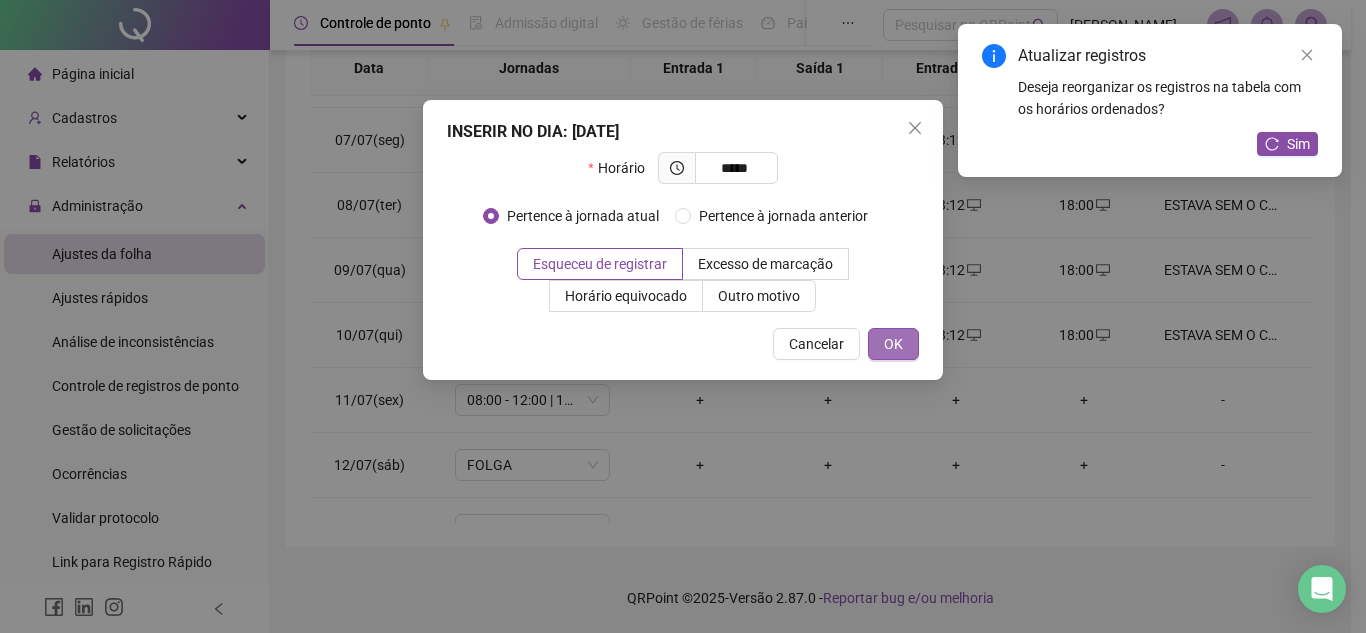 type on "*****" 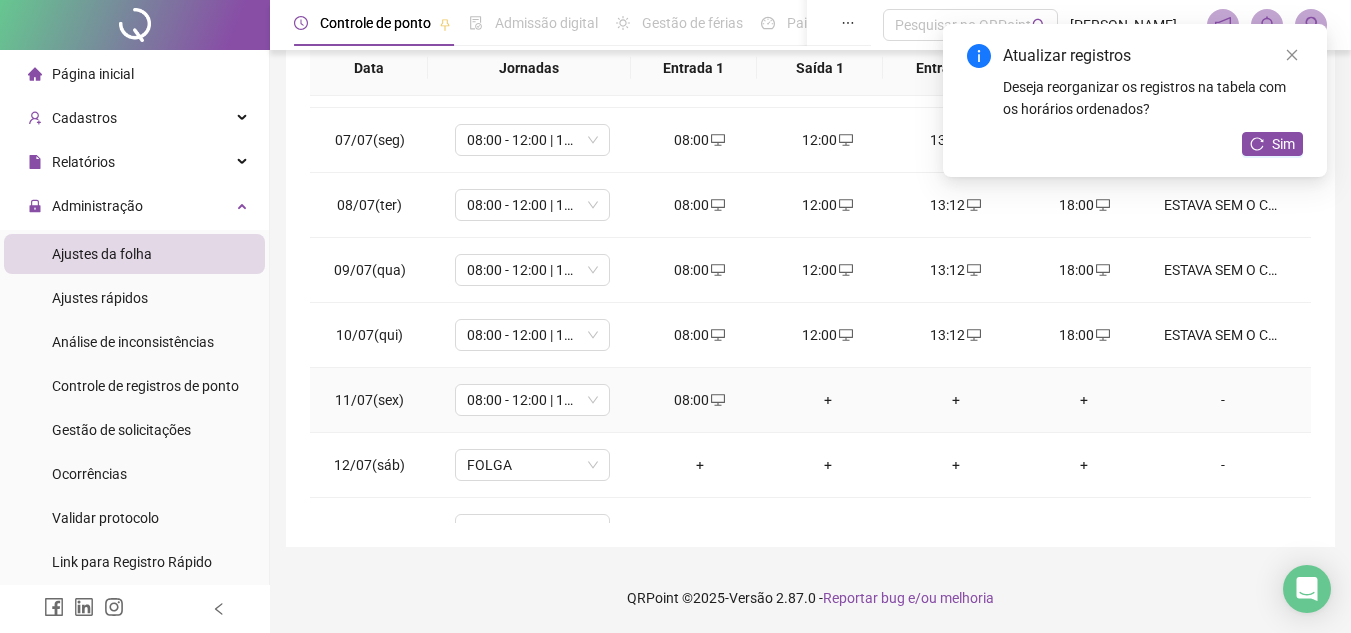 click on "+" at bounding box center (828, 400) 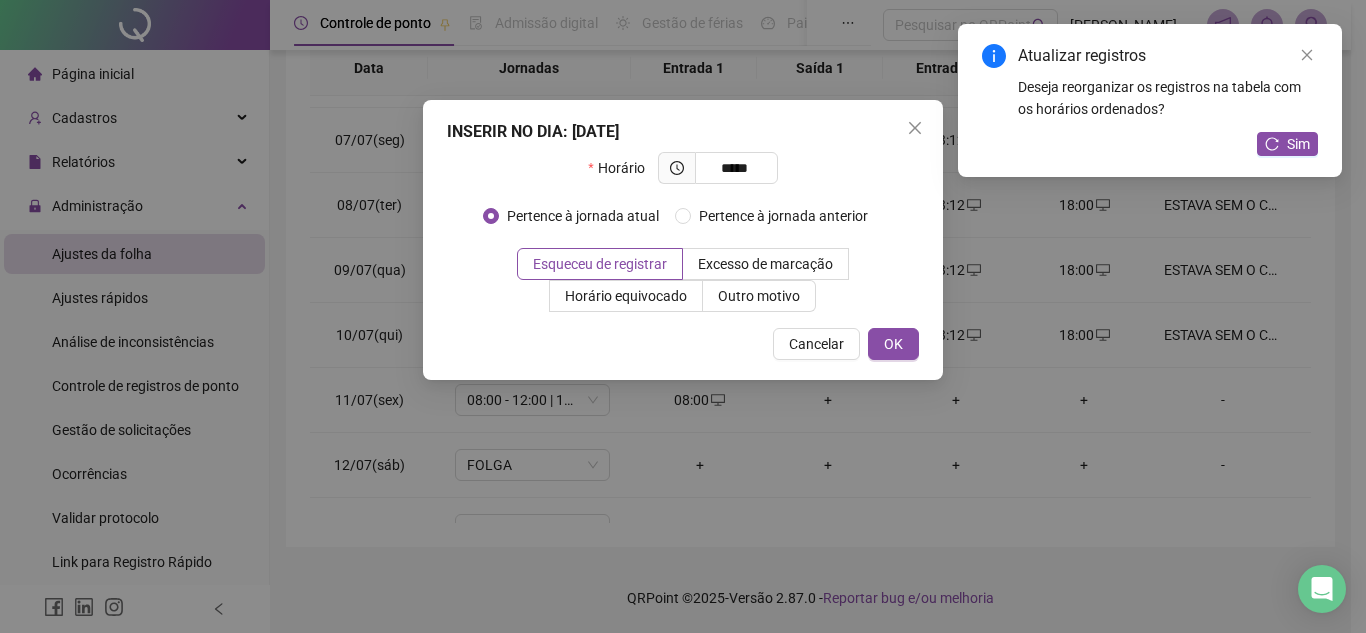 type on "*****" 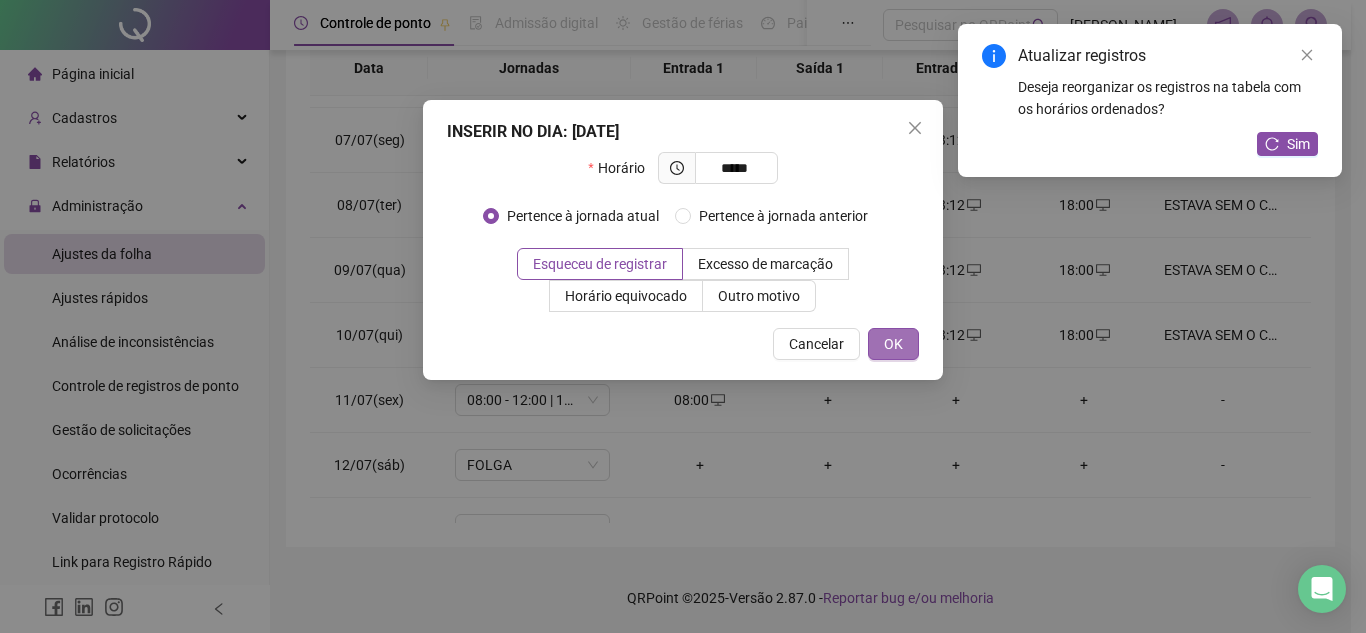 click on "INSERIR NO DIA :   [DATE] Horário ***** Pertence à jornada atual Pertence à jornada anterior Esqueceu de registrar Excesso de marcação Horário equivocado Outro motivo Motivo Cancelar OK" at bounding box center [683, 240] 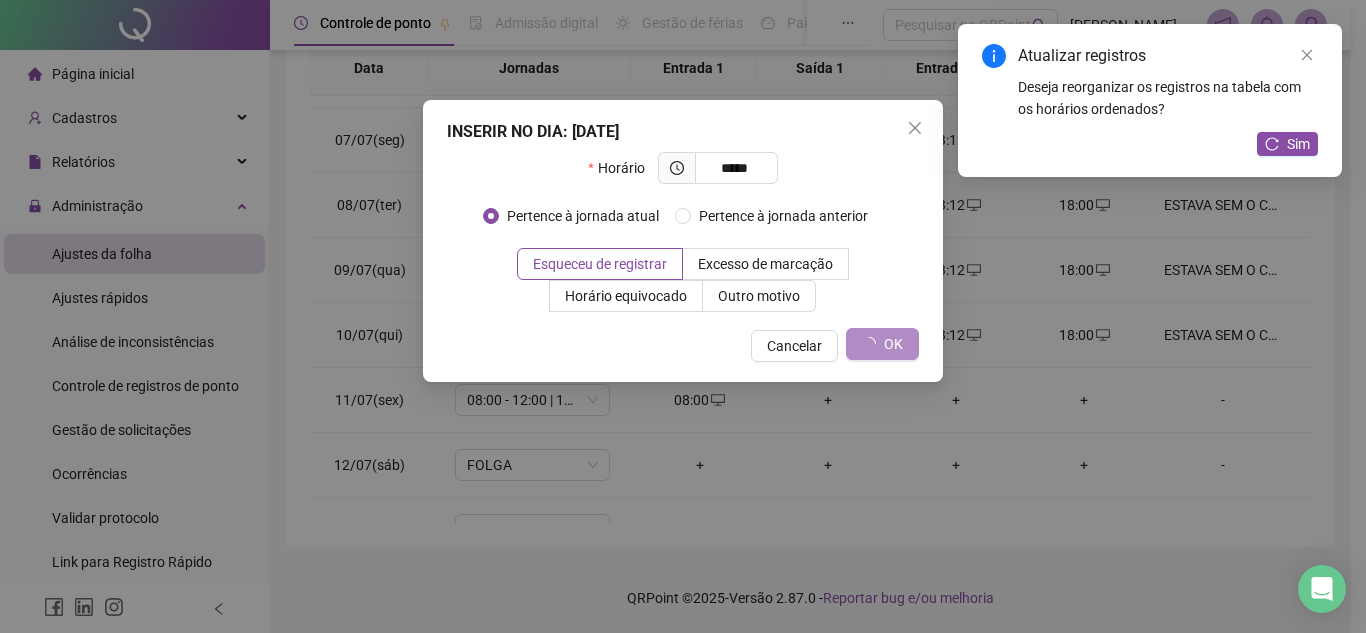 click on "INSERIR NO DIA :   [DATE] Horário ***** Pertence à jornada atual Pertence à jornada anterior Esqueceu de registrar Excesso de marcação Horário equivocado Outro motivo Motivo Cancelar OK" at bounding box center (683, 316) 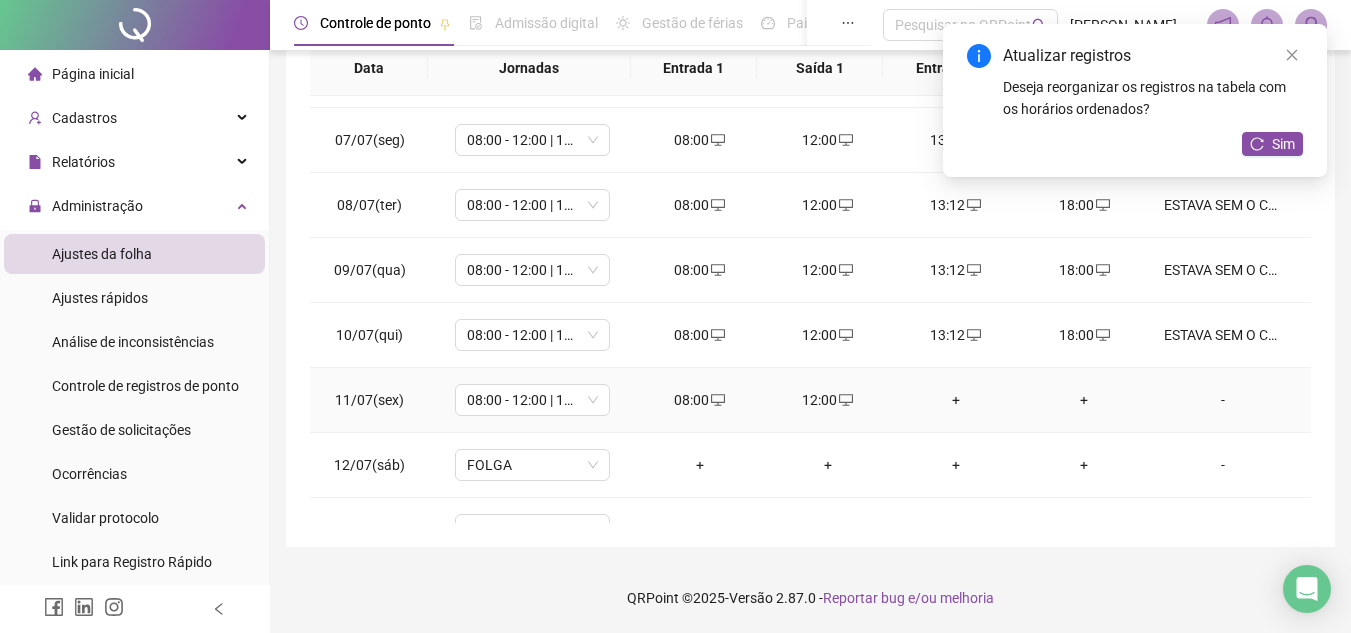 click on "+" at bounding box center [956, 400] 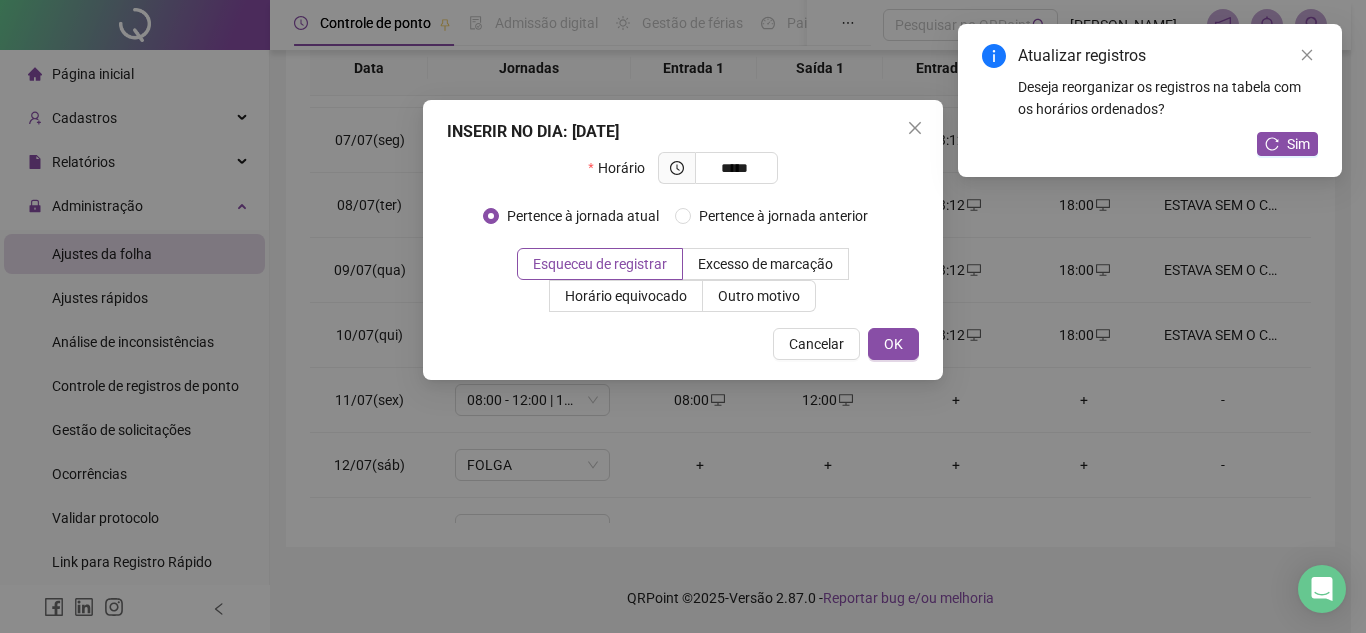 type on "*****" 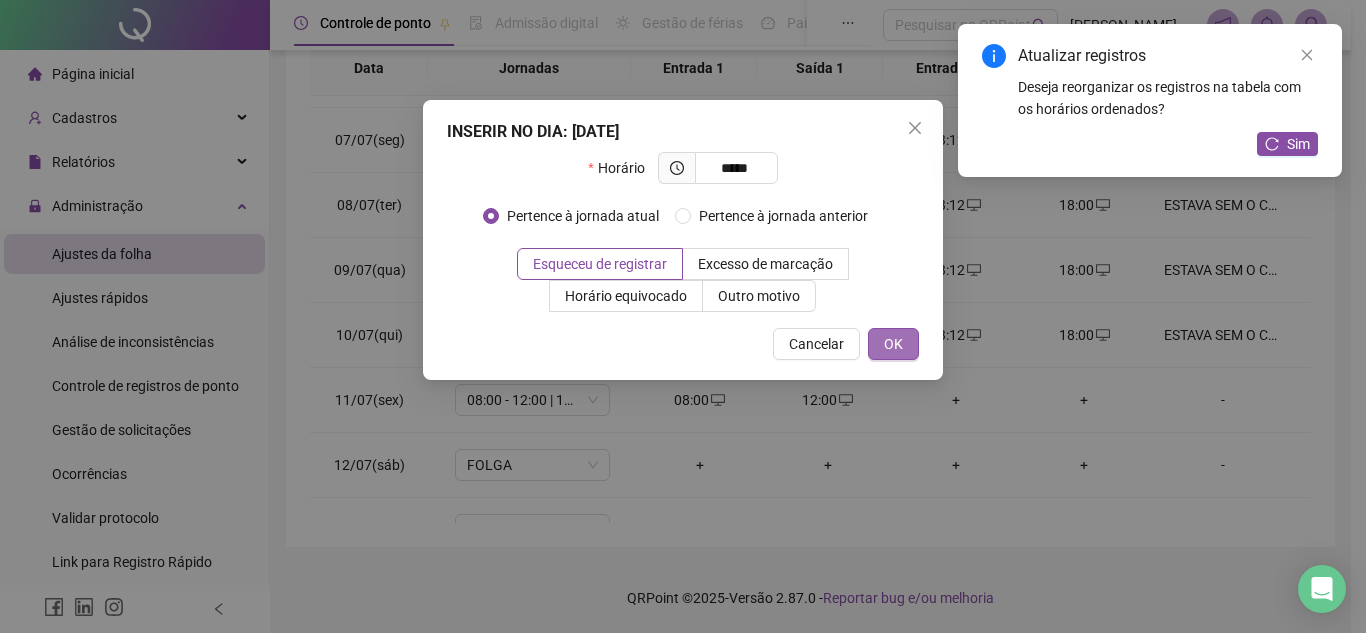 click on "OK" at bounding box center [893, 344] 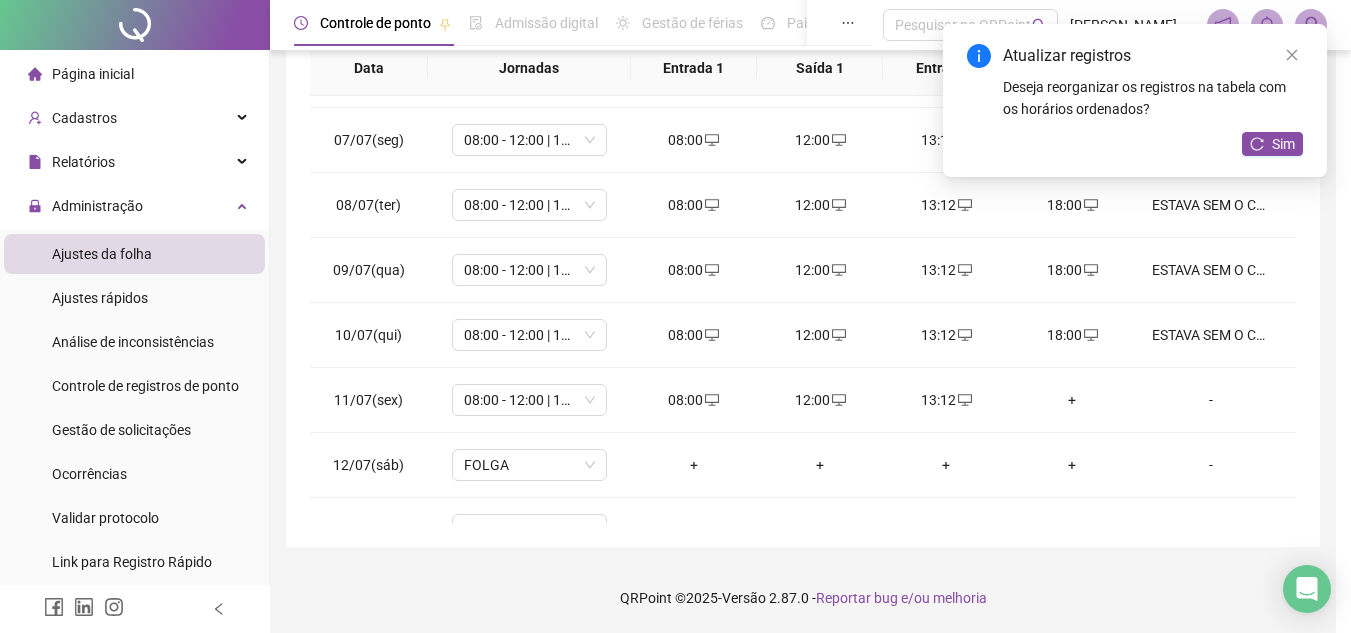 click on "+" at bounding box center (1072, 400) 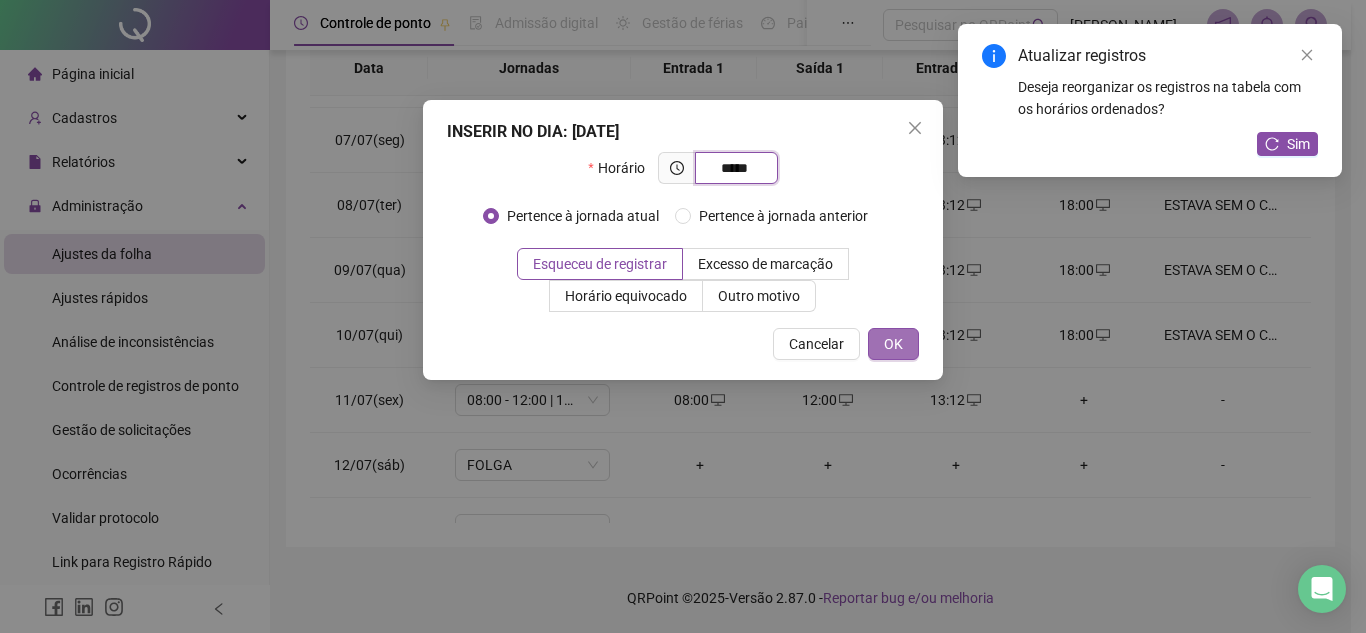 type on "*****" 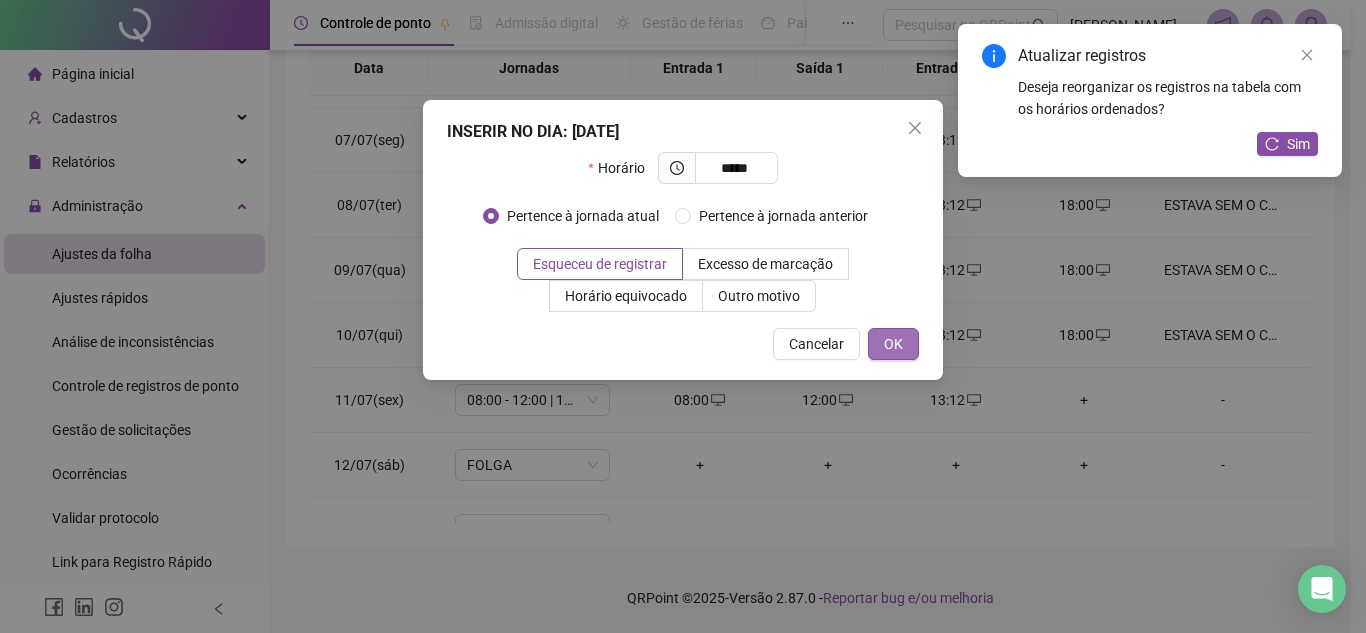 drag, startPoint x: 905, startPoint y: 347, endPoint x: 986, endPoint y: 354, distance: 81.3019 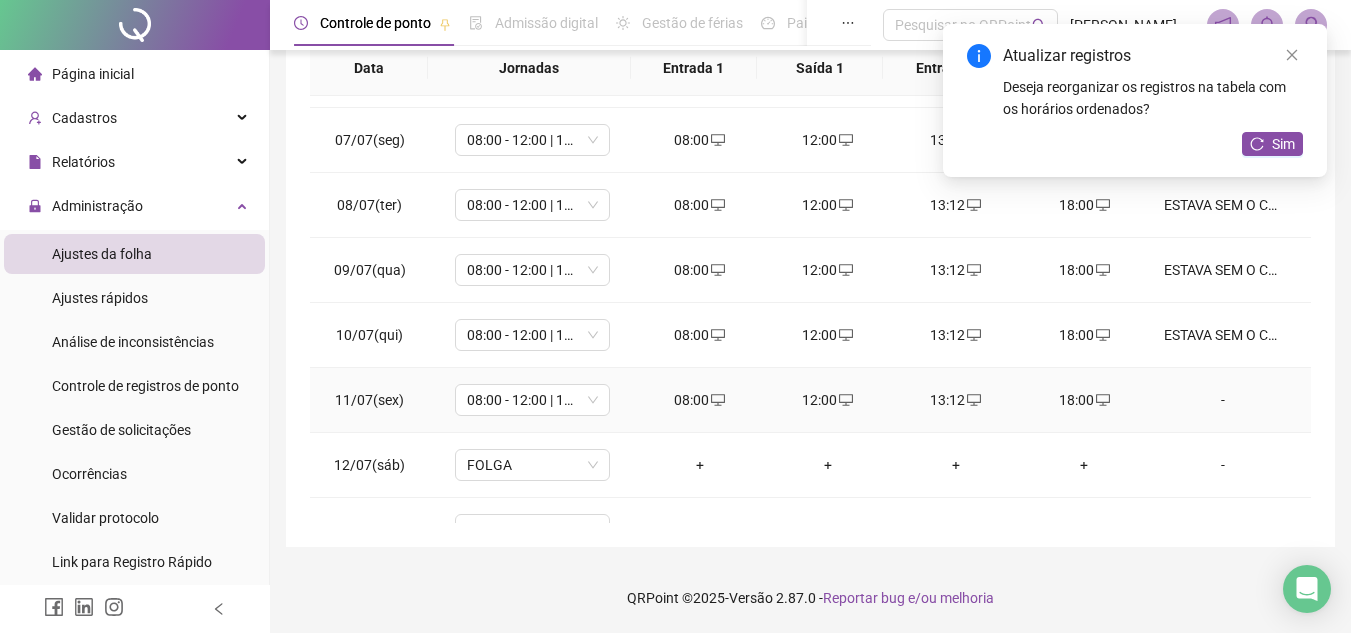 click on "-" at bounding box center [1223, 400] 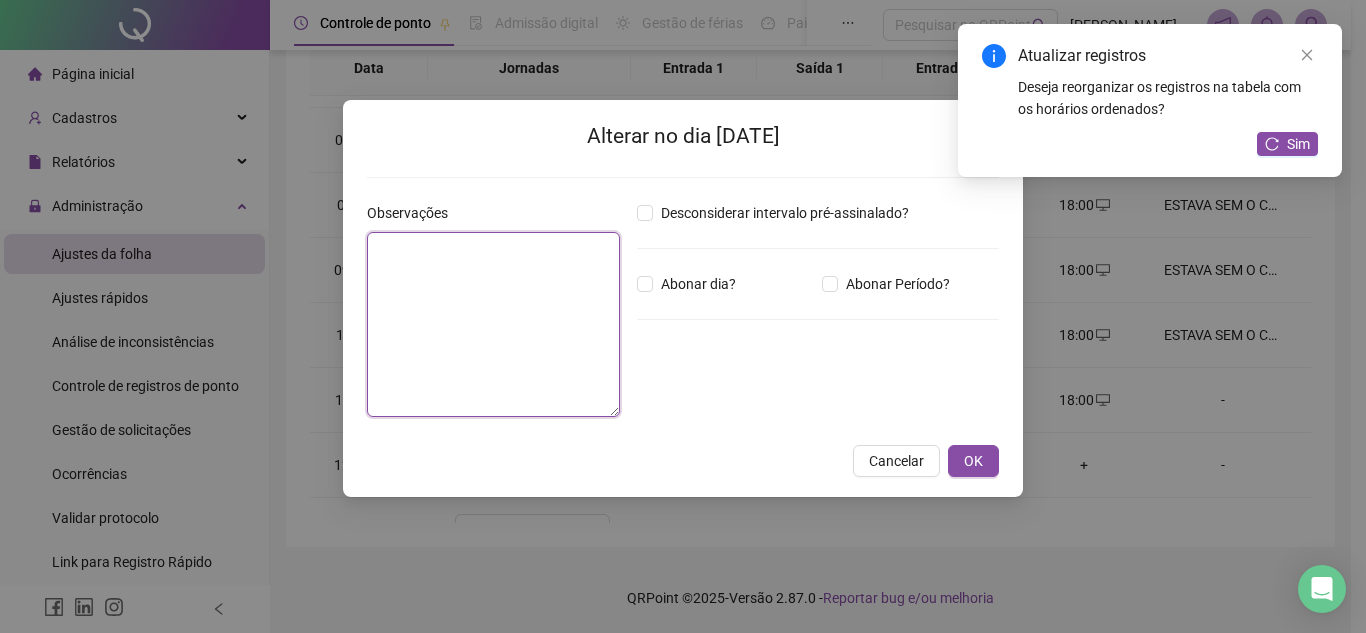click at bounding box center [493, 324] 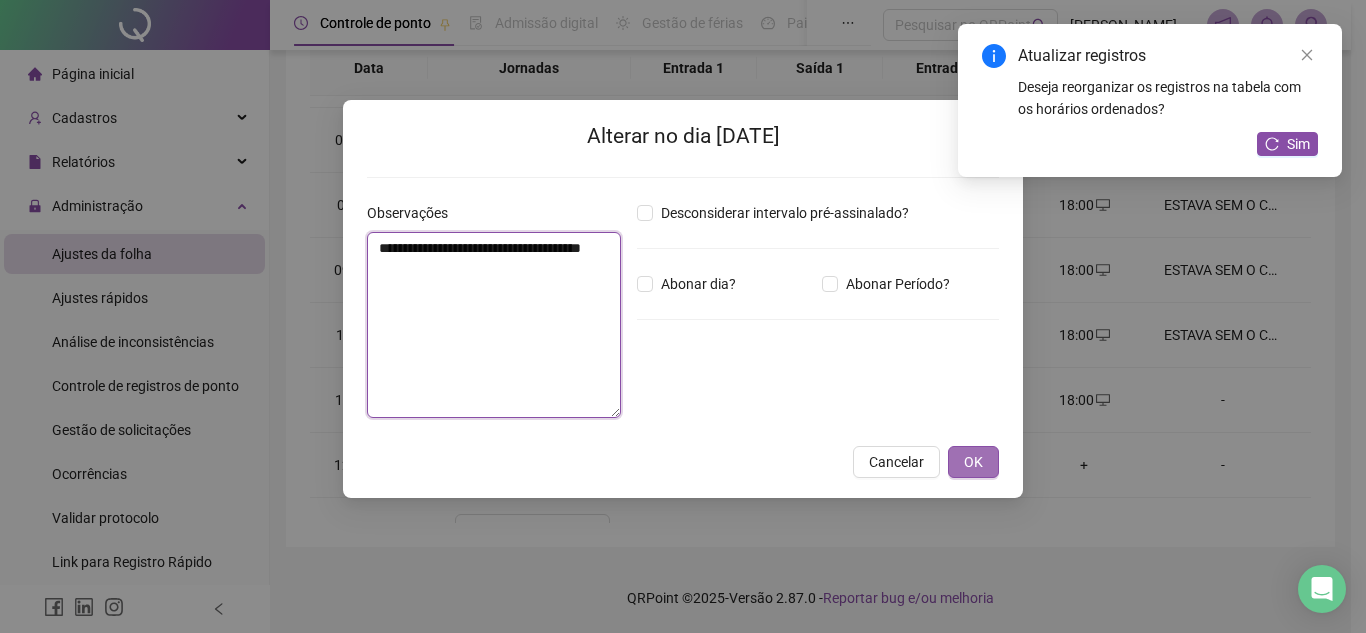type on "**********" 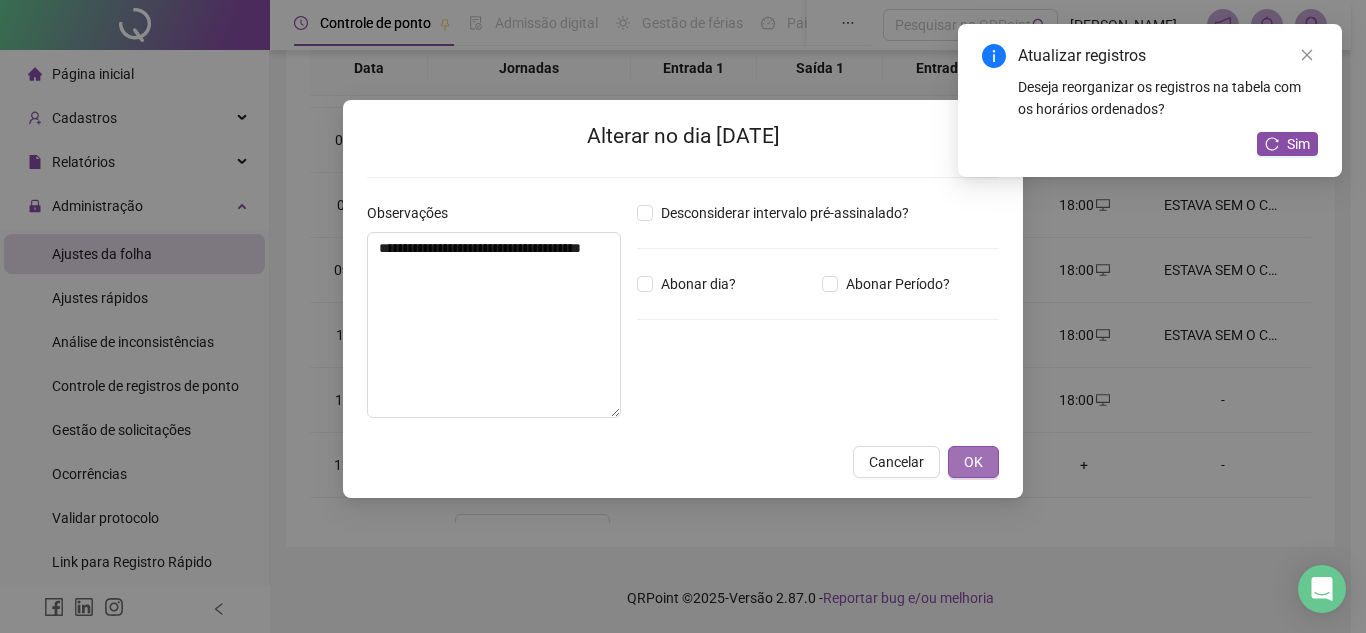 click on "OK" at bounding box center (973, 462) 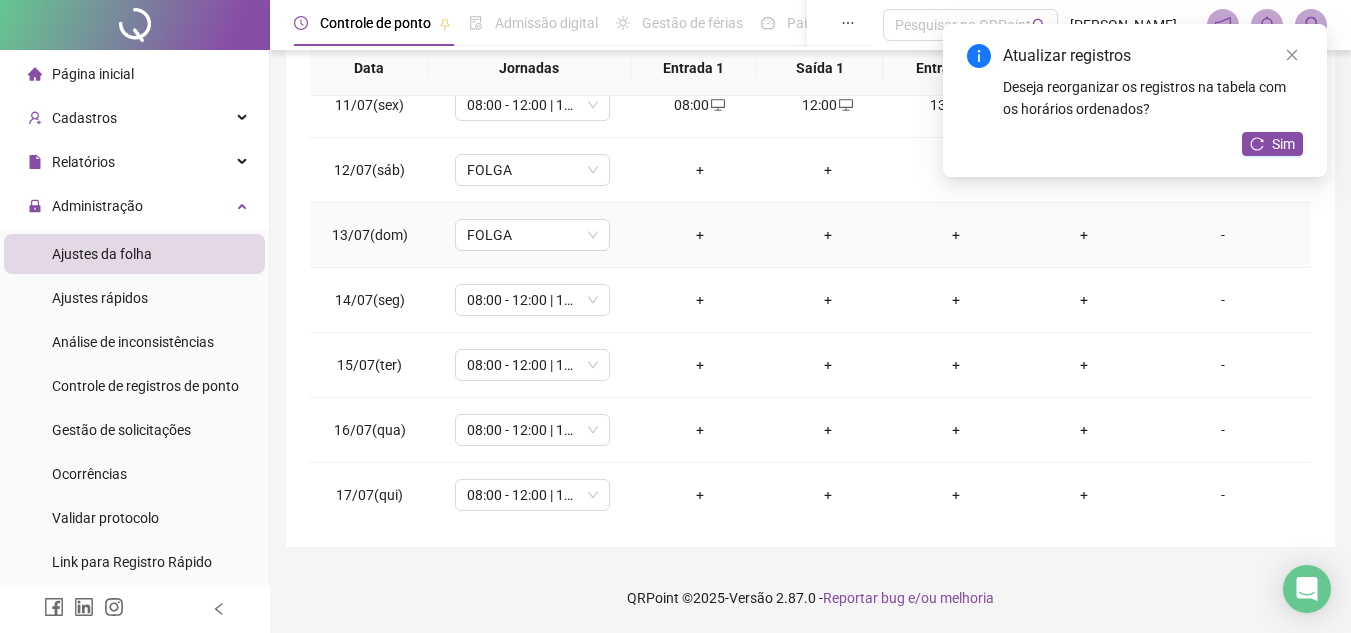 scroll, scrollTop: 678, scrollLeft: 0, axis: vertical 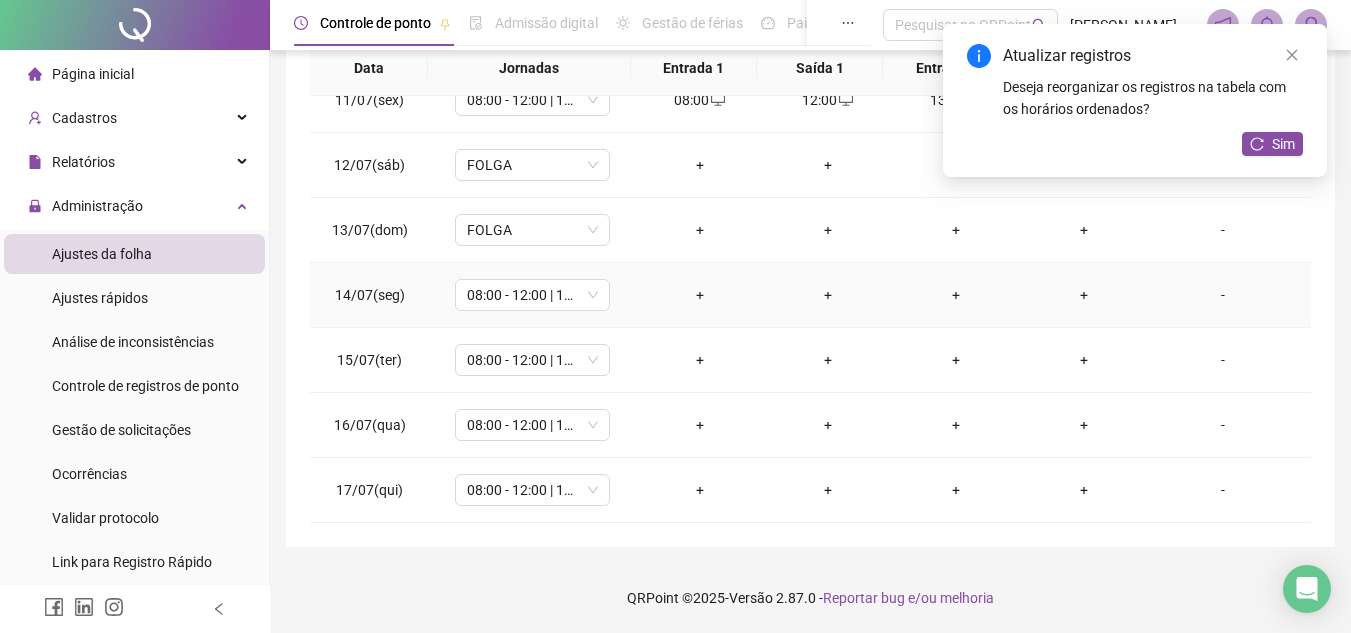 click on "+" at bounding box center (700, 295) 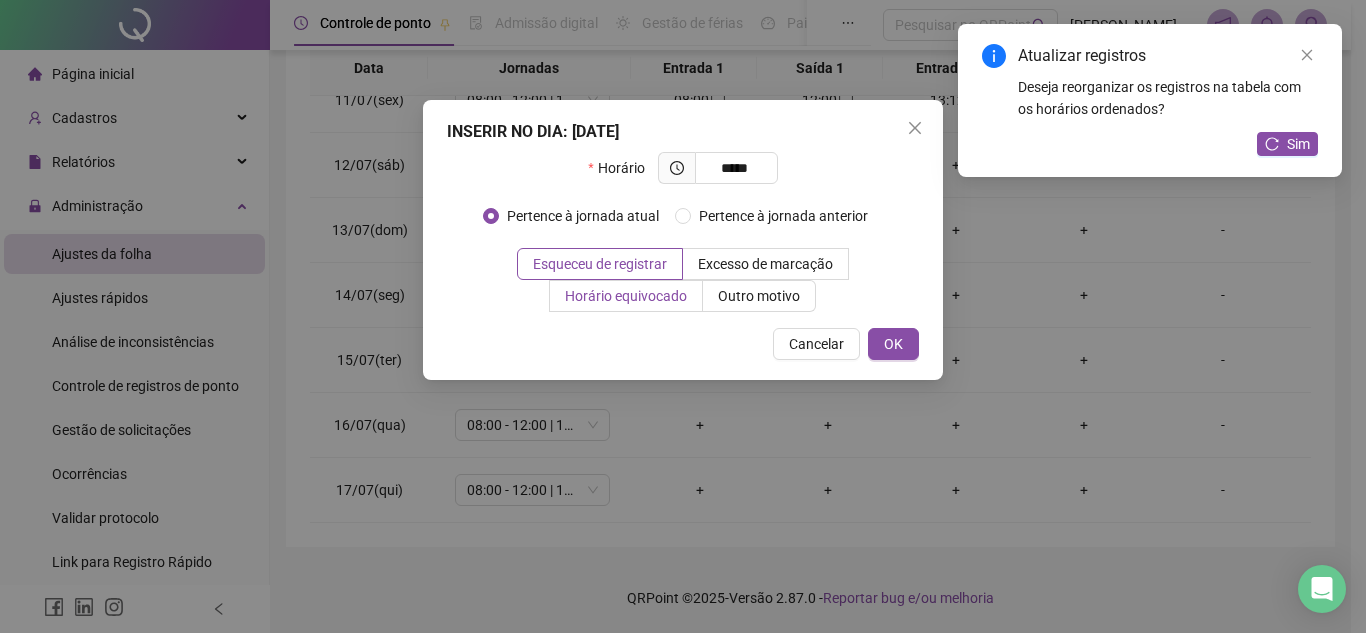 type on "*****" 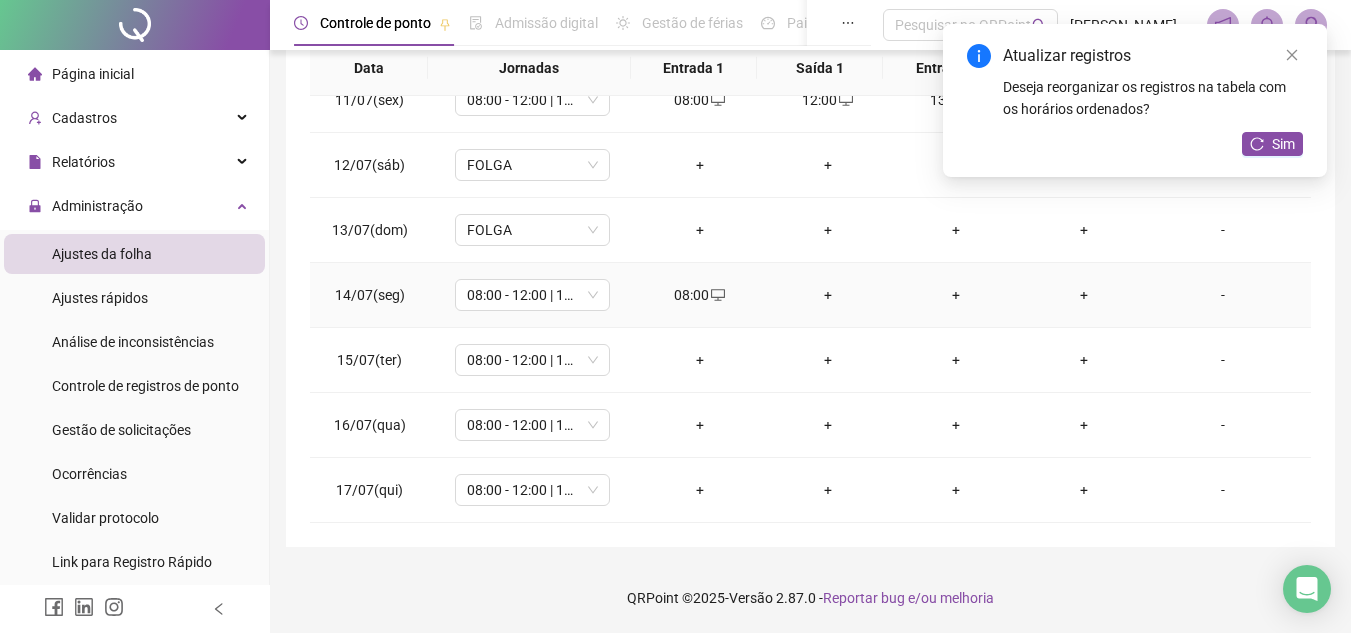 click on "+" at bounding box center (828, 295) 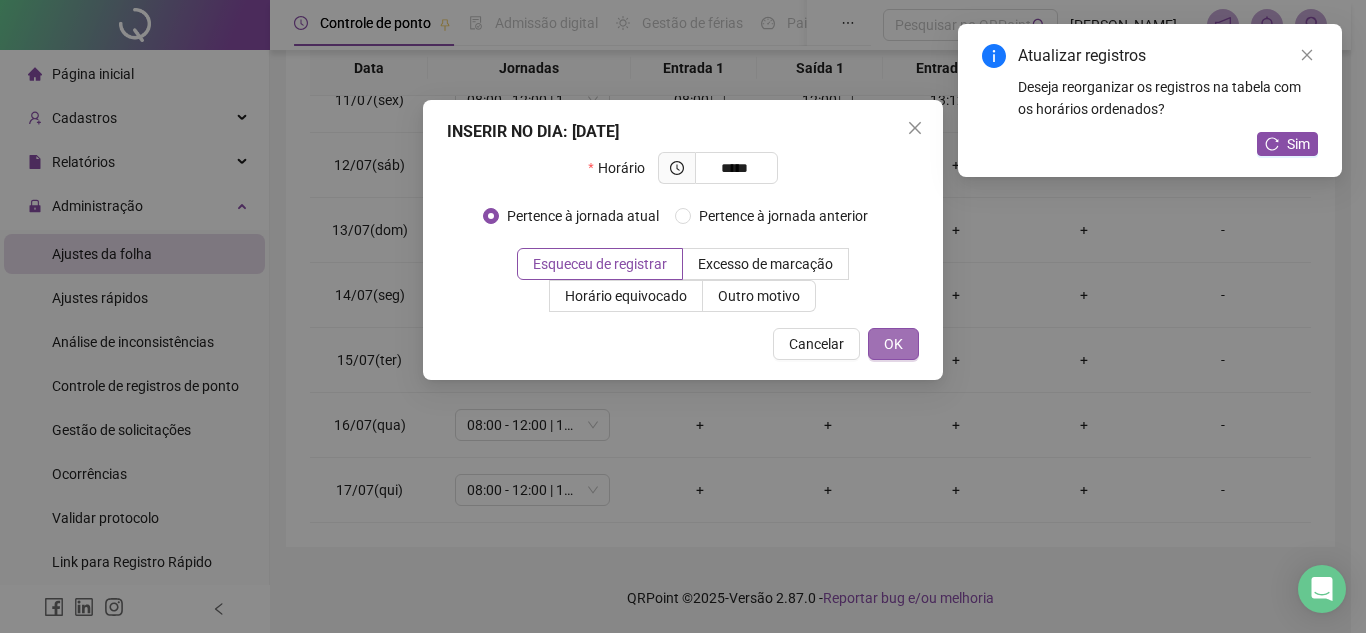 type on "*****" 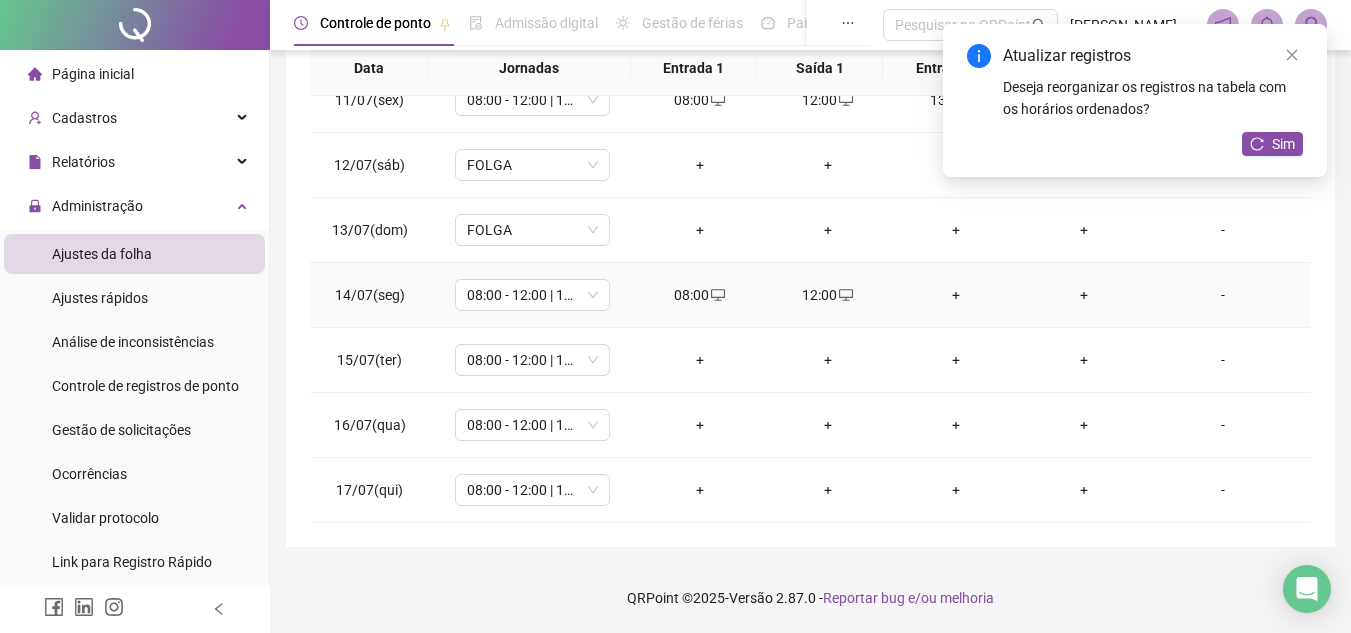 click on "+" at bounding box center [956, 295] 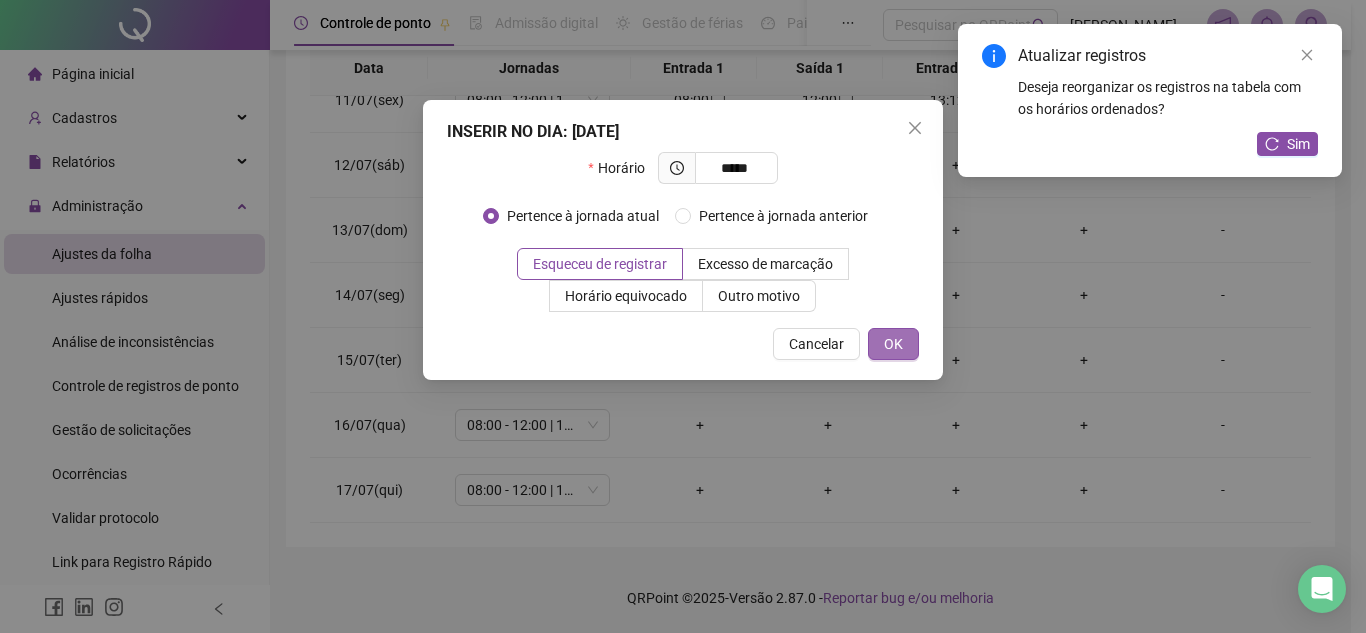 type on "*****" 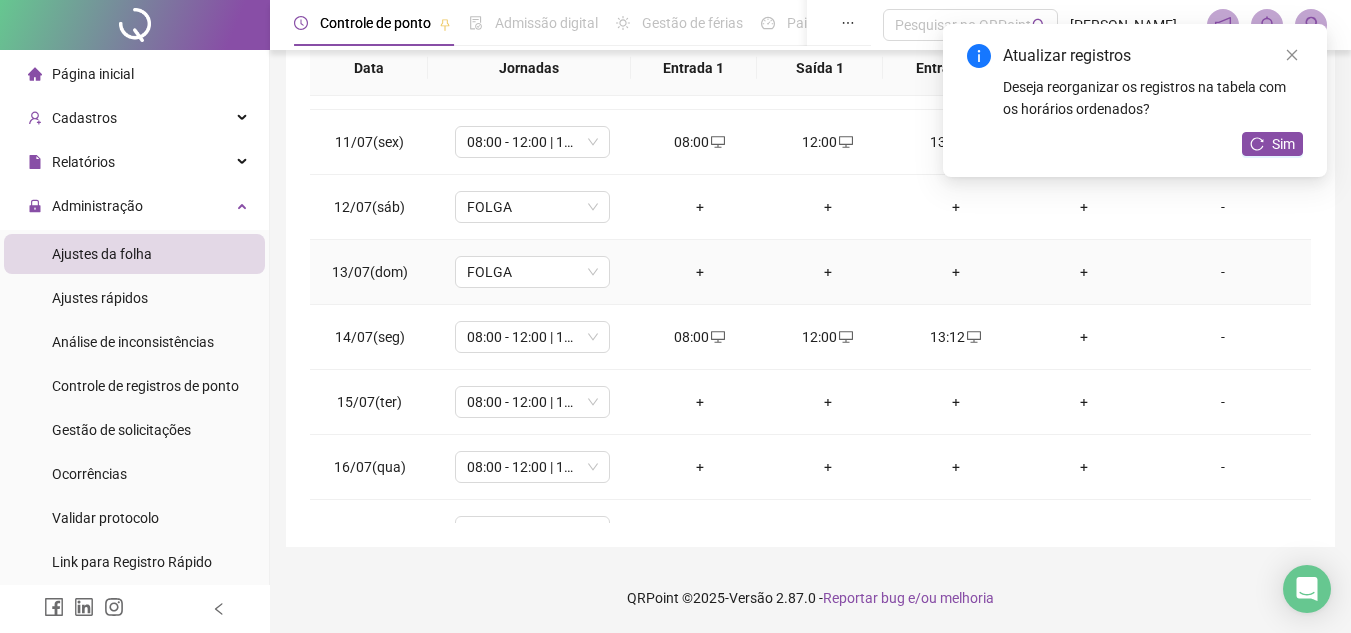 scroll, scrollTop: 678, scrollLeft: 0, axis: vertical 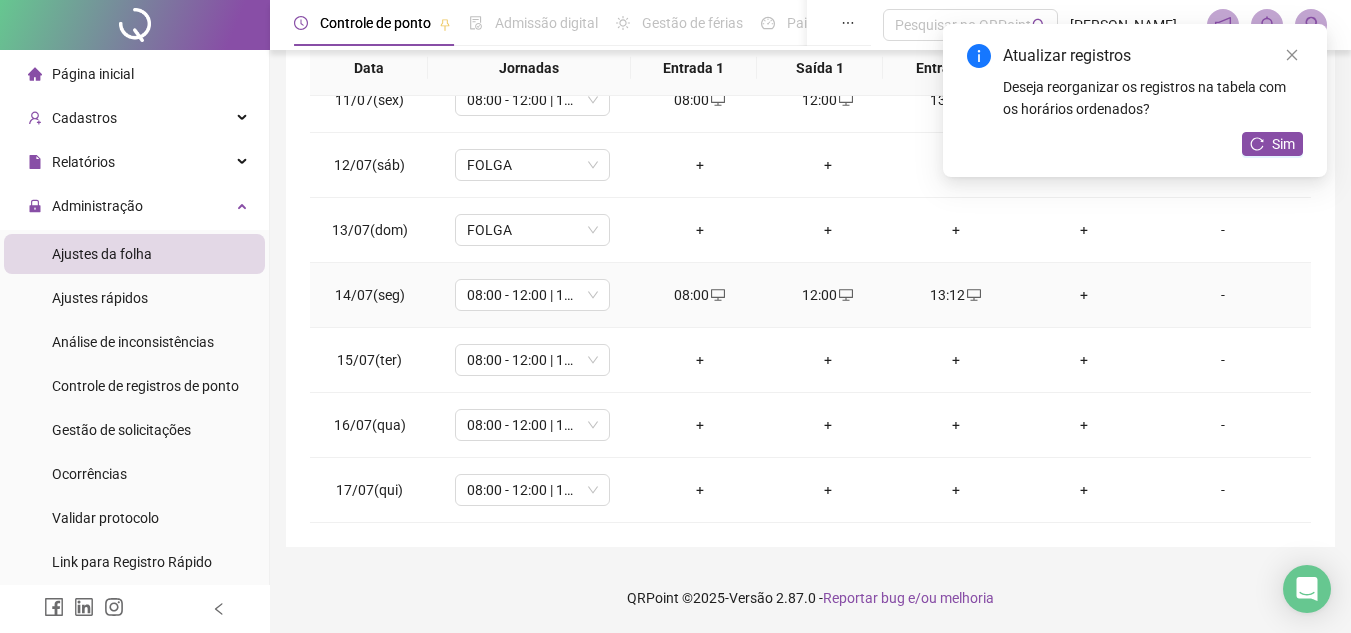 click on "+" at bounding box center [1084, 295] 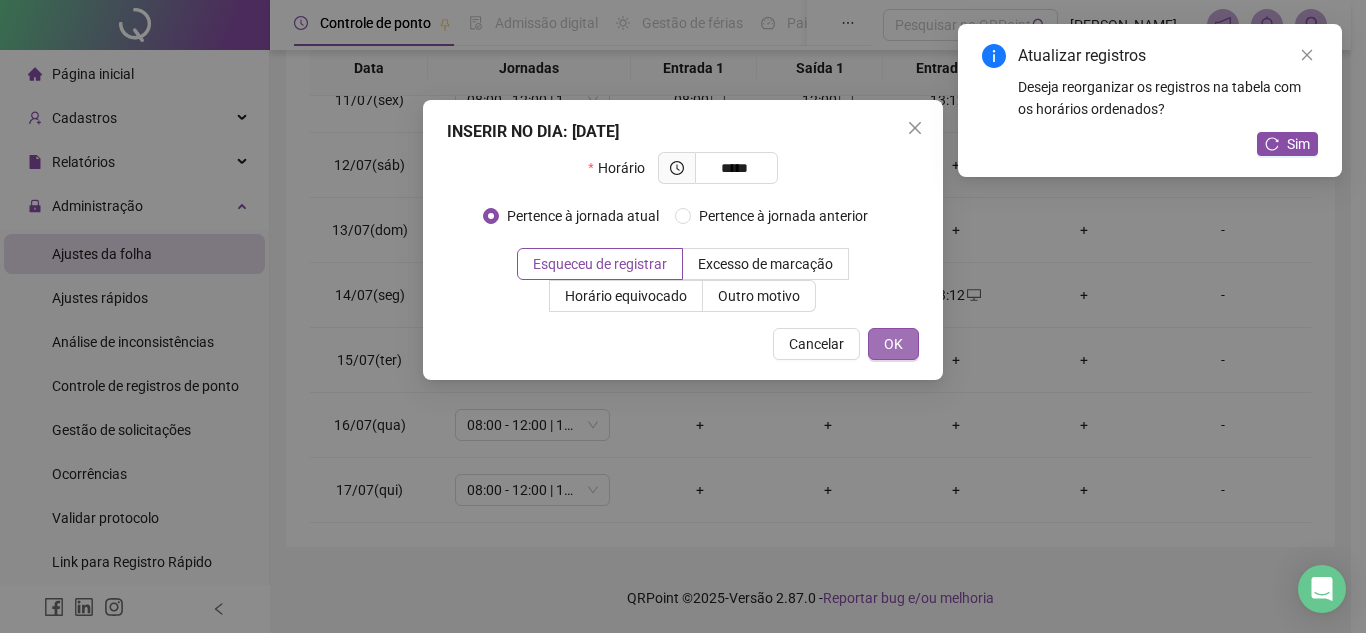 type on "*****" 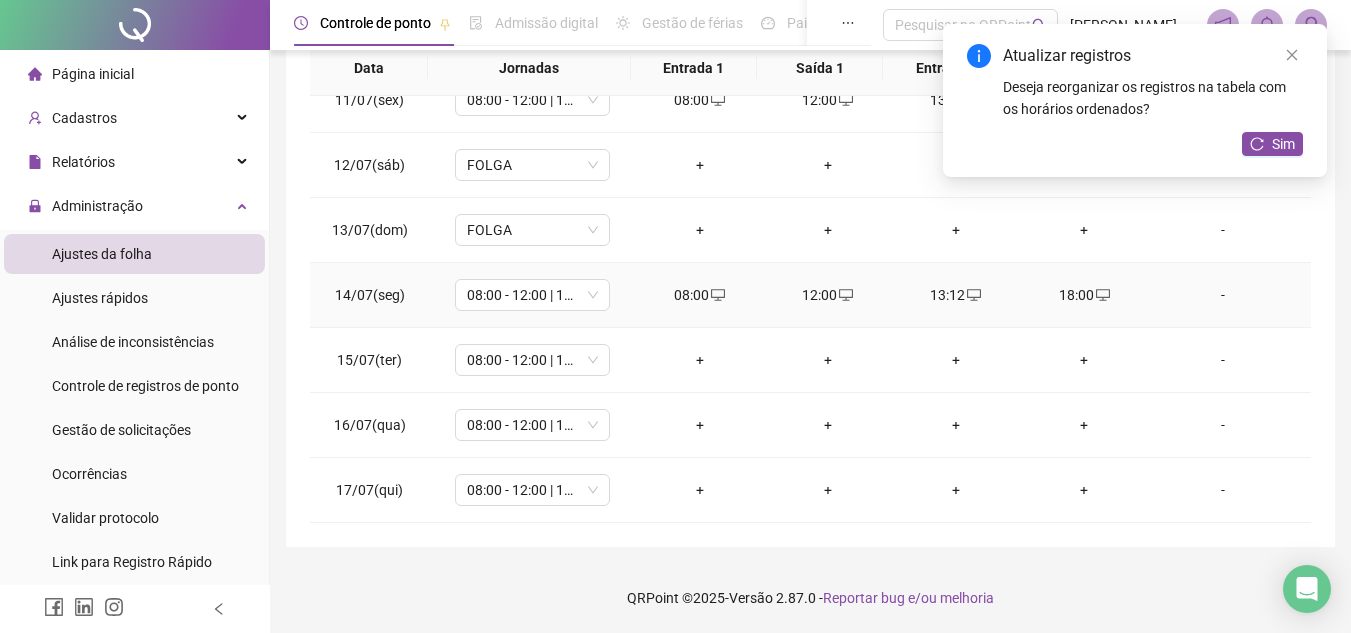 click on "-" at bounding box center (1223, 295) 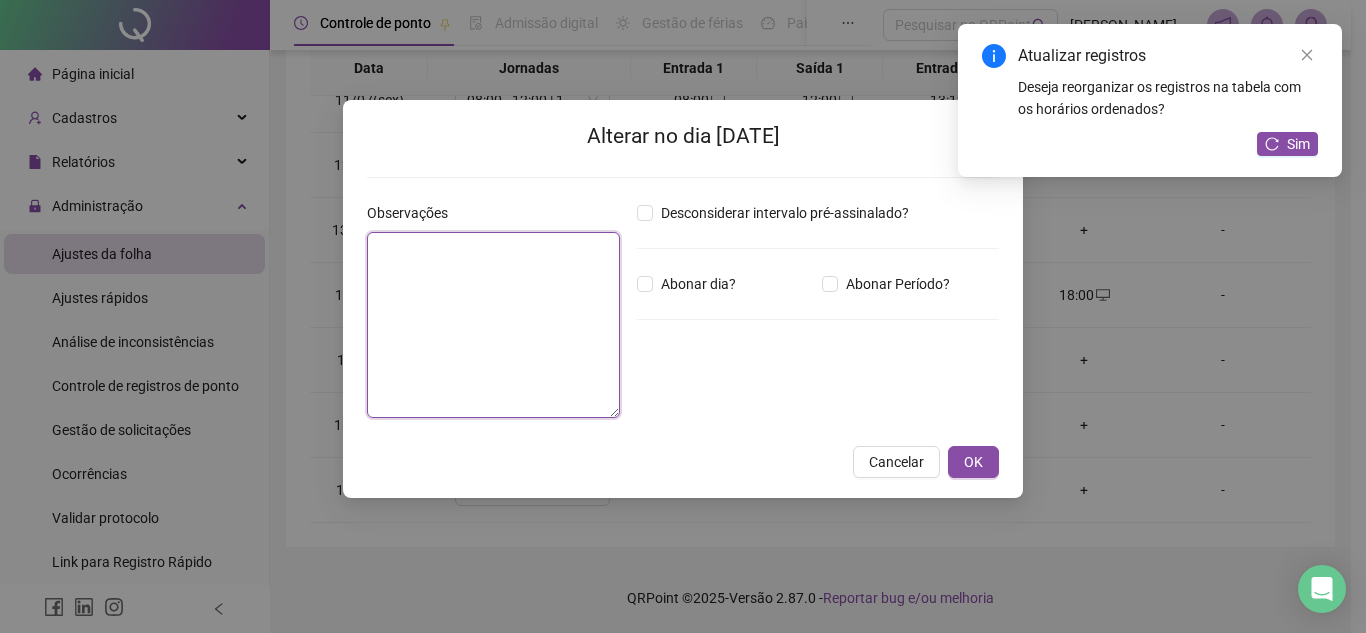 click at bounding box center [493, 325] 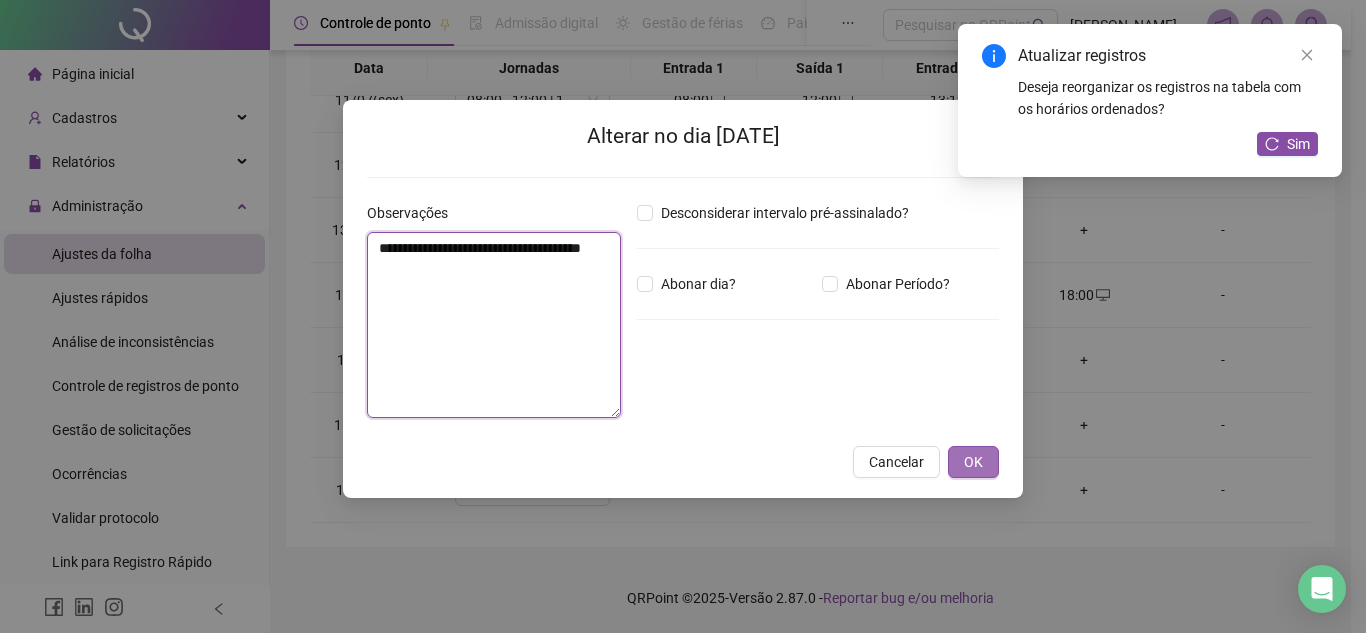 type on "**********" 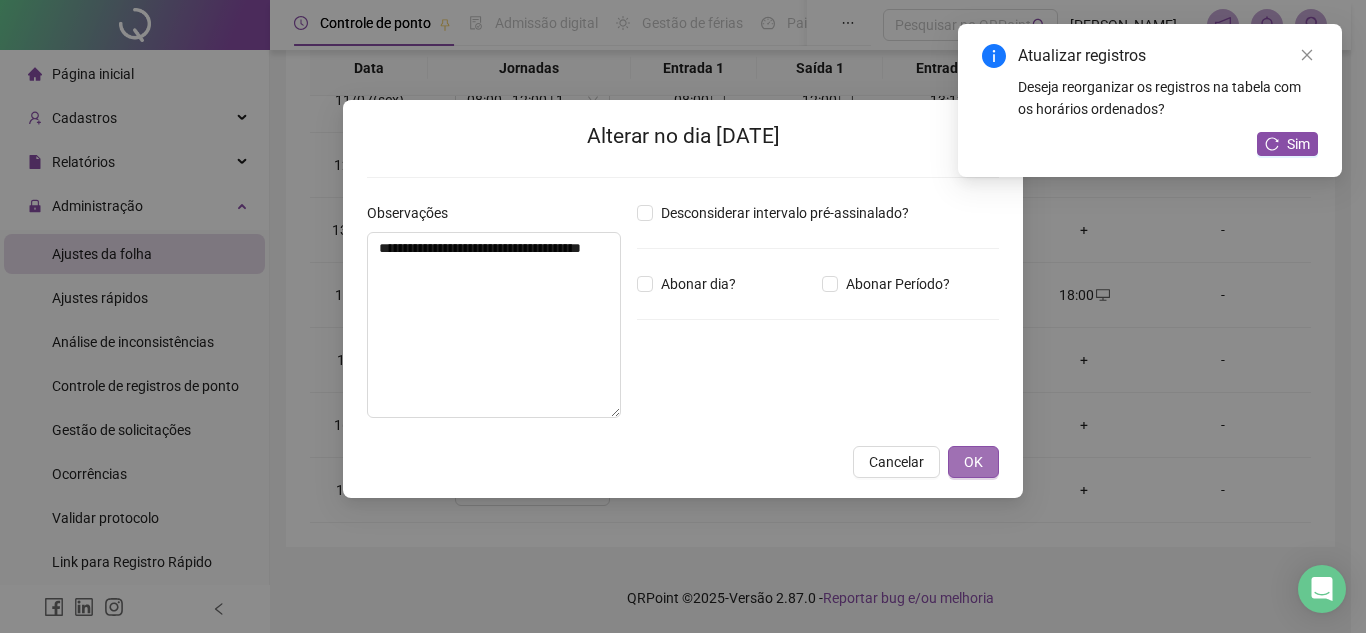 click on "OK" at bounding box center [973, 462] 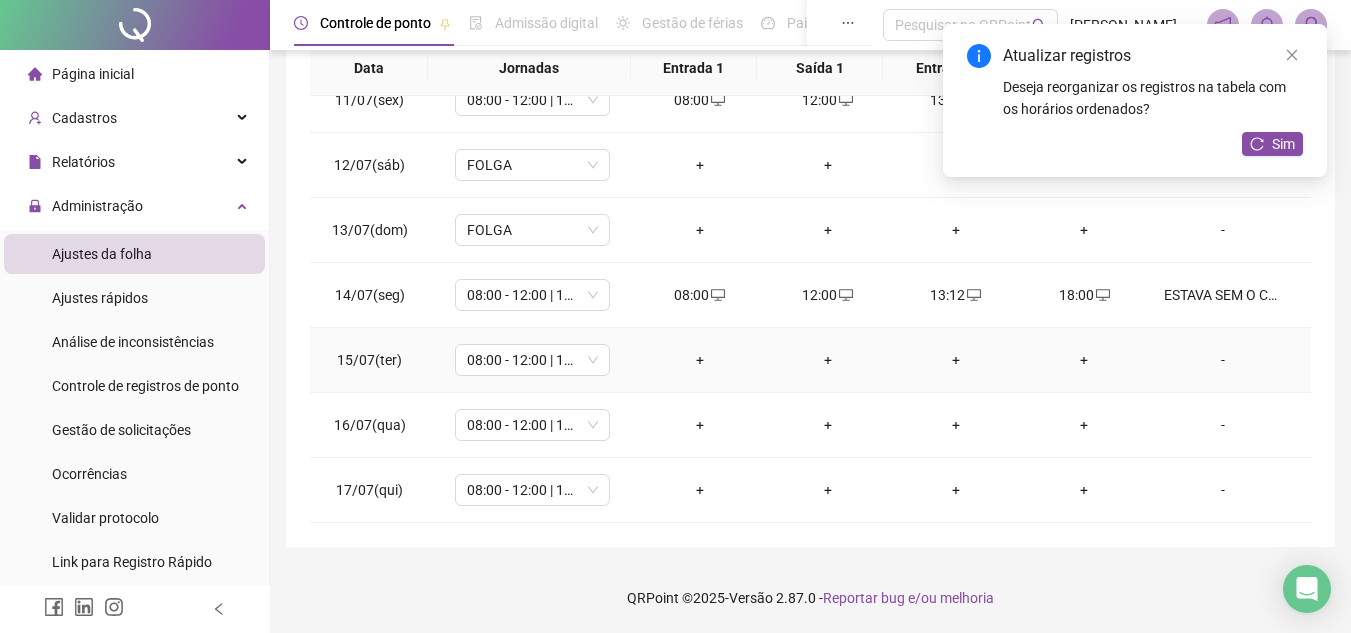 click on "+" at bounding box center [700, 360] 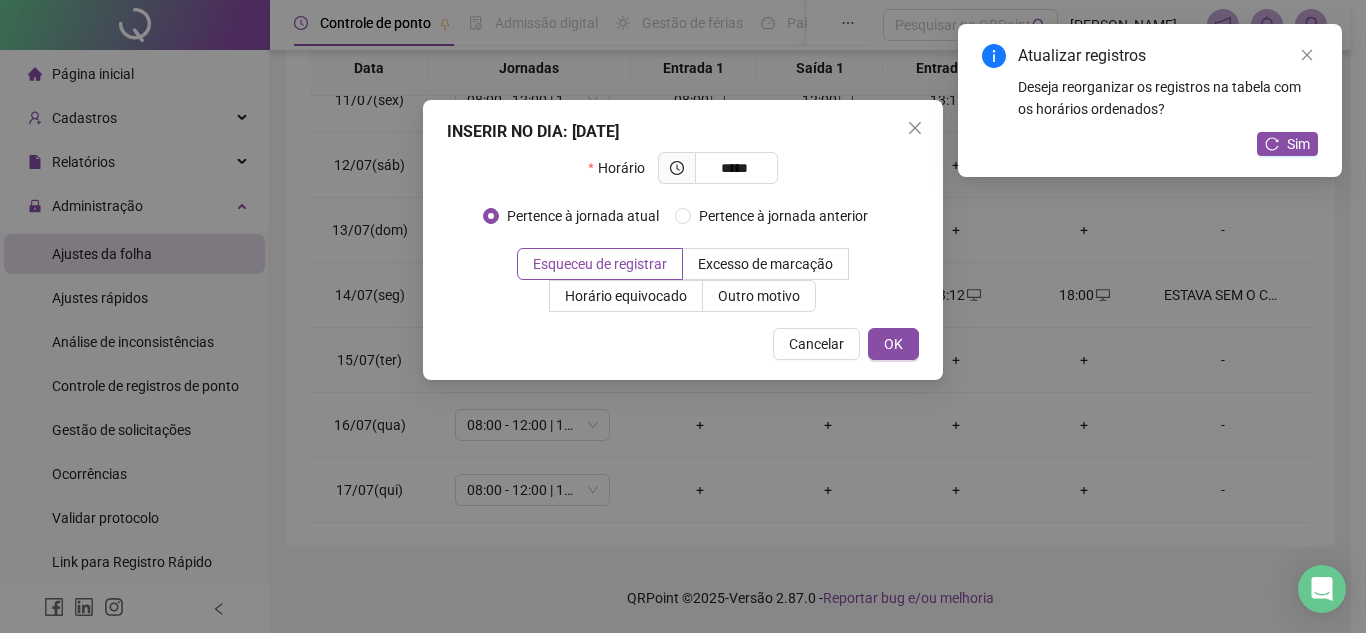 type on "*****" 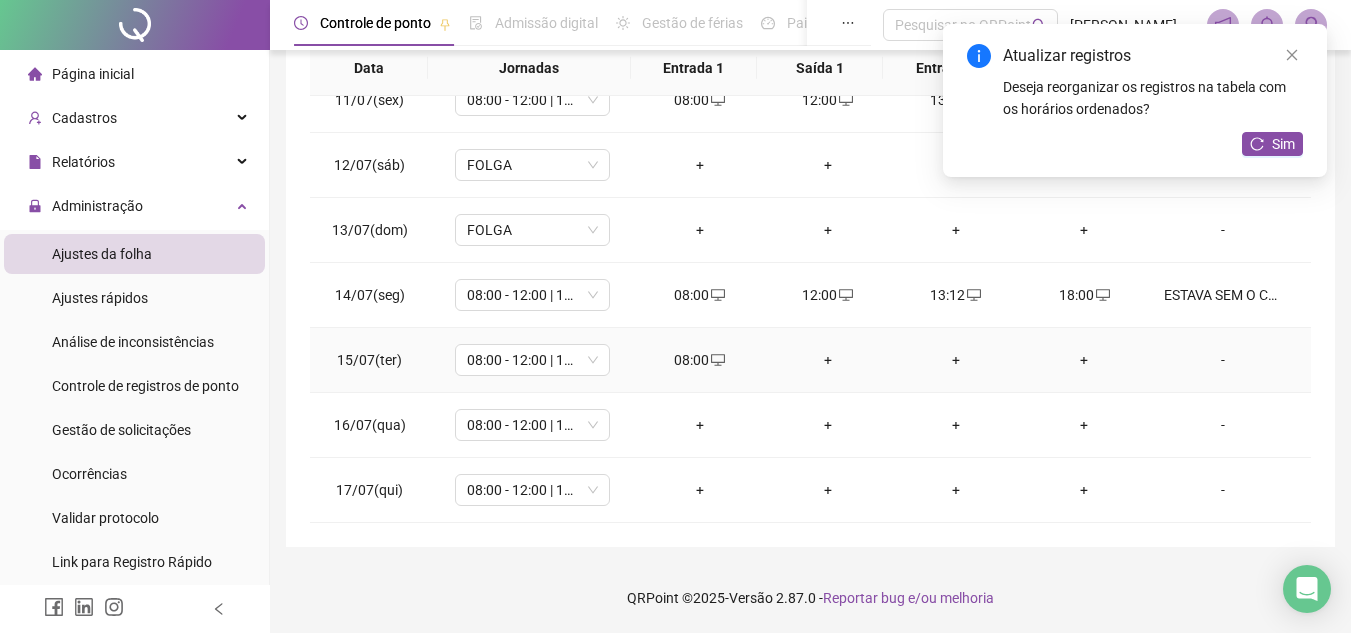 click on "+" at bounding box center (828, 360) 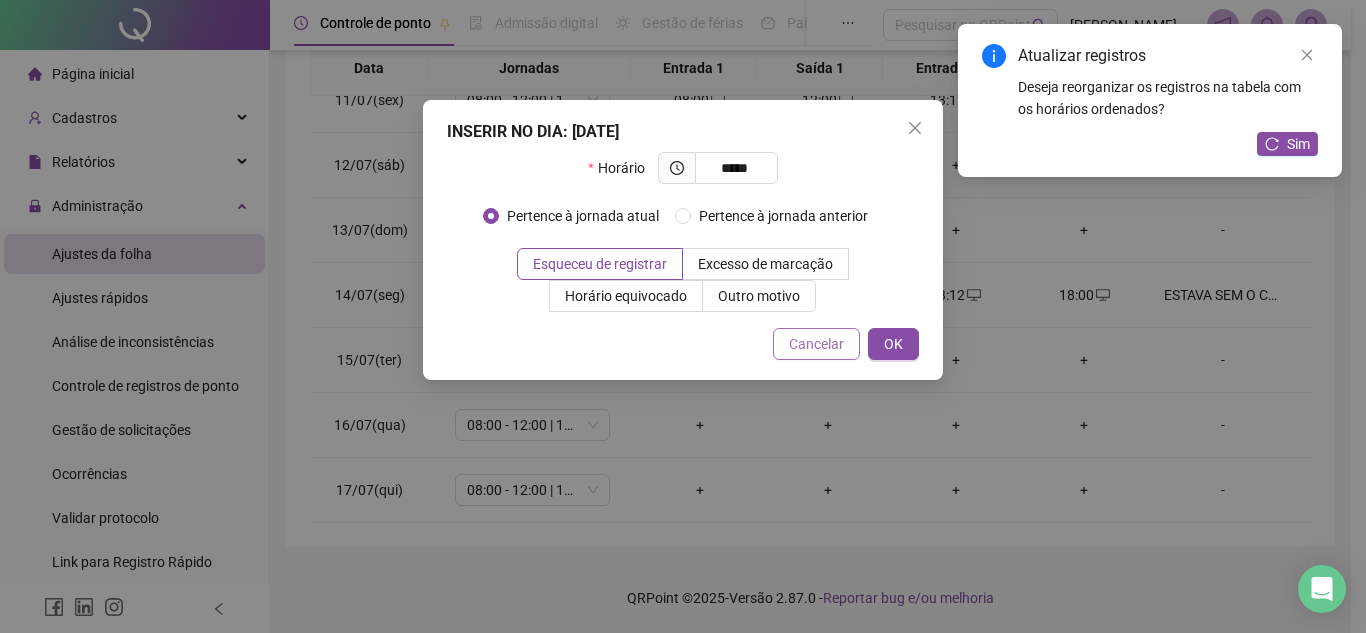 type on "*****" 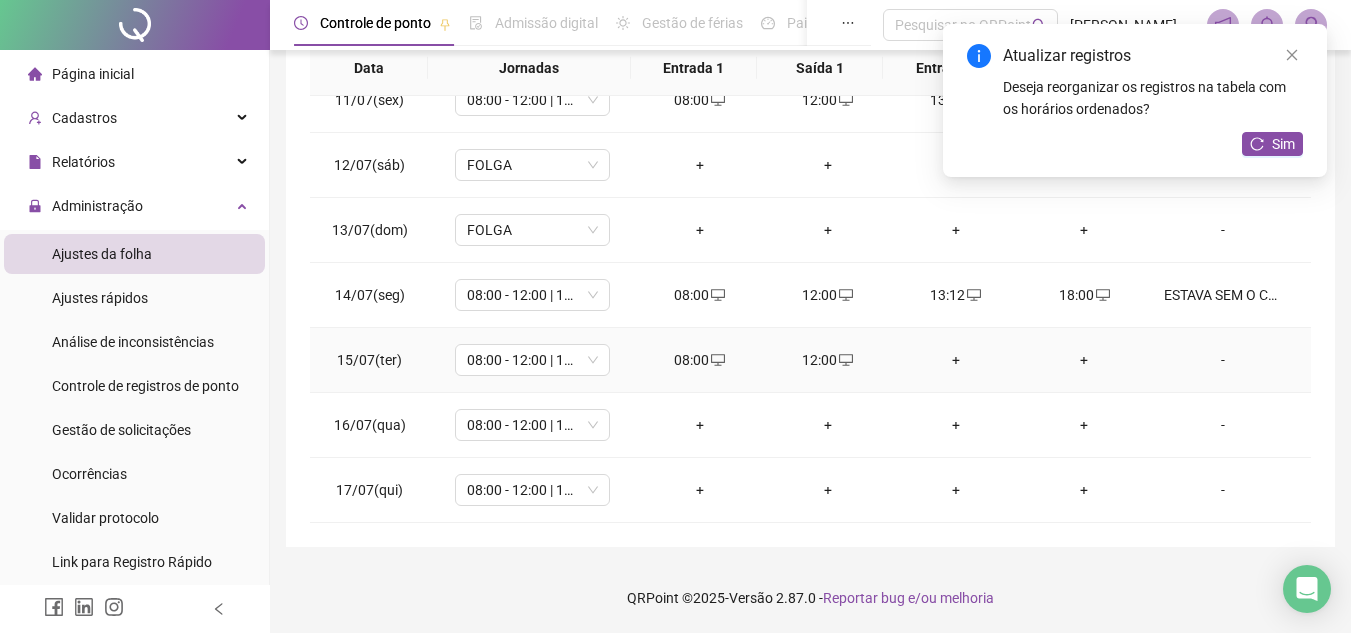 click on "+" at bounding box center (956, 360) 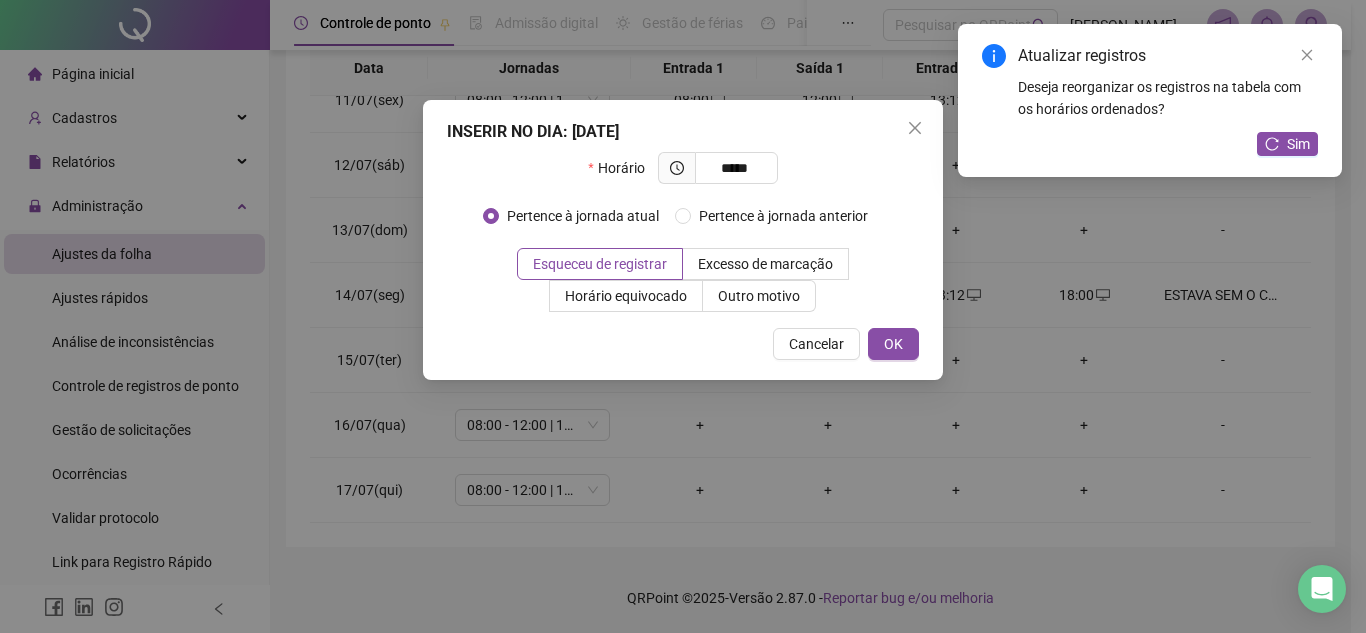 type on "*****" 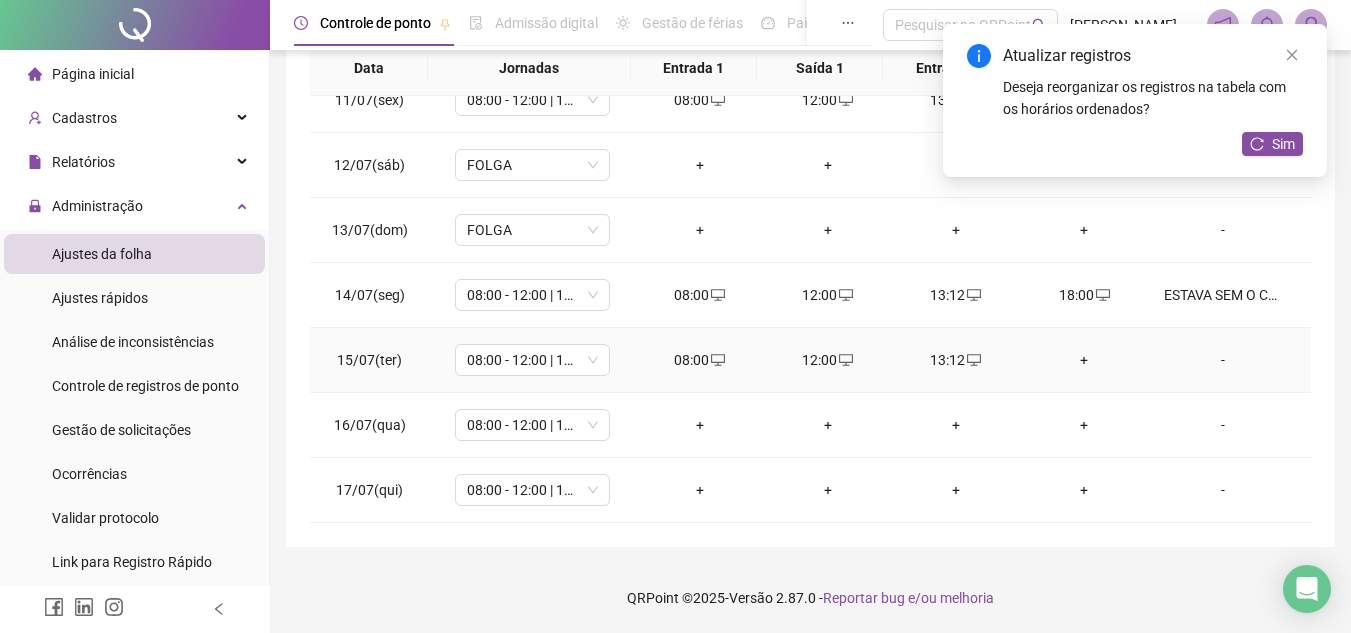 click on "+" at bounding box center (1084, 360) 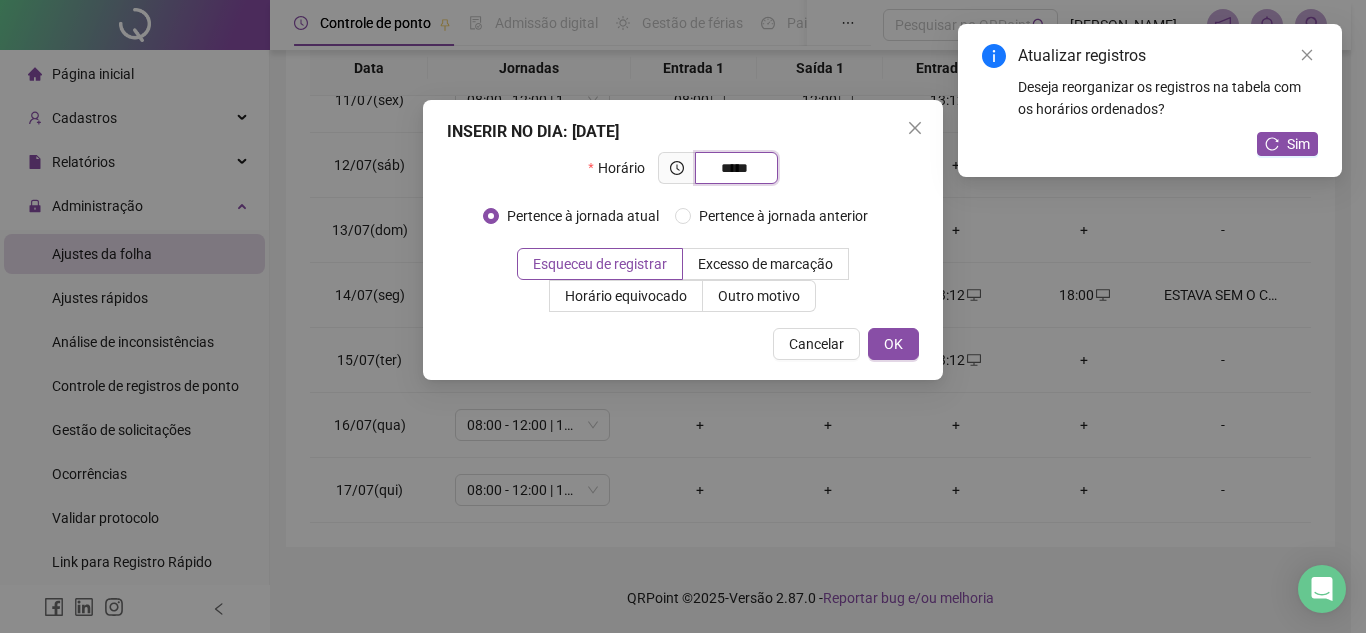 type on "*****" 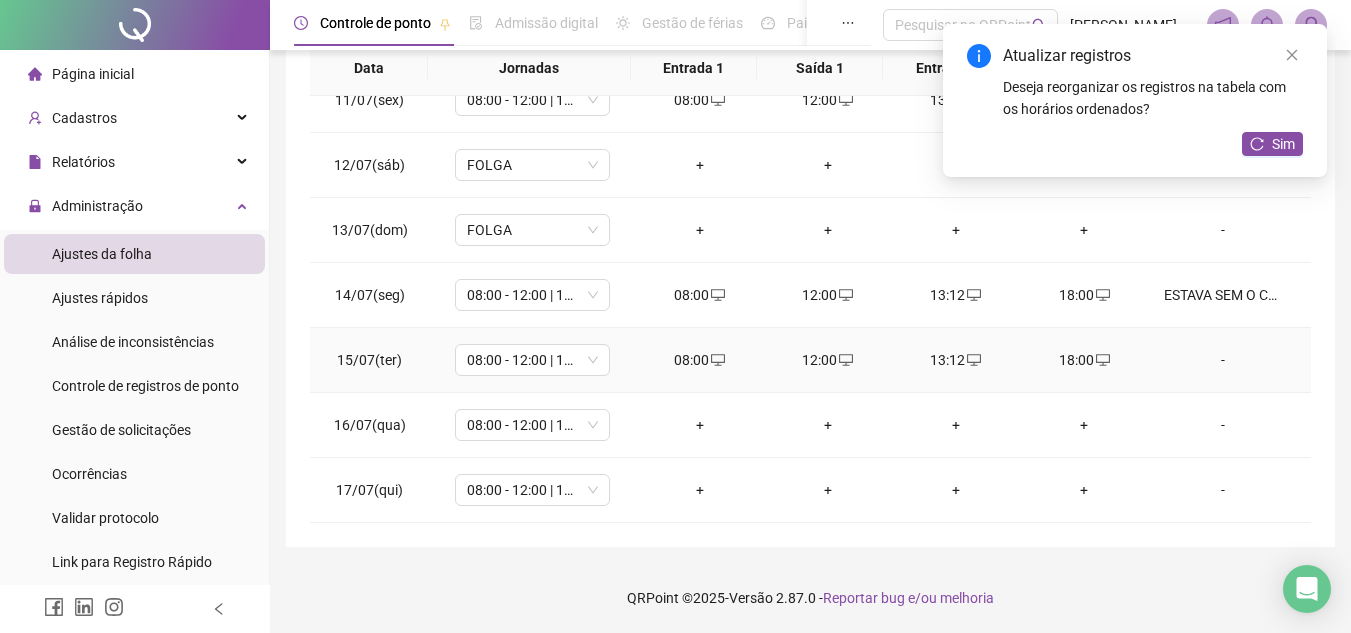 click on "-" at bounding box center [1223, 360] 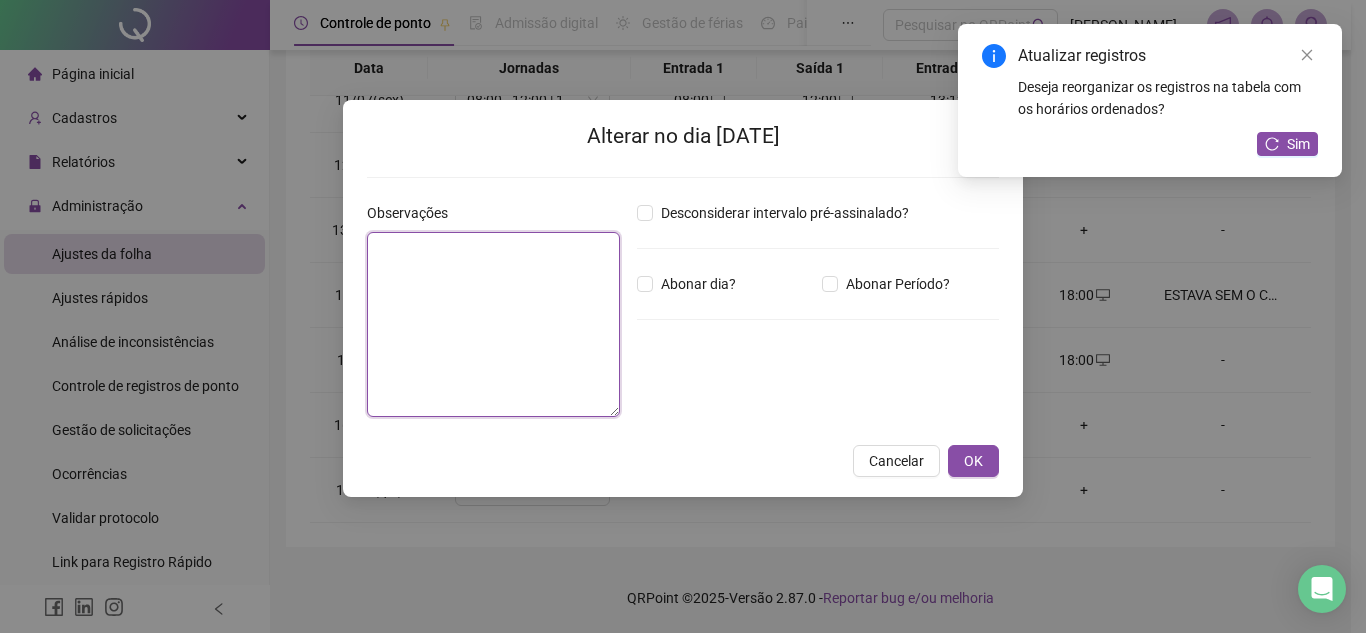 click at bounding box center (493, 324) 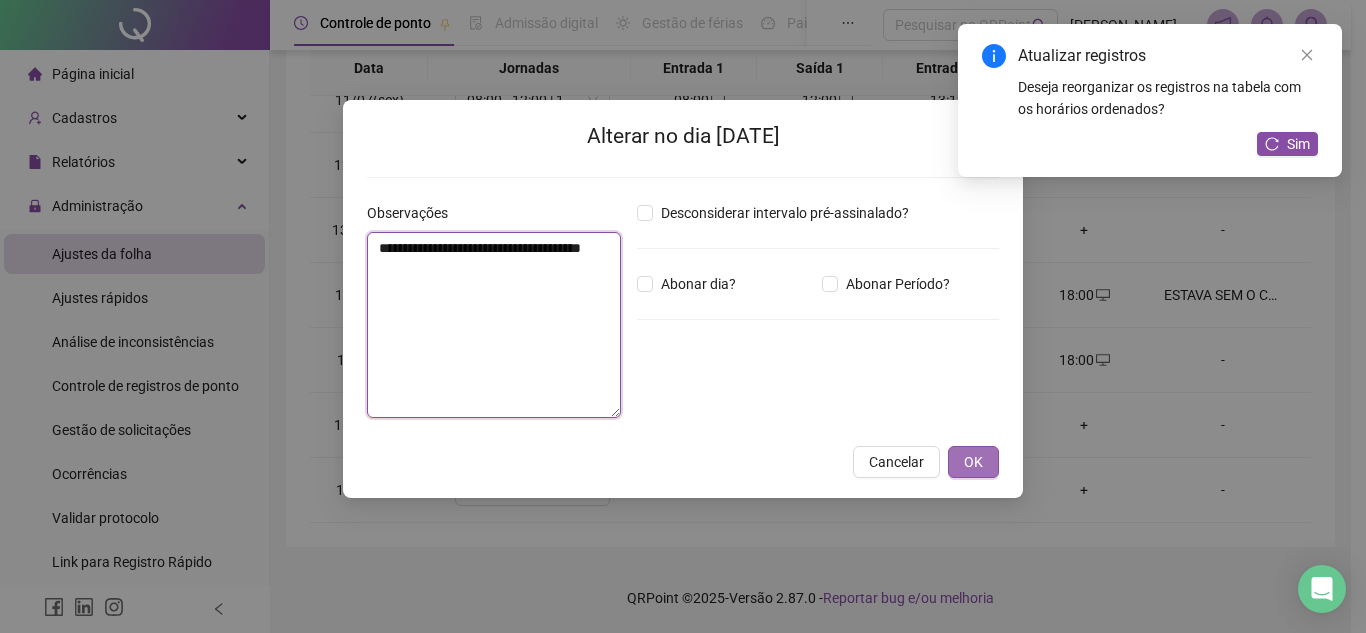 type on "**********" 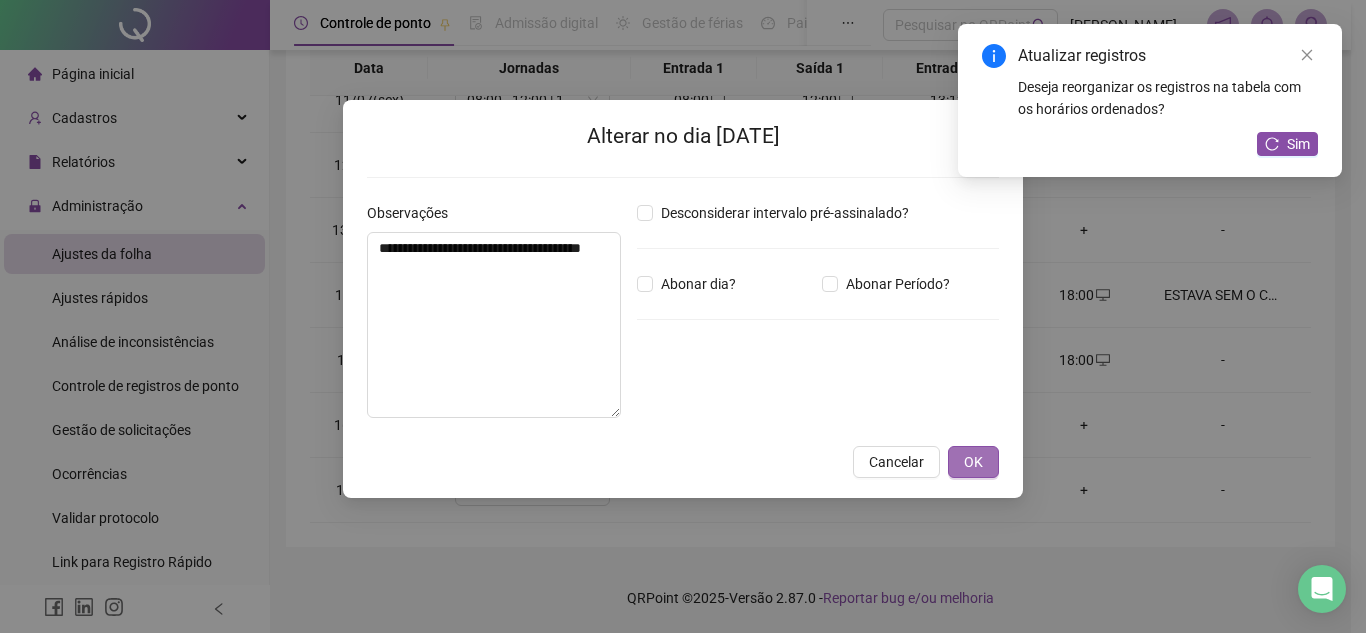 click on "OK" at bounding box center [973, 462] 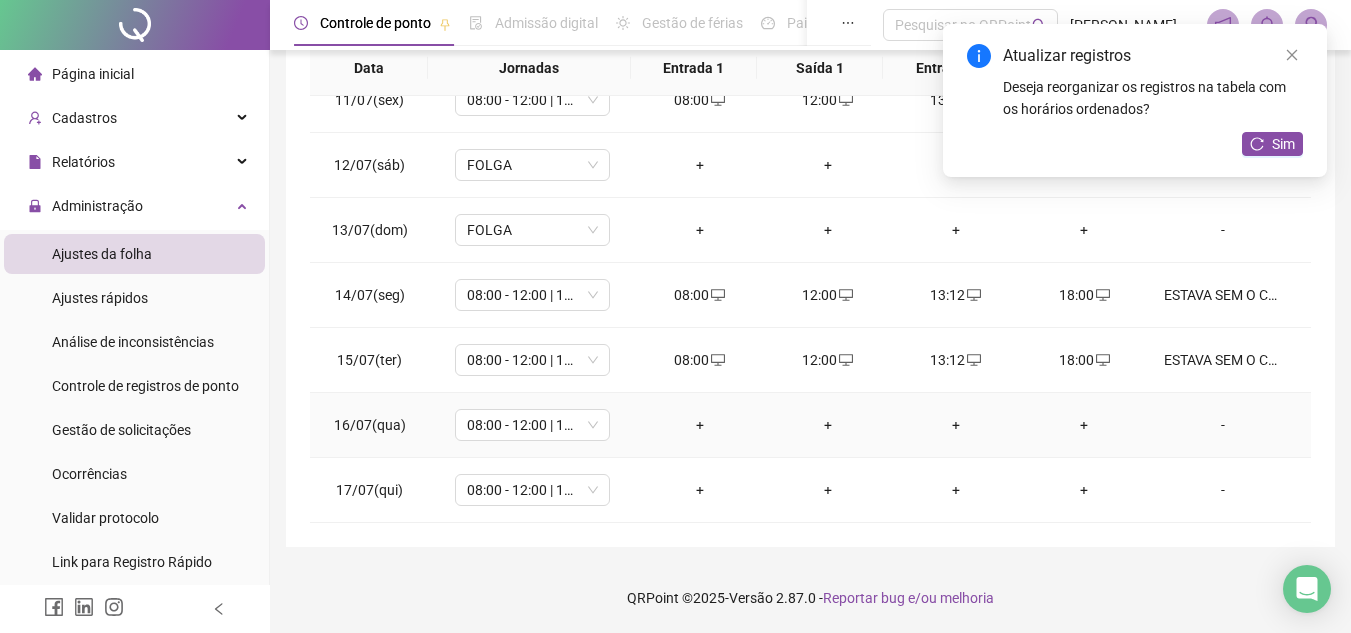 click on "+" at bounding box center (700, 425) 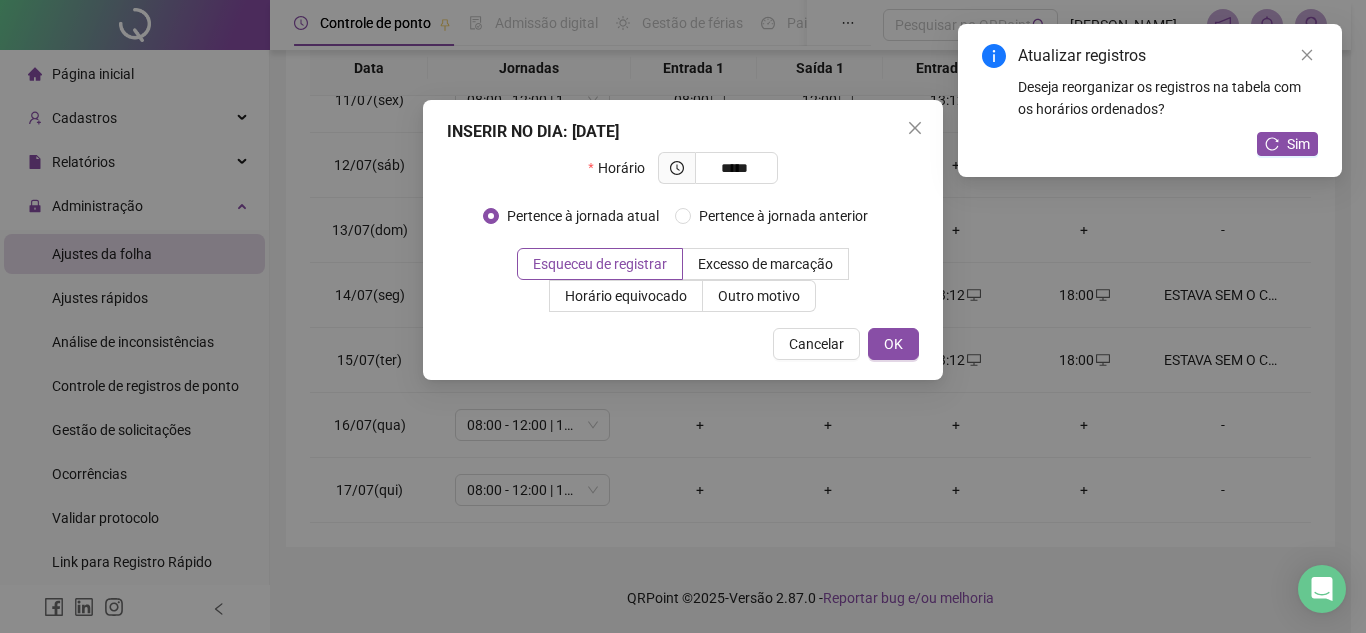 type on "*****" 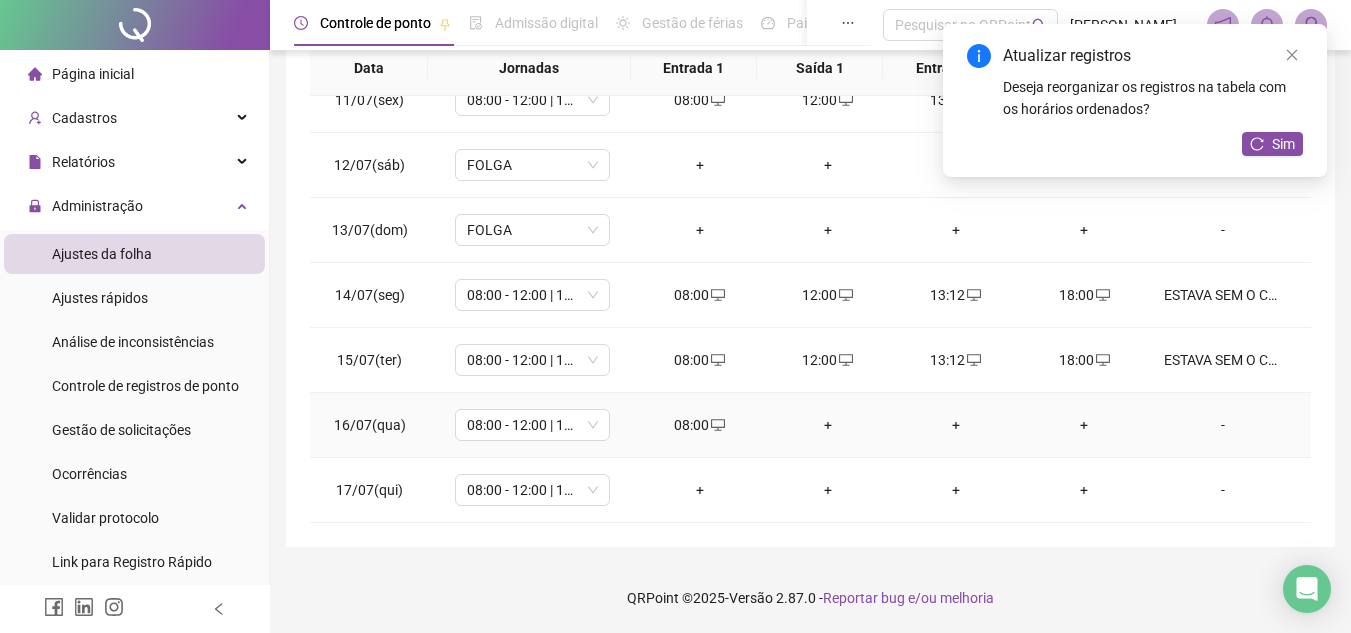 click on "+" at bounding box center [828, 425] 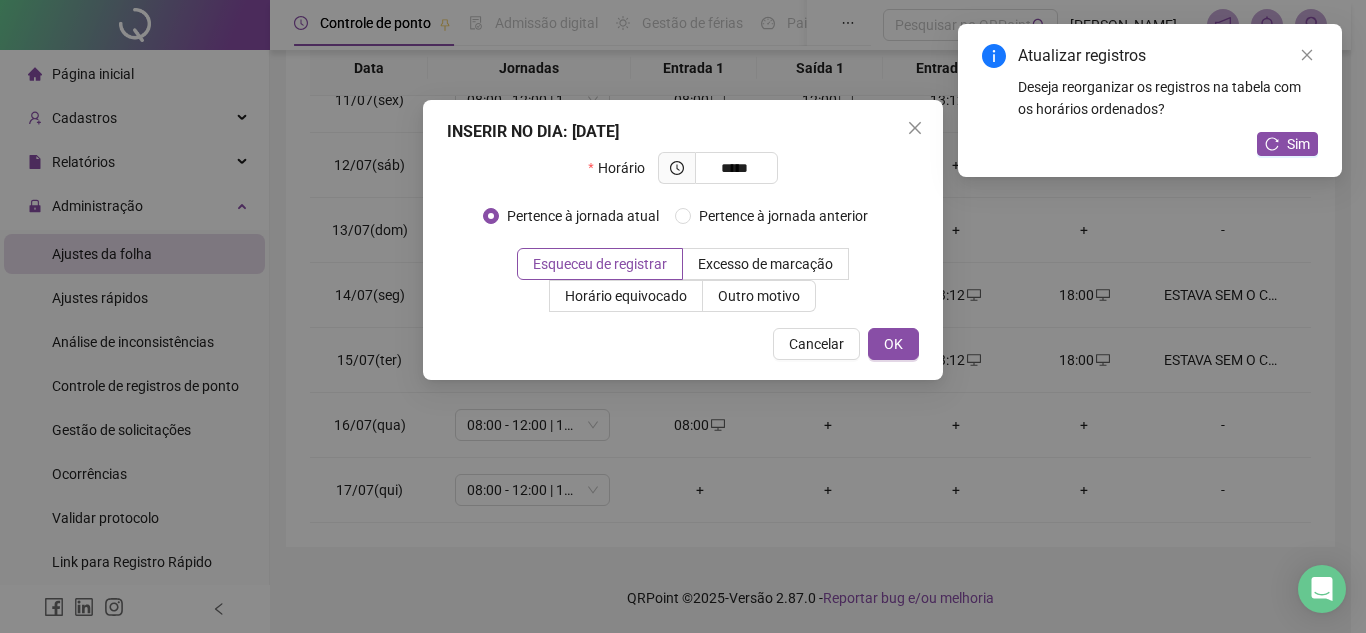 type on "*****" 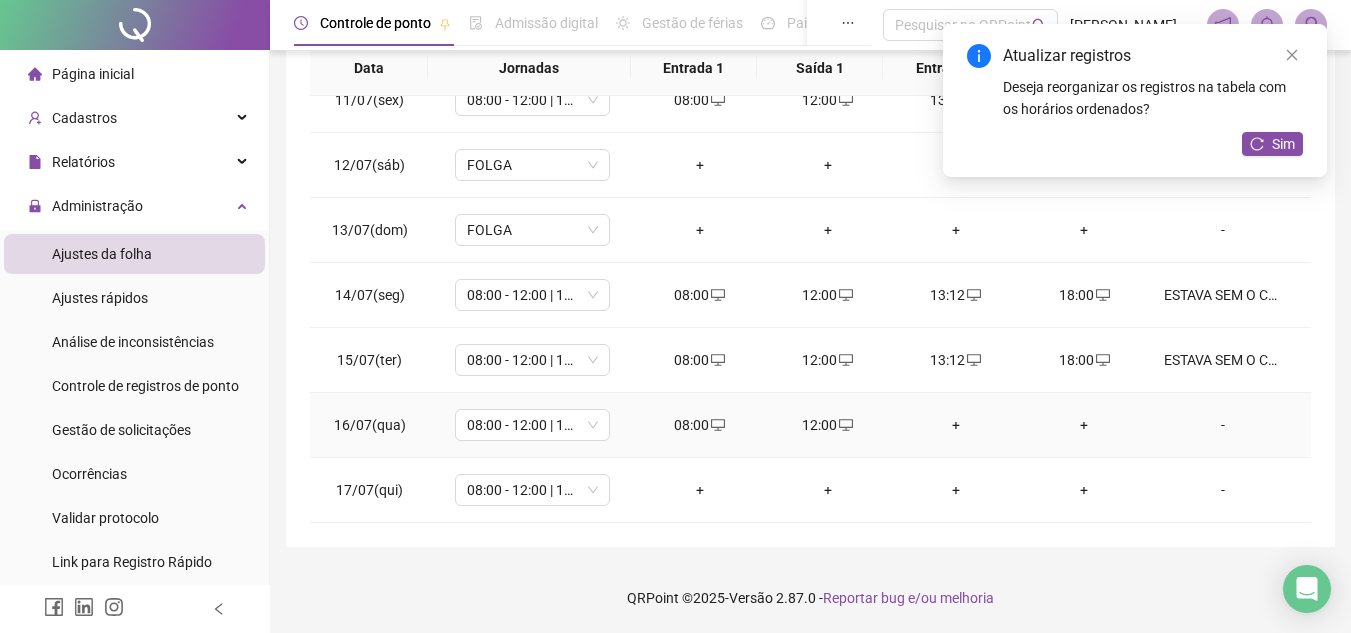 click on "+" at bounding box center (956, 425) 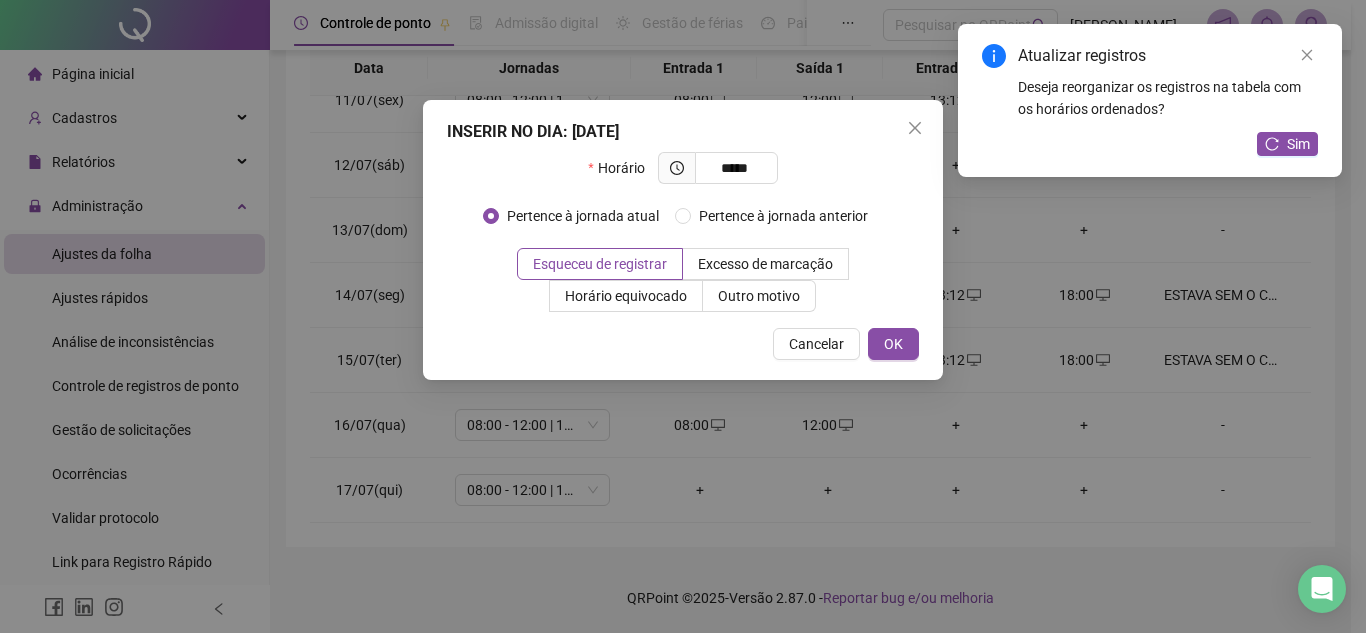 type on "*****" 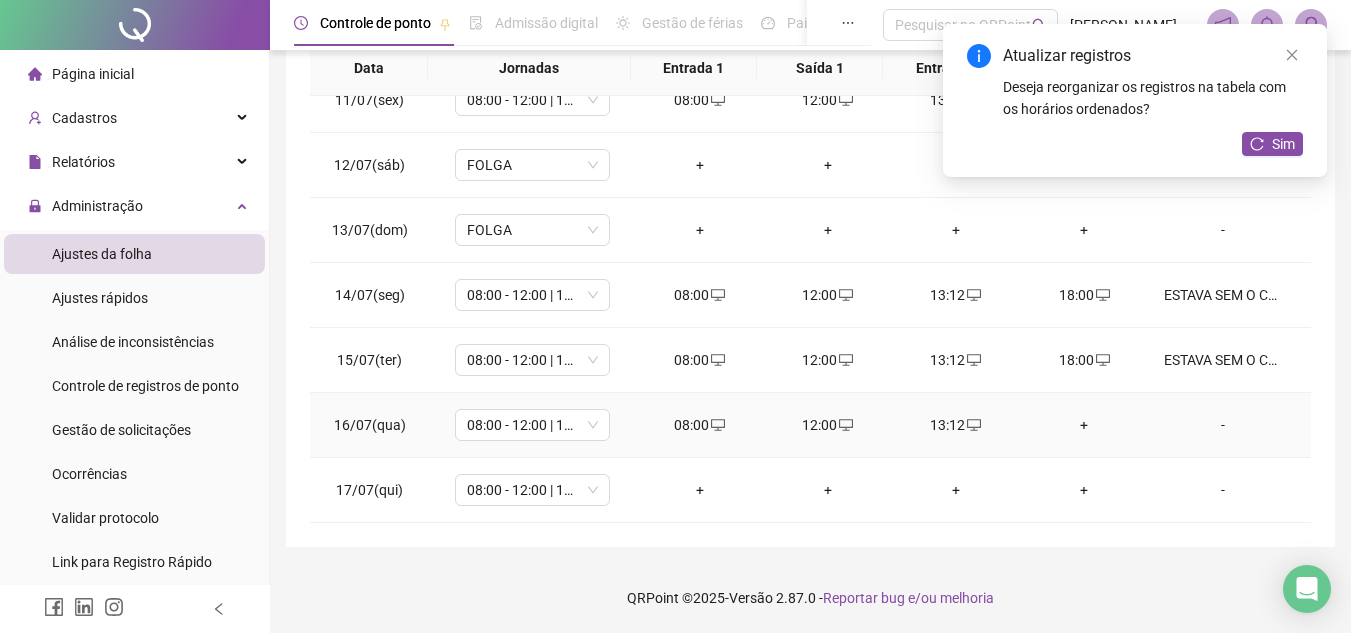 click on "+" at bounding box center [1084, 425] 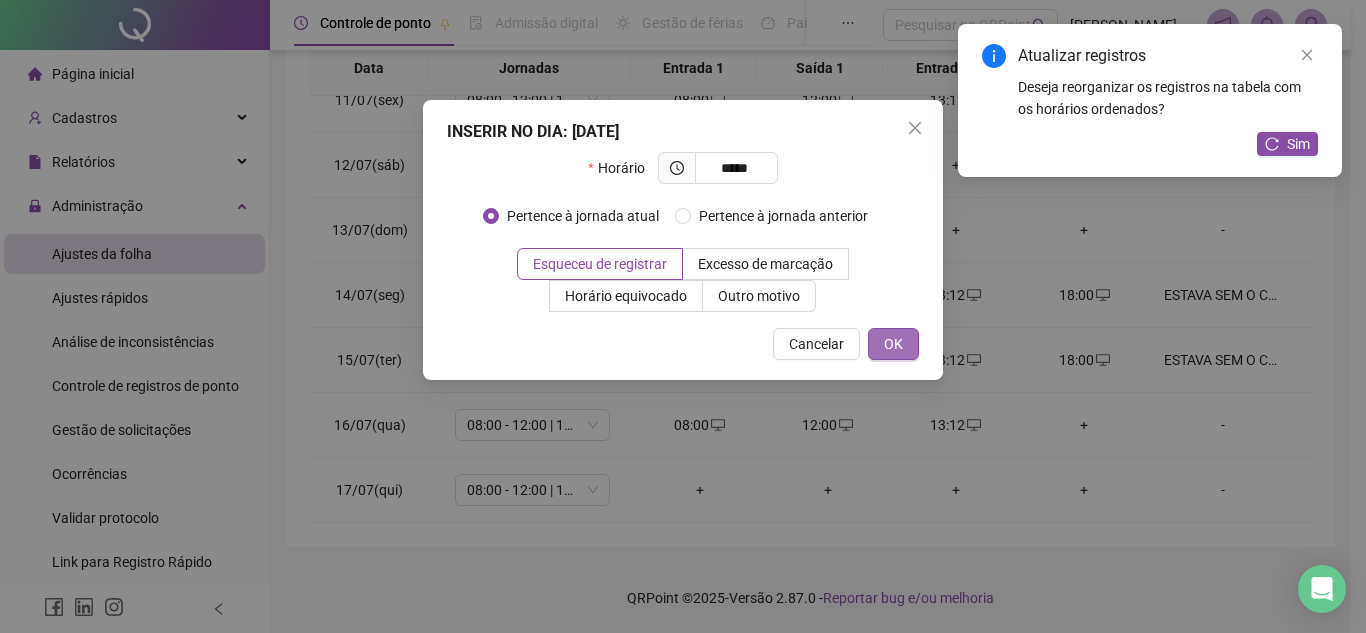 type on "*****" 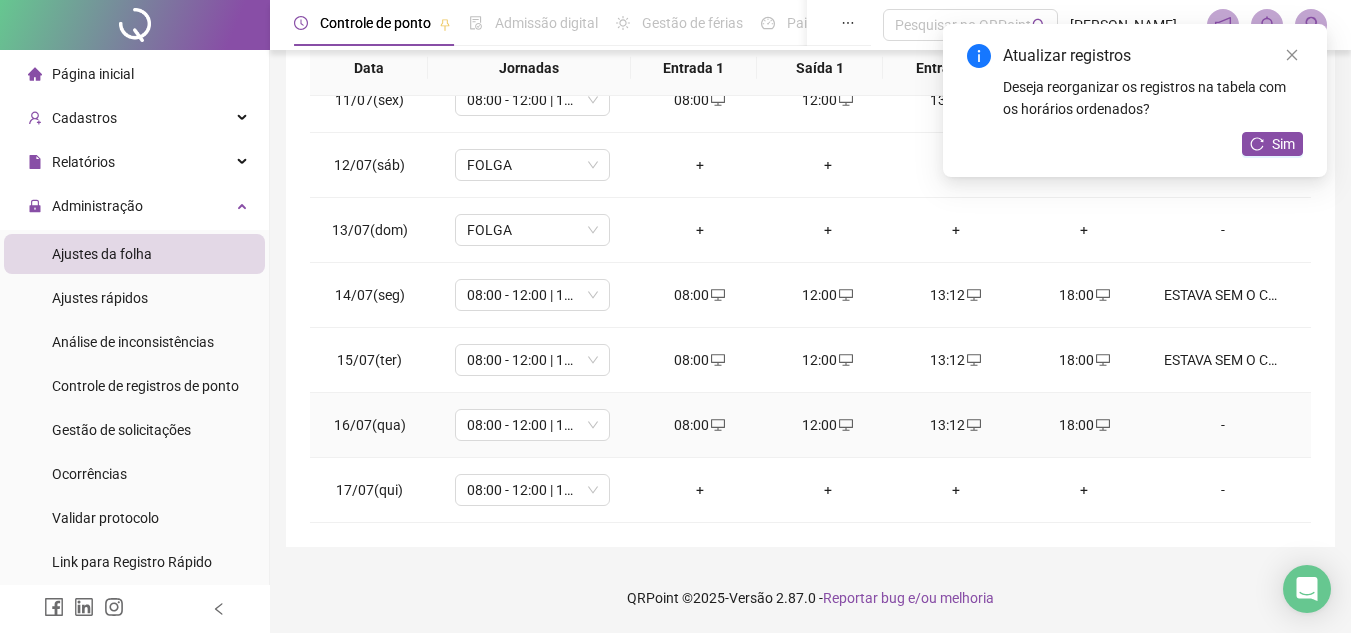 click on "-" at bounding box center [1223, 425] 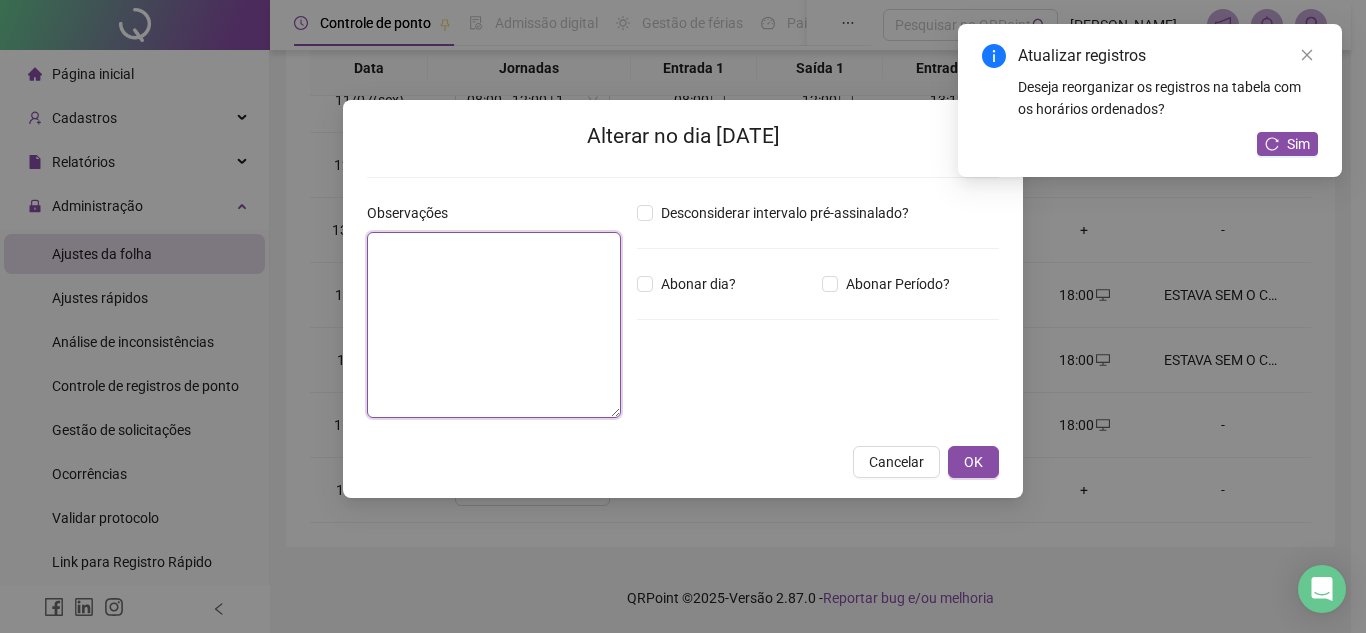 click at bounding box center (494, 325) 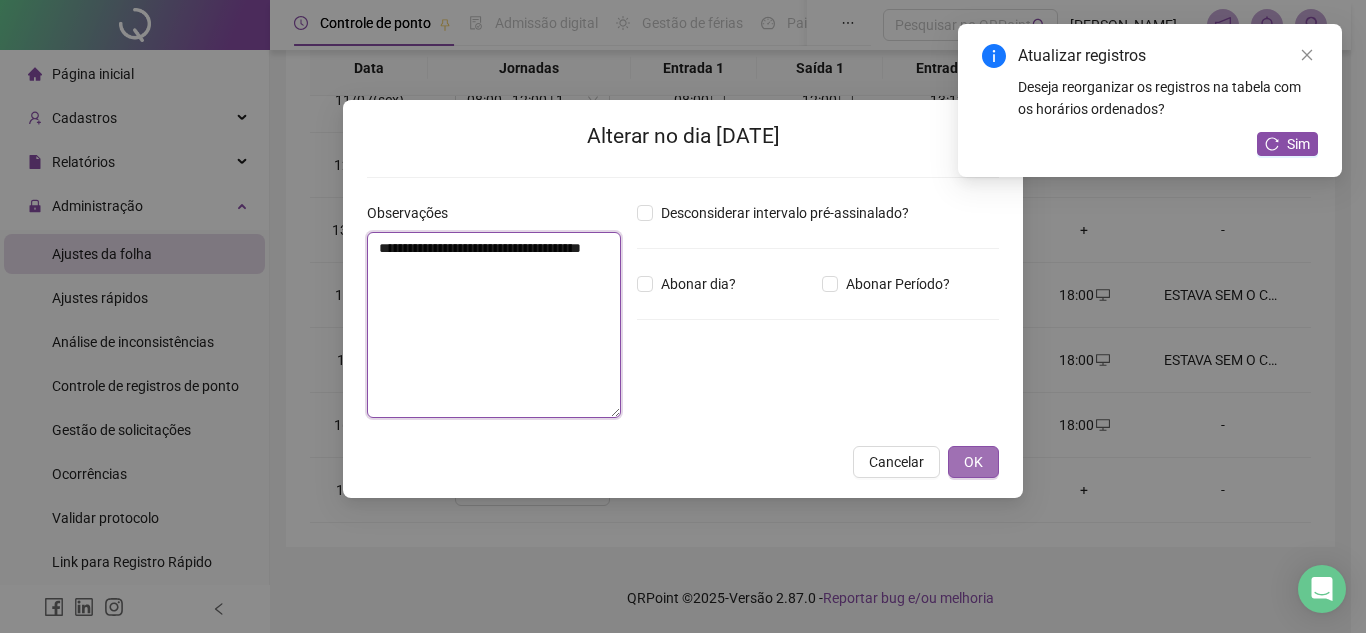 type on "**********" 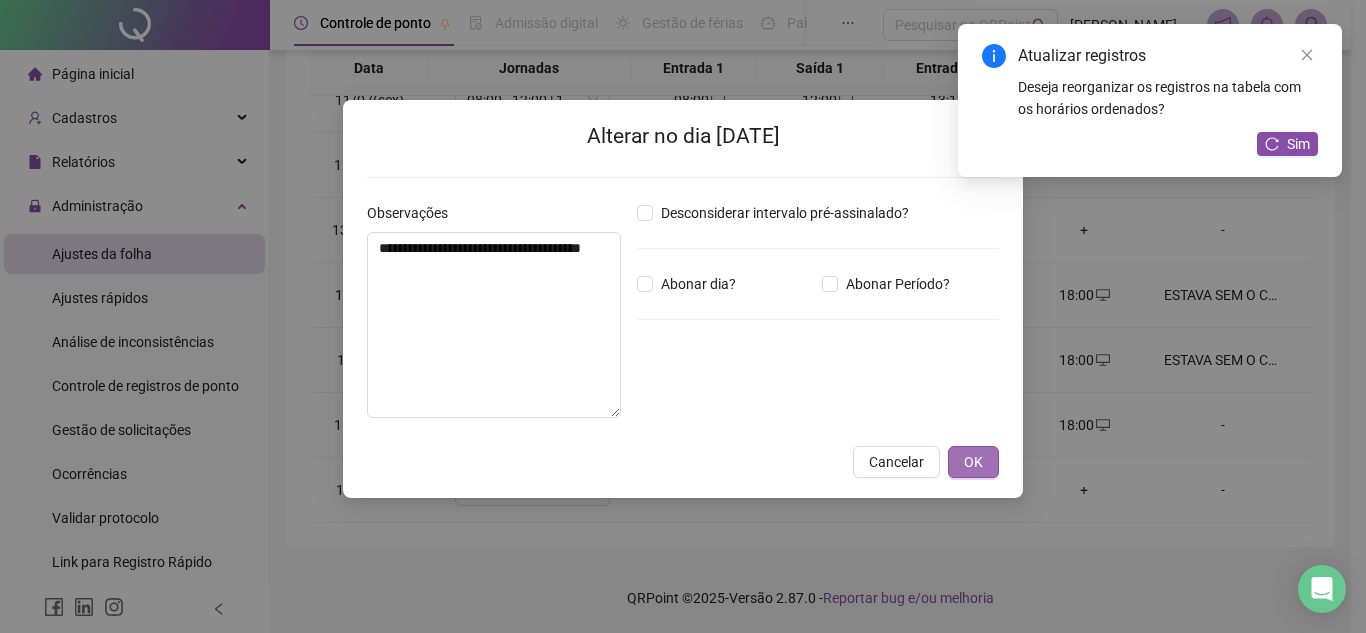 click on "OK" at bounding box center [973, 462] 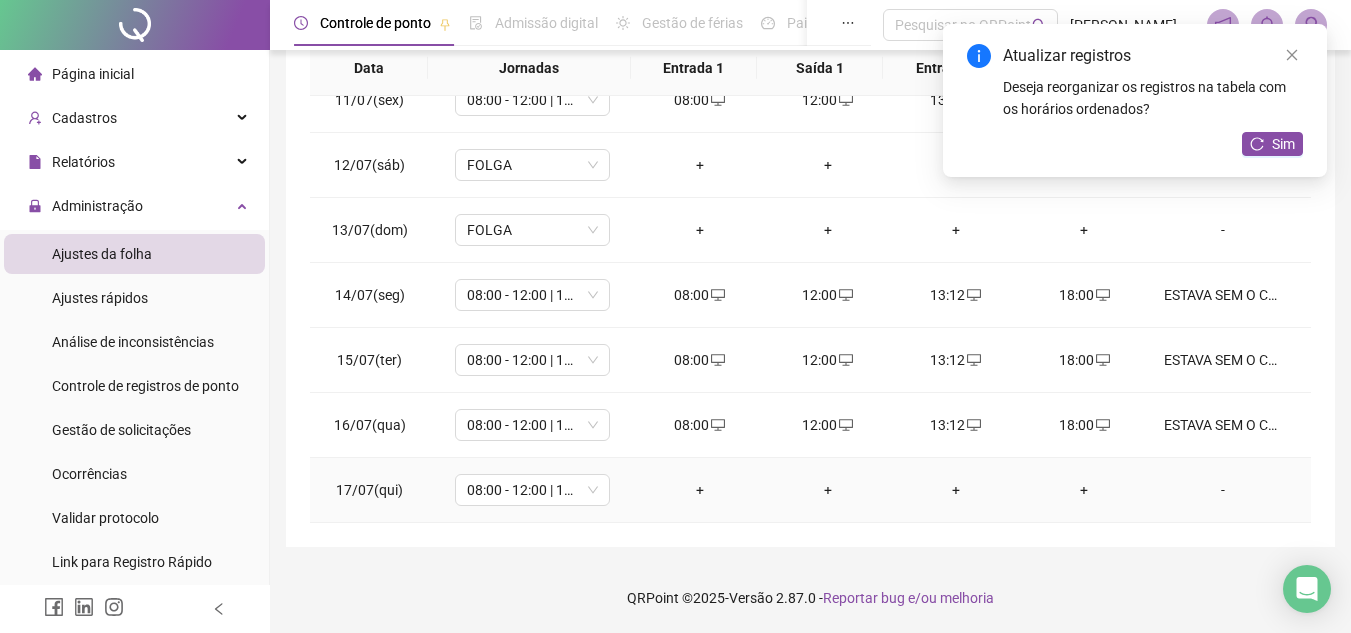 click on "+" at bounding box center [700, 490] 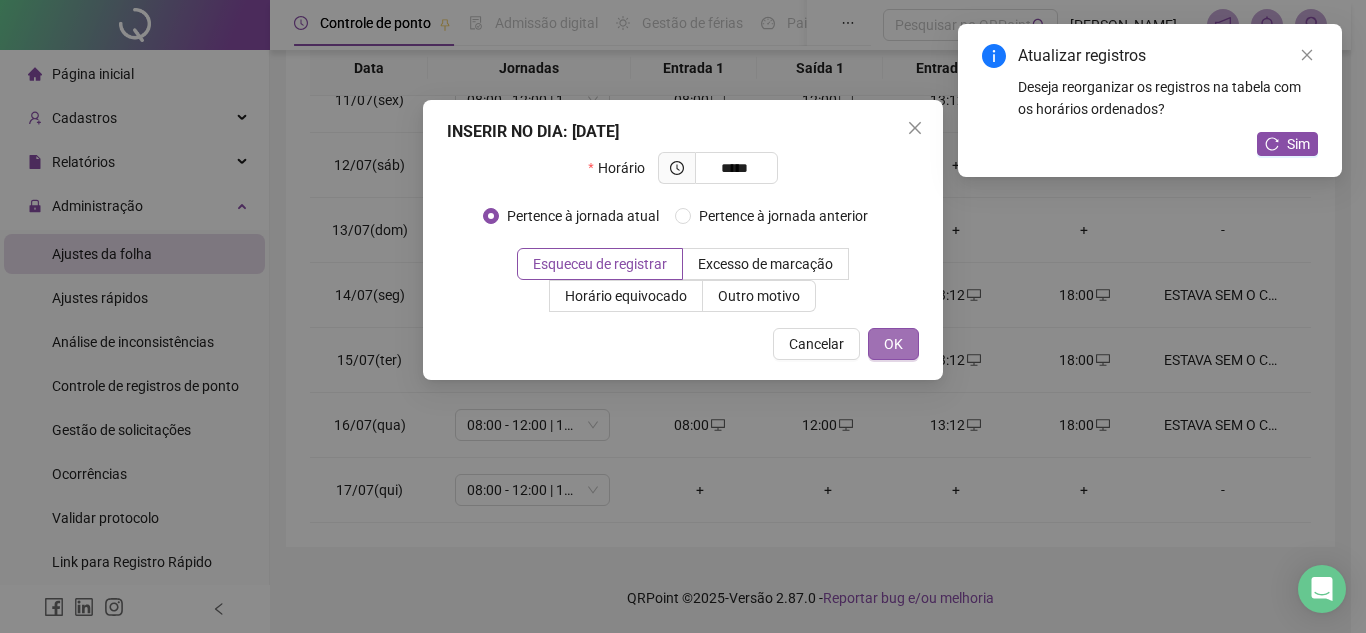 type on "*****" 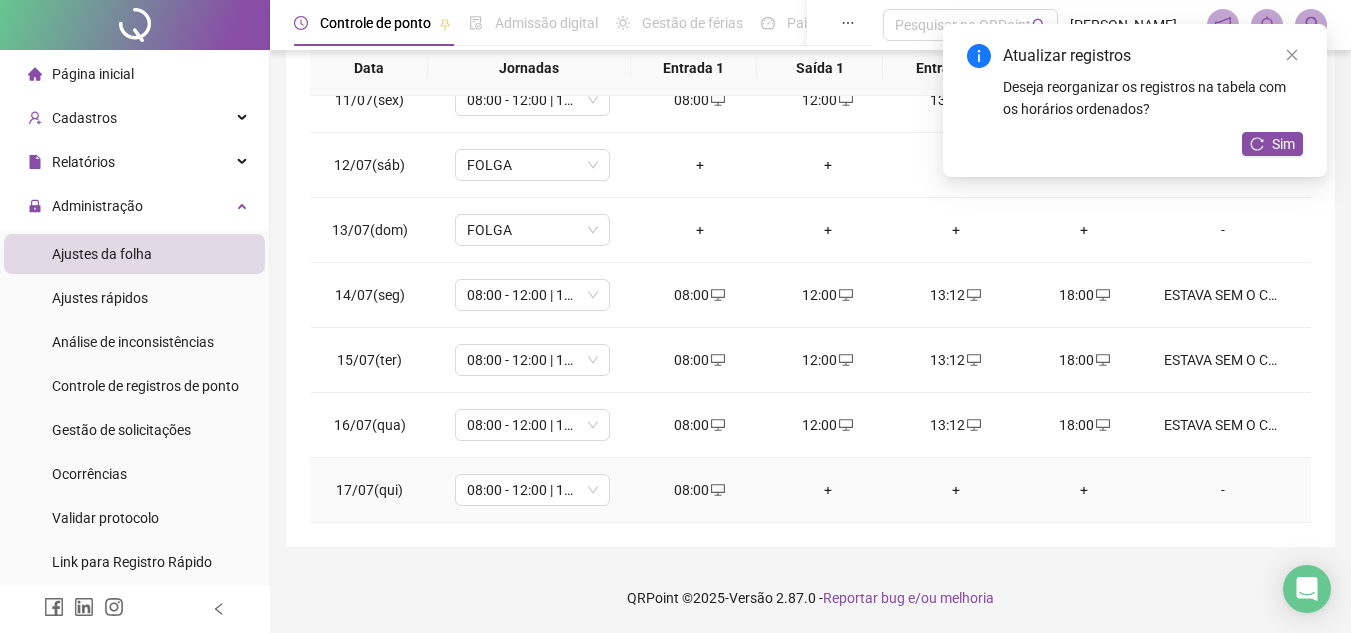 click on "+" at bounding box center [828, 490] 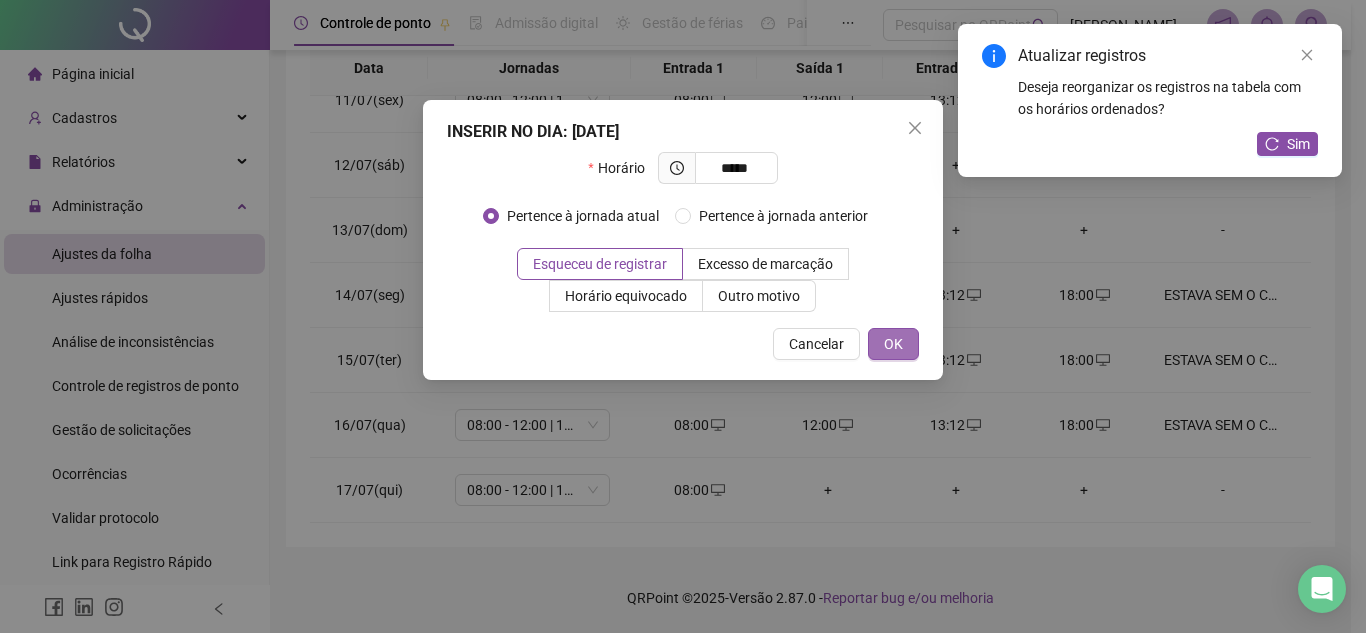 type on "*****" 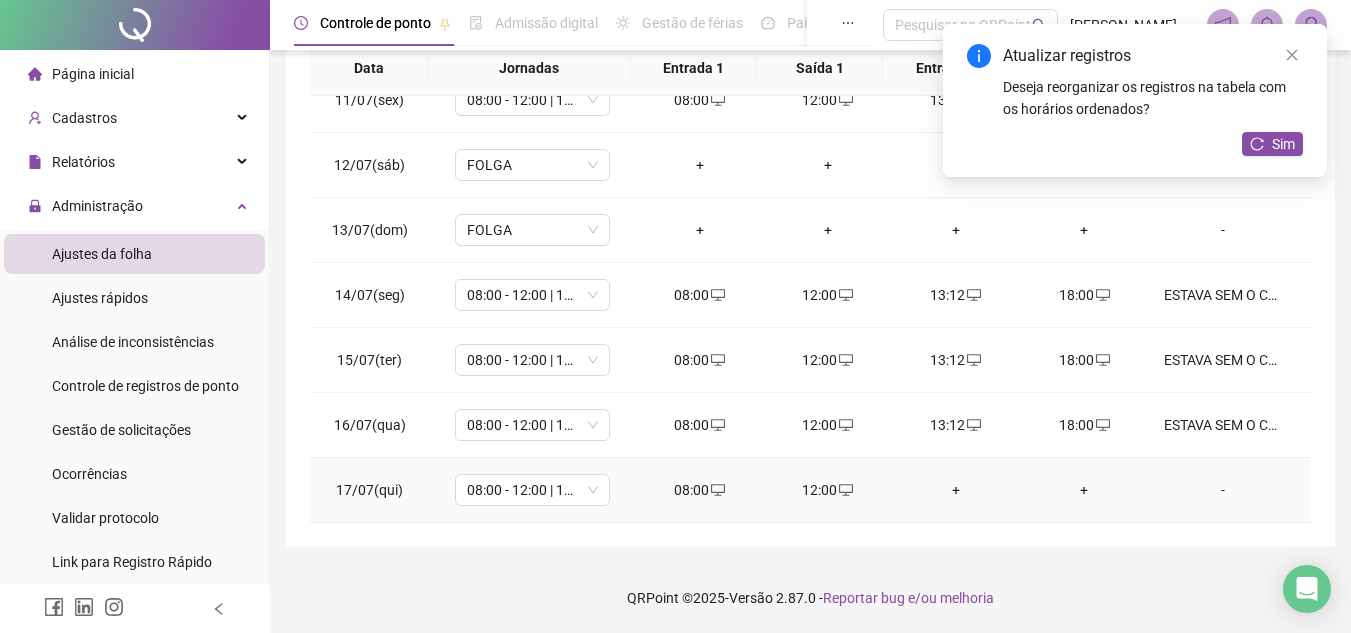 click on "+" at bounding box center (956, 490) 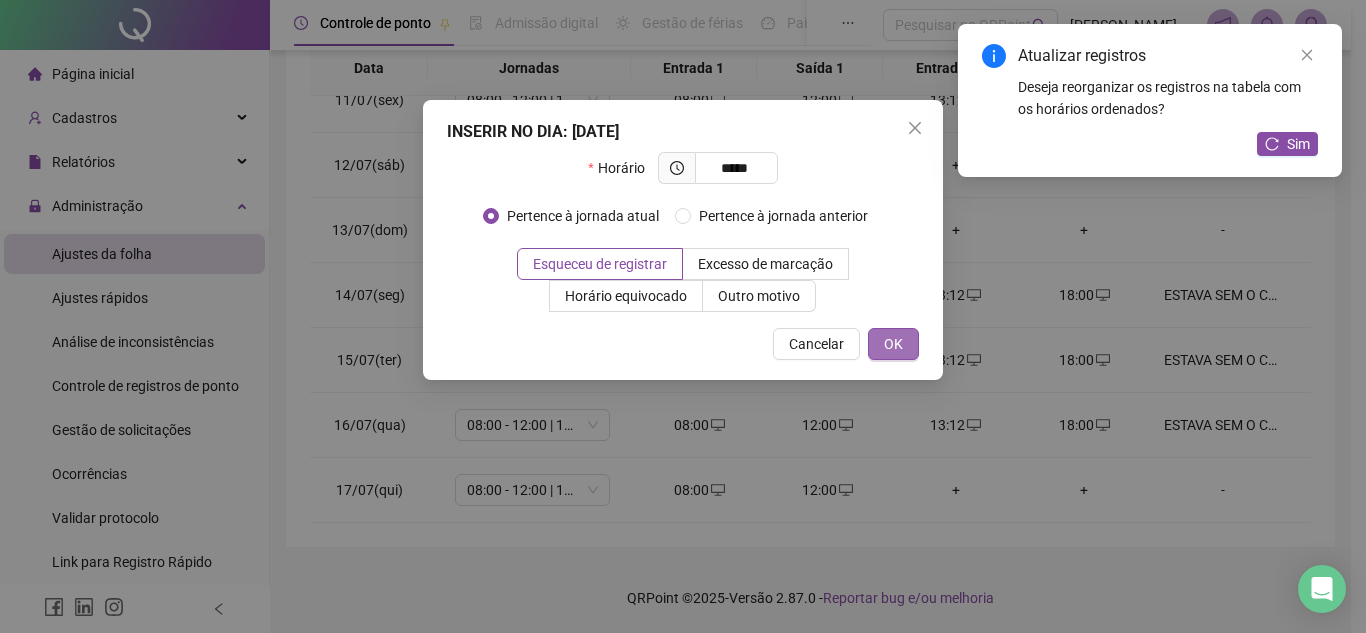 type on "*****" 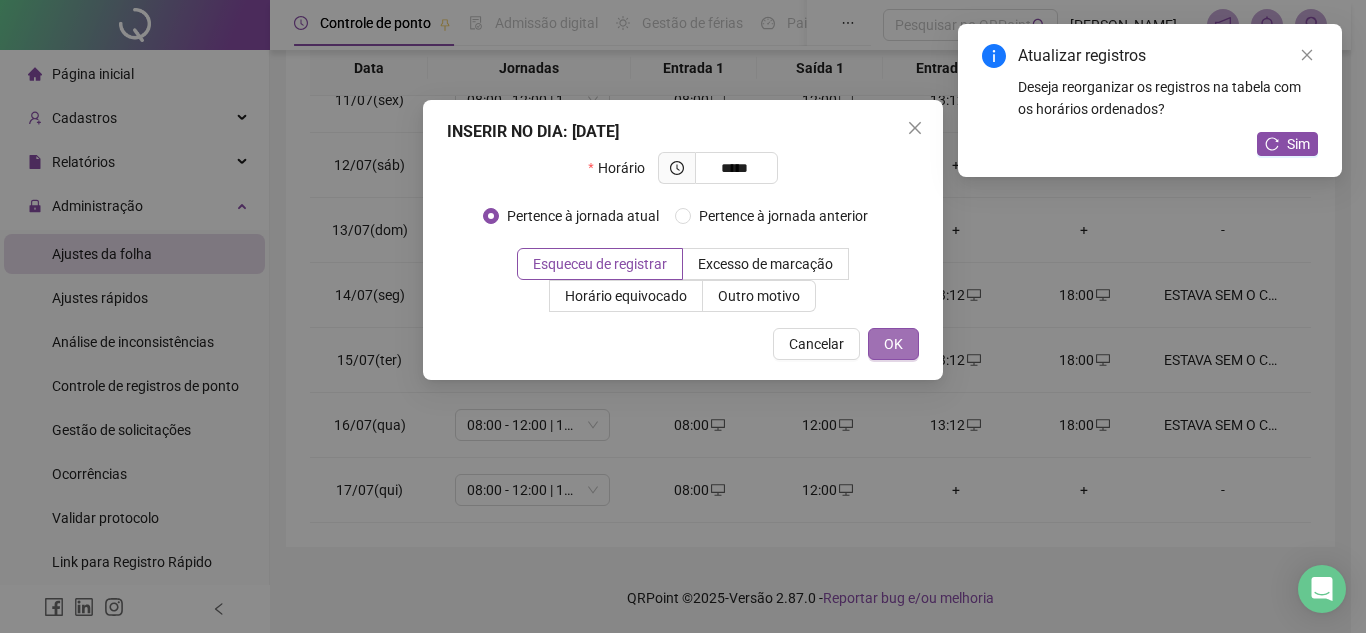 click on "OK" at bounding box center [893, 344] 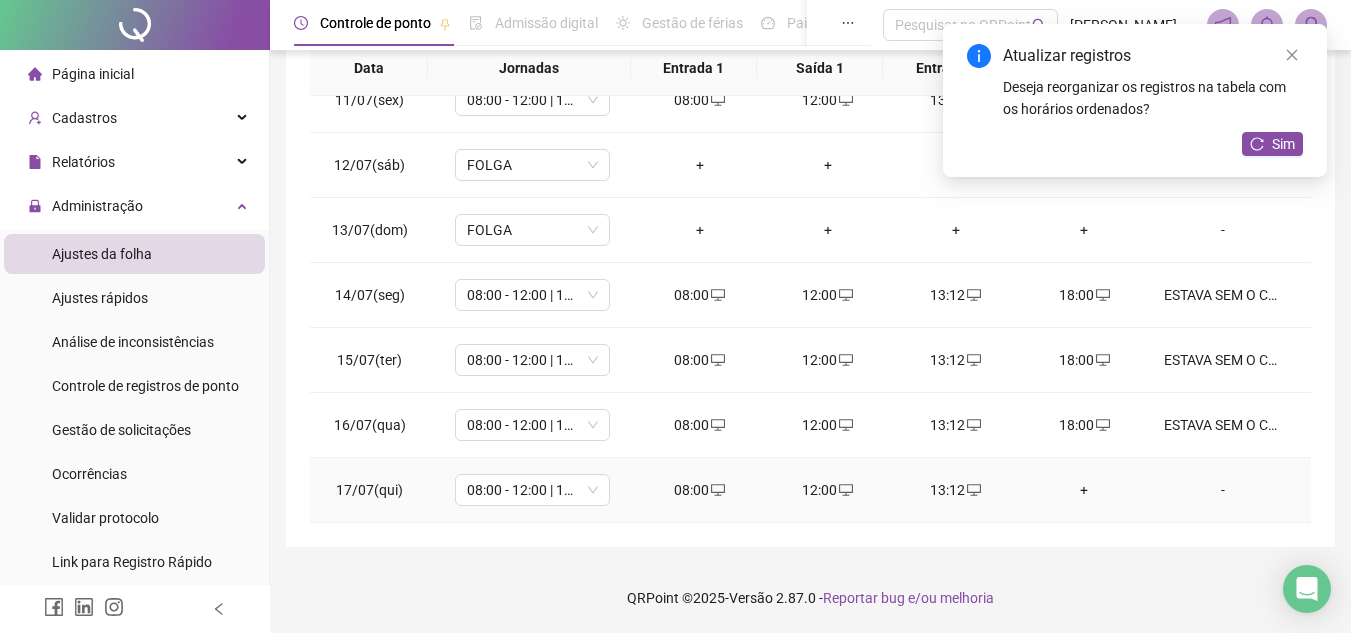 click on "+" at bounding box center (1084, 490) 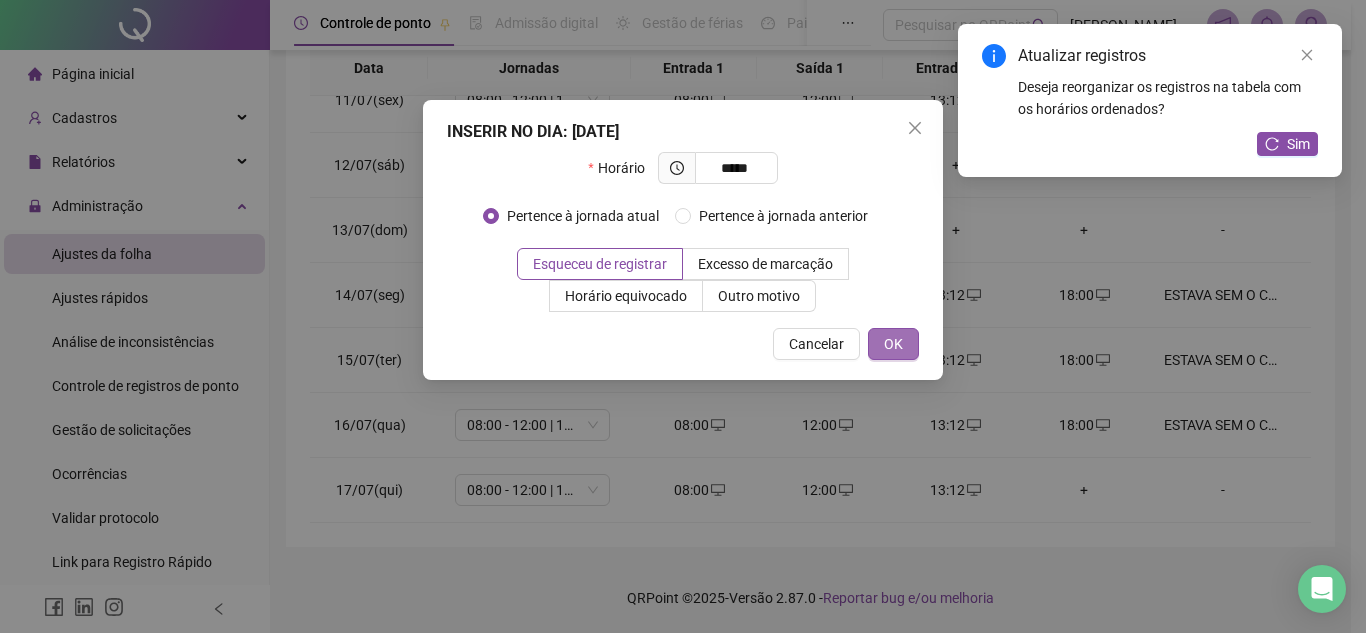 type on "*****" 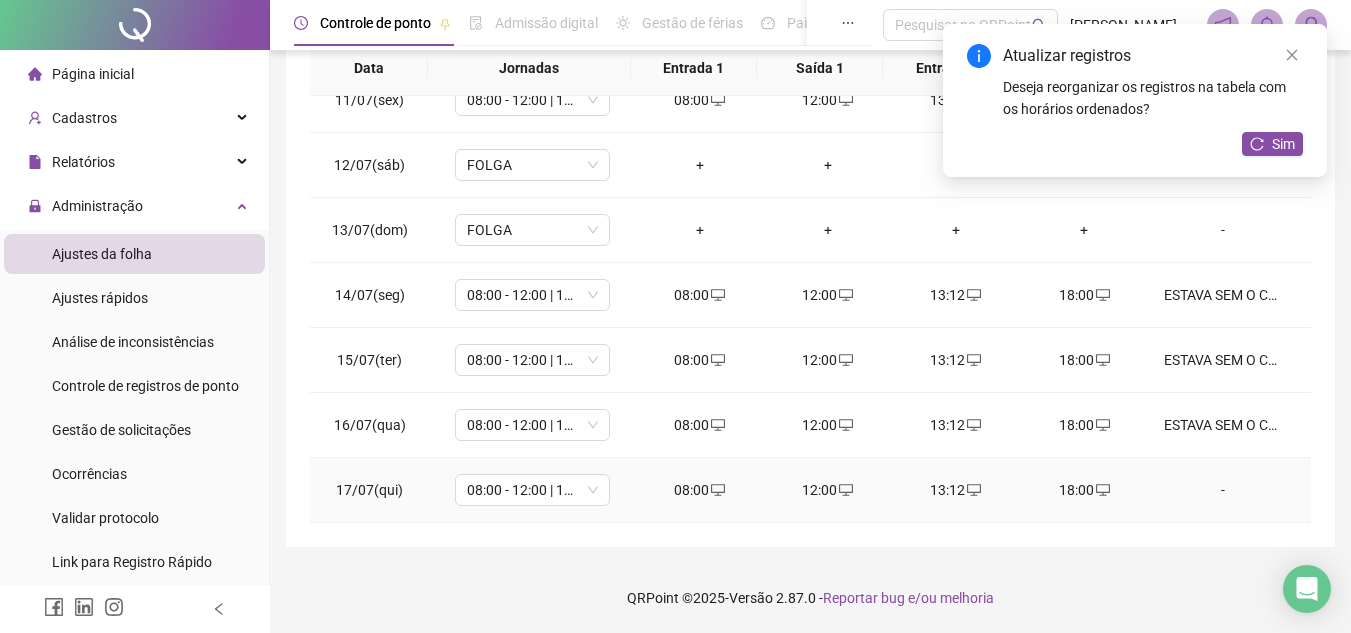 click on "-" at bounding box center (1223, 490) 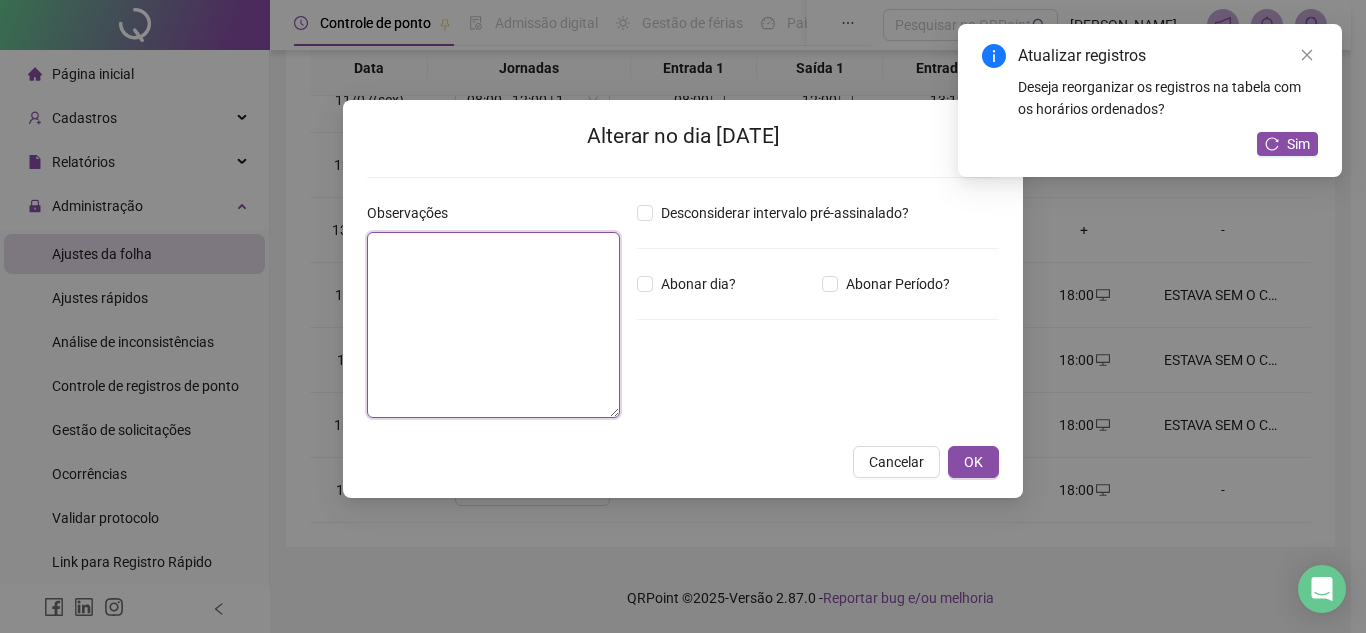 click at bounding box center (493, 325) 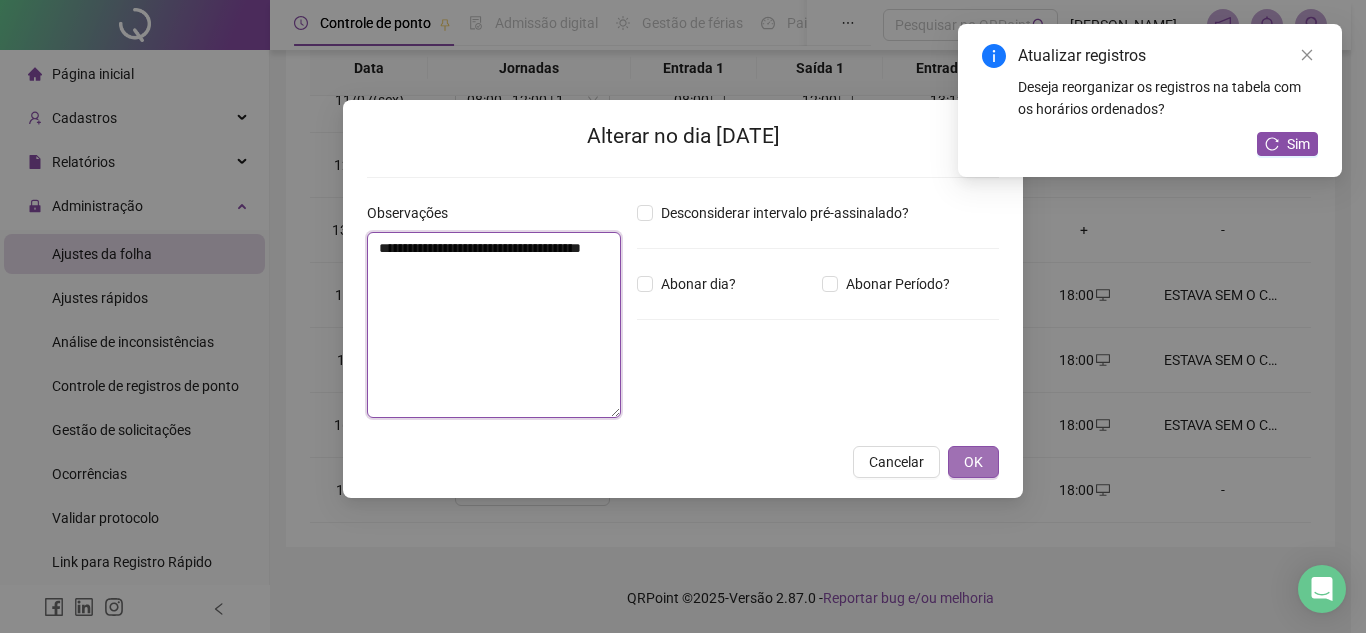 type on "**********" 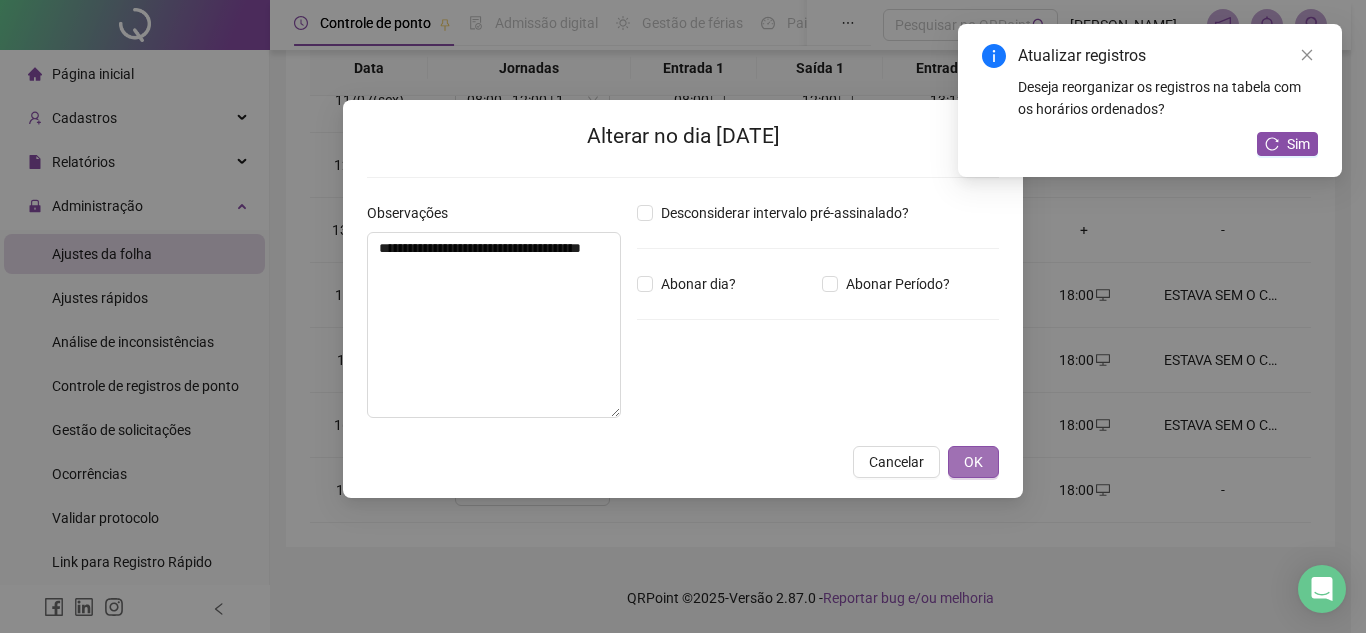 click on "OK" at bounding box center (973, 462) 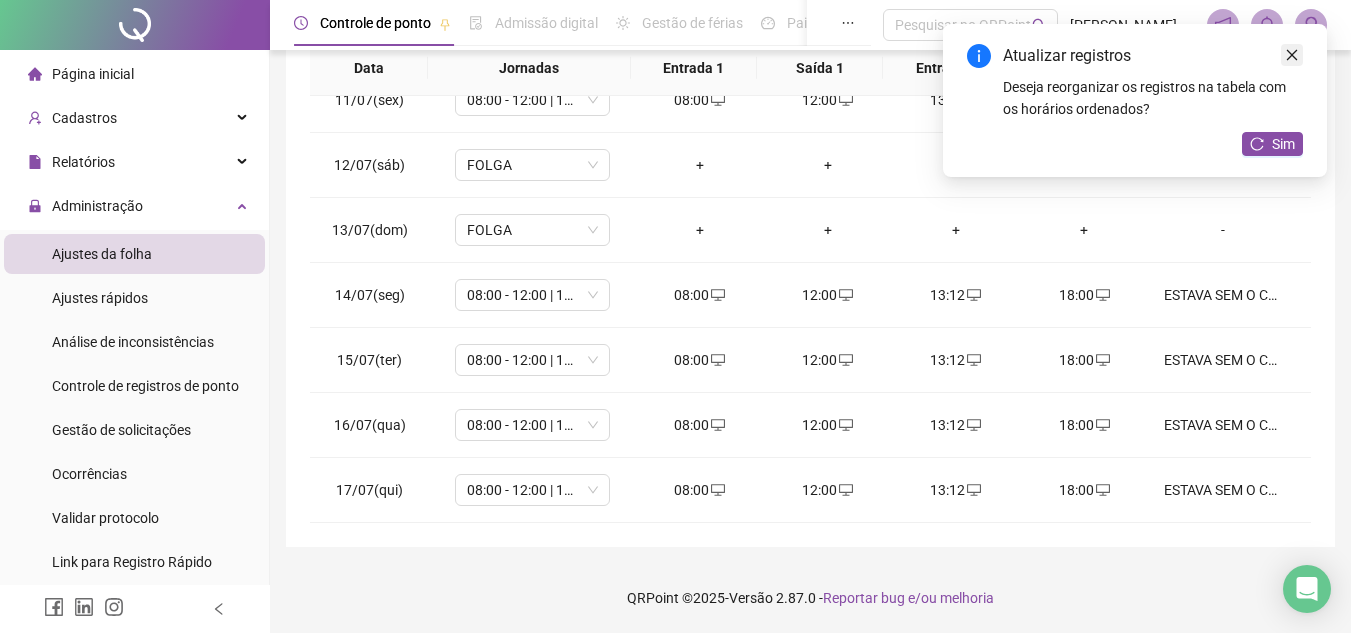 click 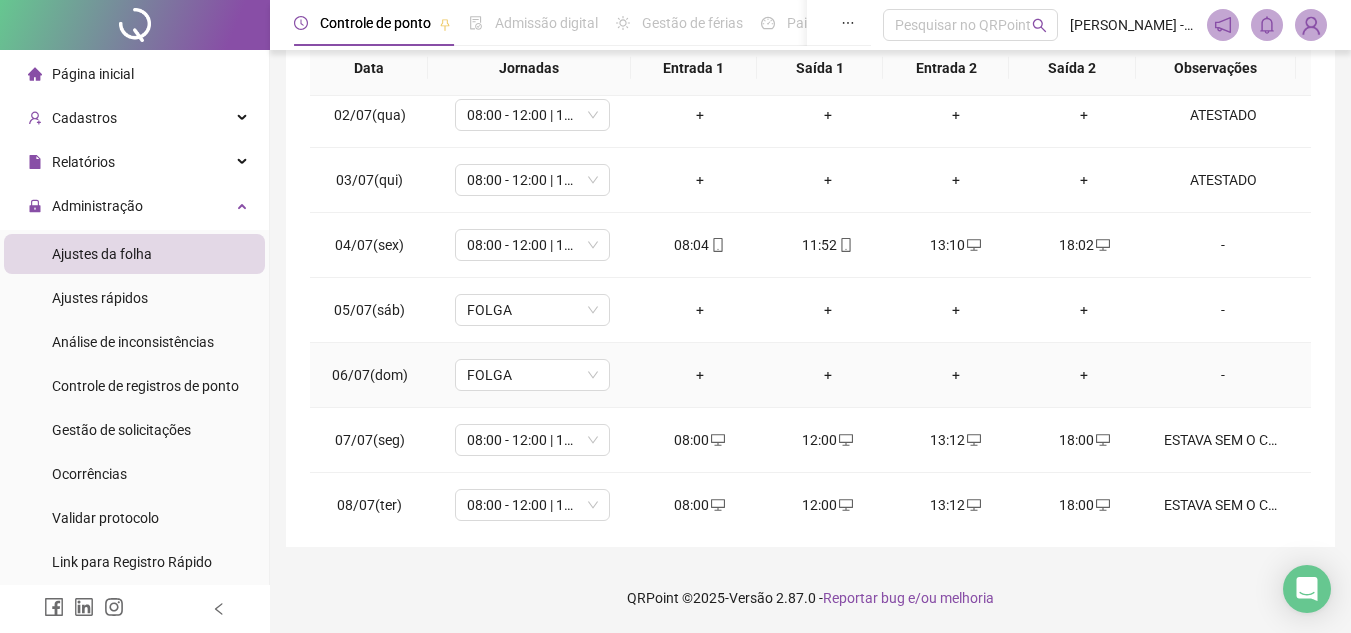 scroll, scrollTop: 0, scrollLeft: 0, axis: both 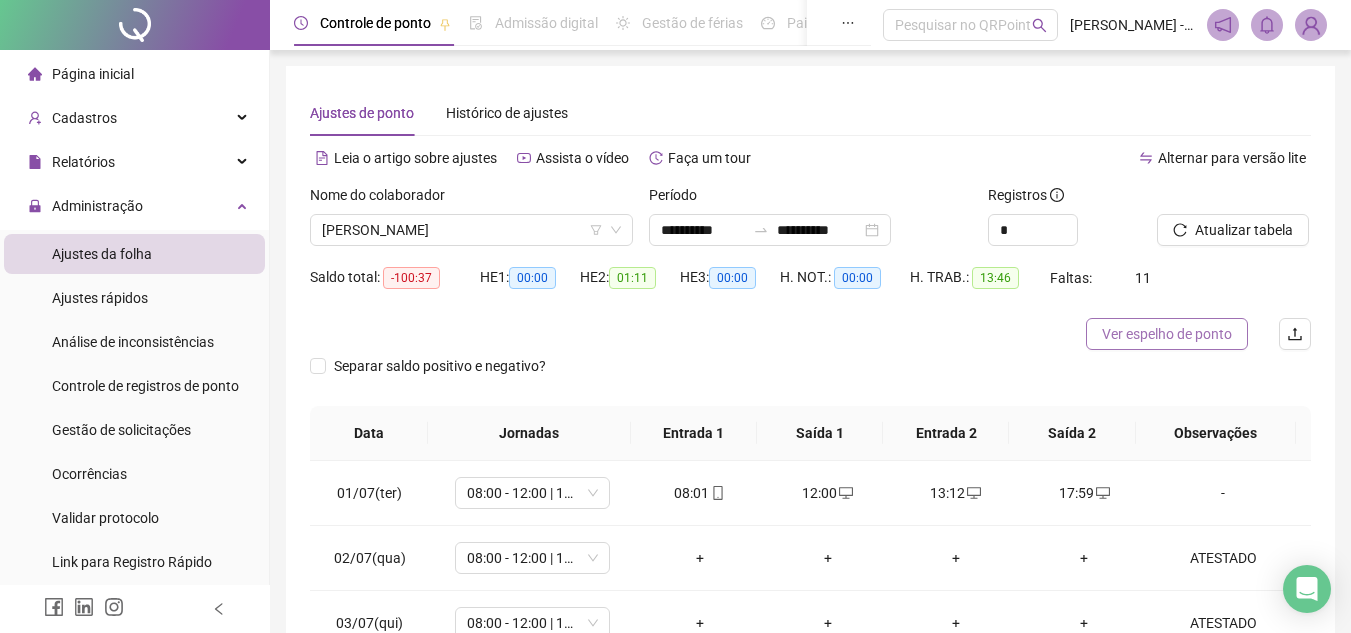 click on "Ver espelho de ponto" at bounding box center (1167, 334) 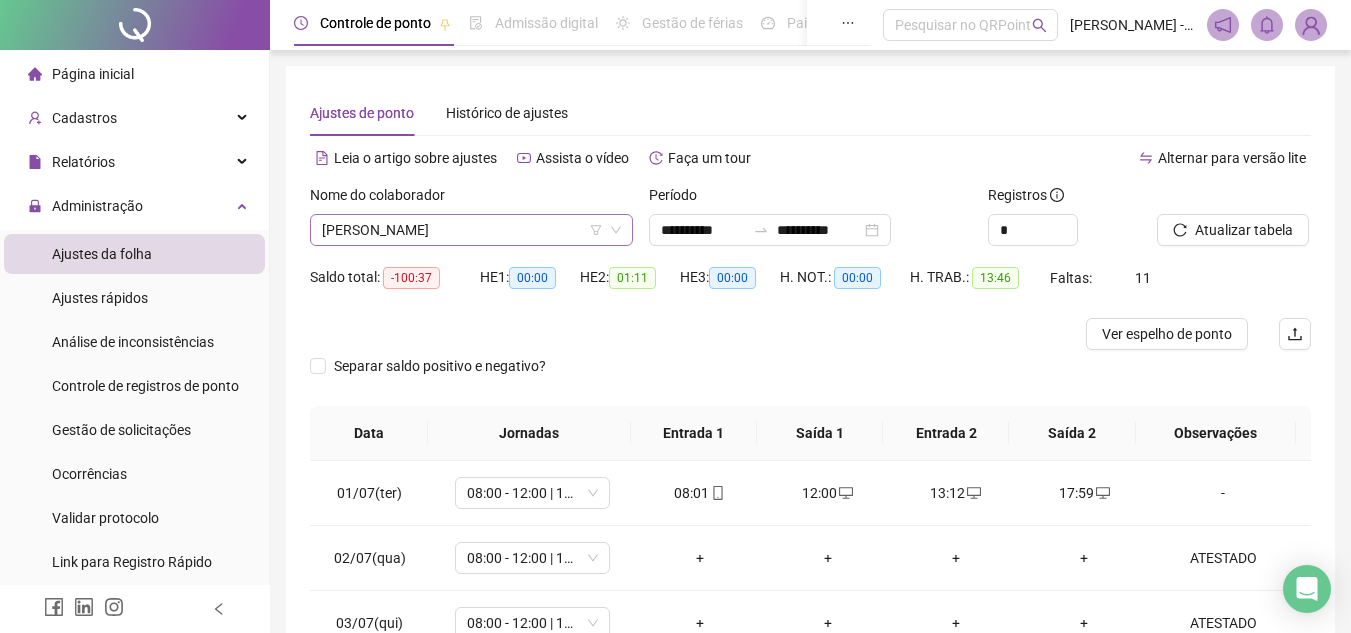 click on "[PERSON_NAME]" at bounding box center [471, 230] 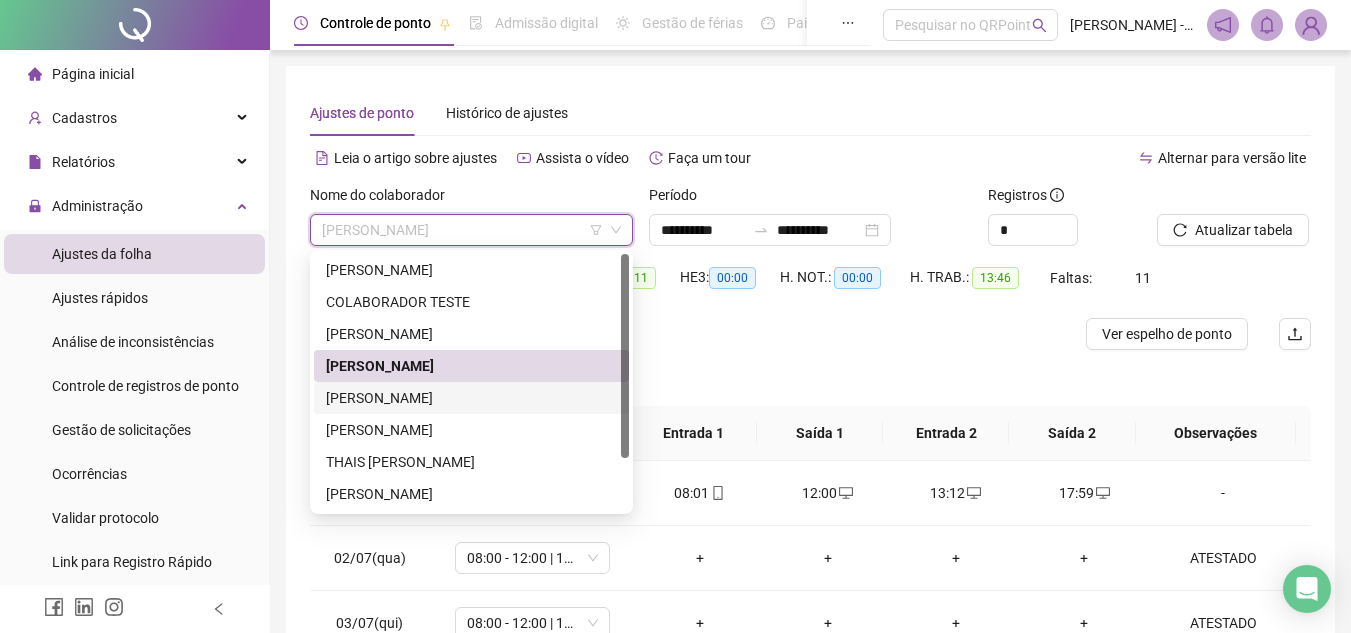 click on "[PERSON_NAME]" at bounding box center (471, 398) 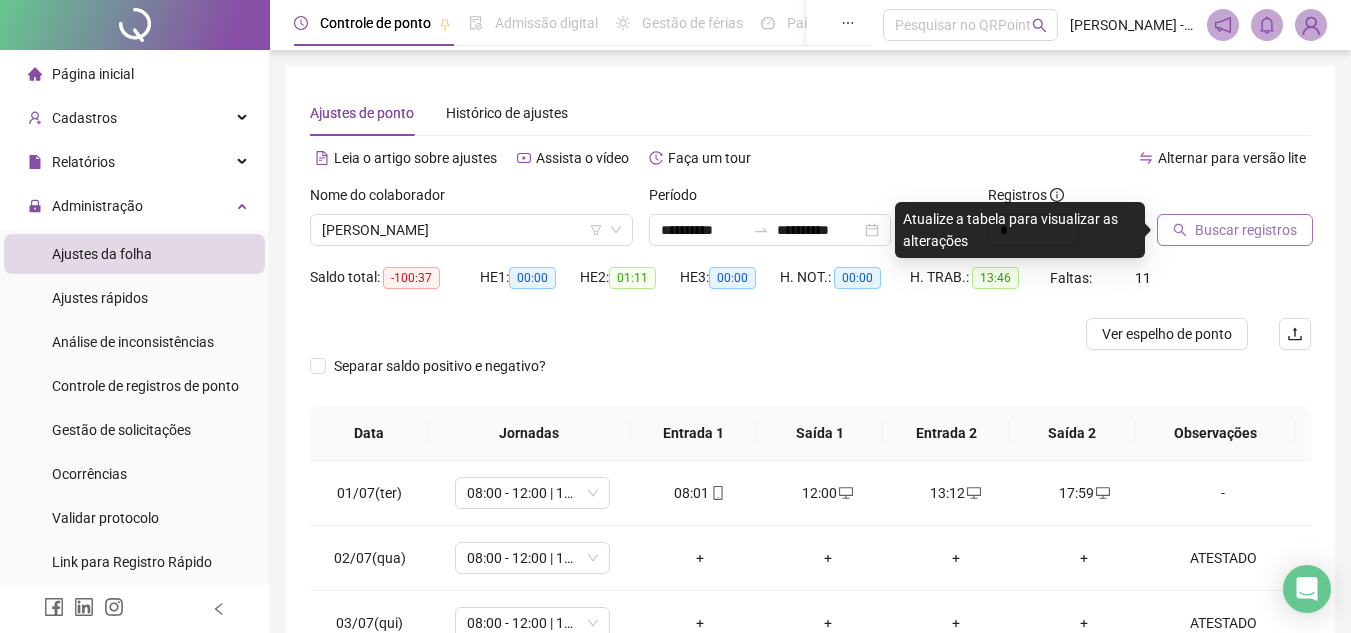 click on "Buscar registros" at bounding box center [1235, 230] 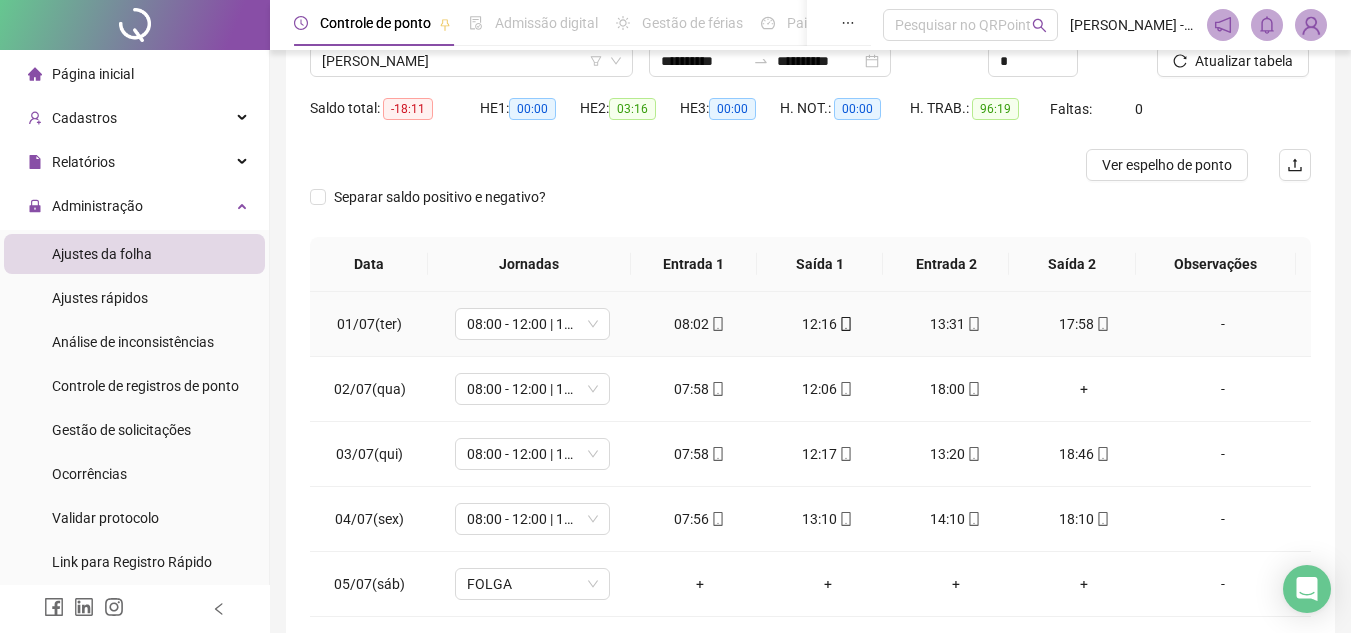scroll, scrollTop: 200, scrollLeft: 0, axis: vertical 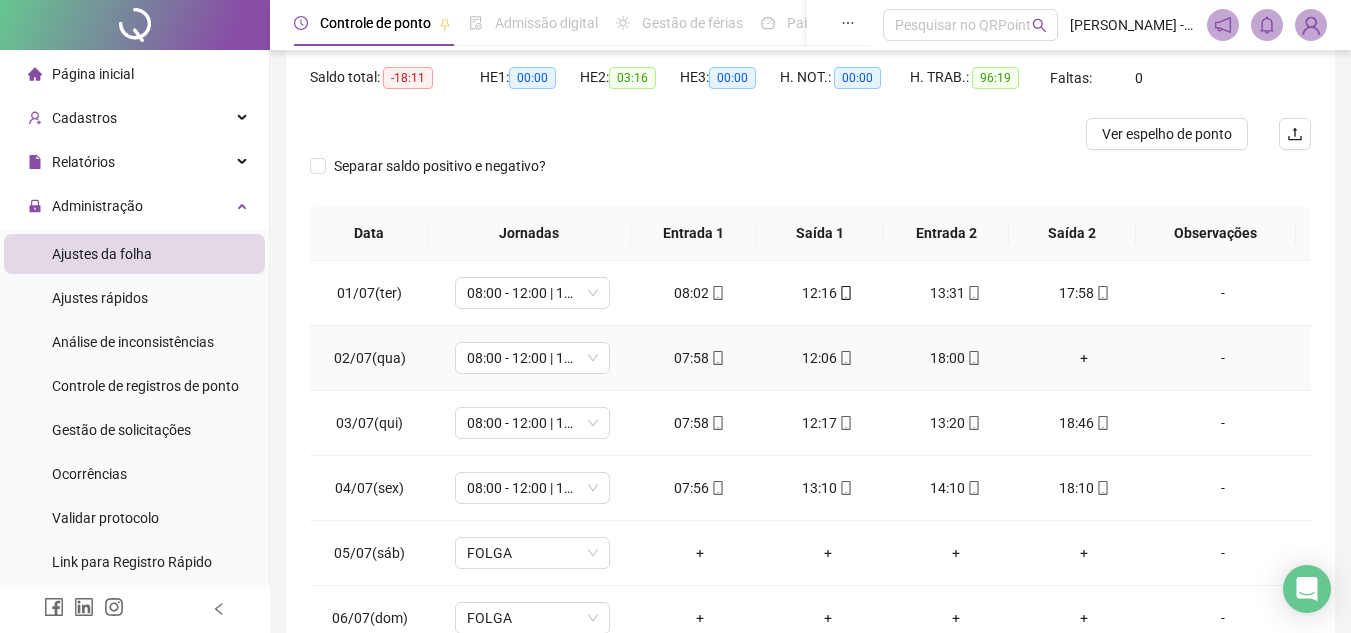 click on "+" at bounding box center [1084, 358] 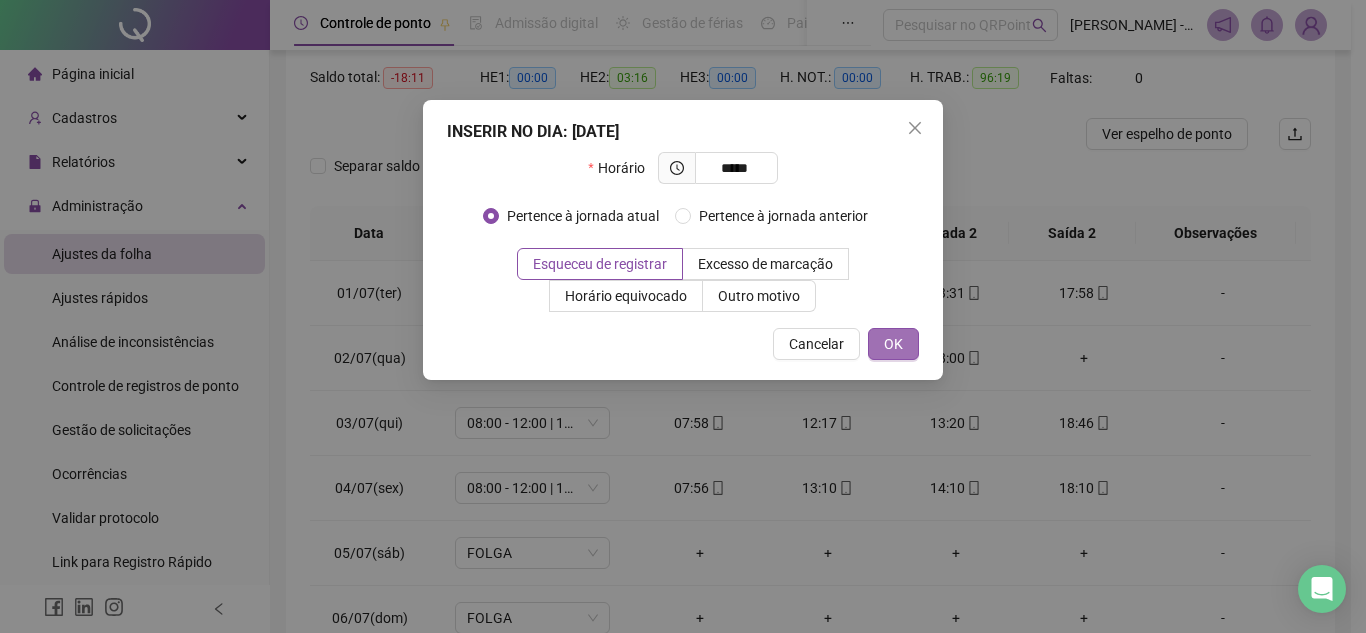 type on "*****" 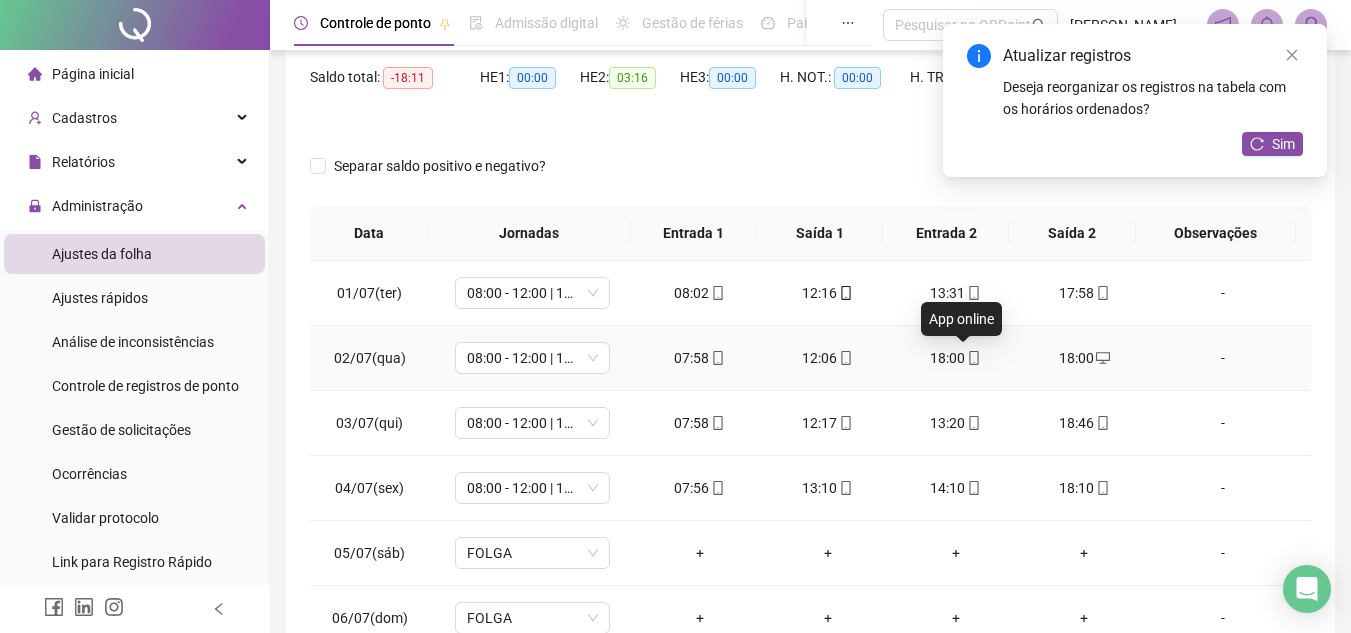 click 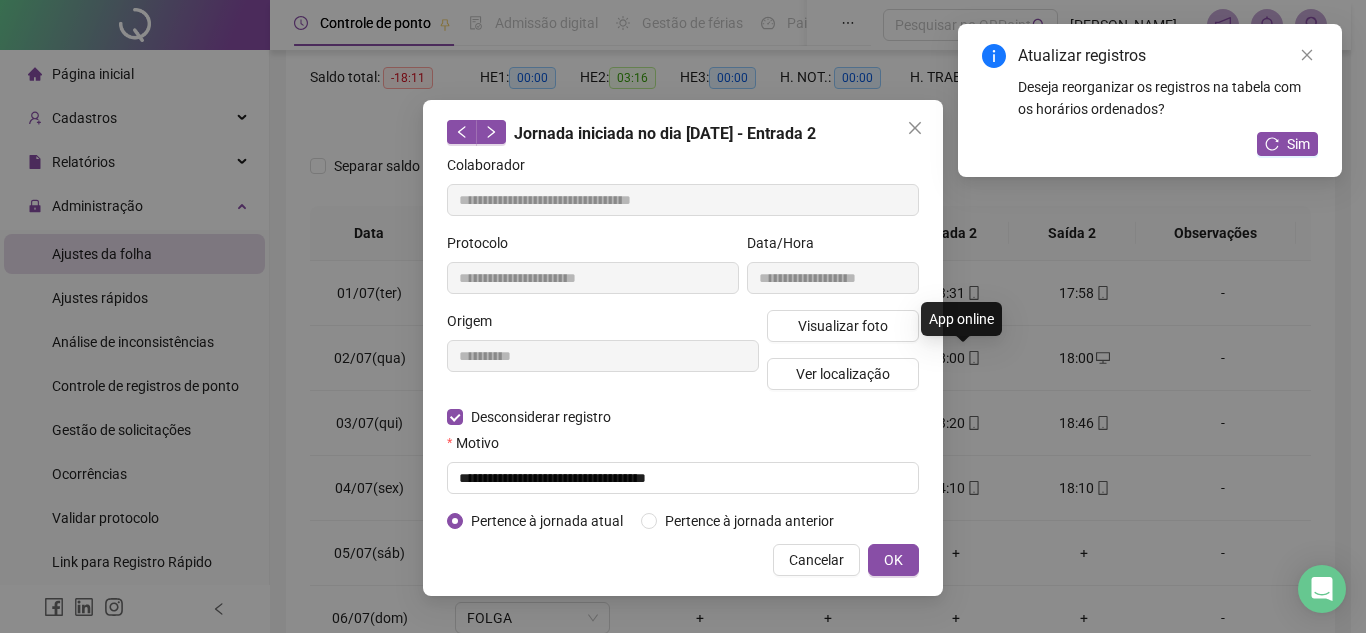type on "**********" 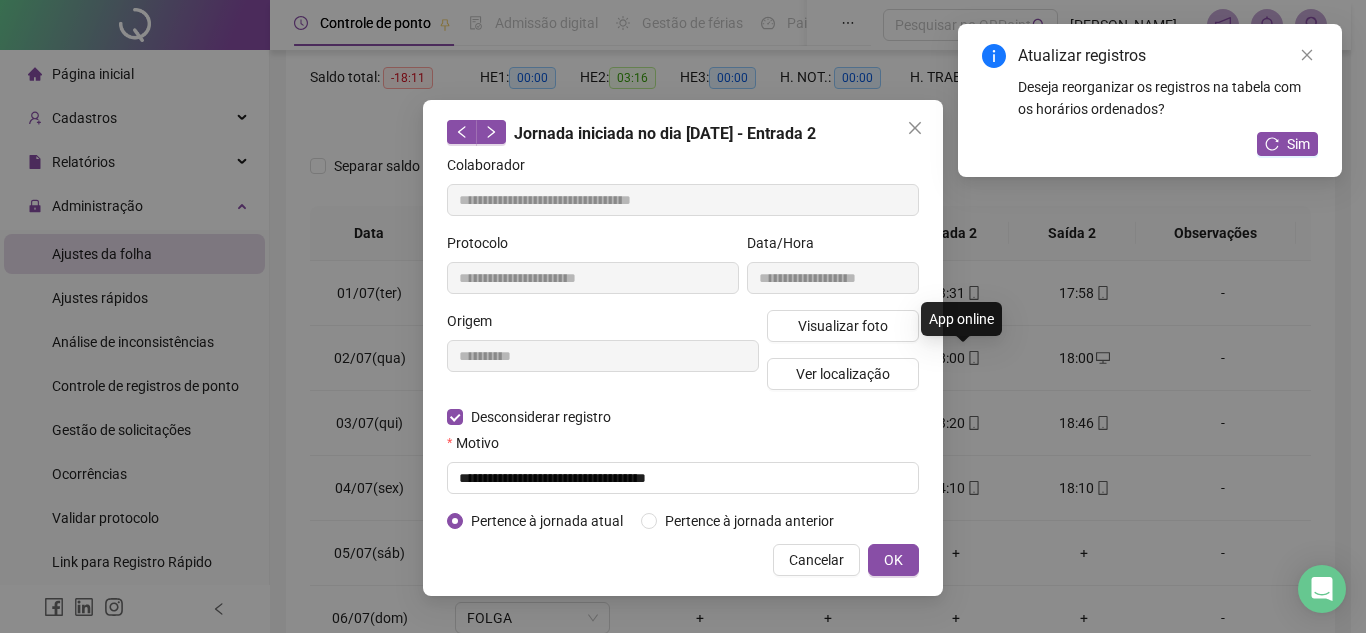 type on "**********" 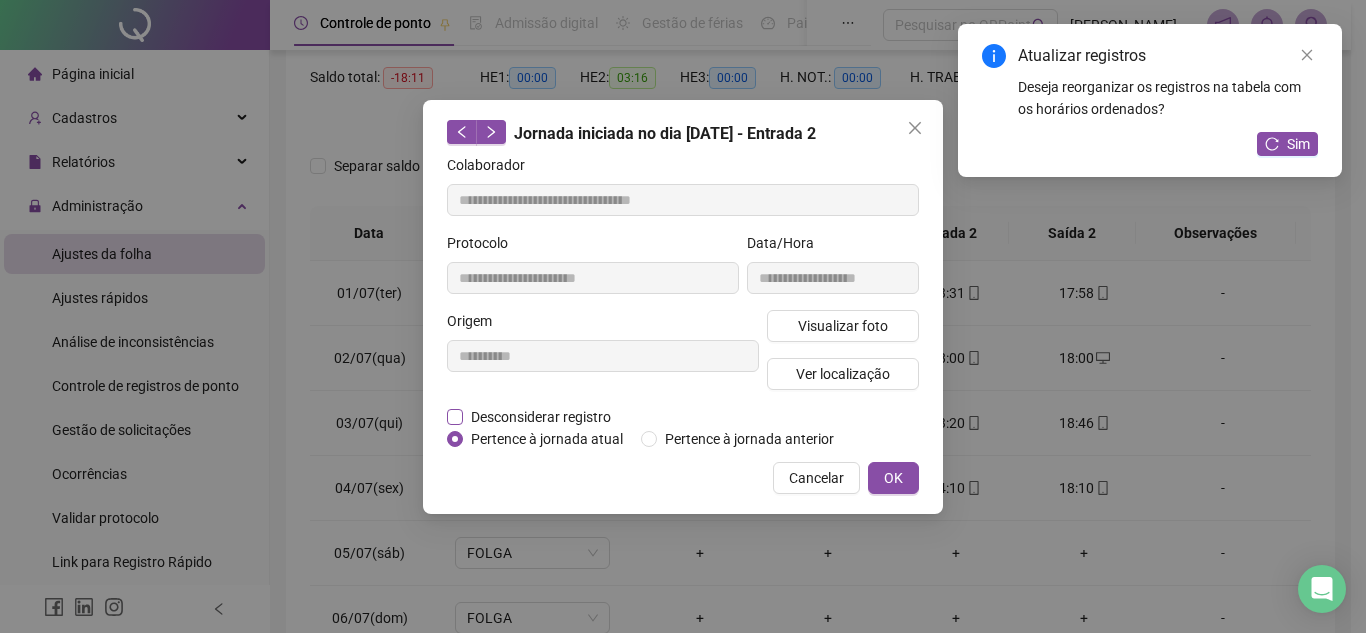 click on "Desconsiderar registro" at bounding box center [541, 417] 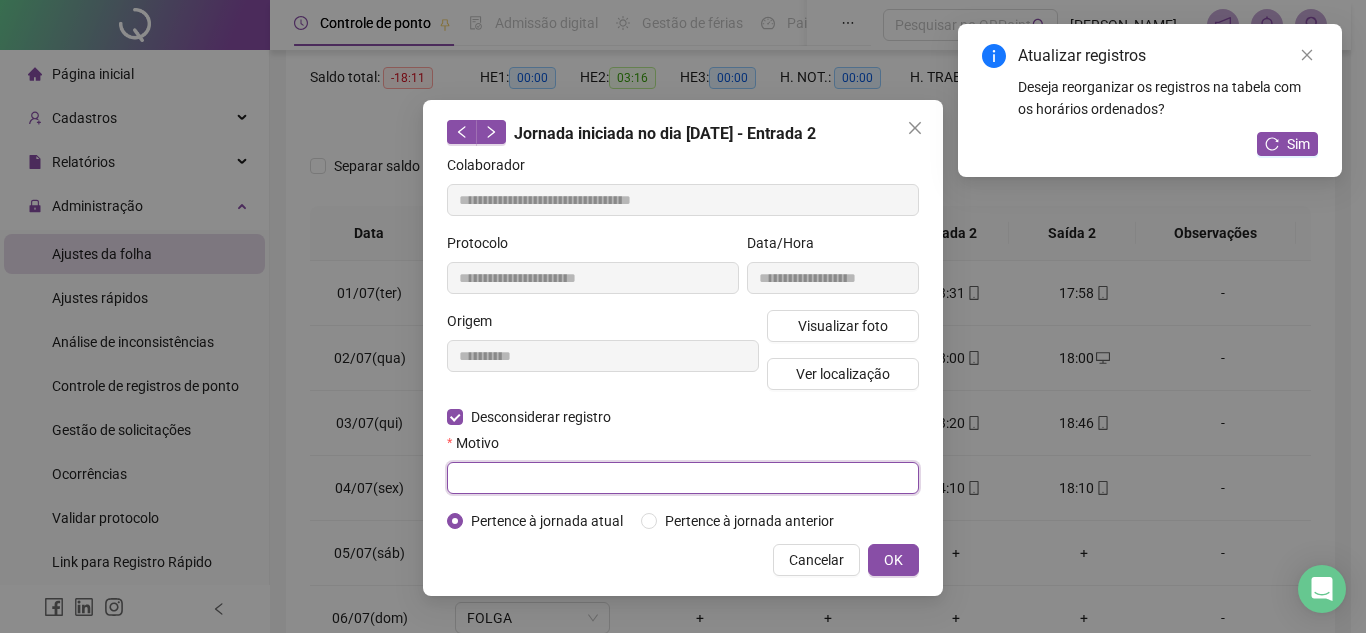 click at bounding box center [683, 478] 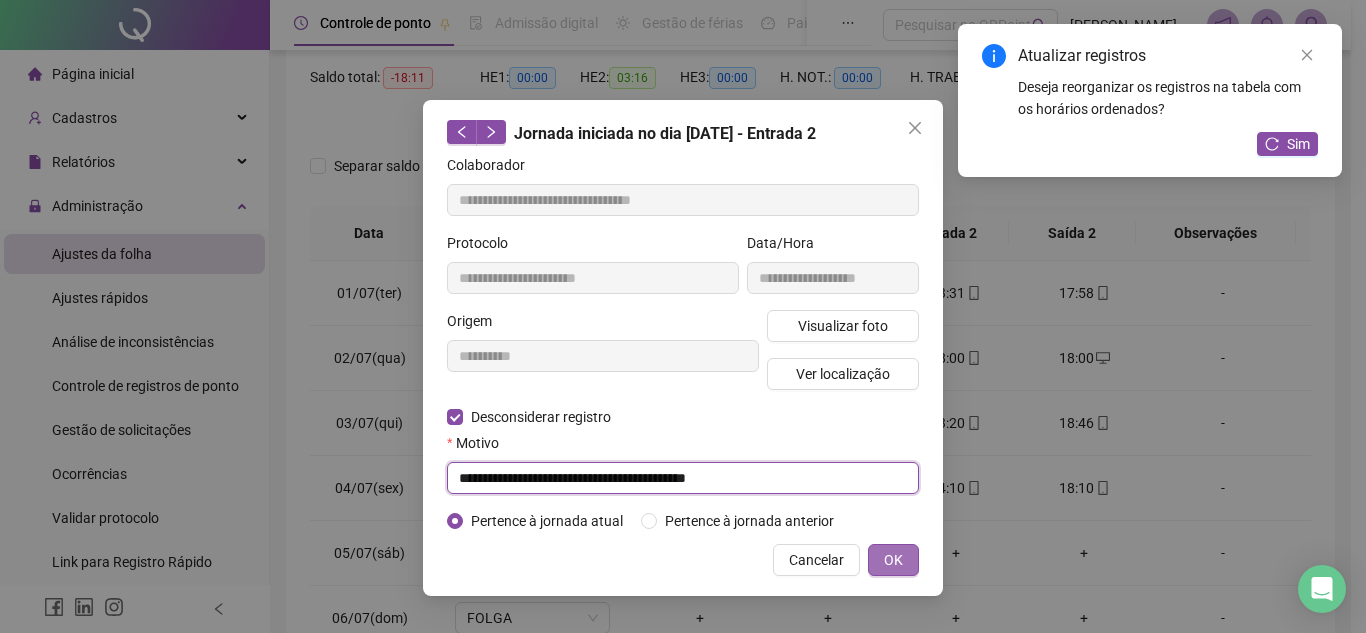 type on "**********" 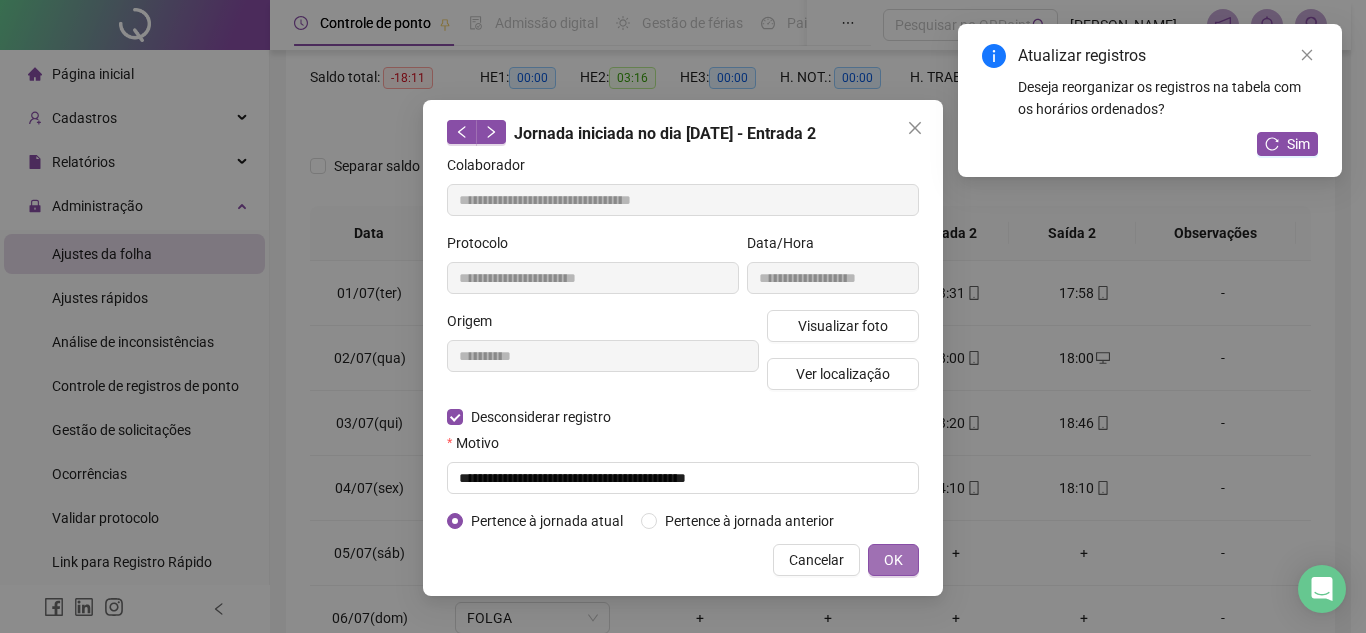 click on "OK" at bounding box center (893, 560) 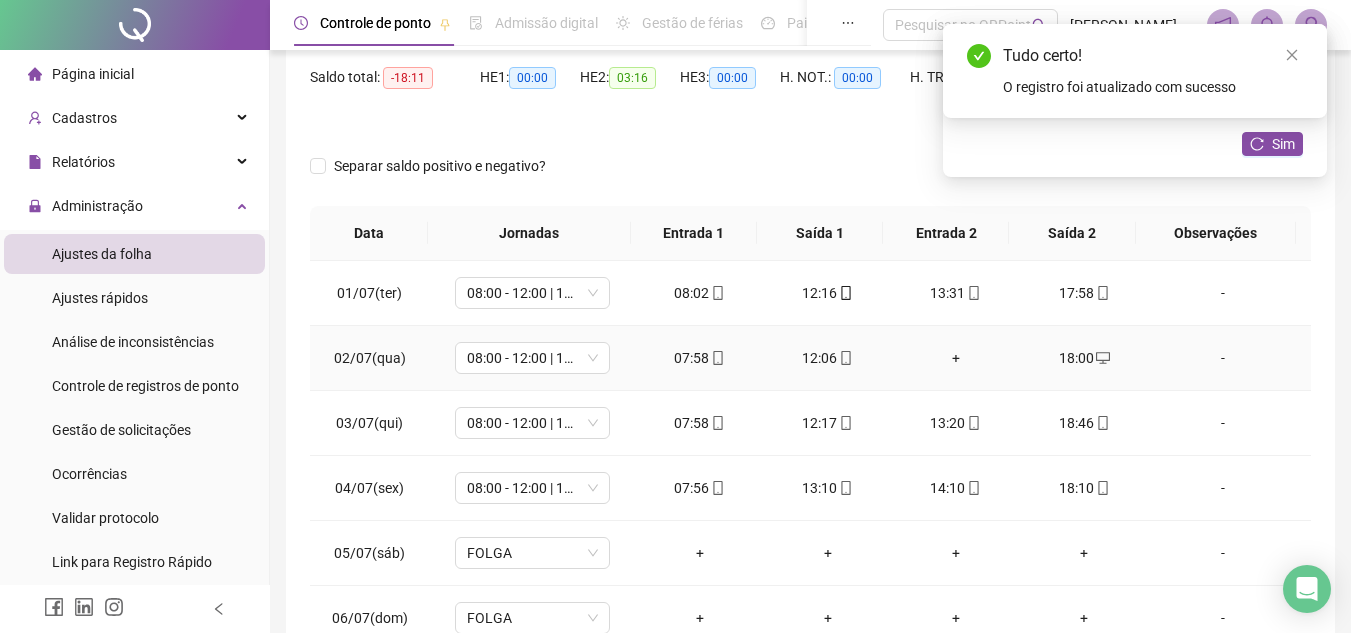 click on "+" at bounding box center [956, 358] 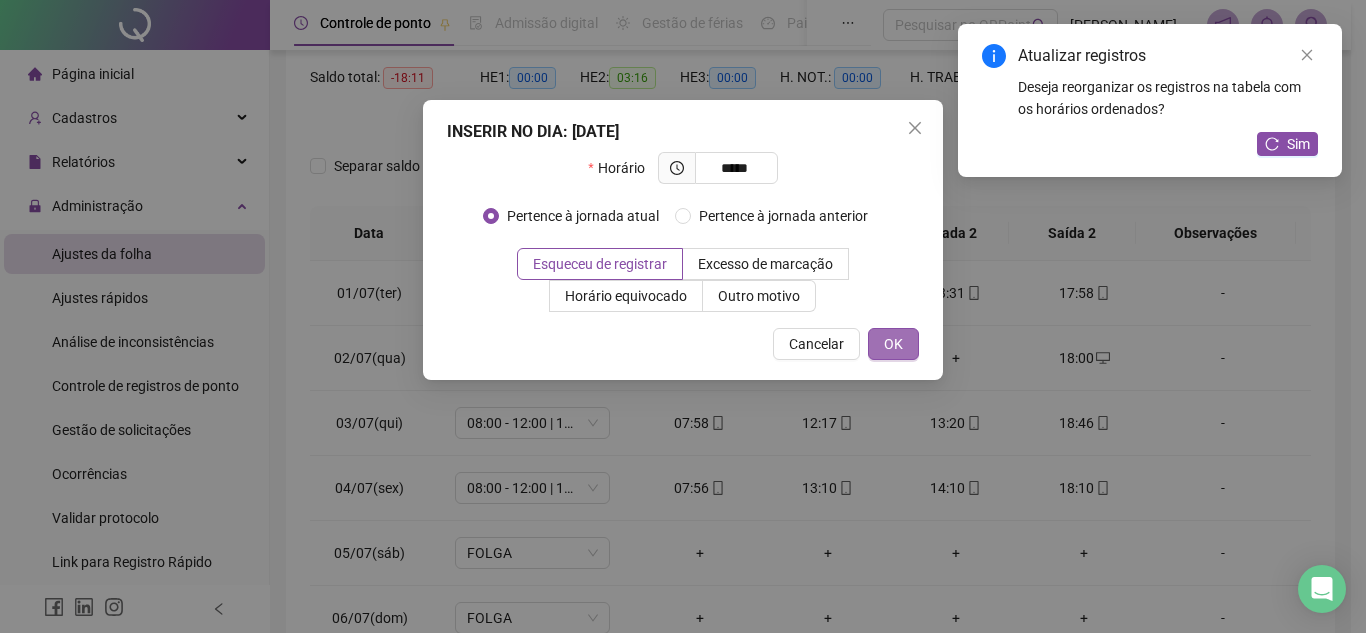type on "*****" 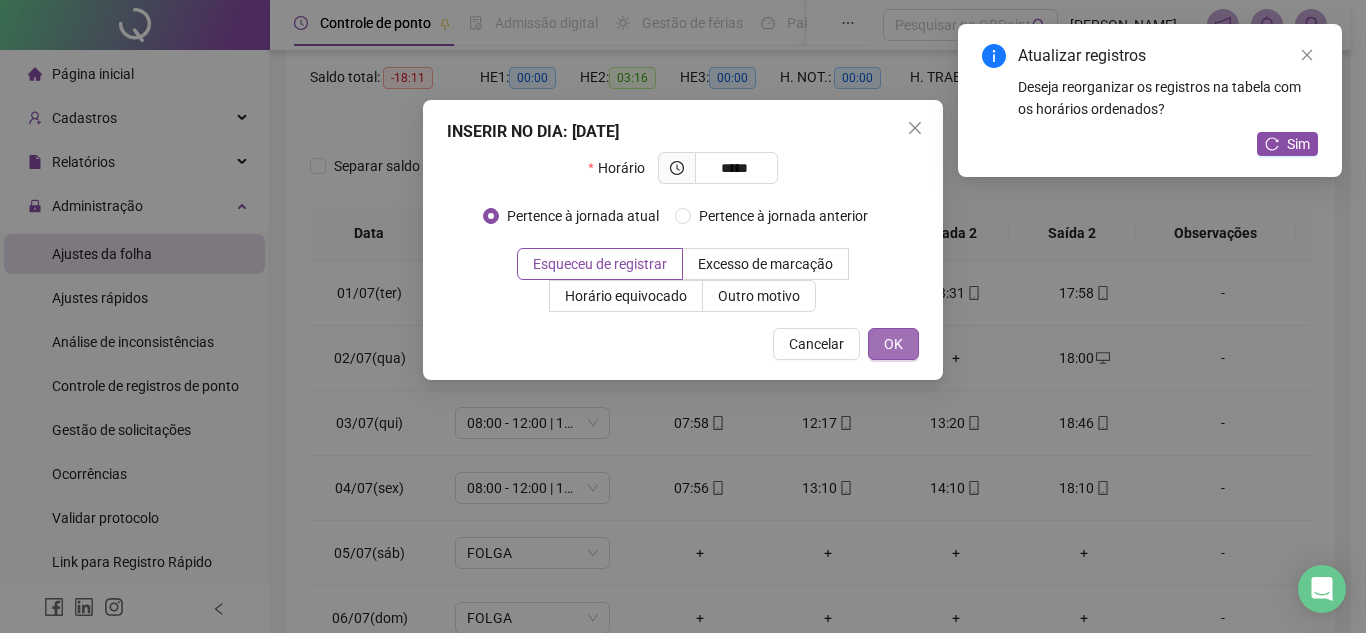 click on "OK" at bounding box center [893, 344] 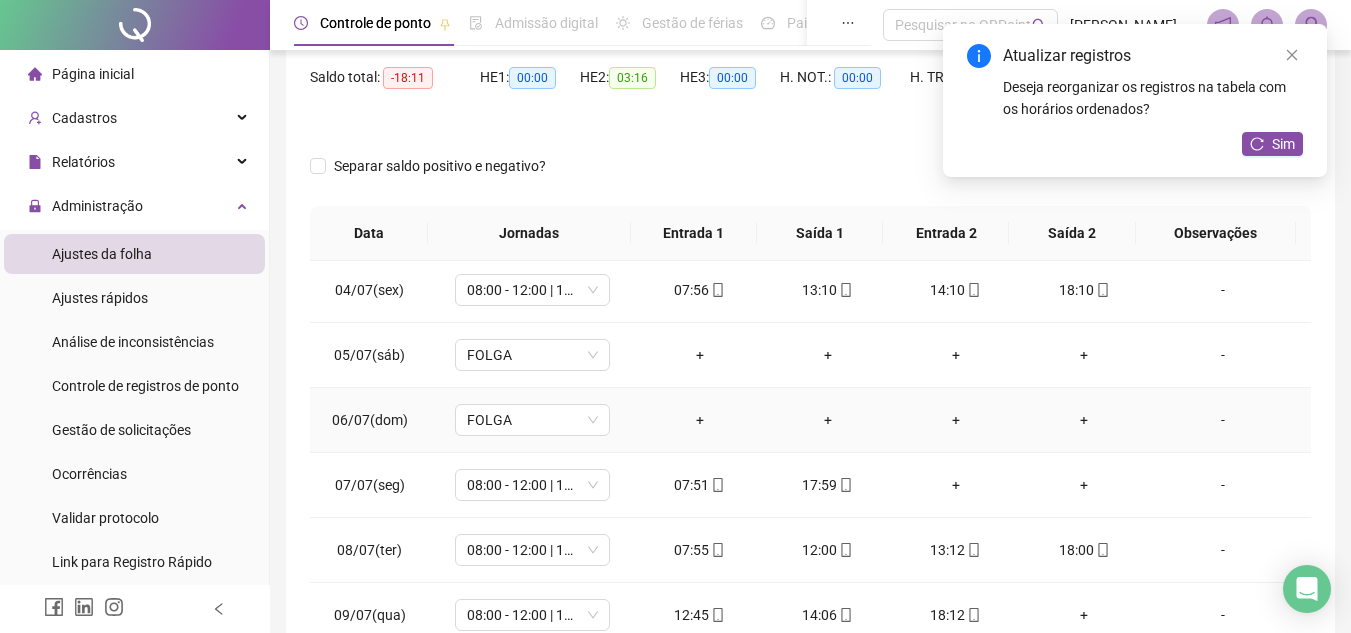 scroll, scrollTop: 200, scrollLeft: 0, axis: vertical 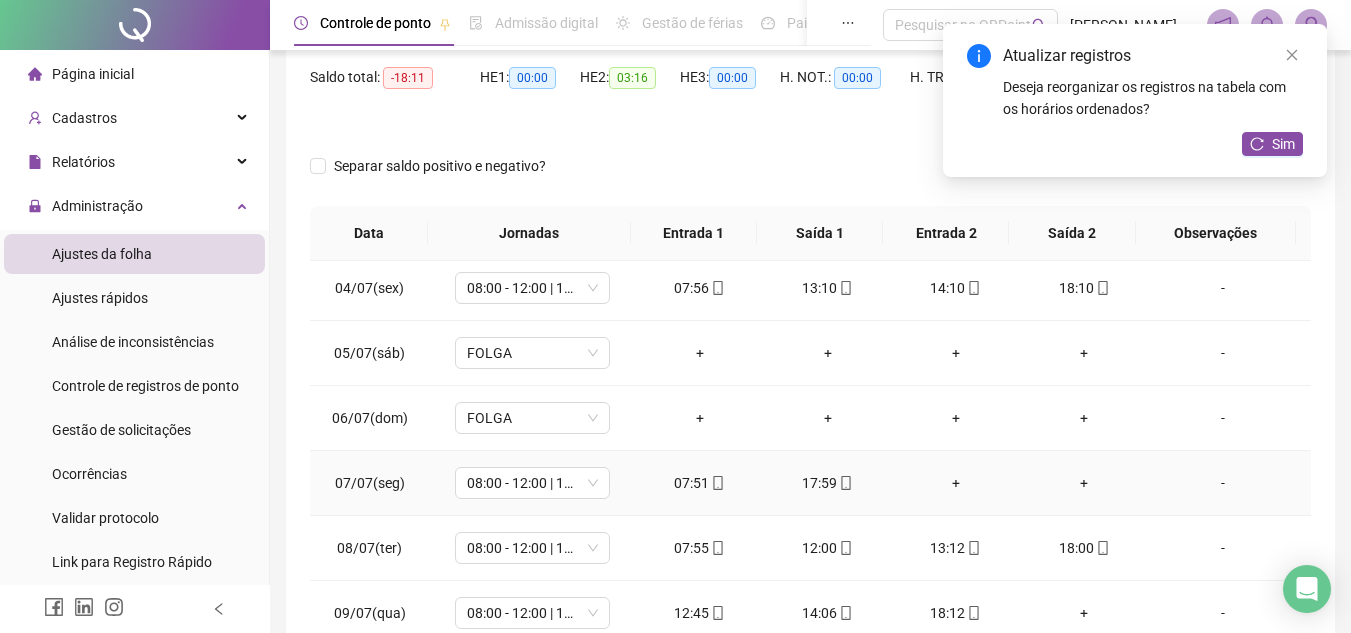 click on "+" at bounding box center (1084, 483) 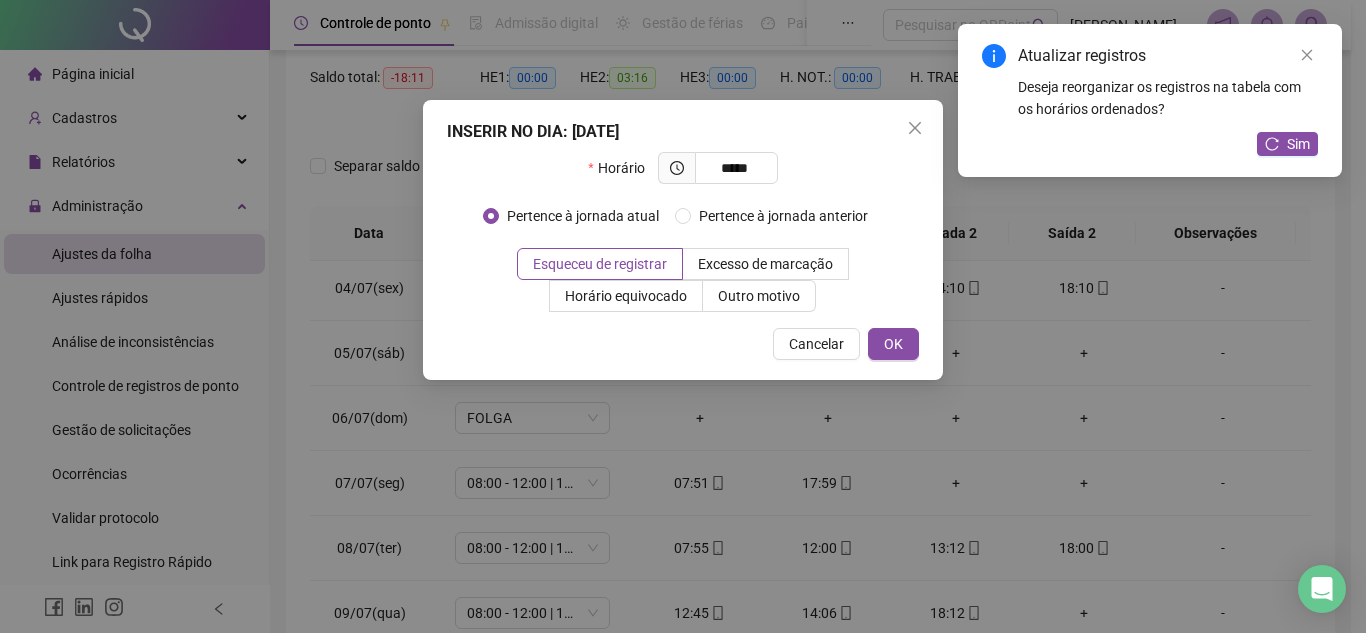 type on "*****" 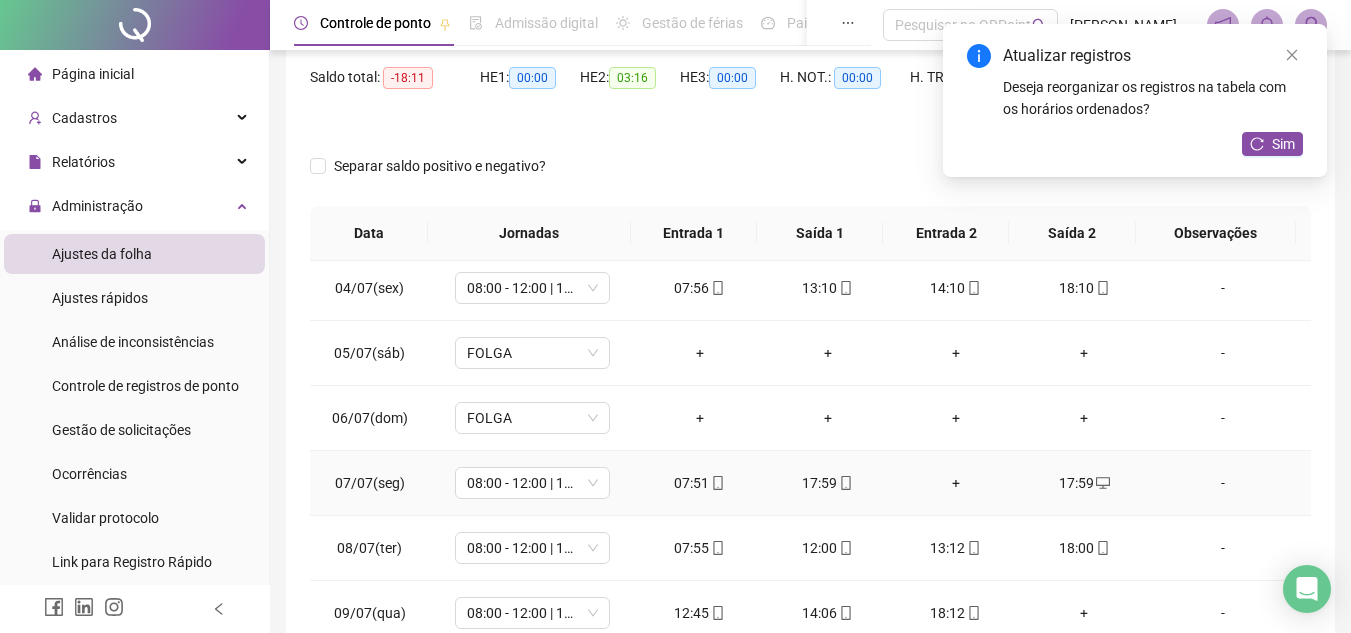 click on "+" at bounding box center (956, 483) 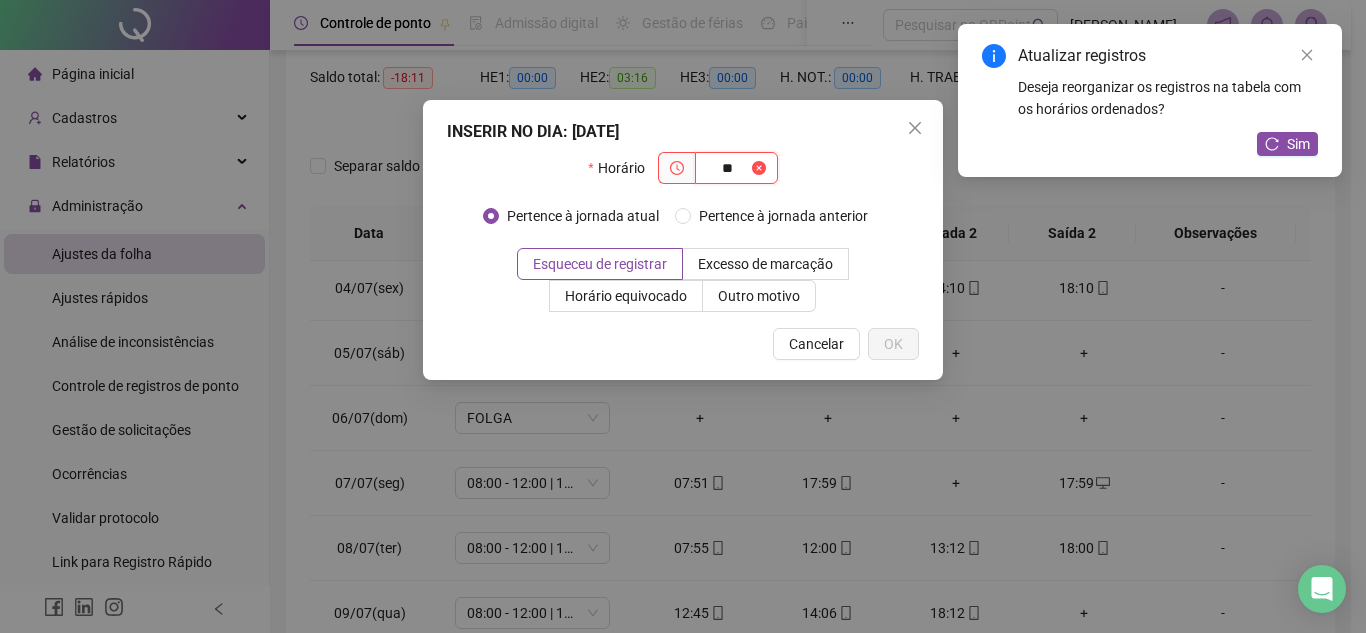 type on "*" 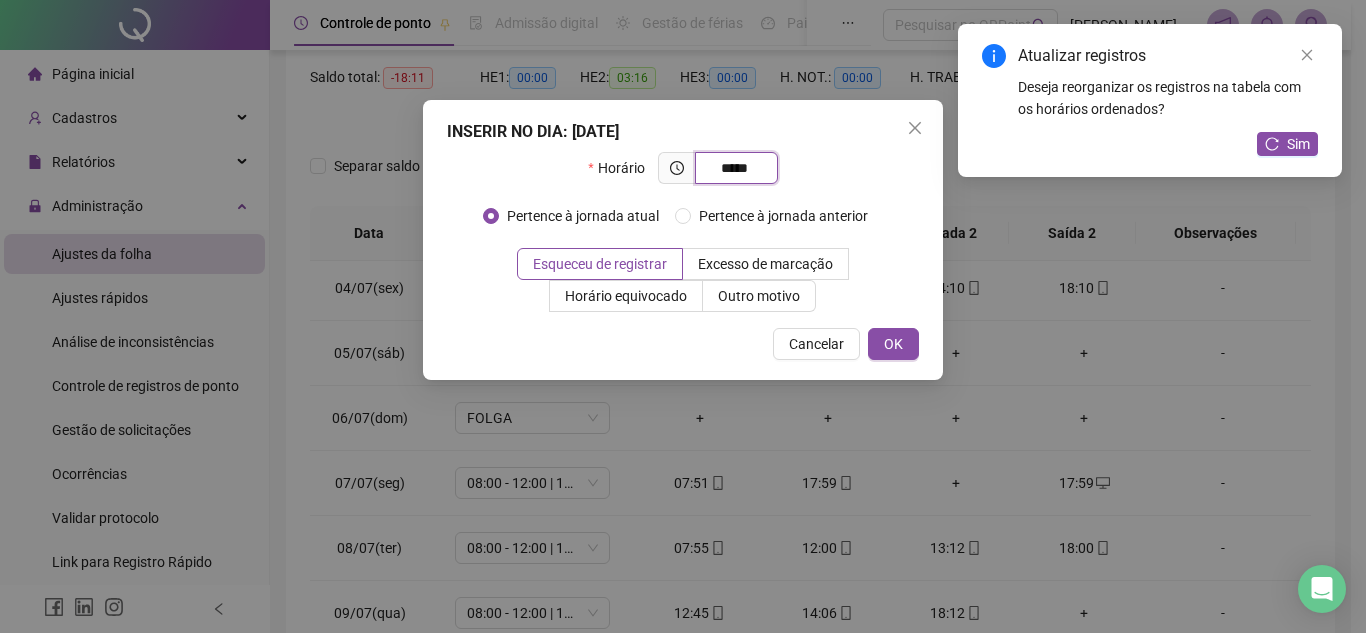 type on "*****" 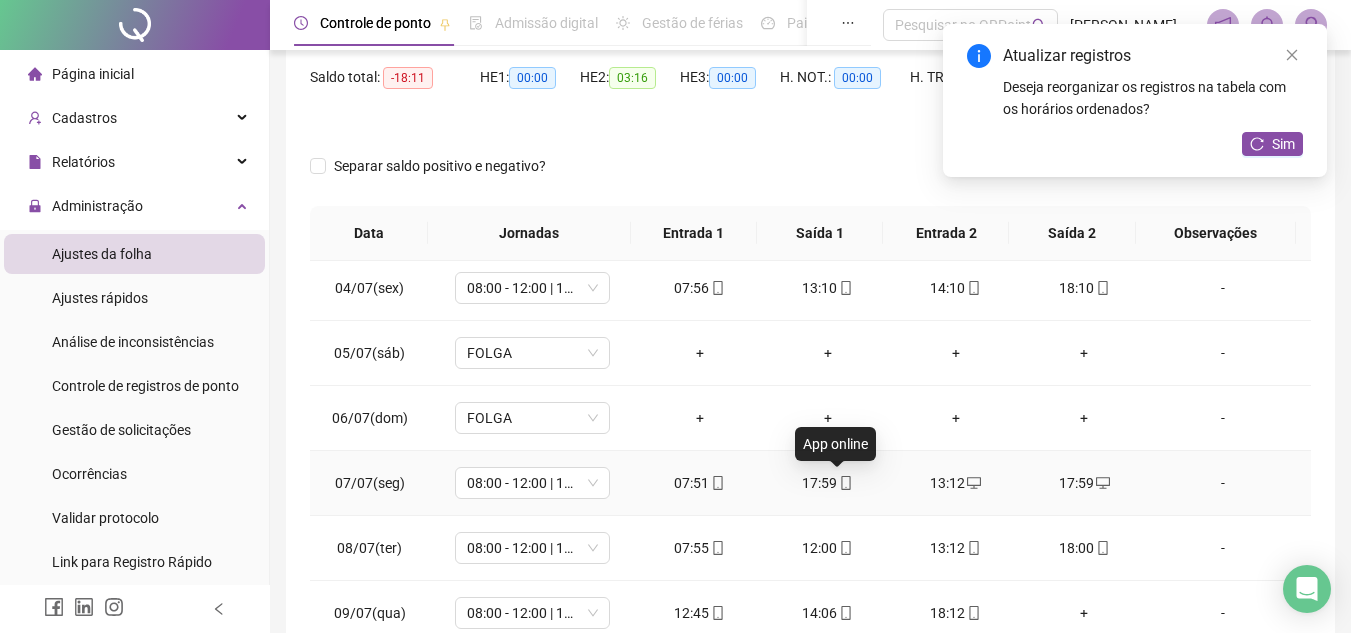 click 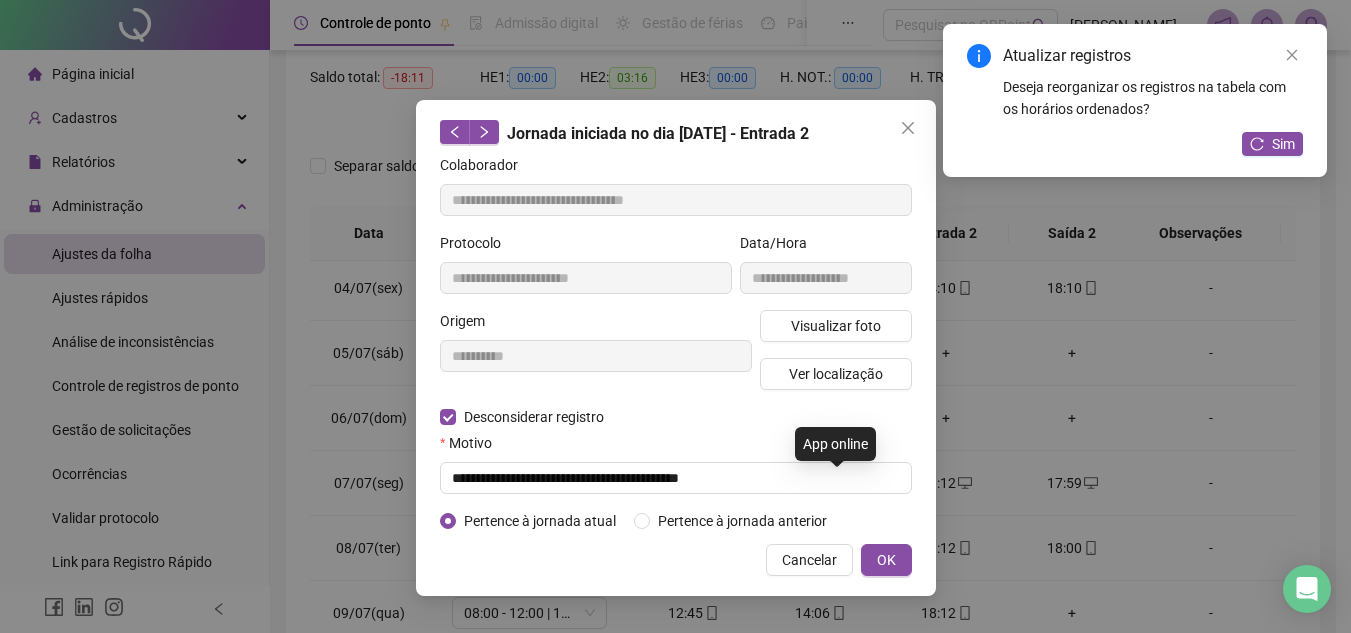 type on "**********" 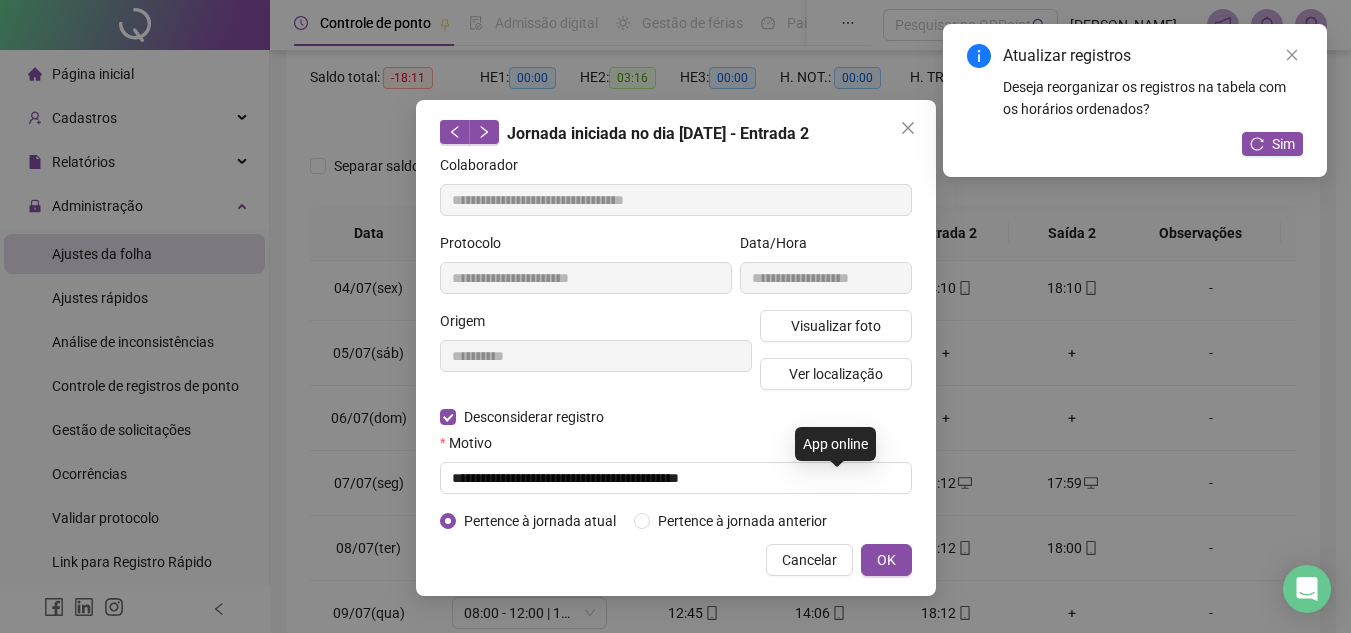 type on "**********" 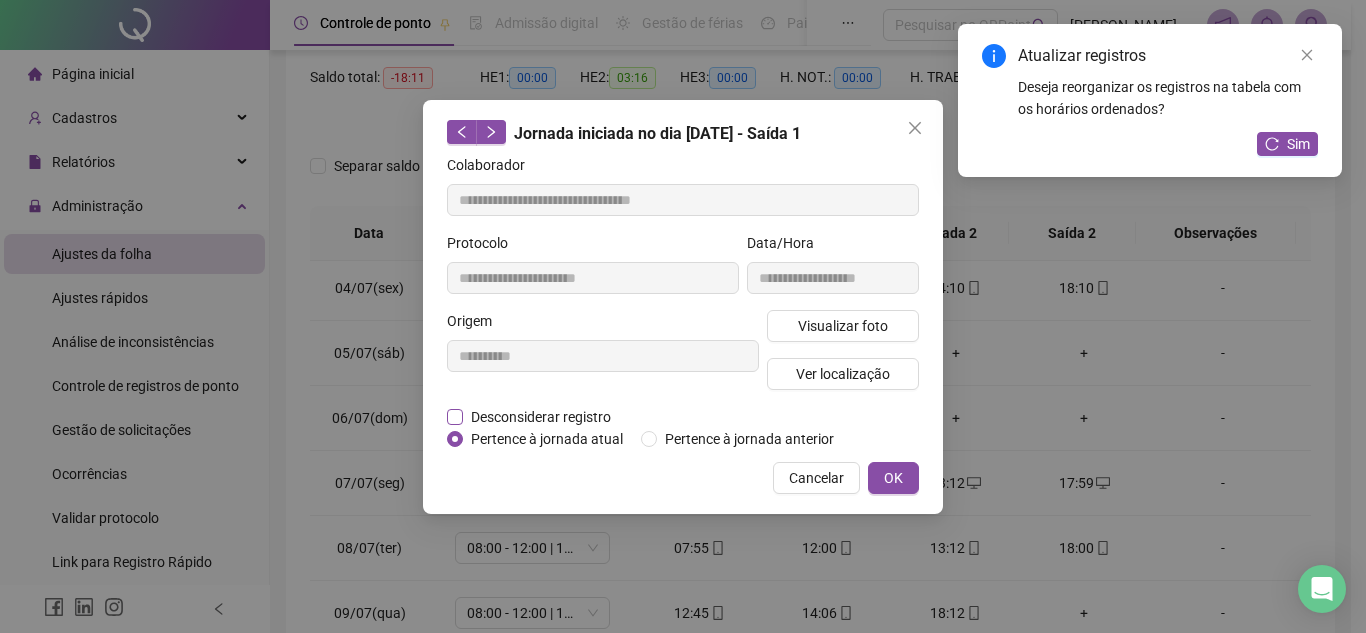 click on "Desconsiderar registro" at bounding box center [541, 417] 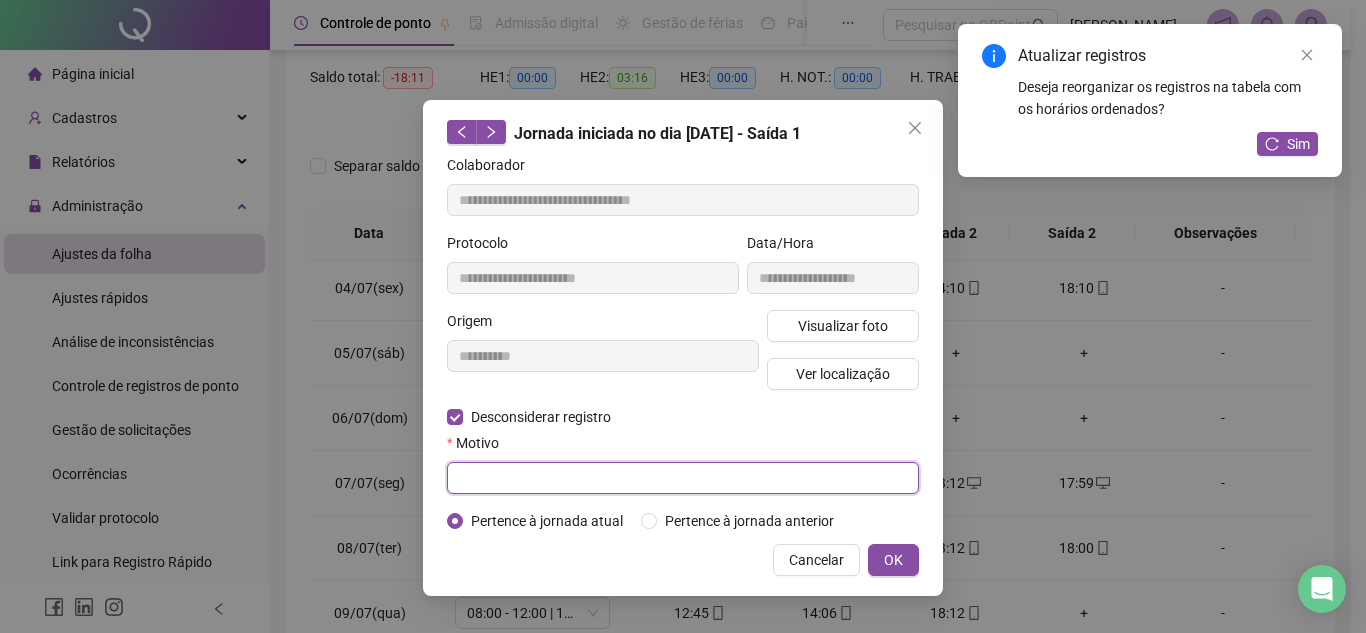 click at bounding box center (683, 478) 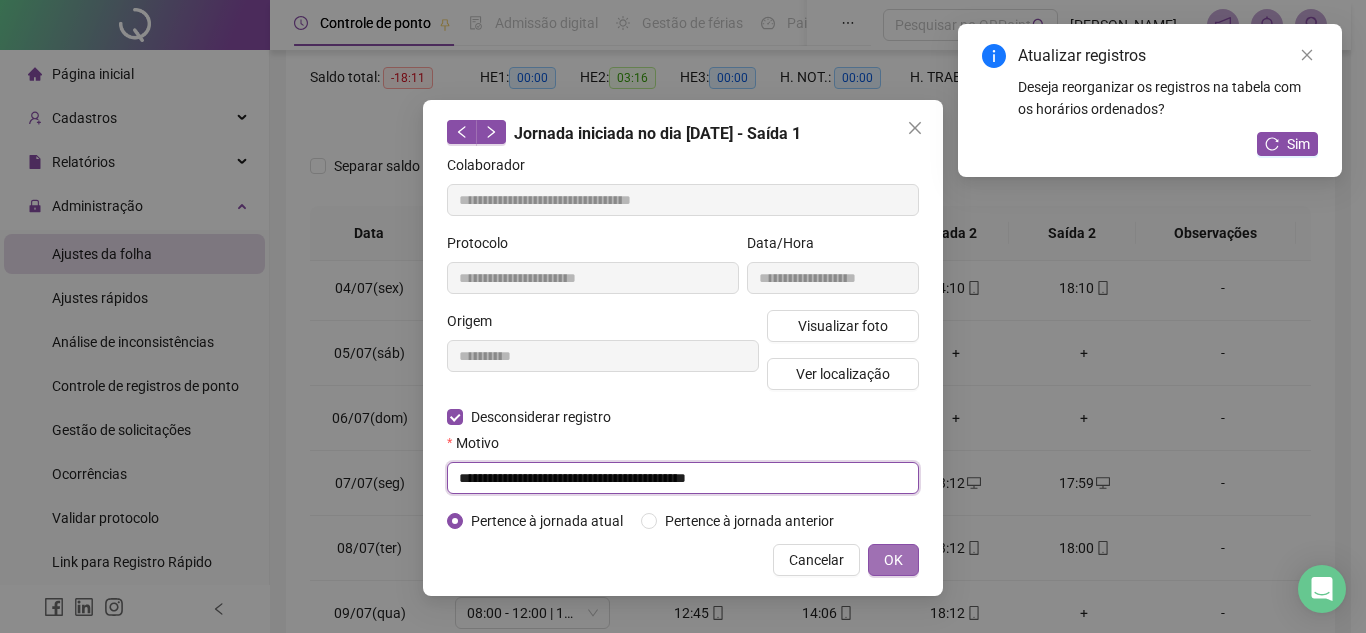 type on "**********" 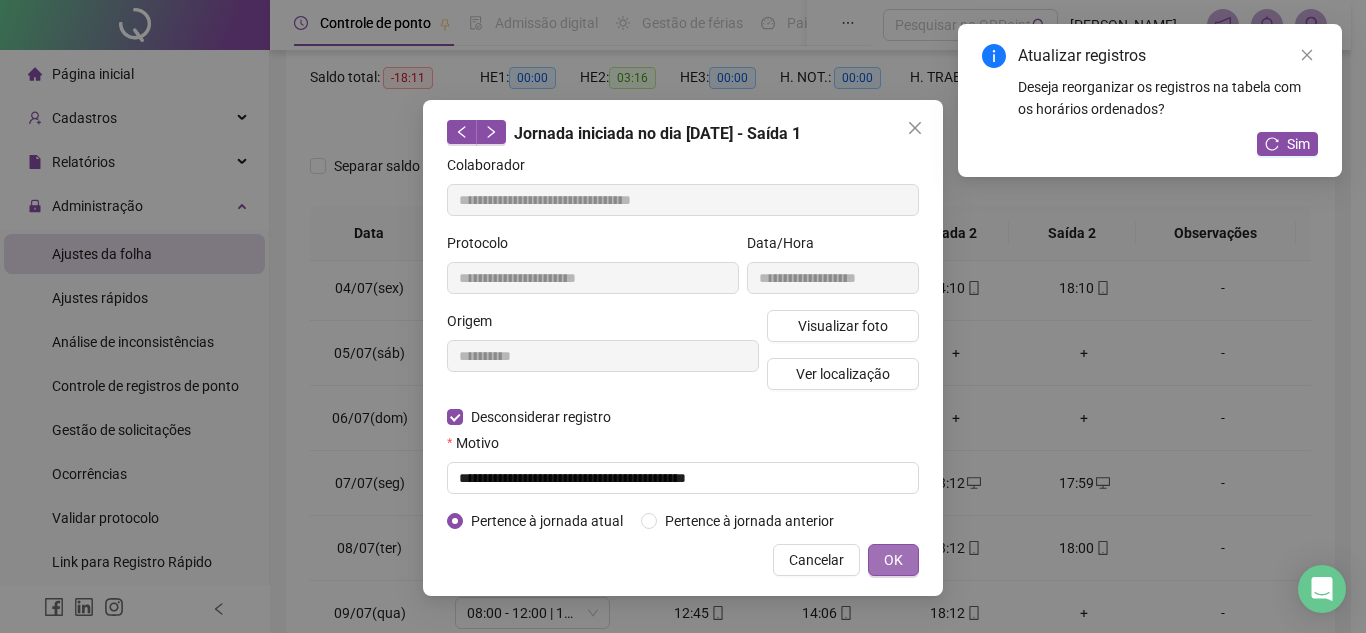 click on "OK" at bounding box center (893, 560) 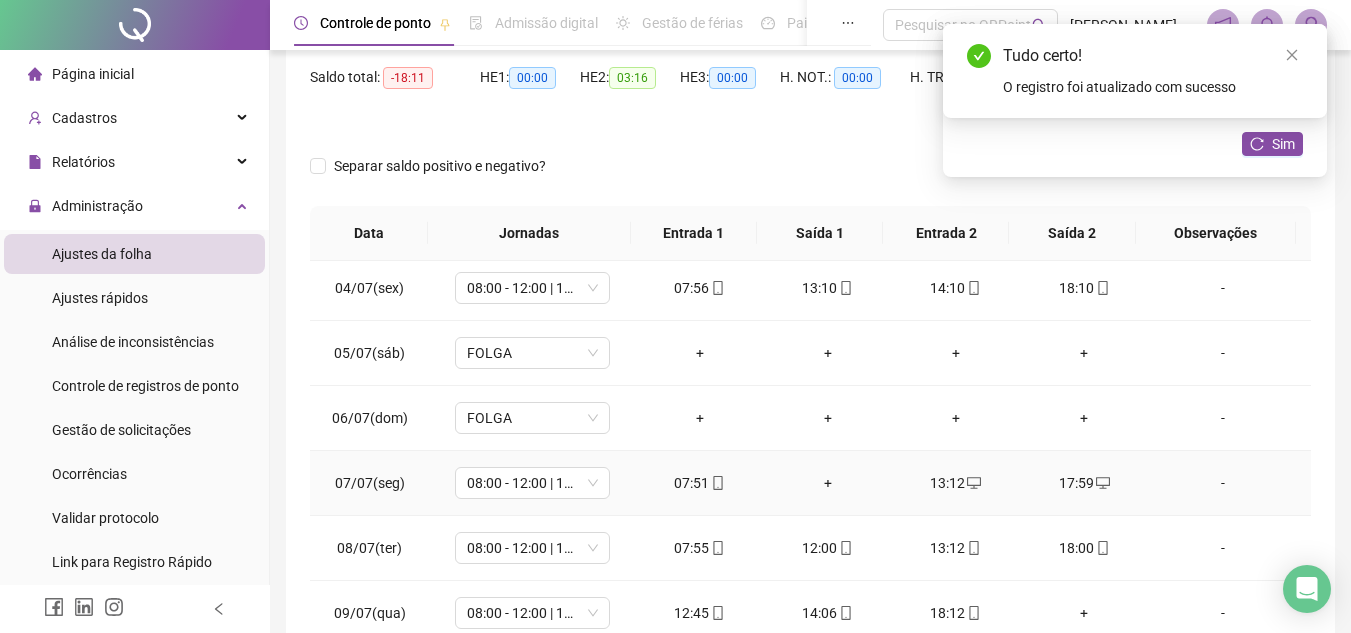 click on "+" at bounding box center [828, 483] 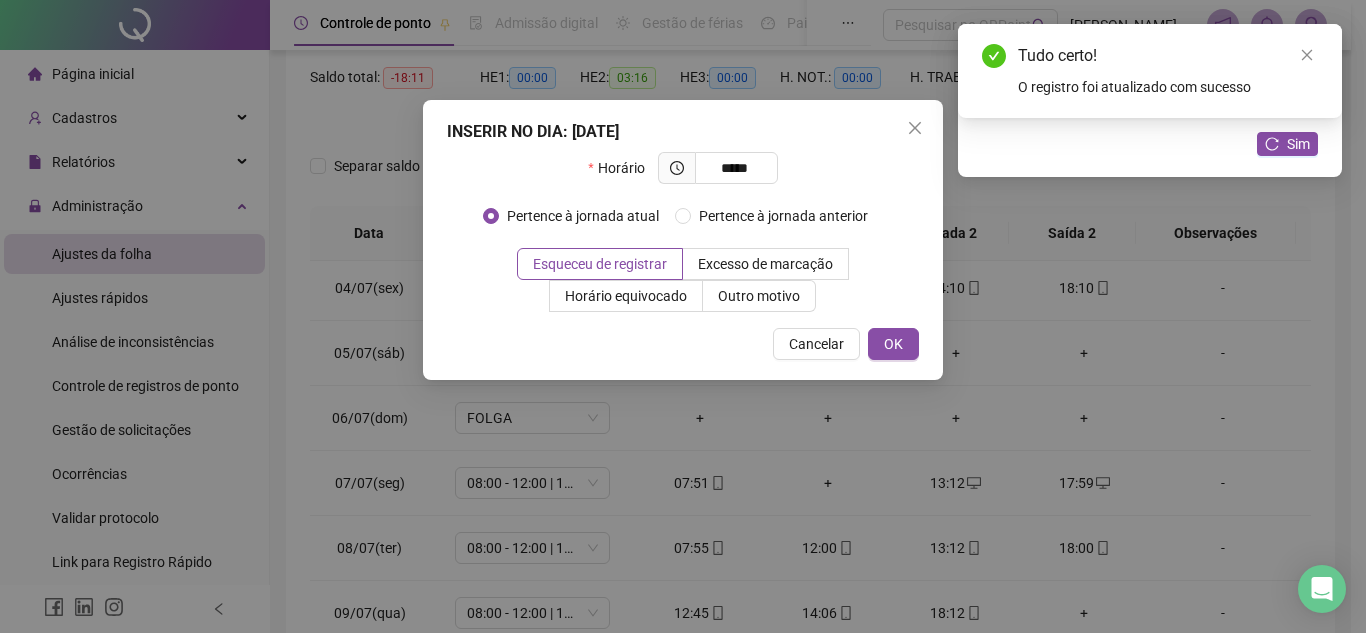 type on "*****" 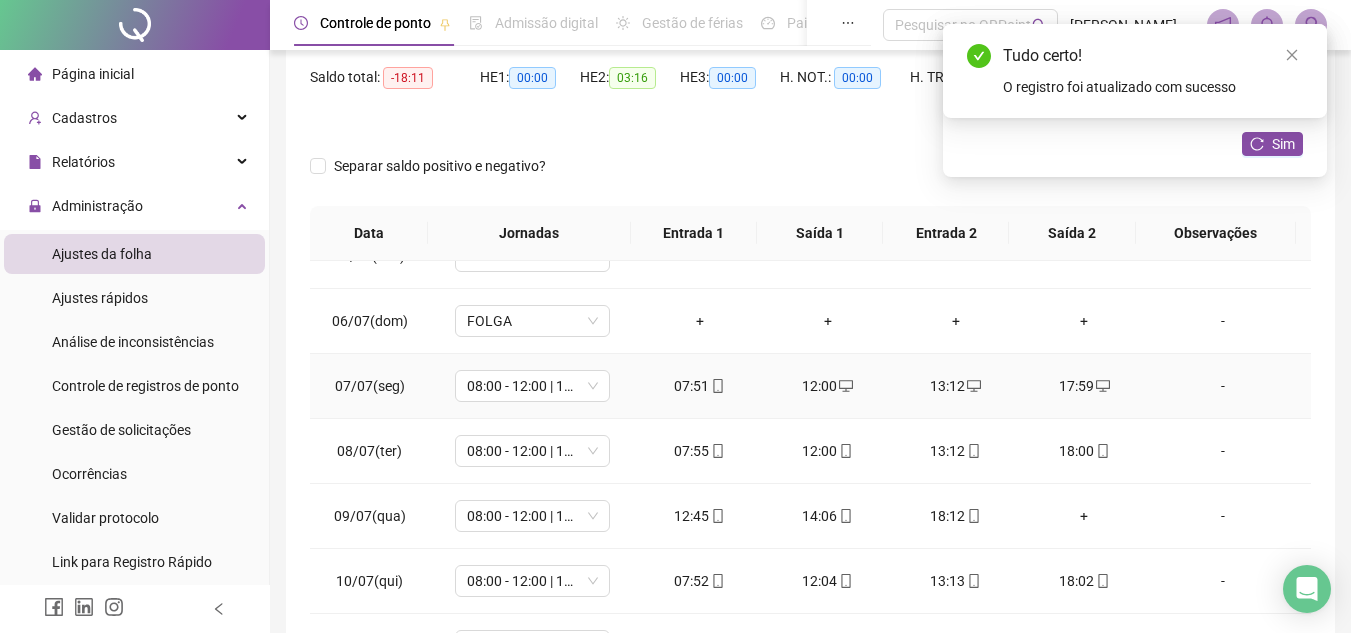 scroll, scrollTop: 400, scrollLeft: 0, axis: vertical 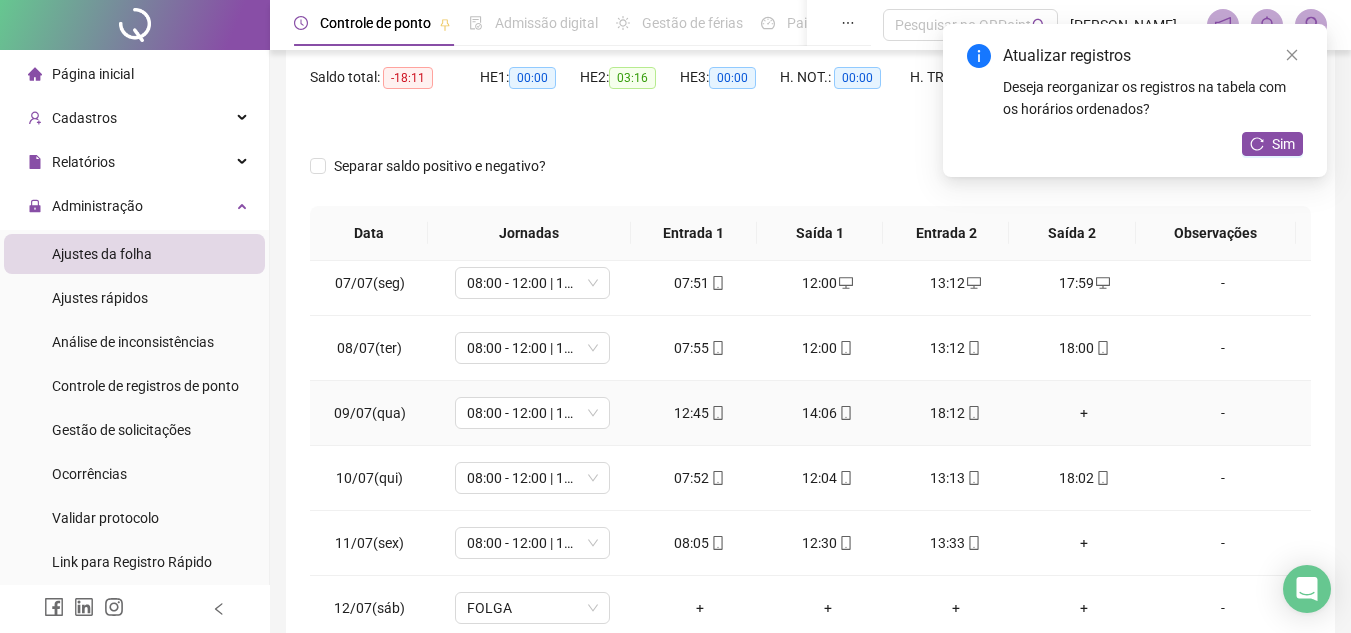 click on "+" at bounding box center [1084, 413] 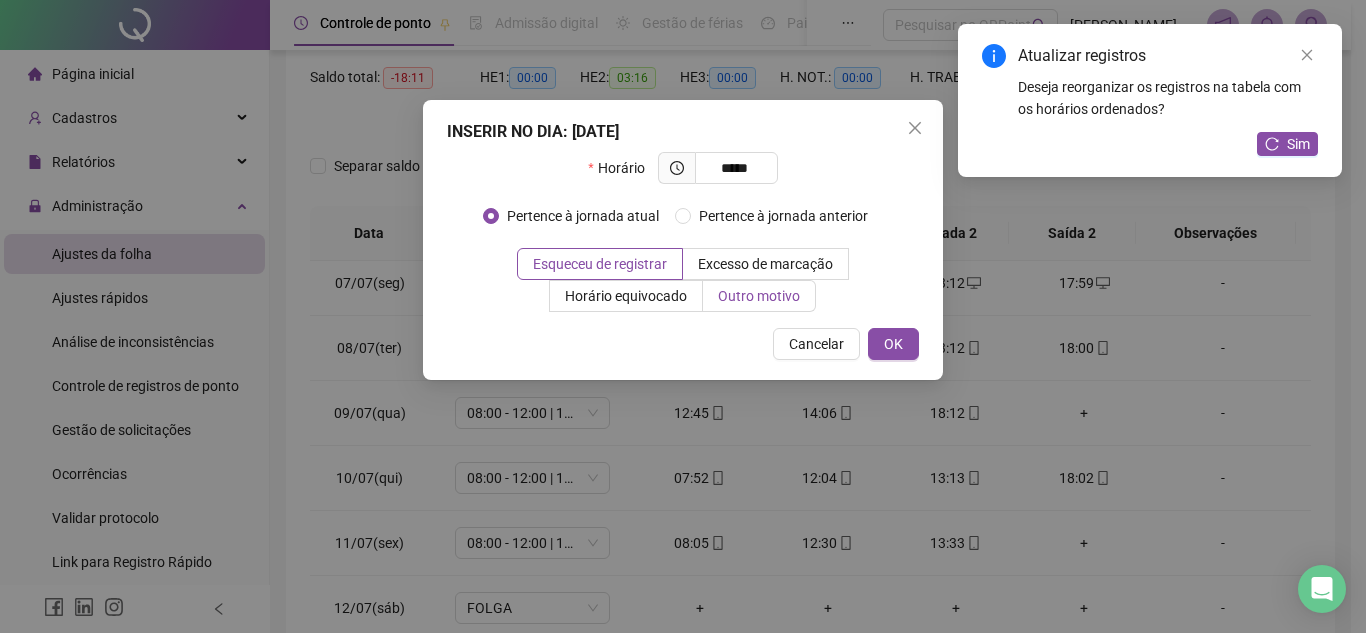 type on "*****" 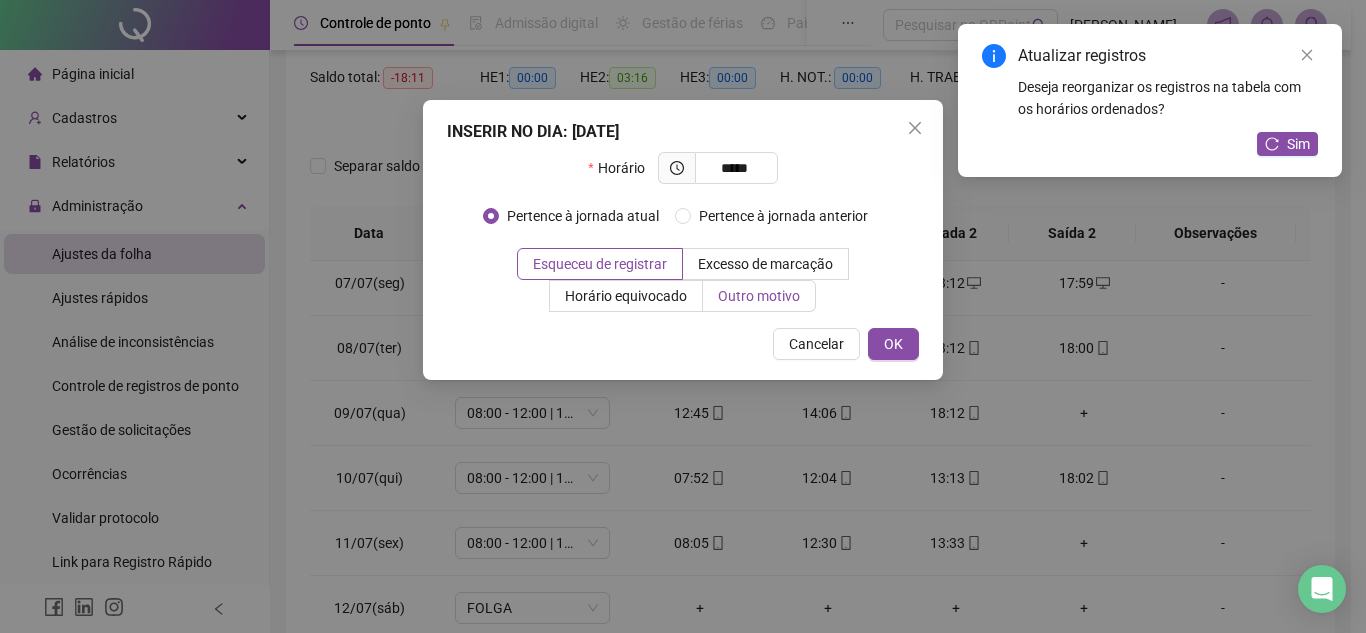 click on "Outro motivo" at bounding box center [759, 296] 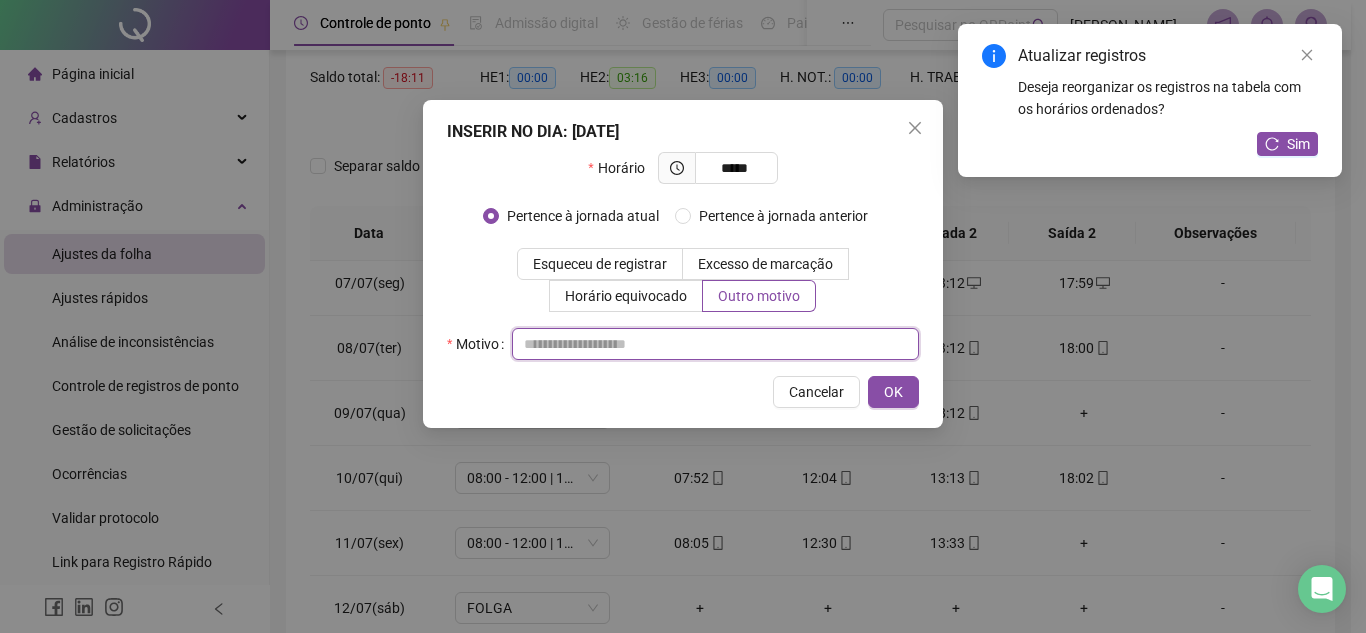 click at bounding box center [715, 344] 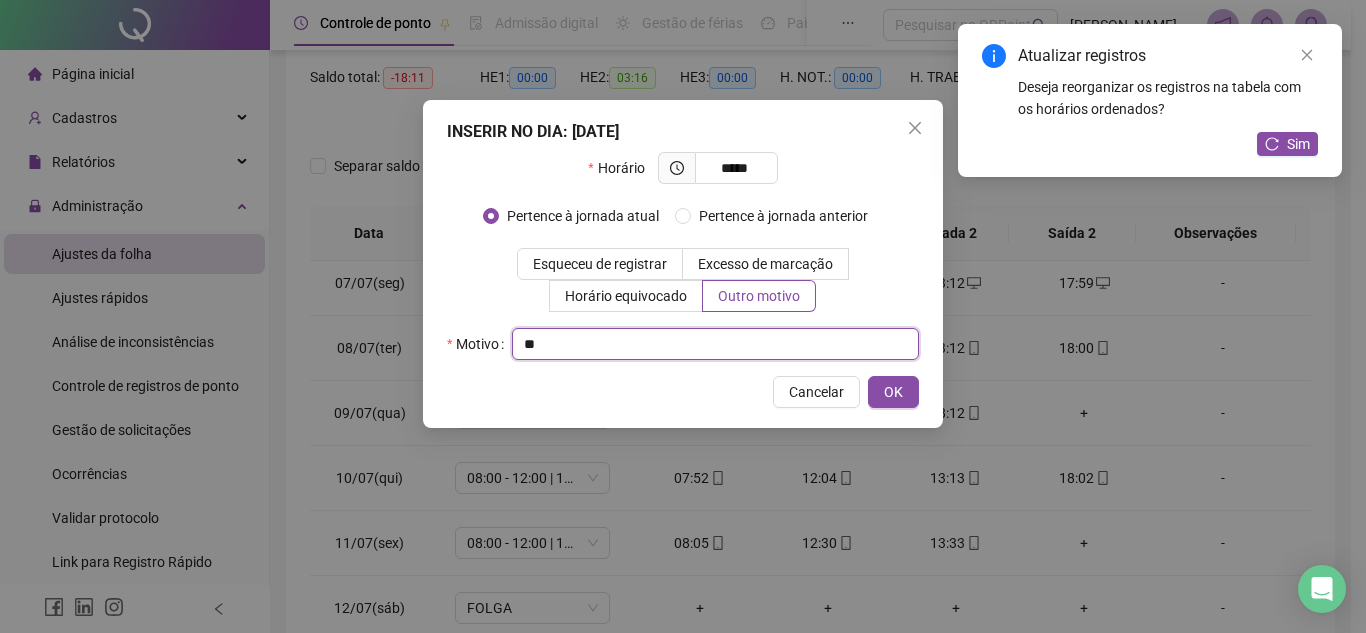 type on "*" 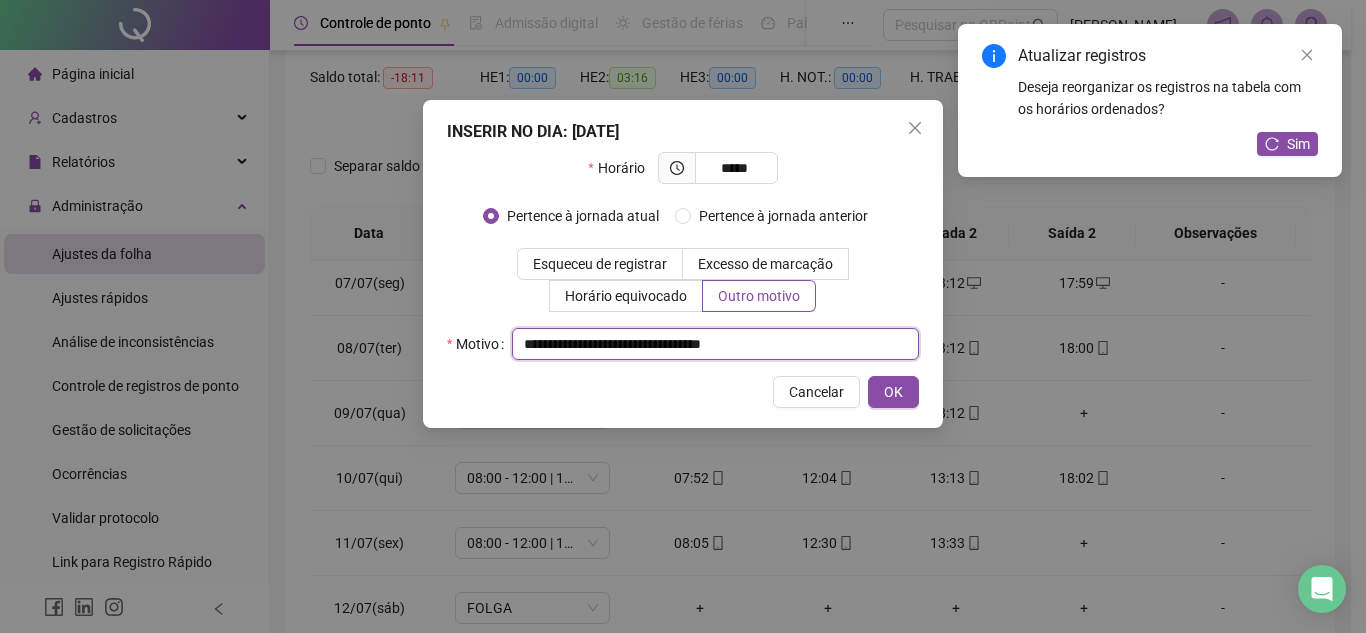 drag, startPoint x: 821, startPoint y: 349, endPoint x: 464, endPoint y: 334, distance: 357.31497 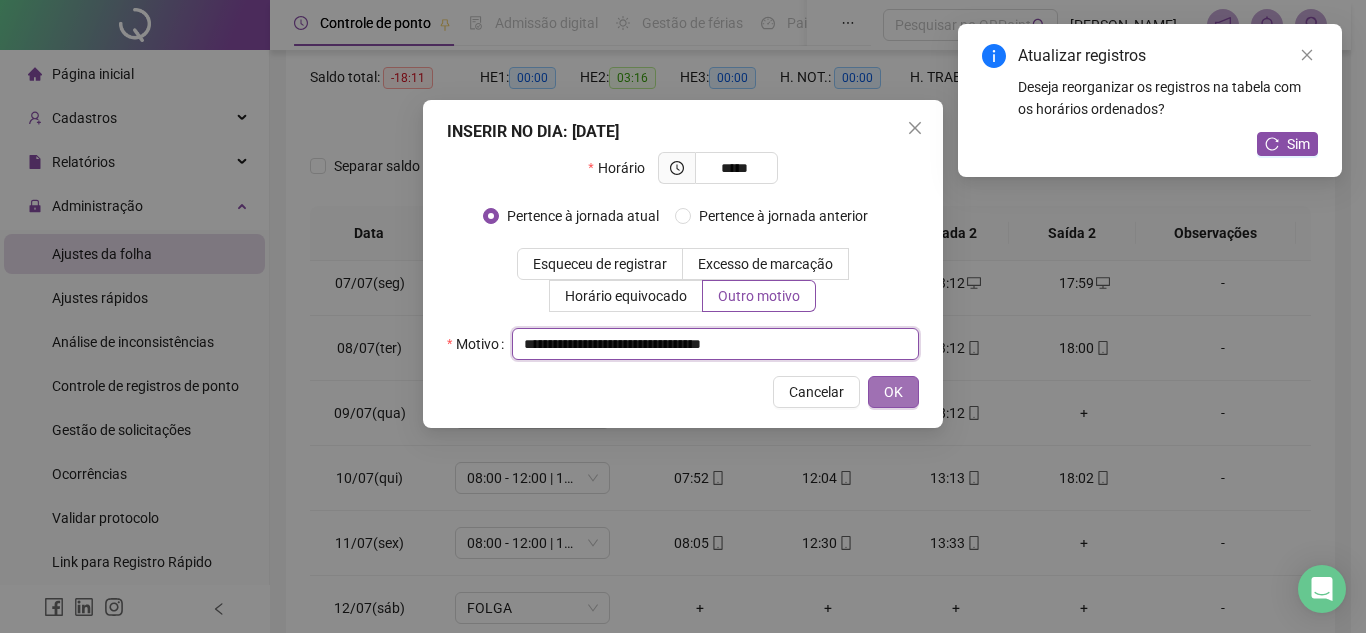 type on "**********" 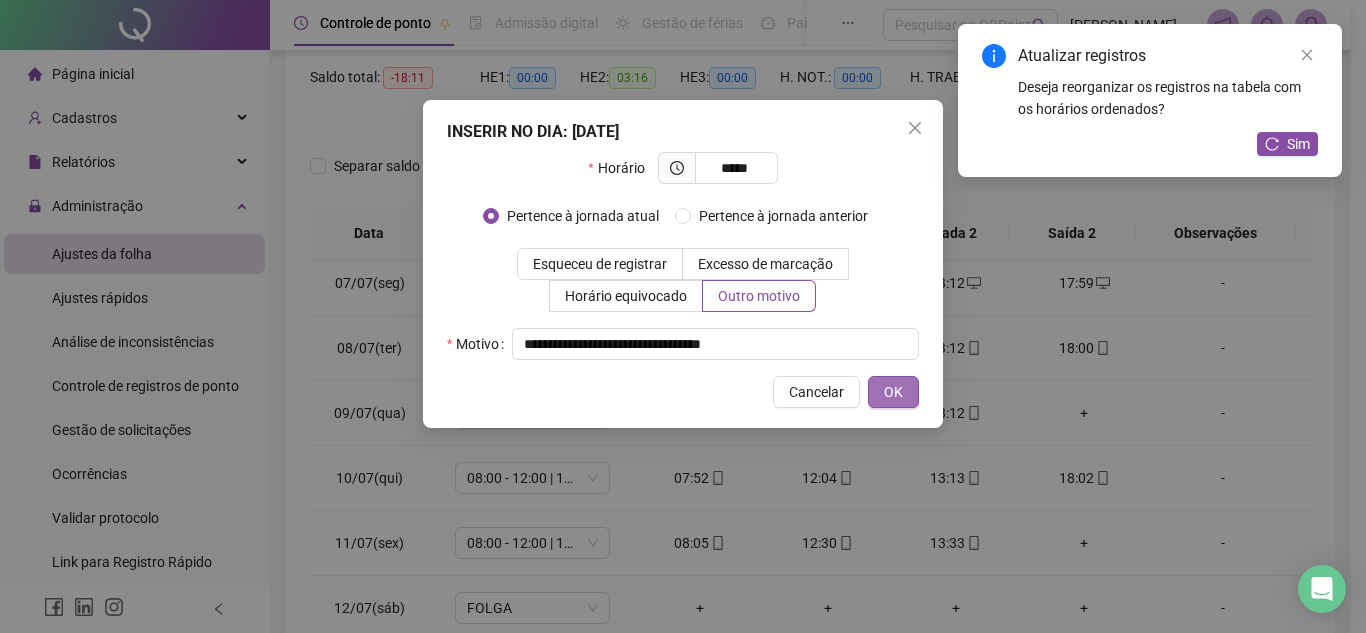 click on "OK" at bounding box center [893, 392] 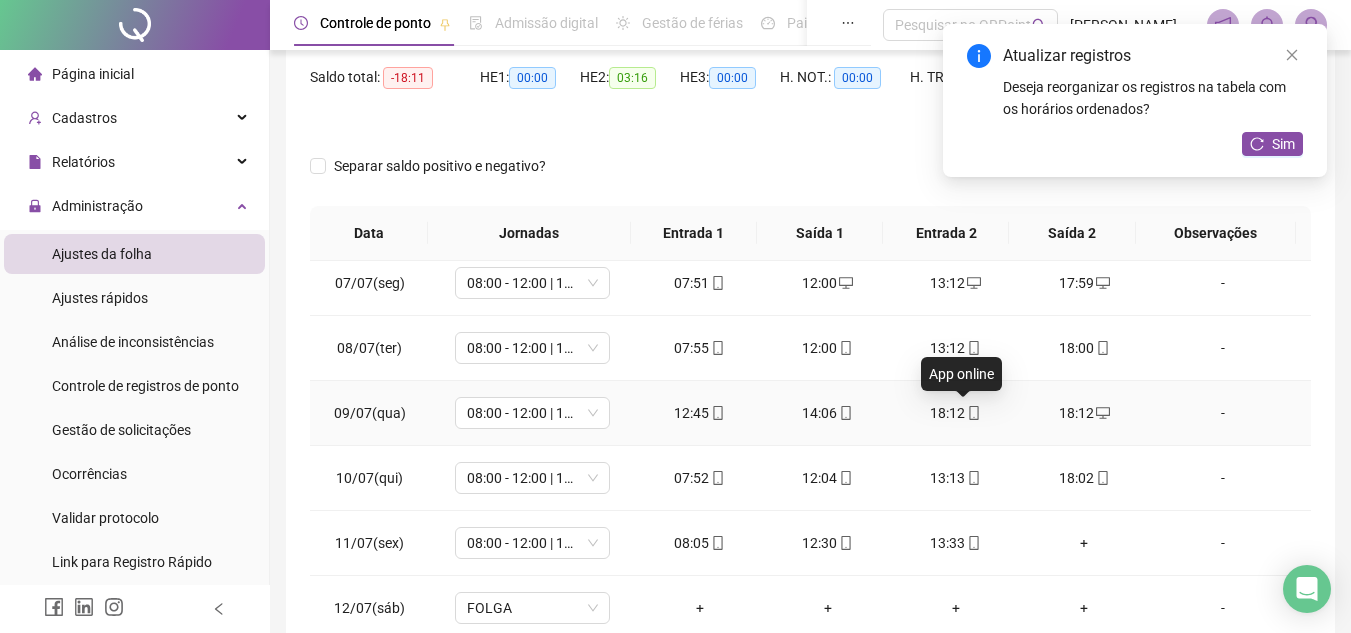 click 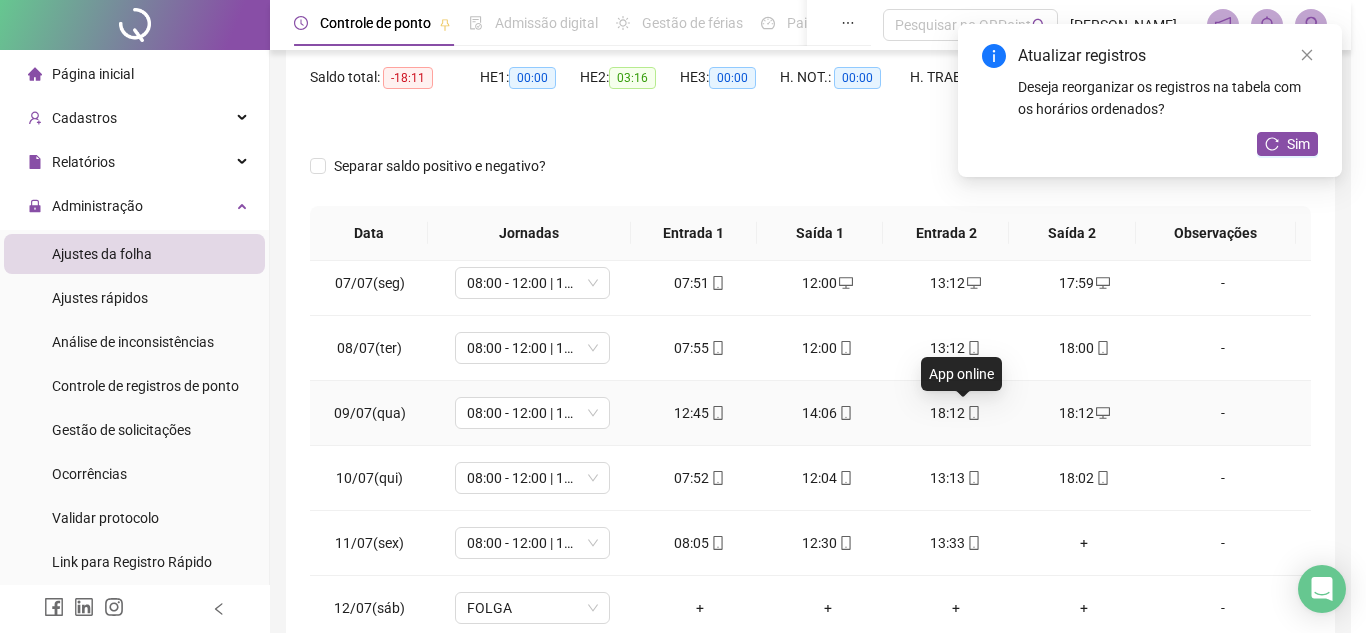 type on "**********" 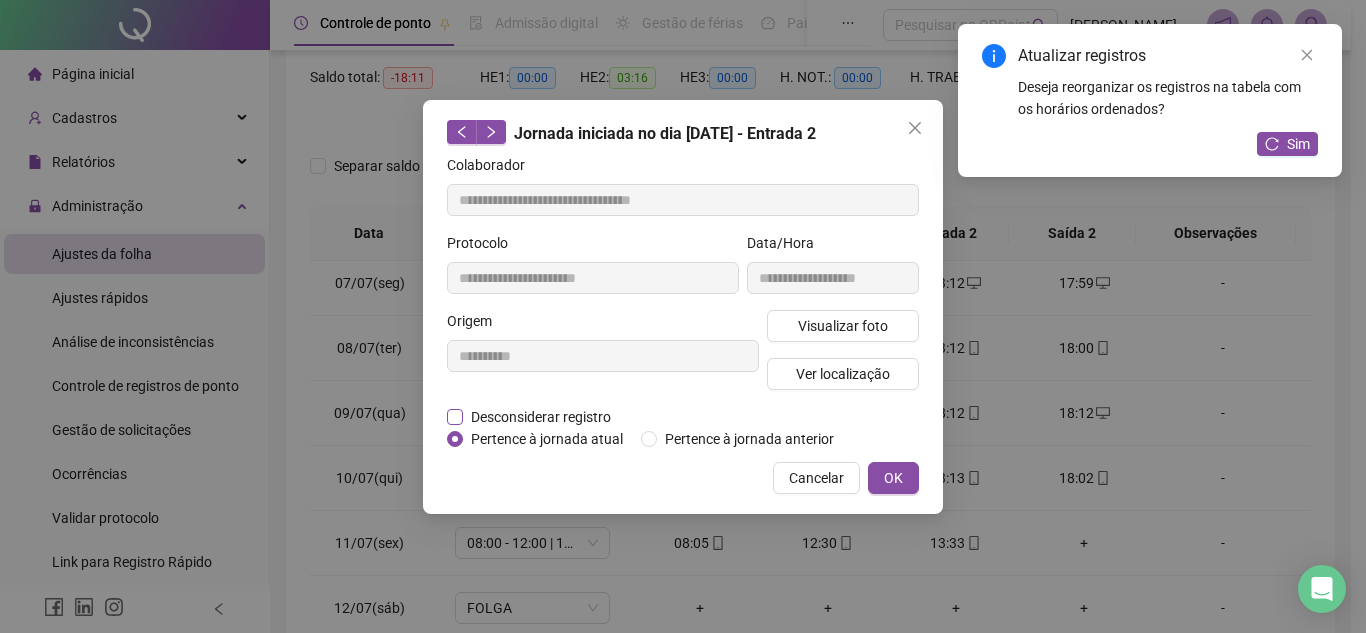 drag, startPoint x: 555, startPoint y: 404, endPoint x: 562, endPoint y: 424, distance: 21.189621 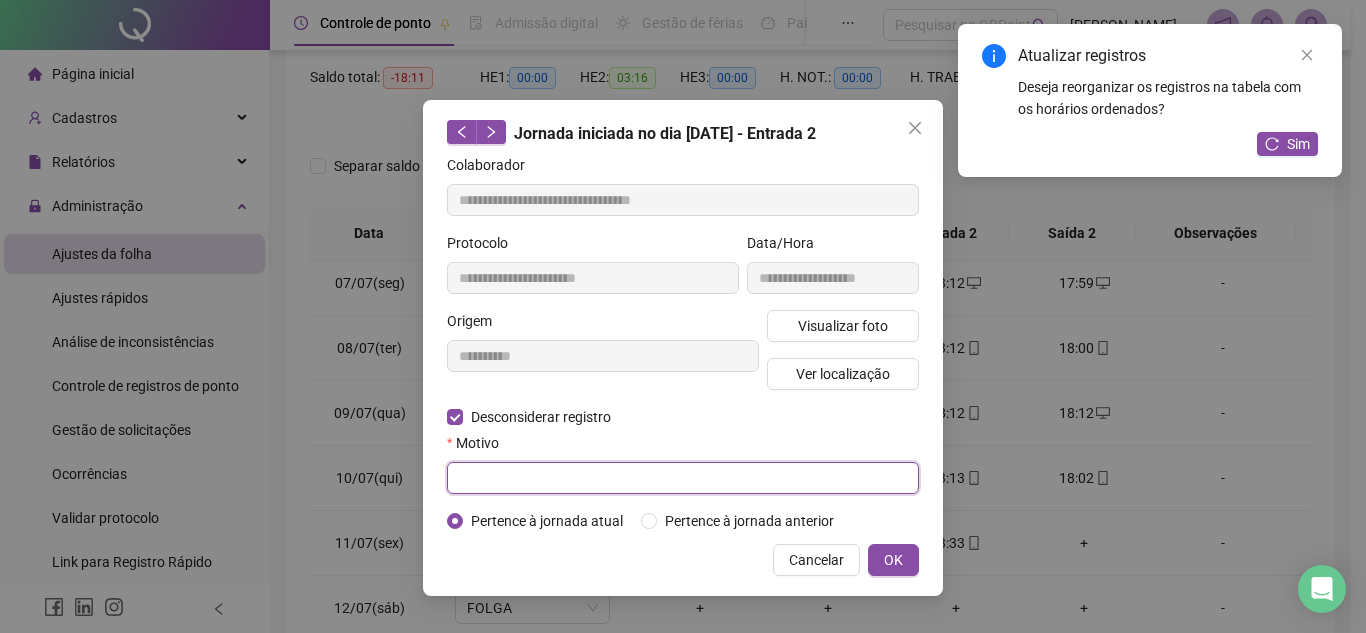 click at bounding box center (683, 478) 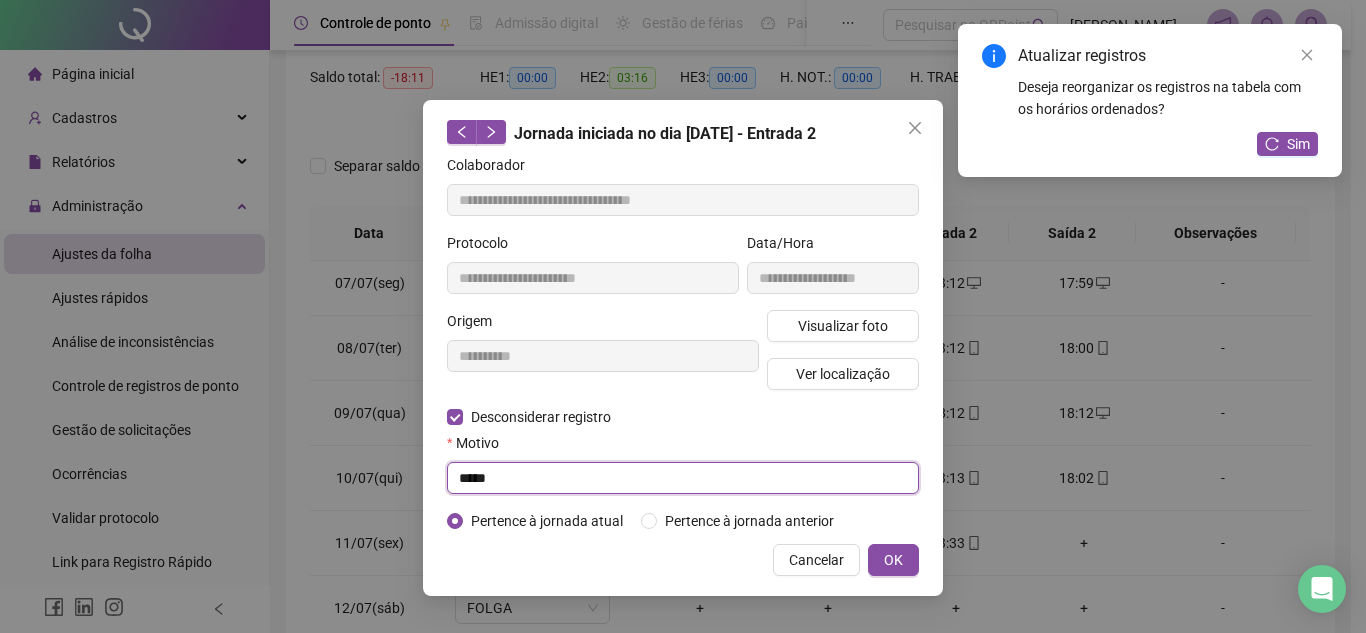 drag, startPoint x: 414, startPoint y: 474, endPoint x: 401, endPoint y: 474, distance: 13 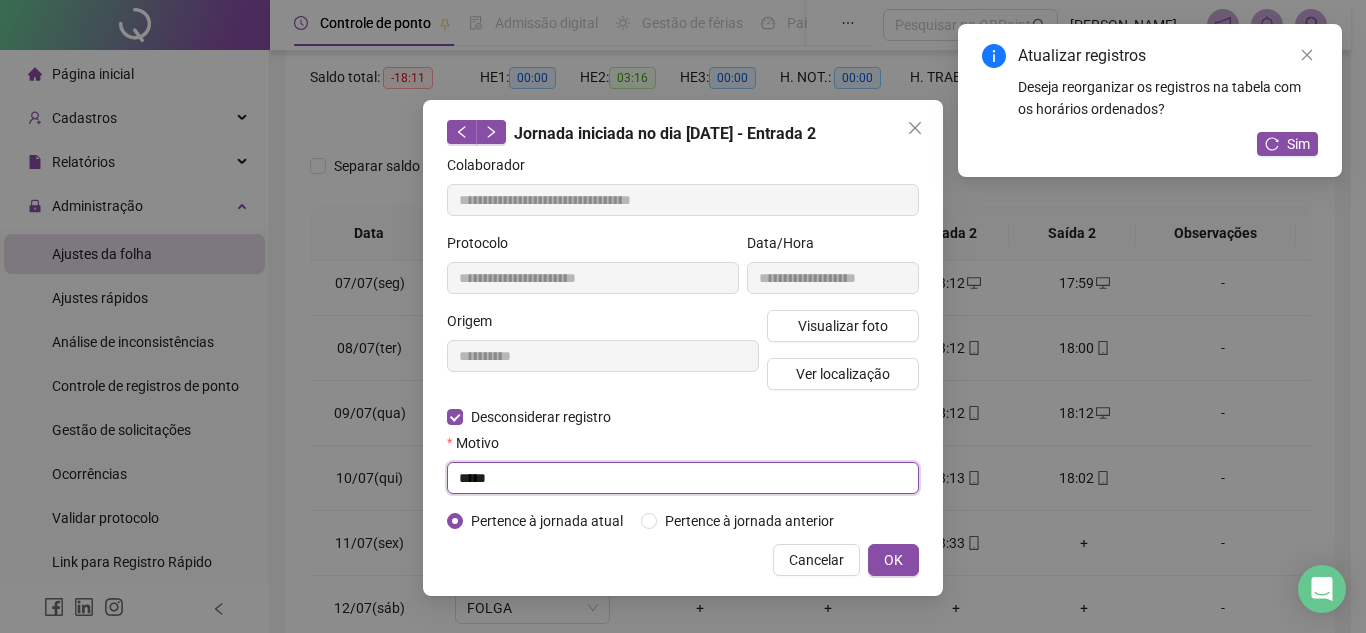 click on "**********" at bounding box center [683, 316] 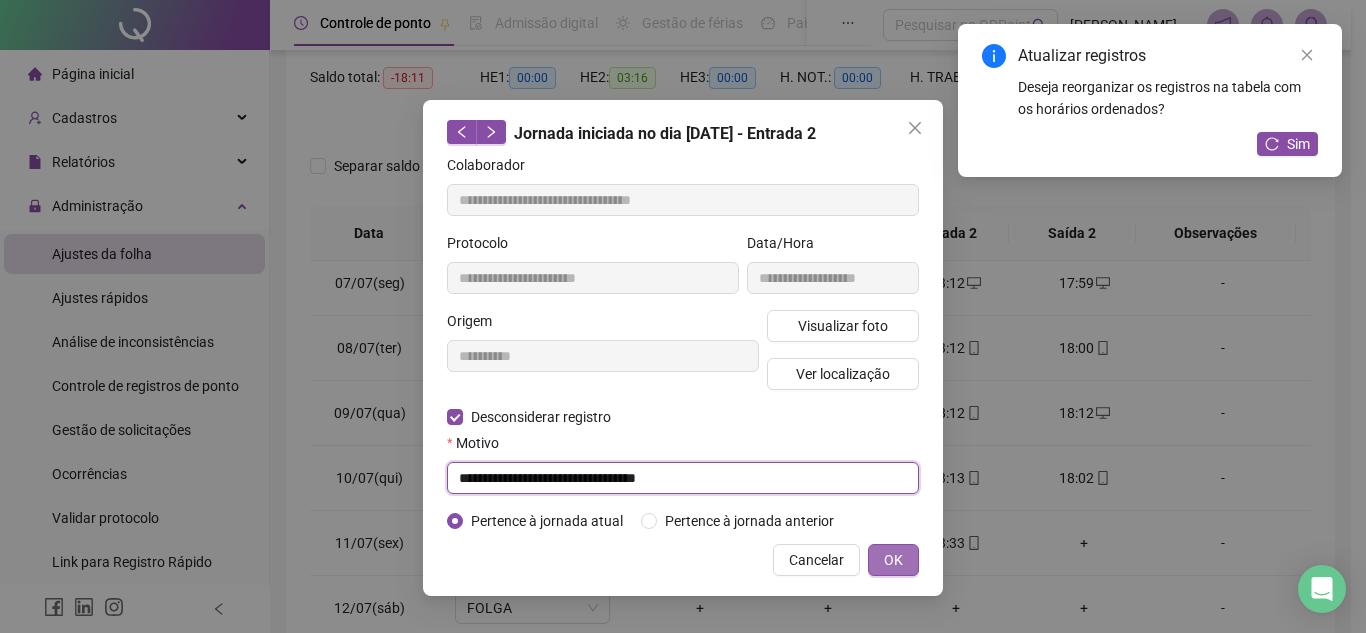 type on "**********" 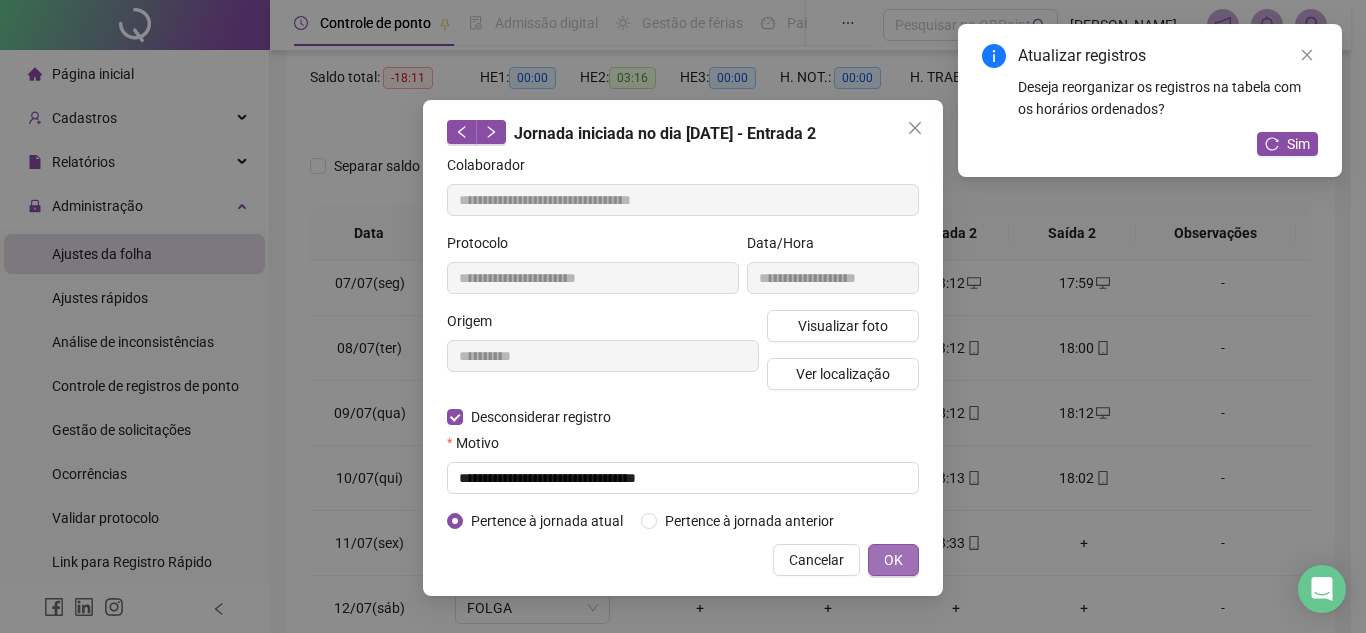 click on "OK" at bounding box center (893, 560) 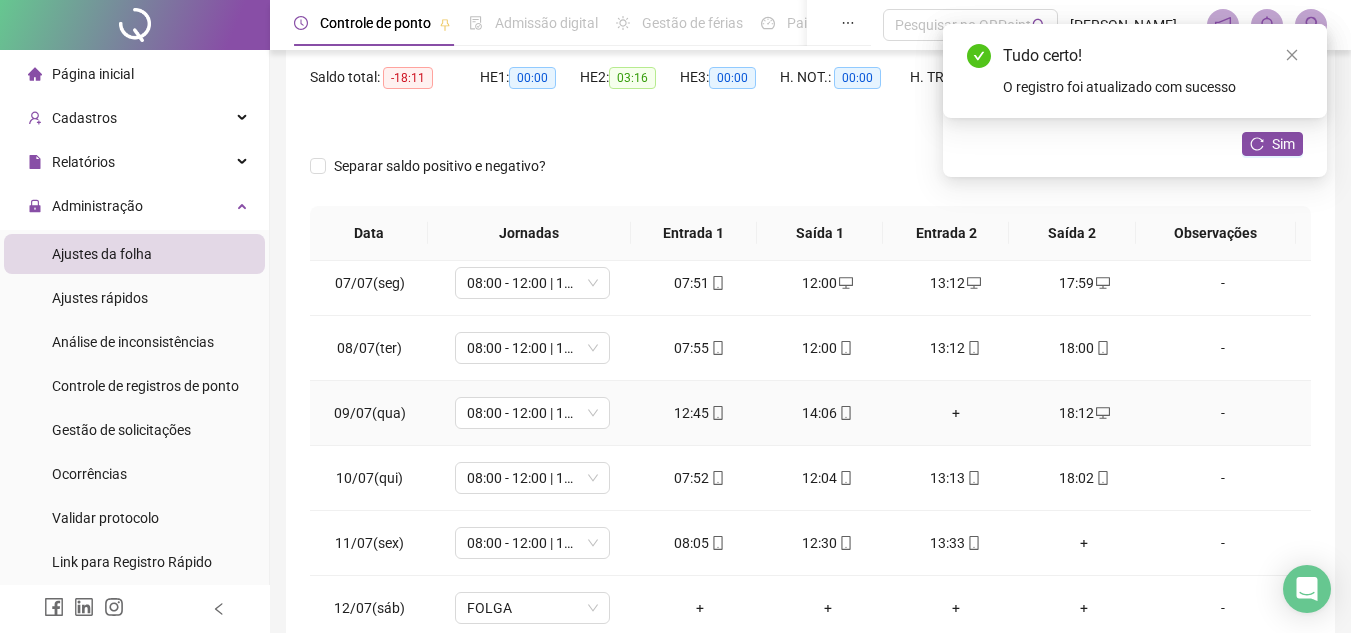 click on "+" at bounding box center (956, 413) 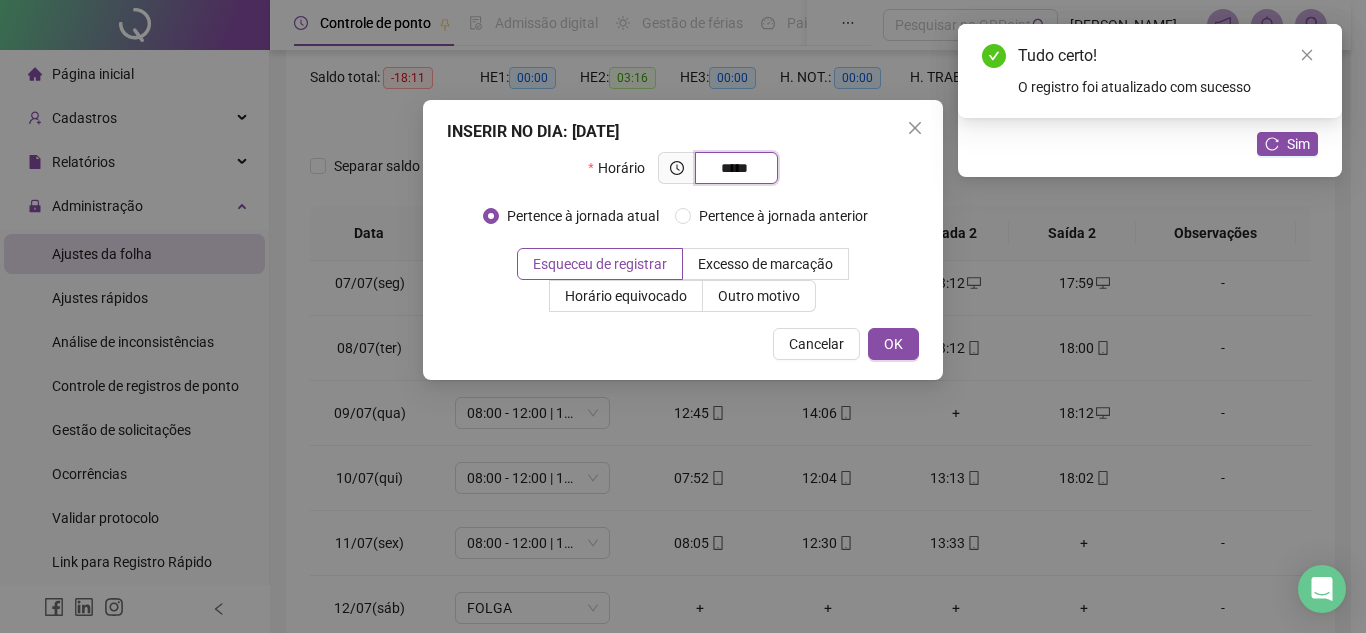 type on "*****" 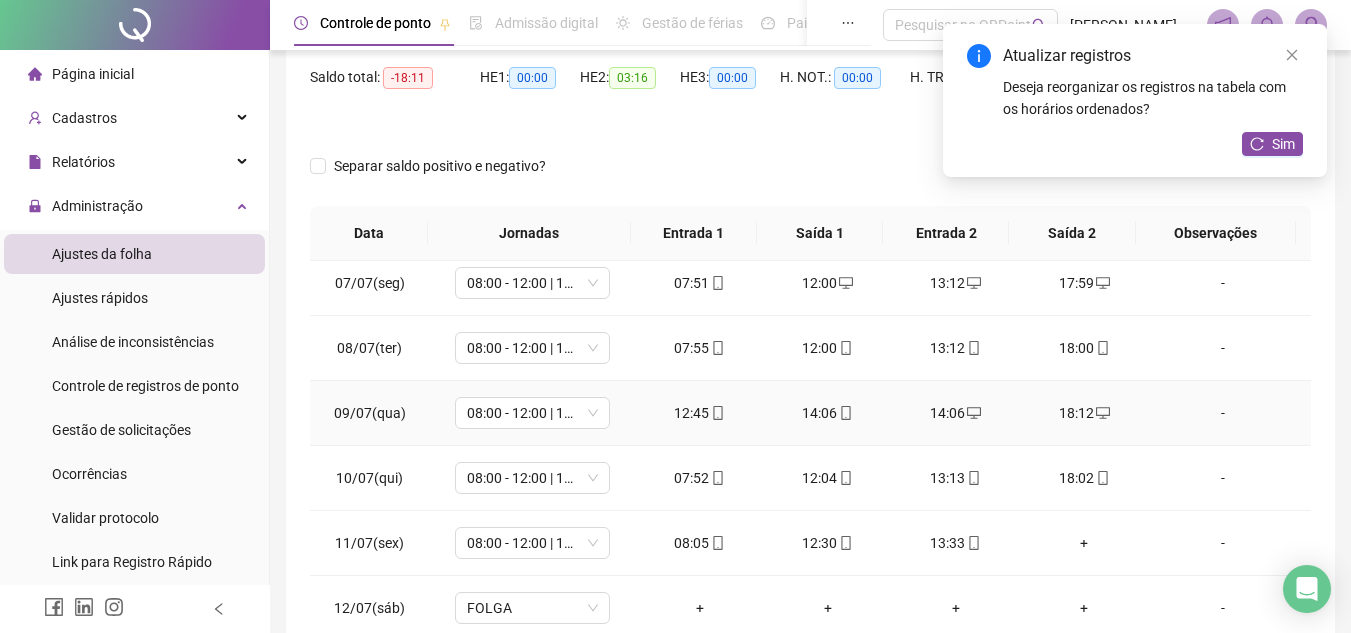 click 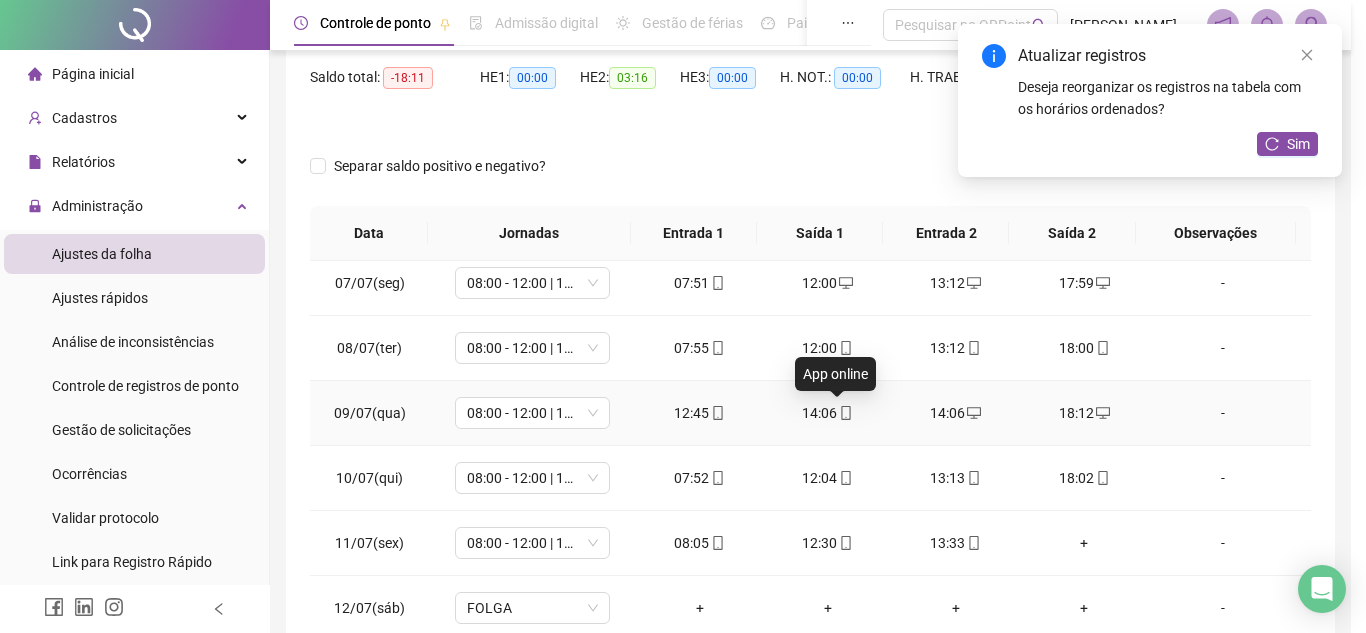 type on "**********" 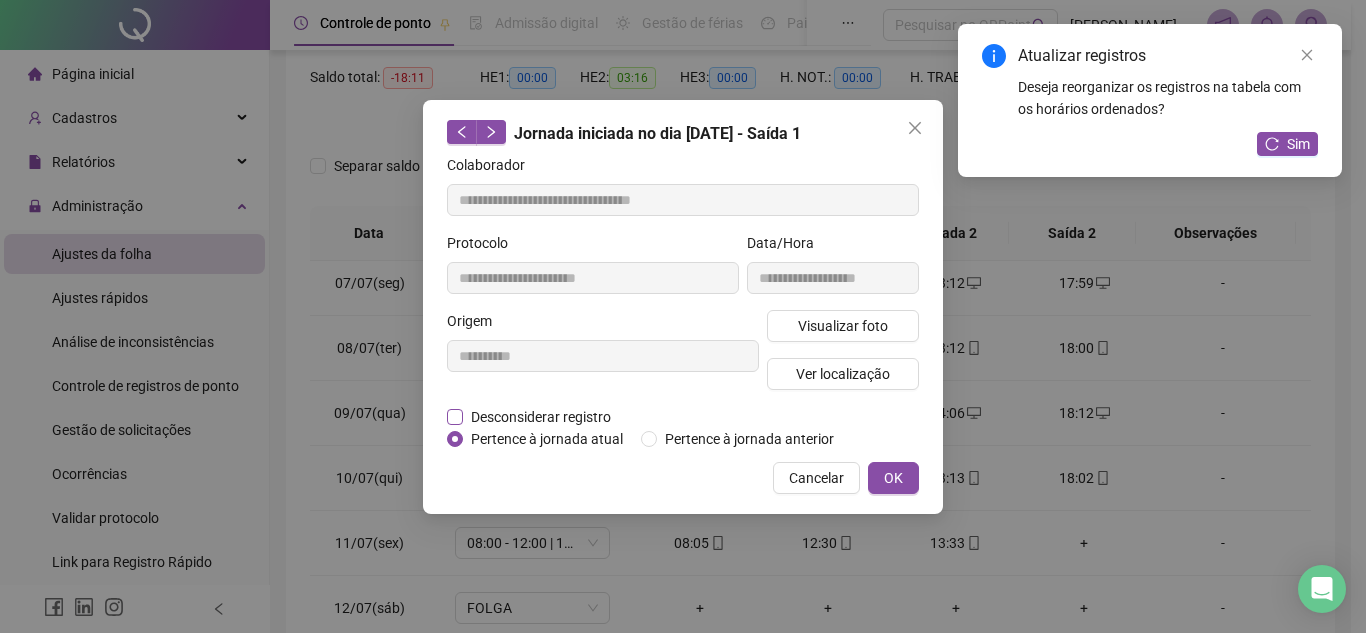 click on "Desconsiderar registro" at bounding box center (541, 417) 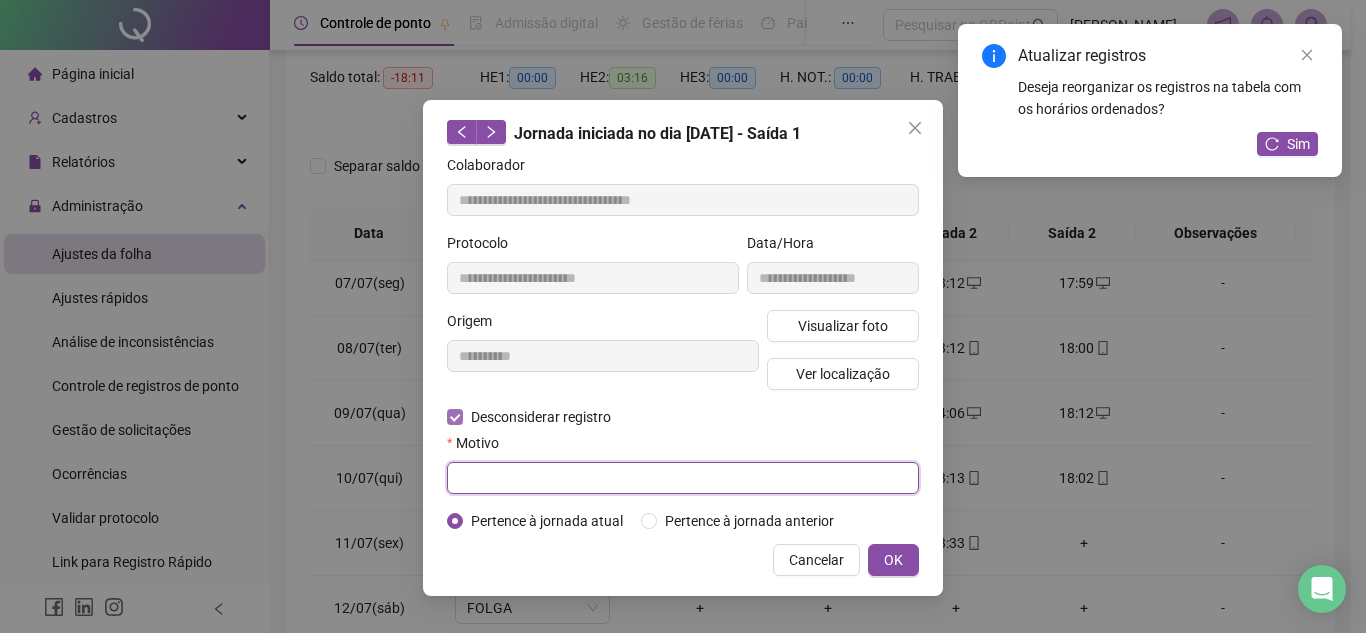 click at bounding box center (683, 478) 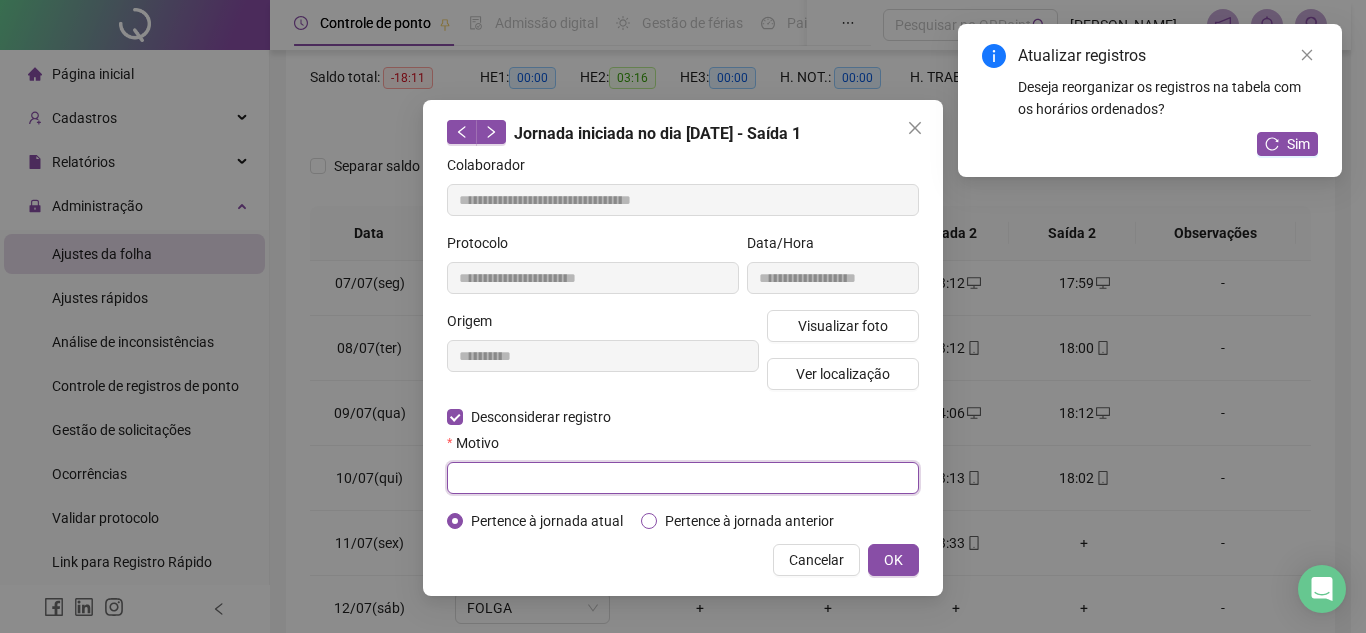 paste on "**********" 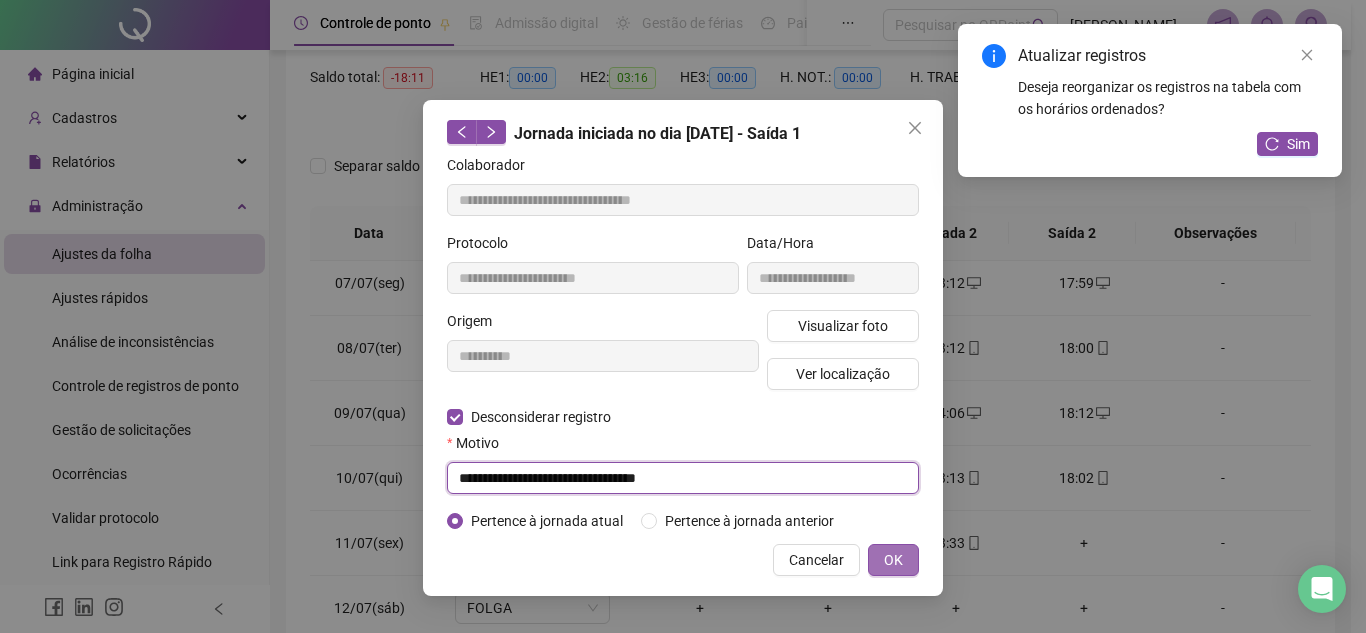 type on "**********" 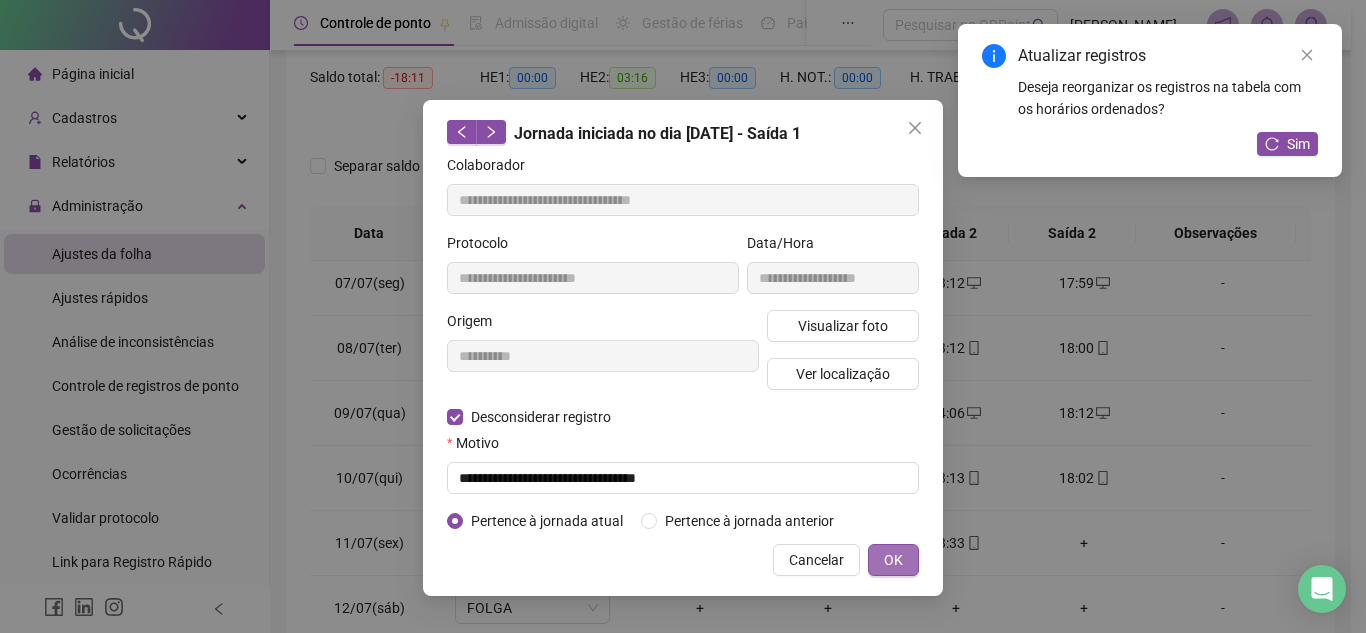 click on "OK" at bounding box center (893, 560) 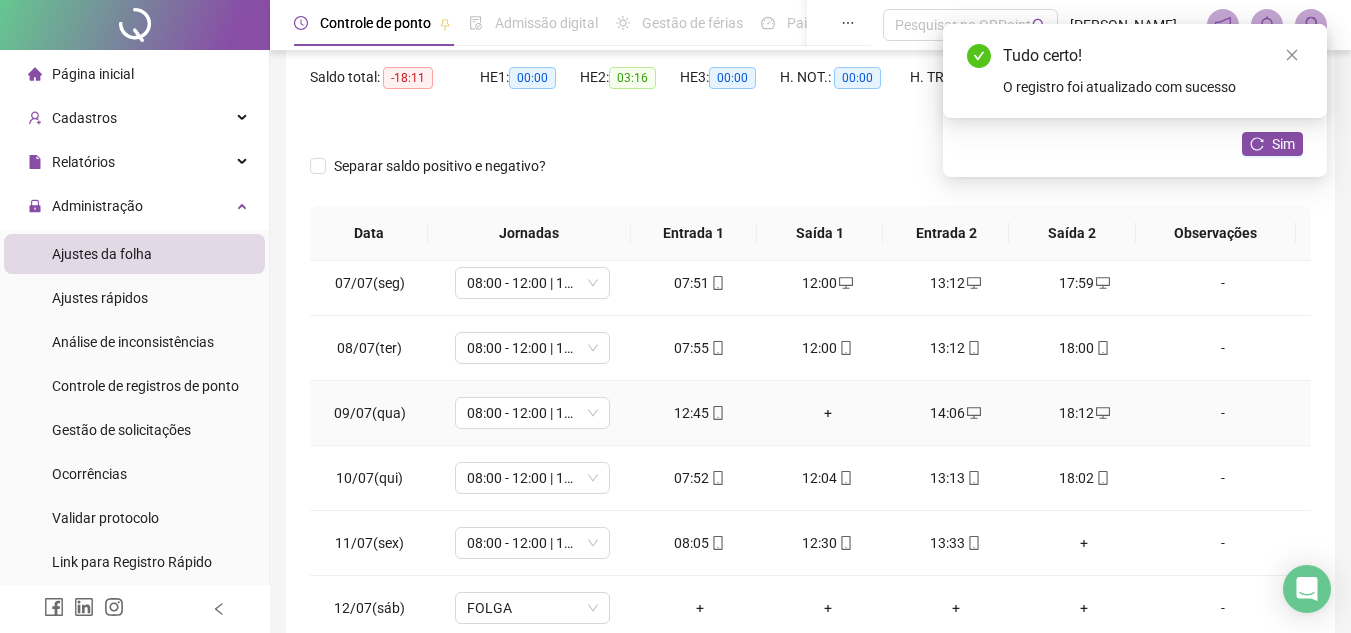 drag, startPoint x: 819, startPoint y: 404, endPoint x: 837, endPoint y: 427, distance: 29.206163 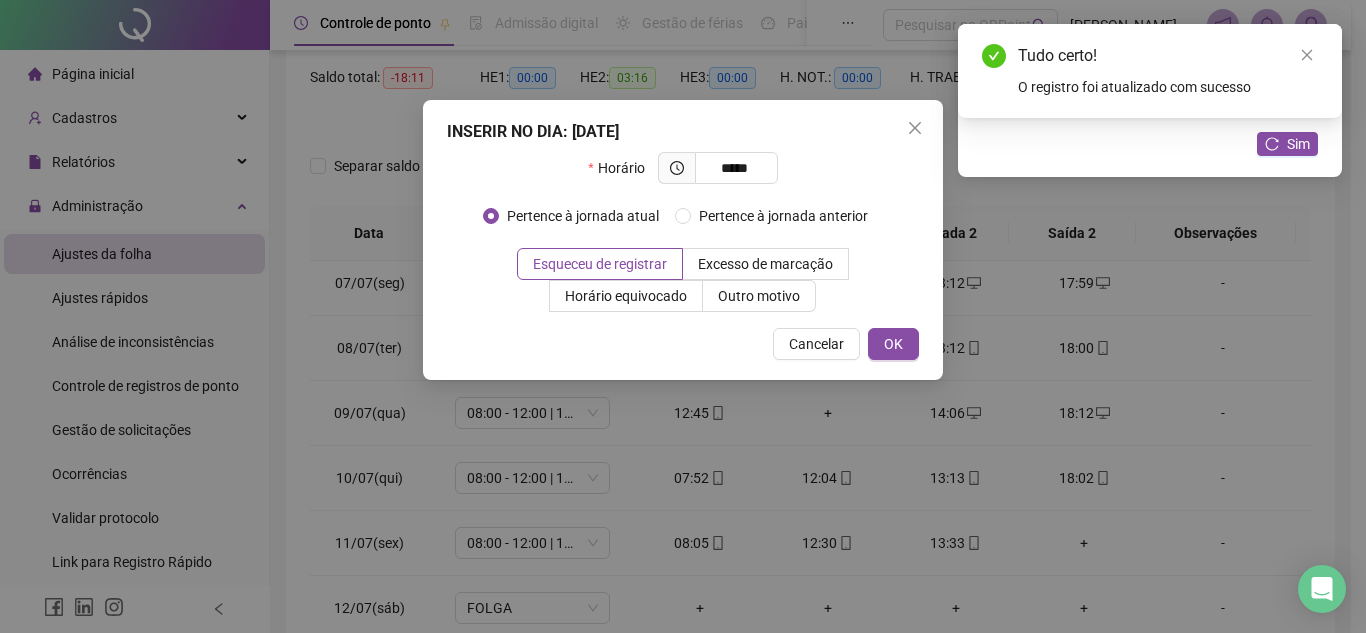 type on "*****" 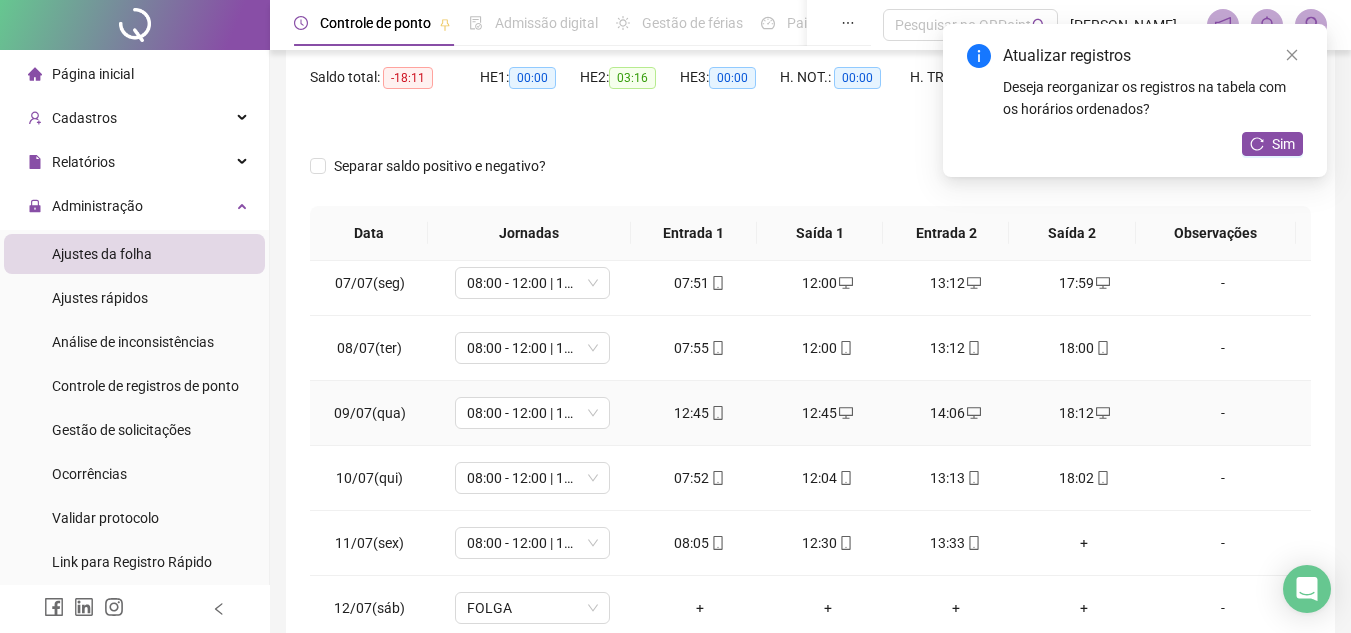 click 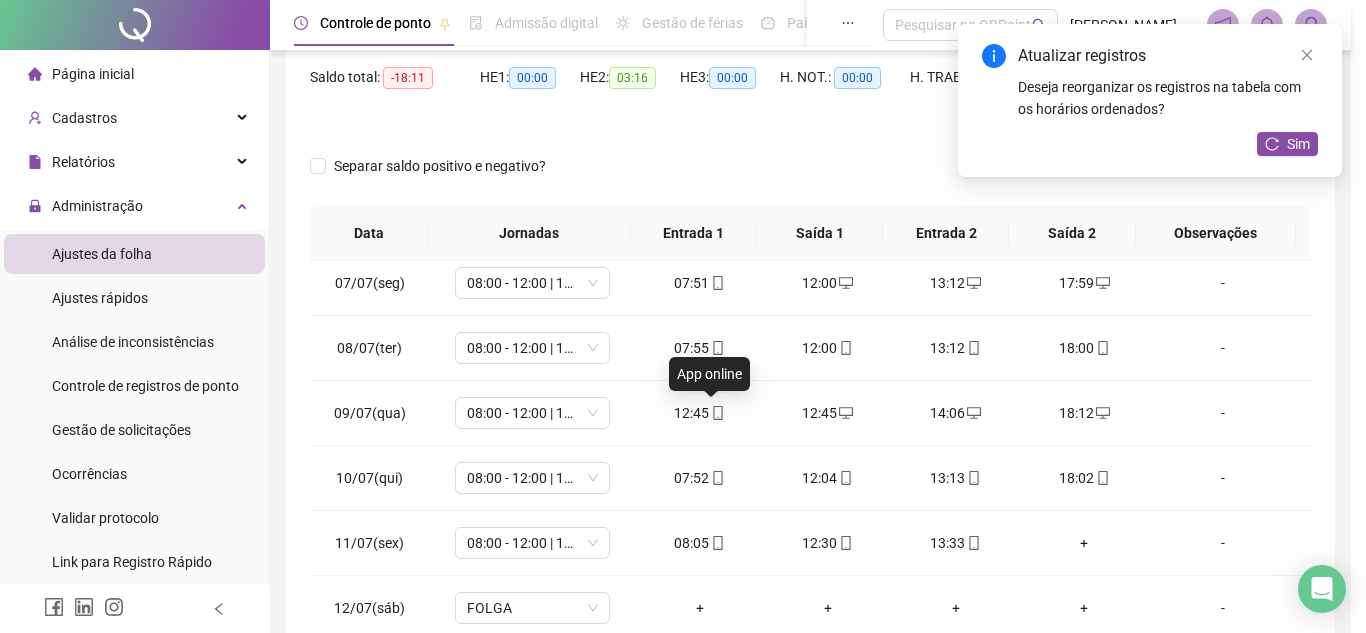 type on "**********" 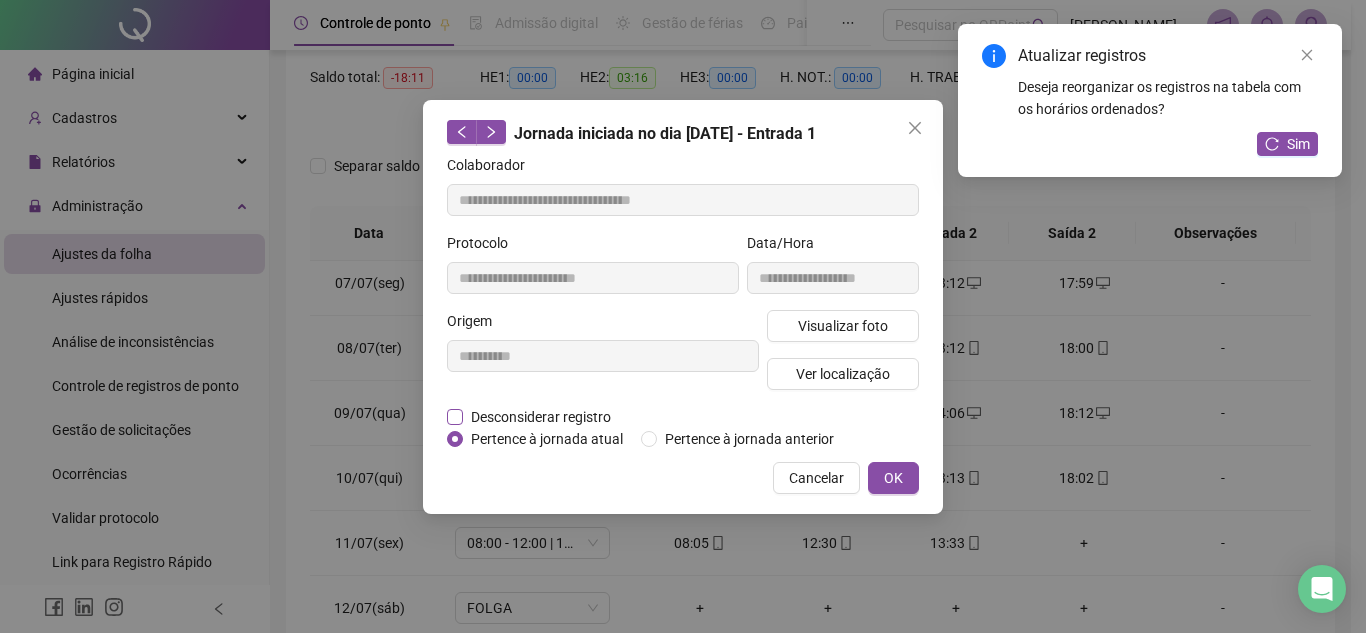 click on "Desconsiderar registro" at bounding box center (541, 417) 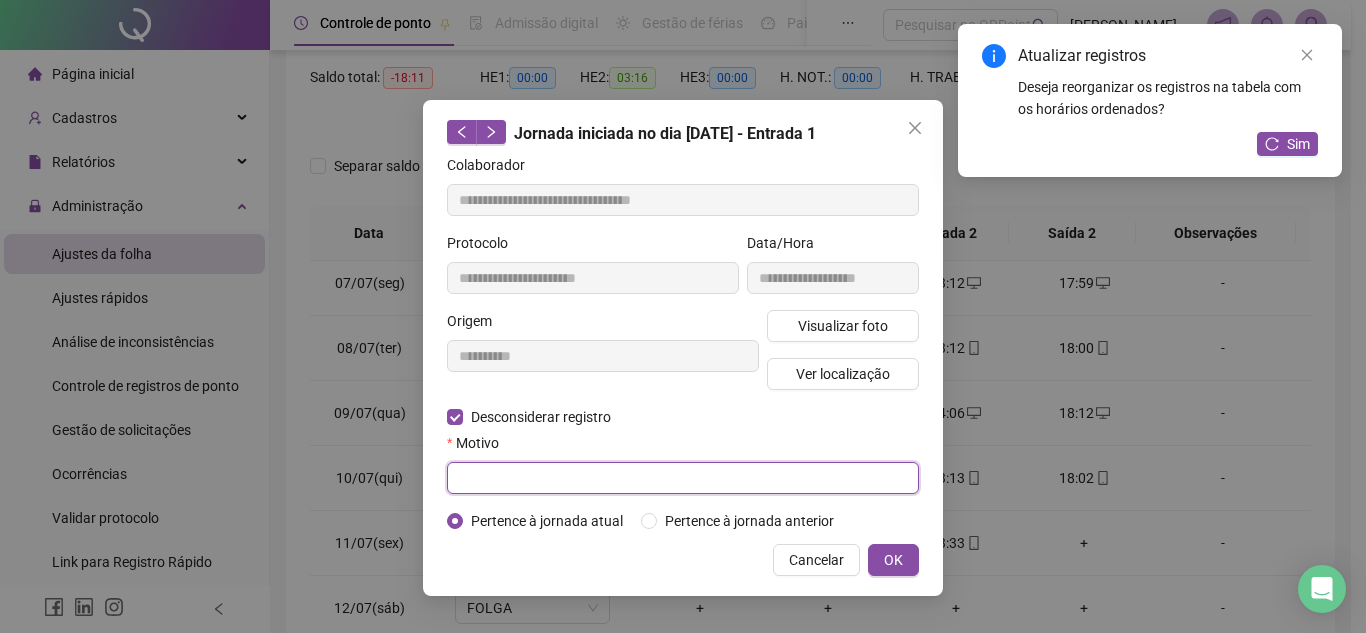 click at bounding box center [683, 478] 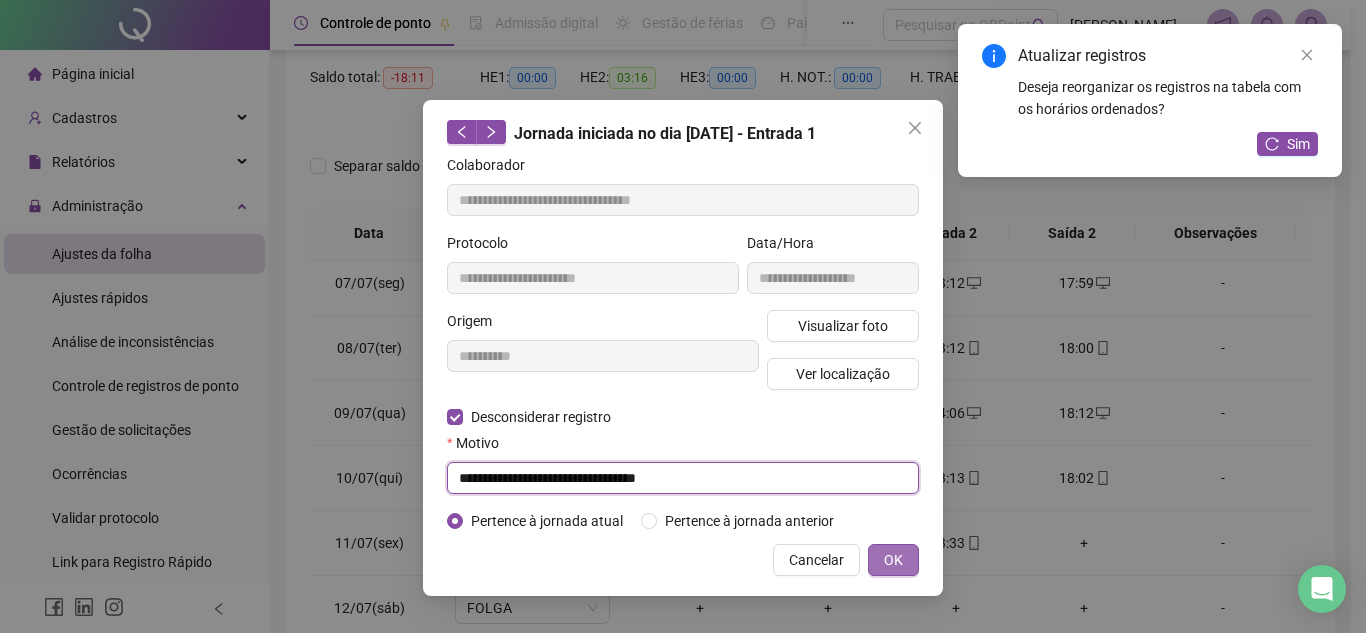type on "**********" 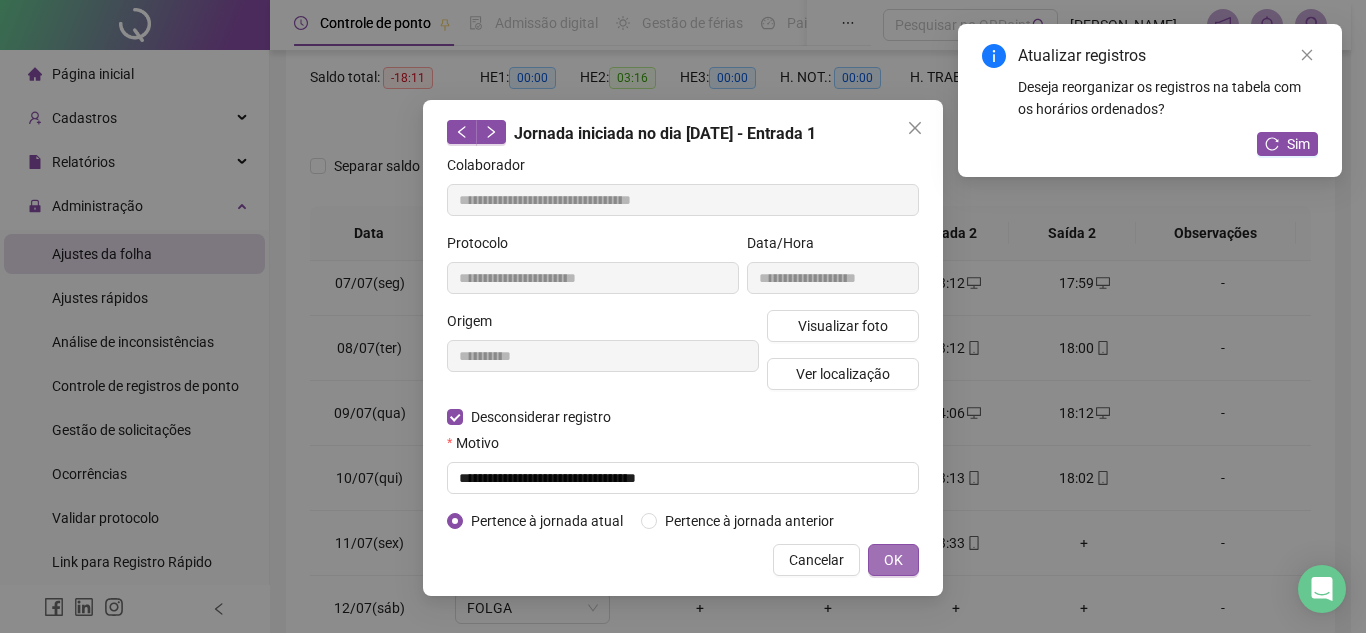 click on "OK" at bounding box center (893, 560) 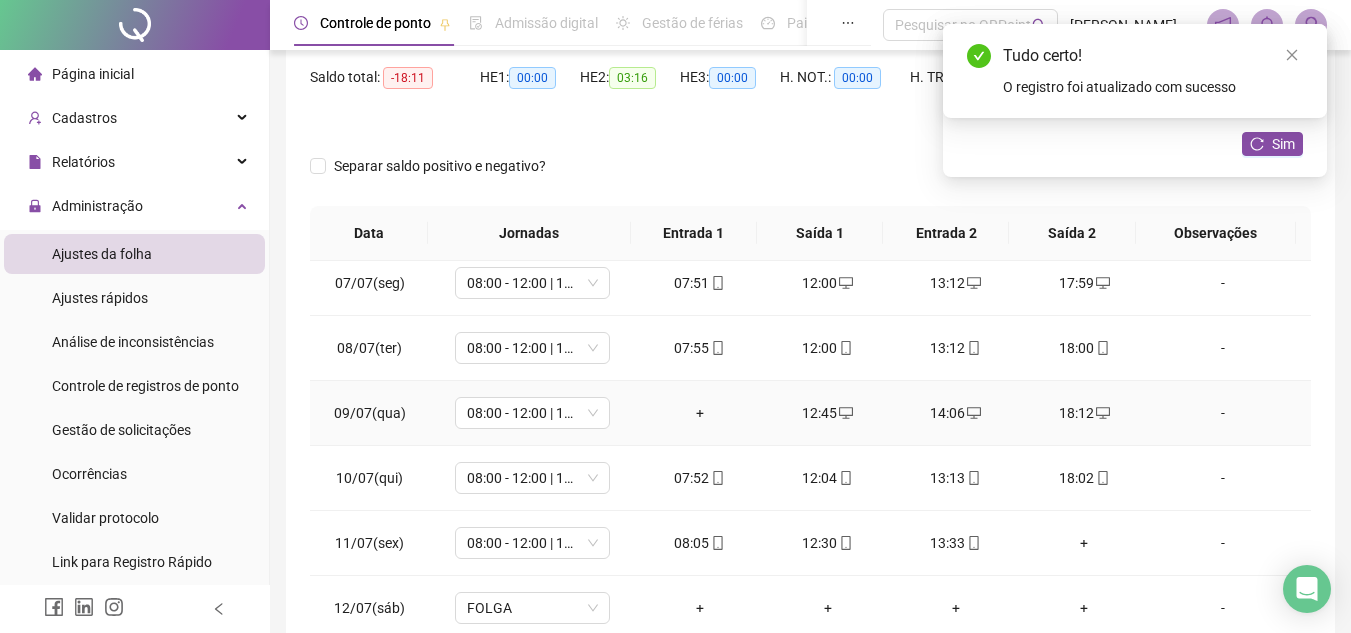 click on "+" at bounding box center [700, 413] 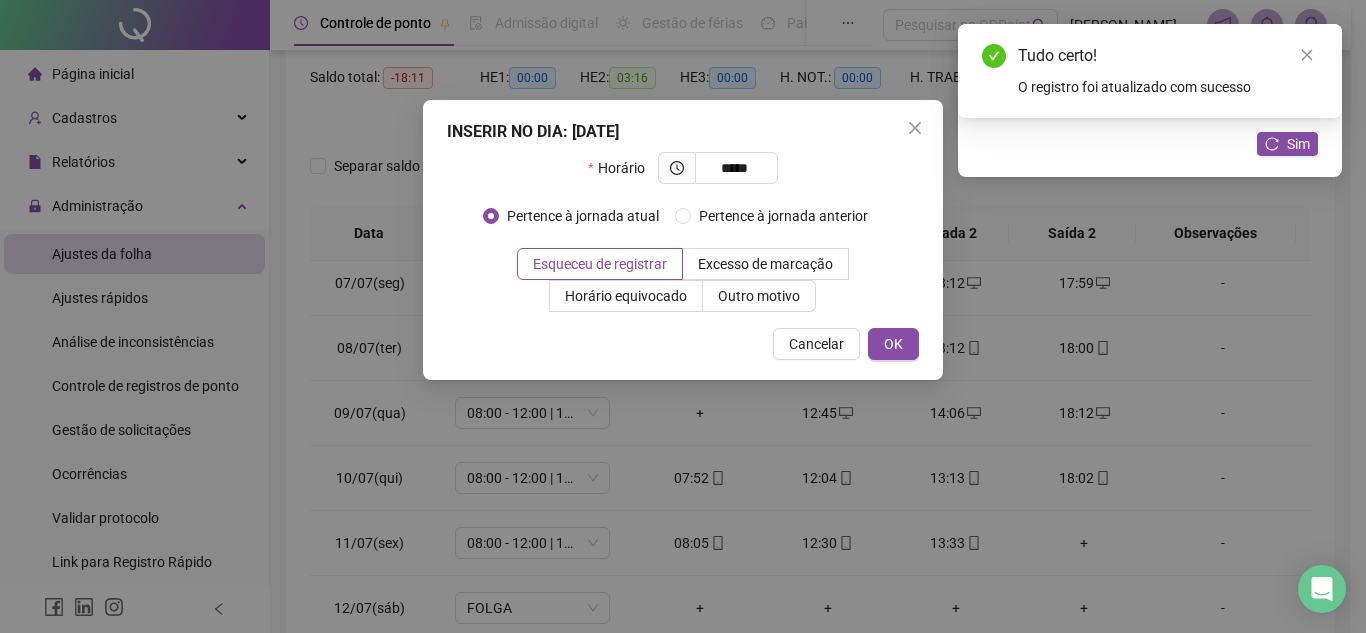 type on "*****" 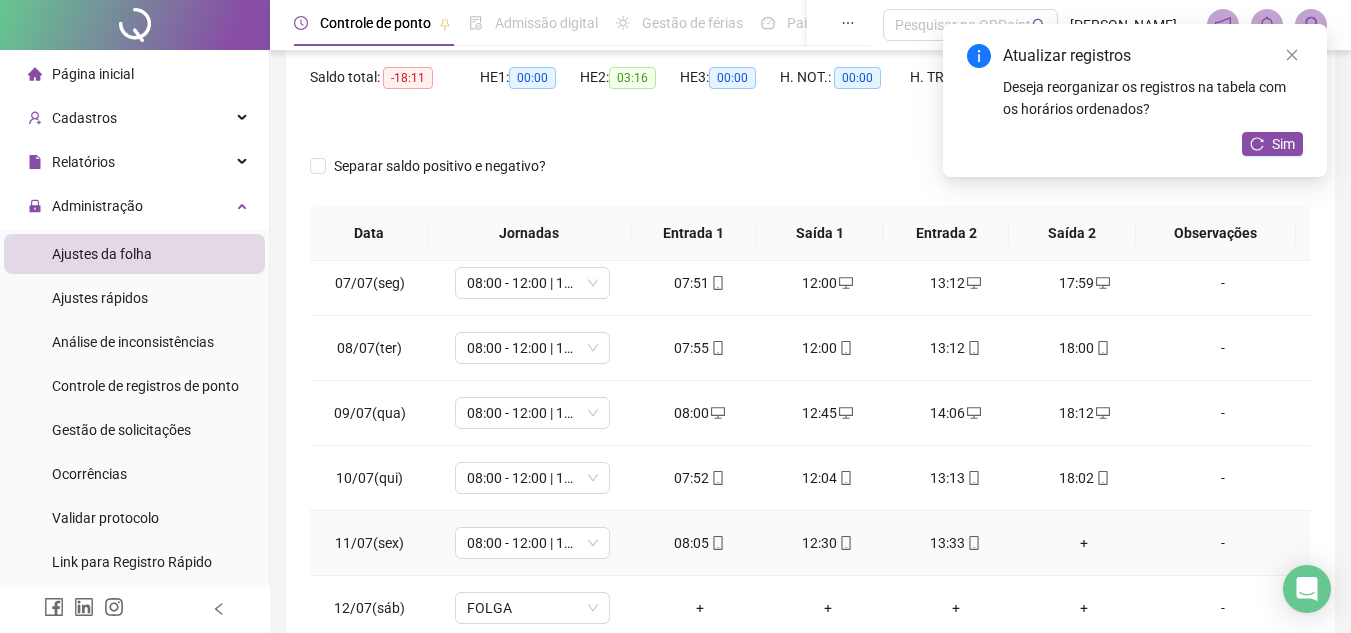 scroll, scrollTop: 500, scrollLeft: 0, axis: vertical 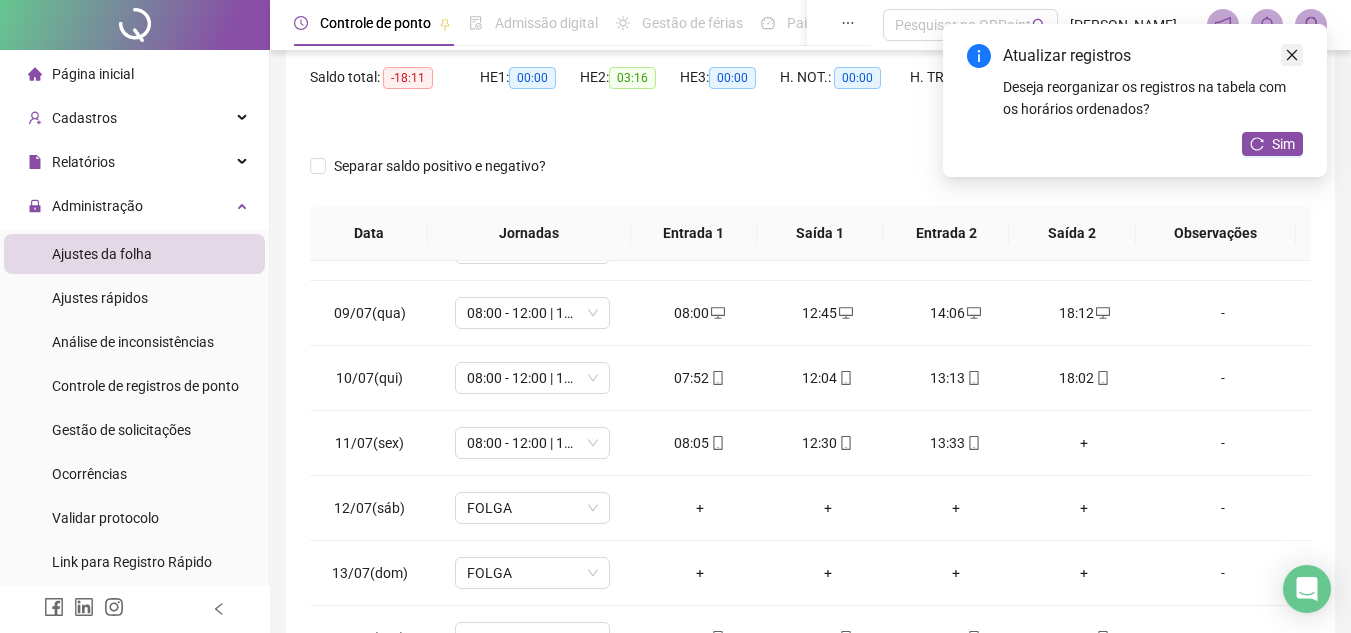 click 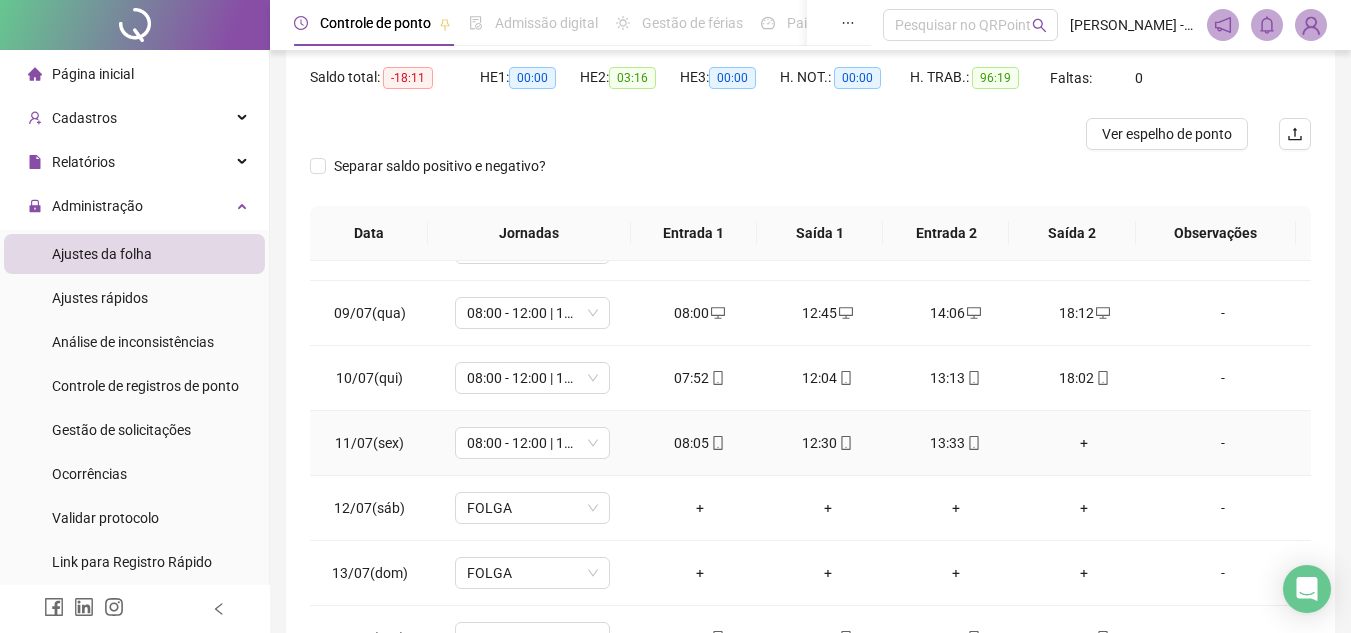 click on "+" at bounding box center (1084, 443) 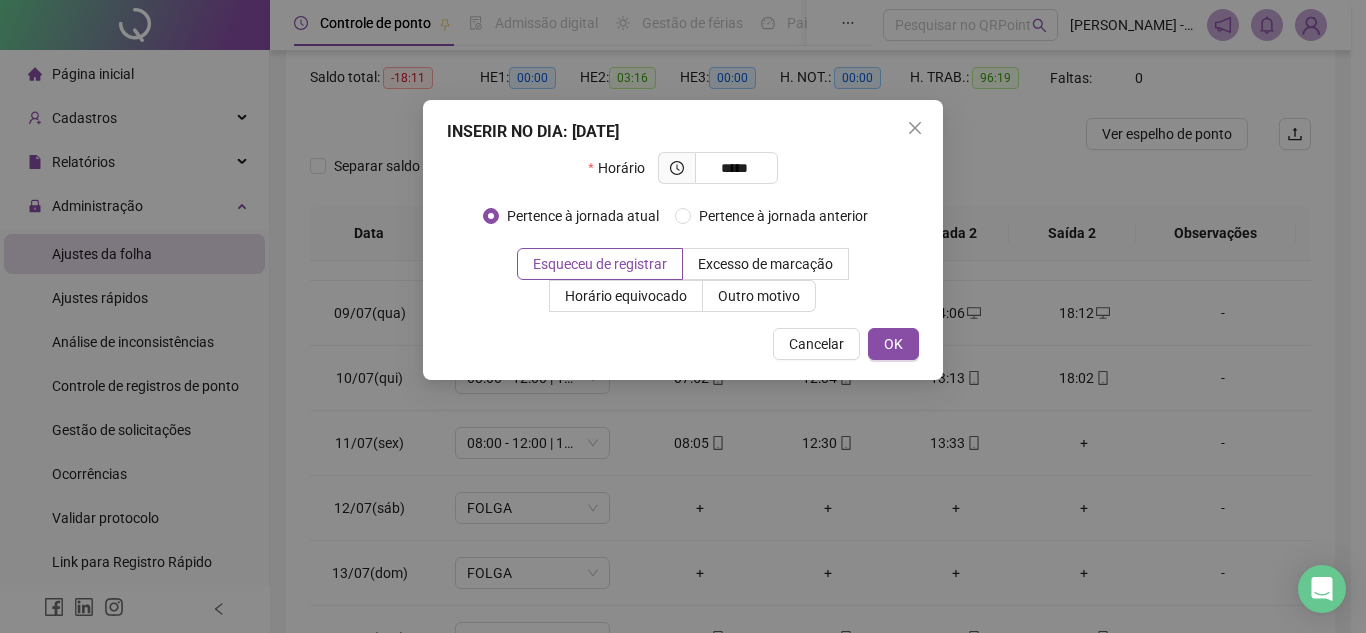 type on "*****" 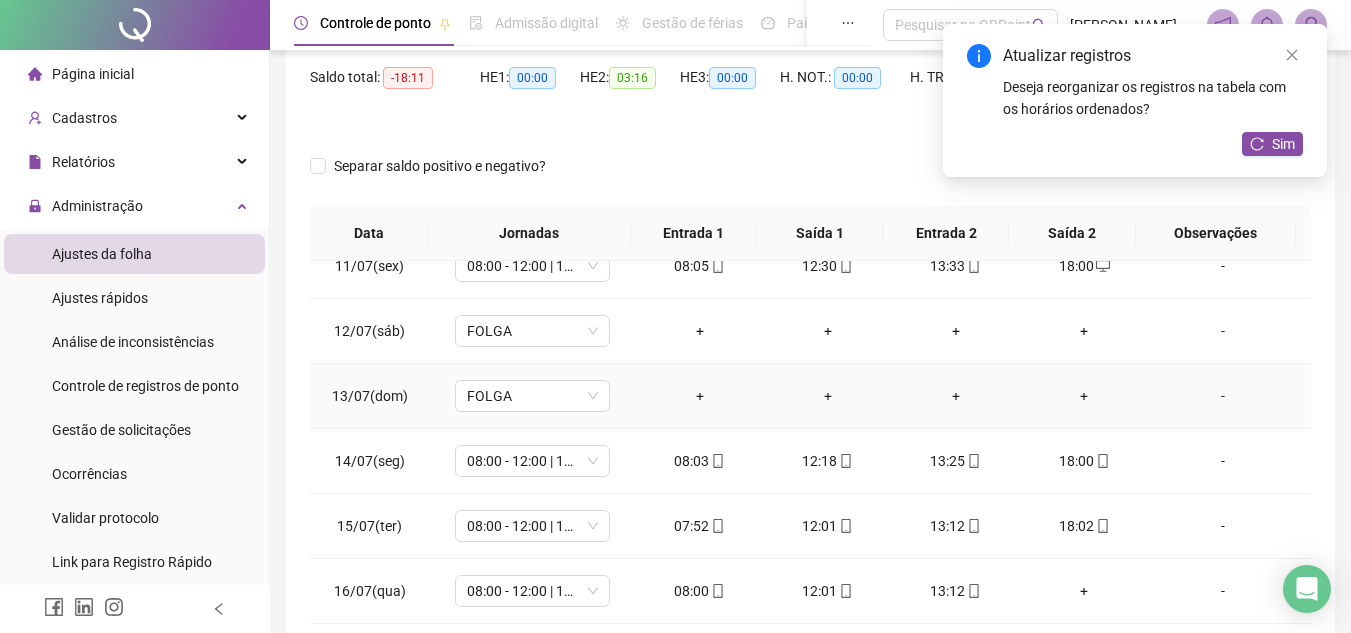 scroll, scrollTop: 678, scrollLeft: 0, axis: vertical 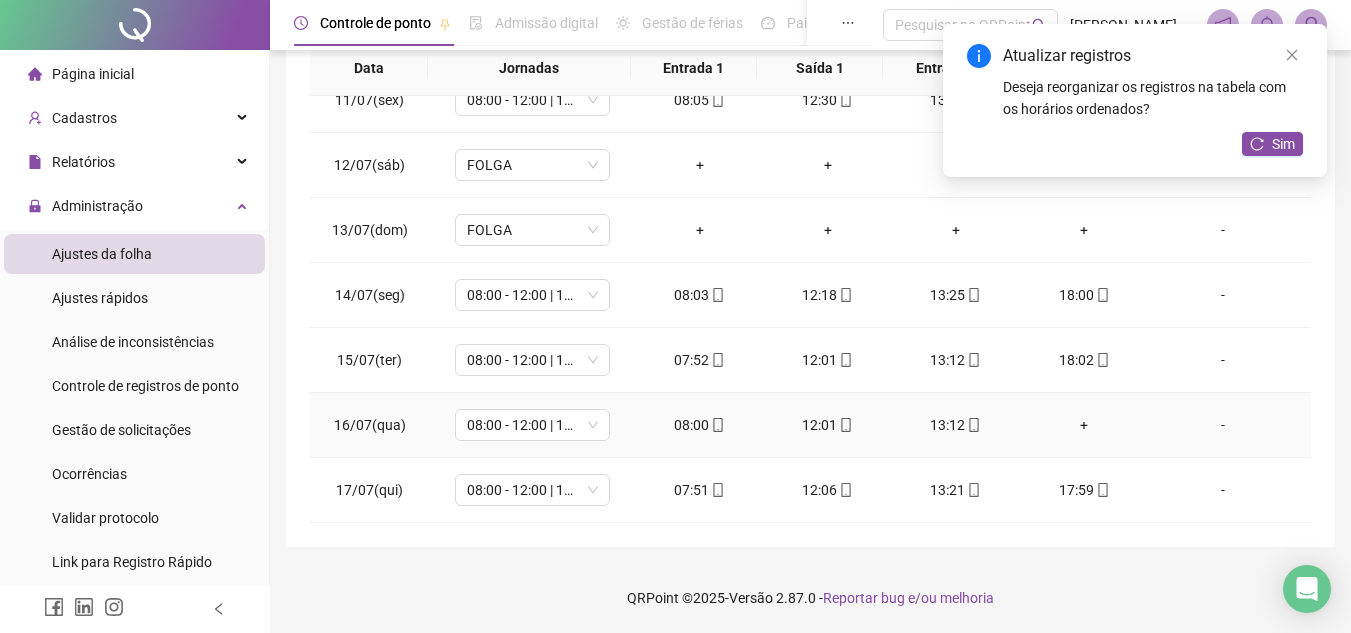 click on "+" at bounding box center (1084, 425) 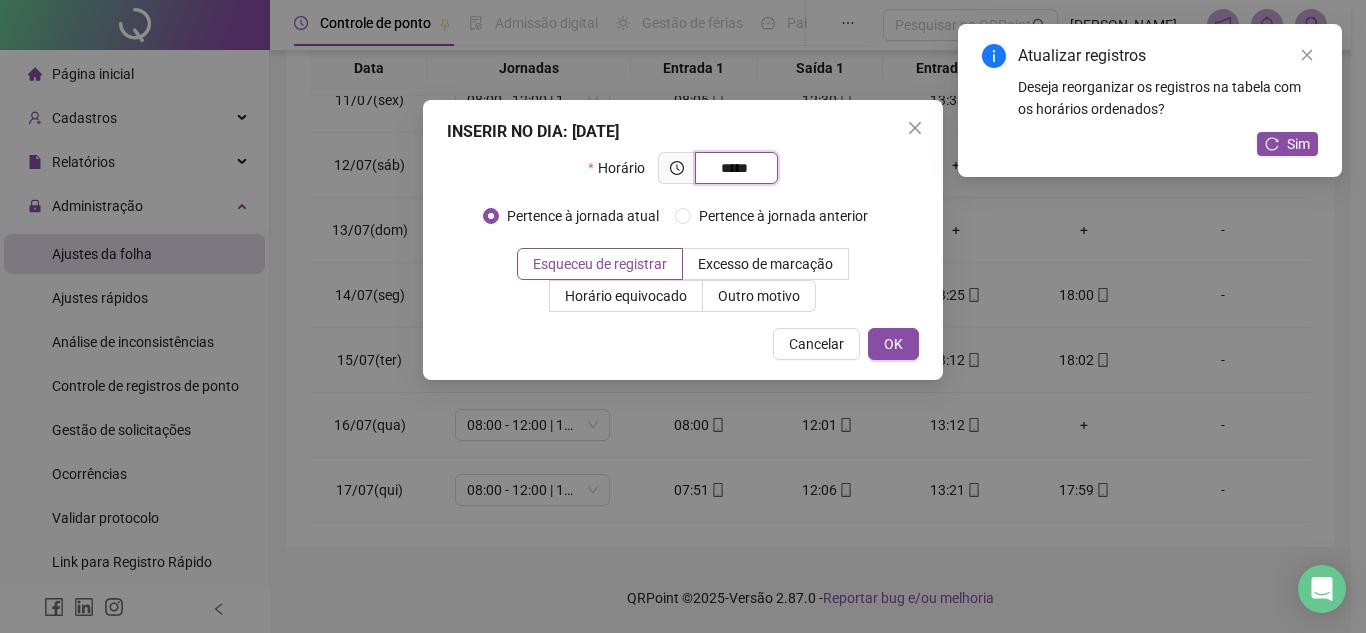 type on "*****" 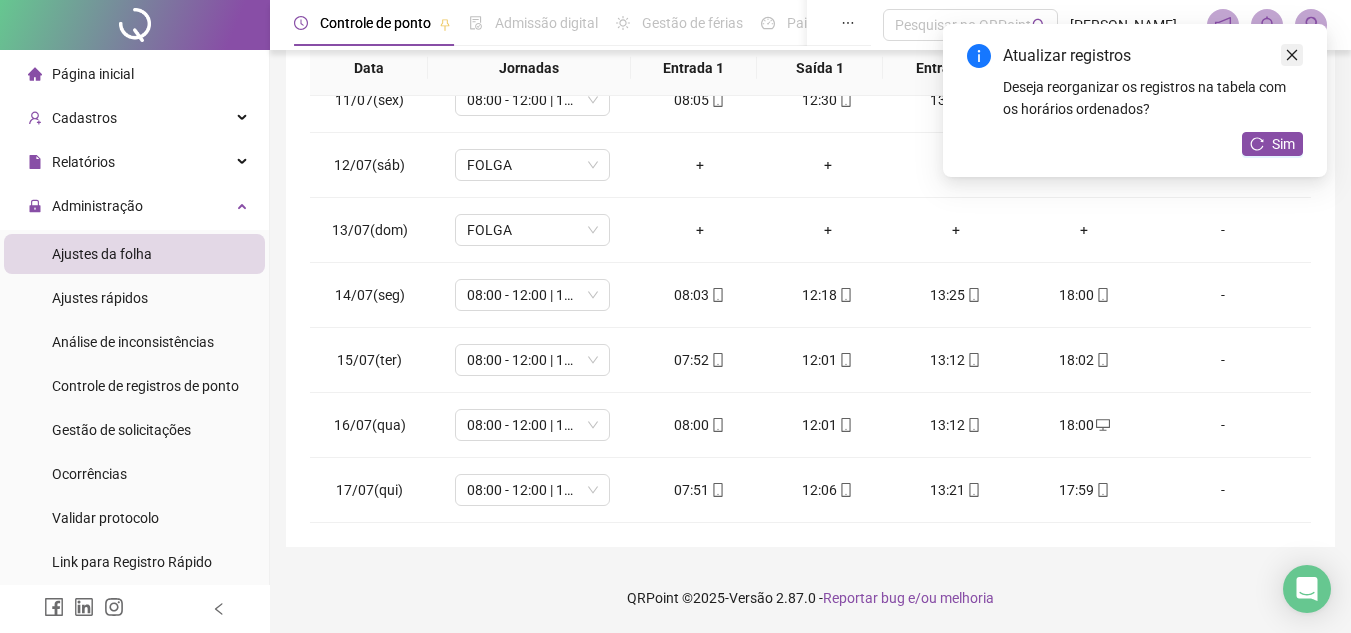 click 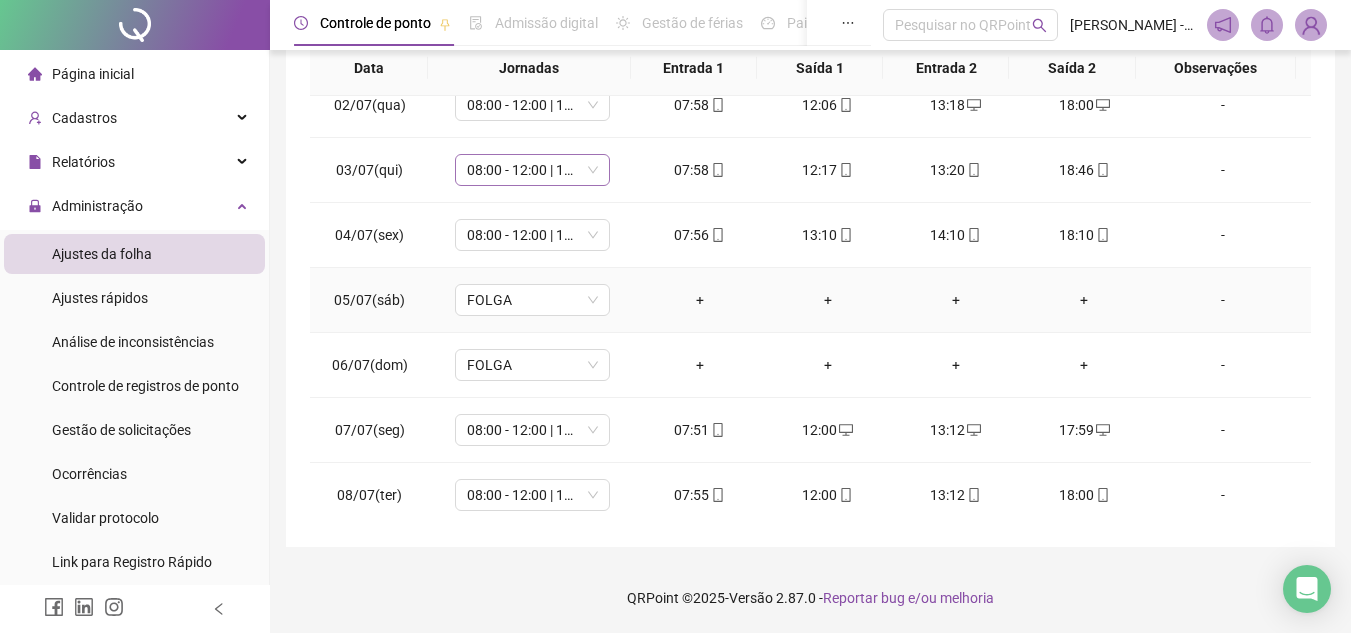 scroll, scrollTop: 0, scrollLeft: 0, axis: both 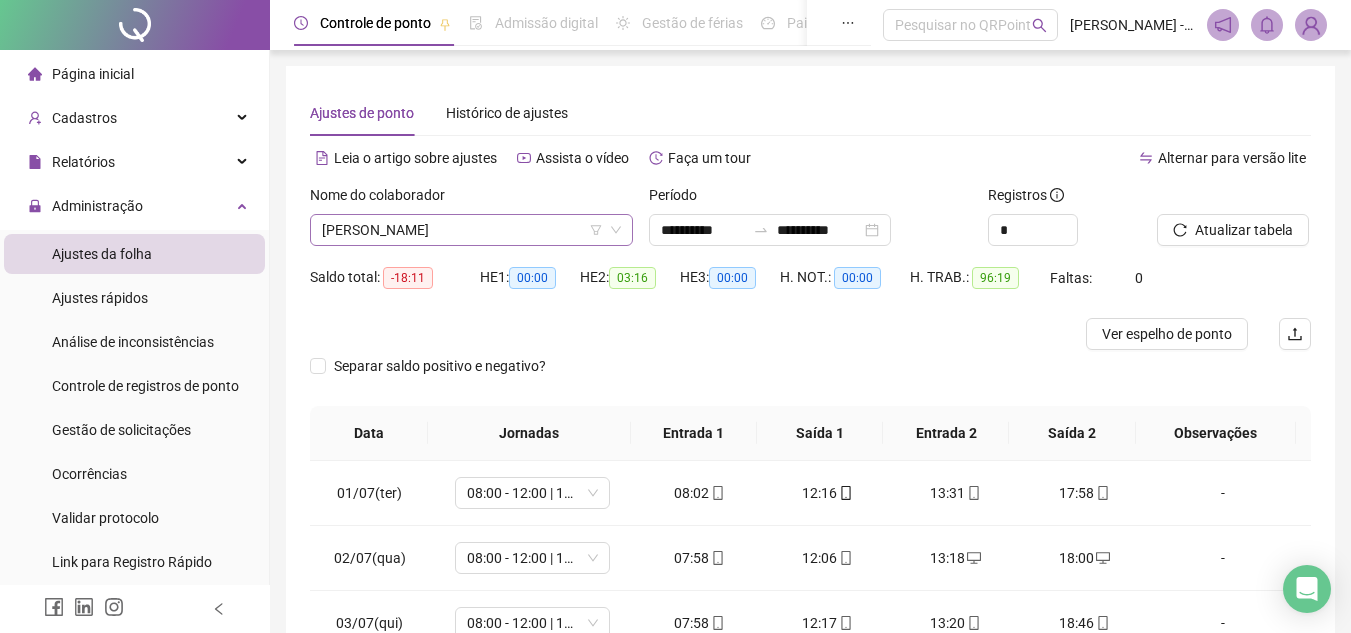 click on "[PERSON_NAME]" at bounding box center [471, 230] 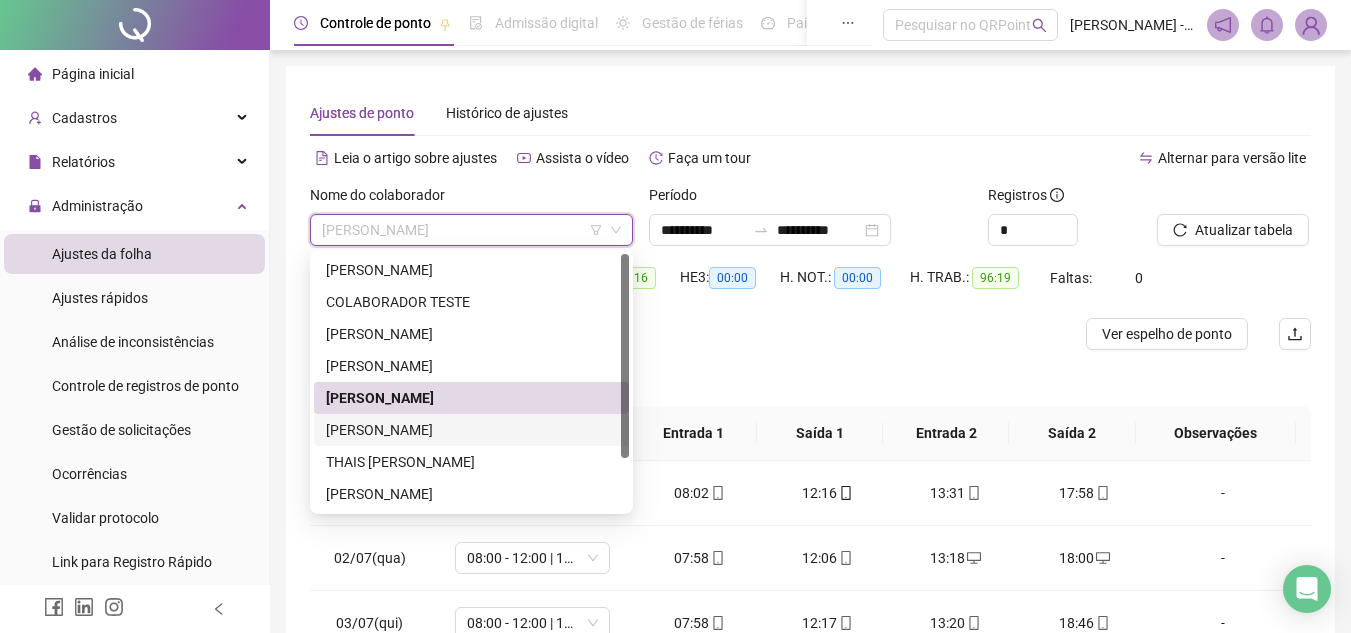 click on "[PERSON_NAME]" at bounding box center [471, 430] 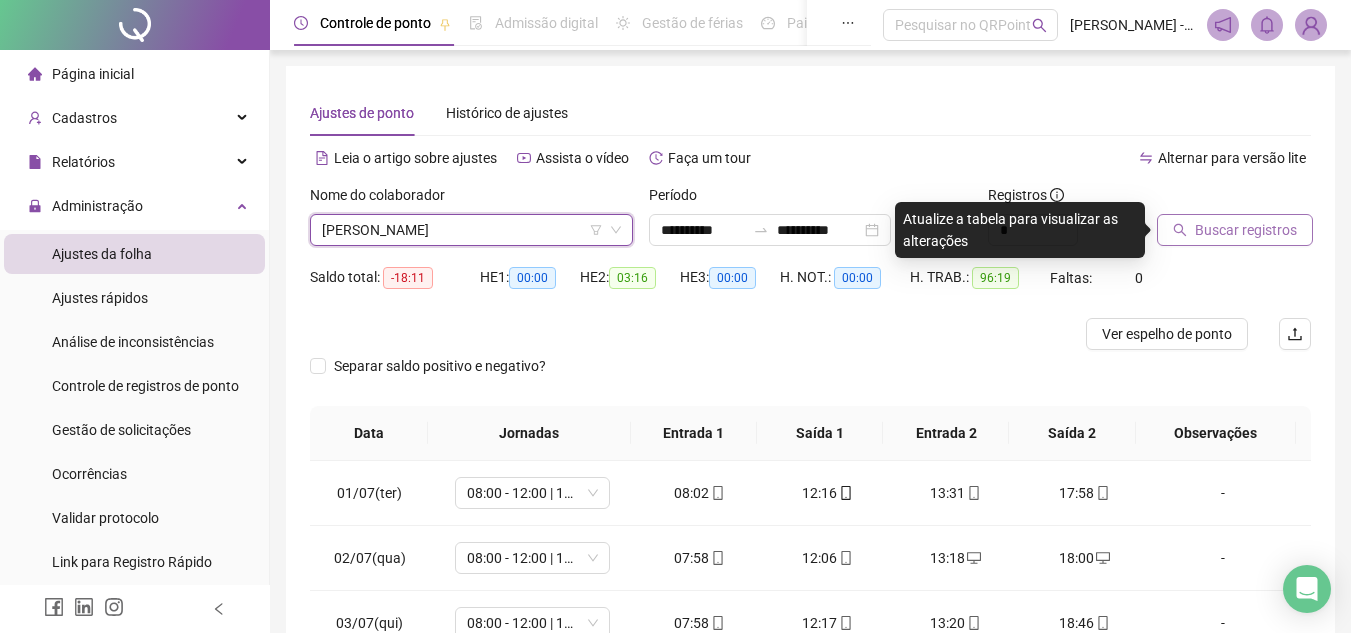 click 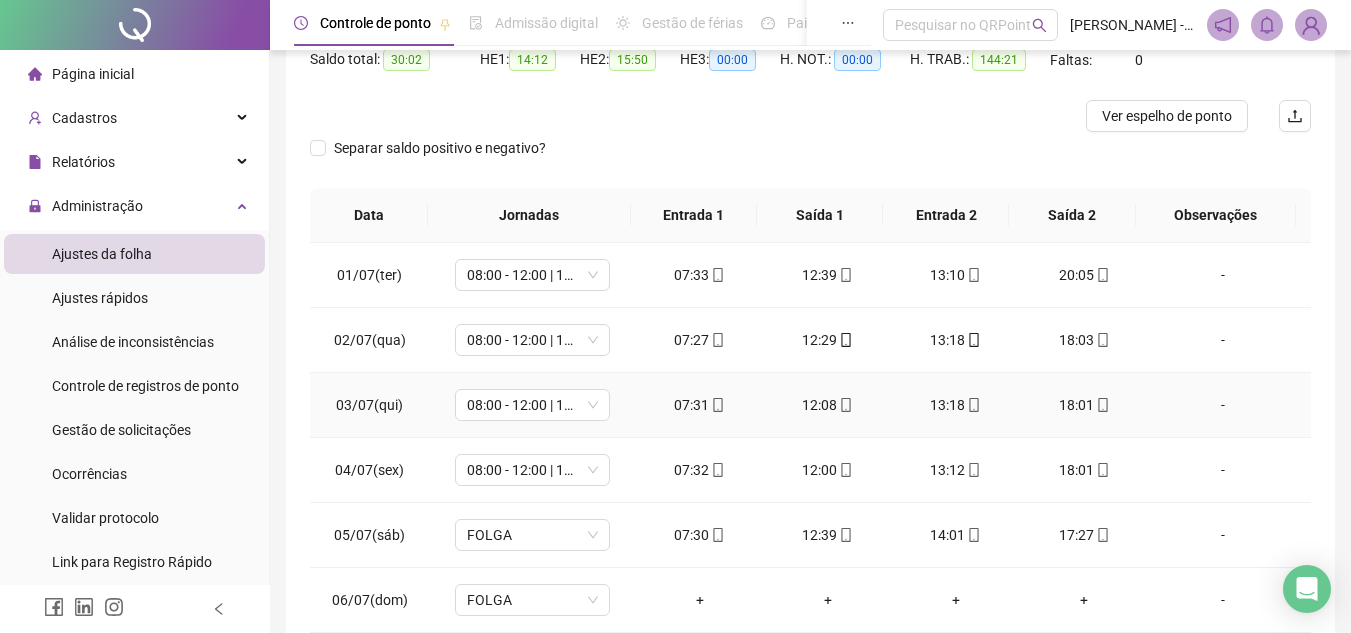scroll, scrollTop: 365, scrollLeft: 0, axis: vertical 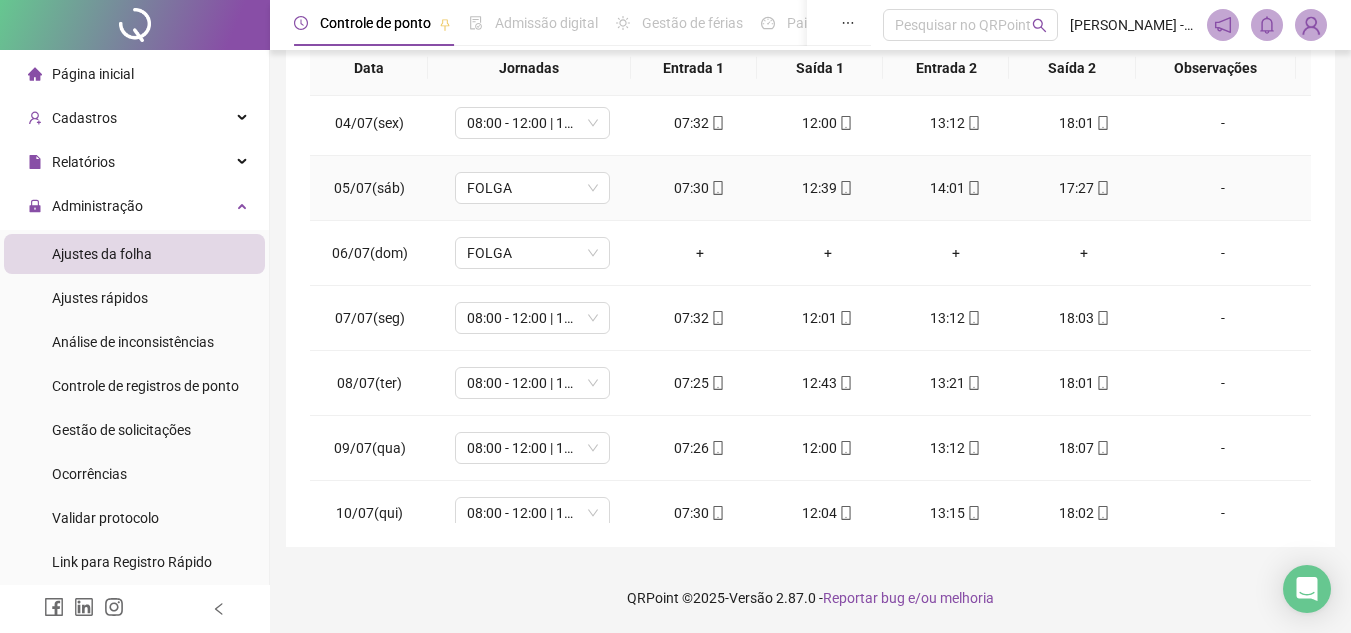 click on "-" at bounding box center [1223, 188] 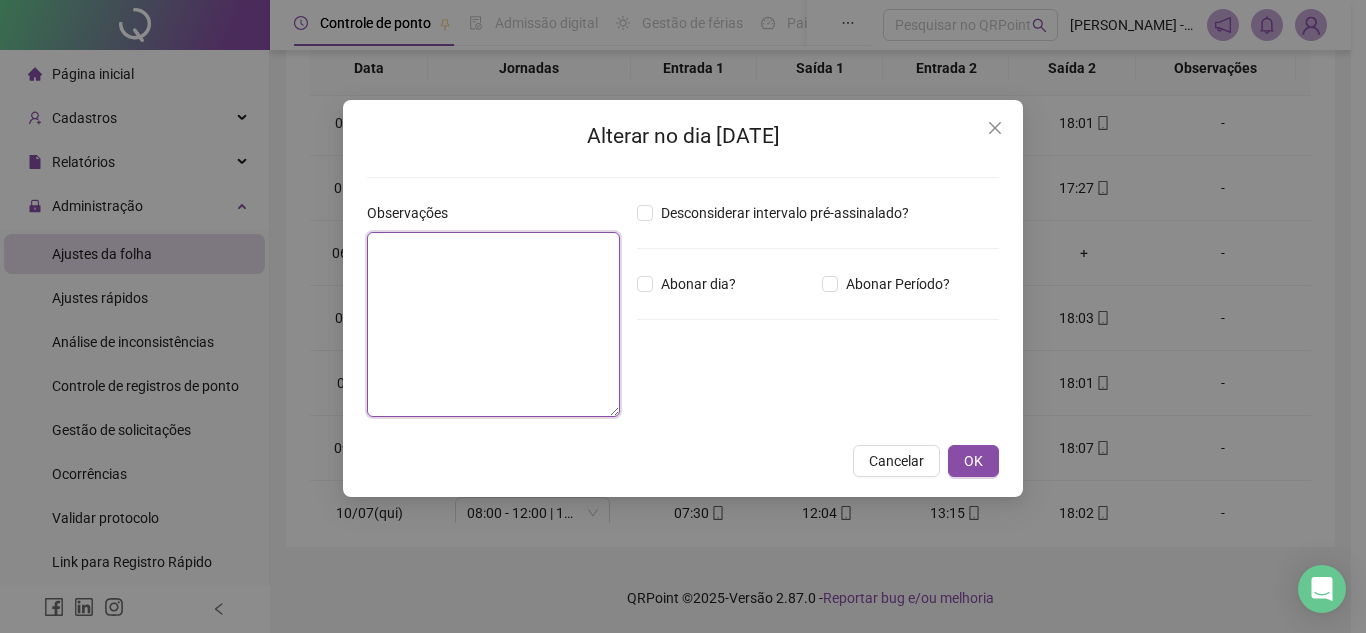 click at bounding box center [493, 324] 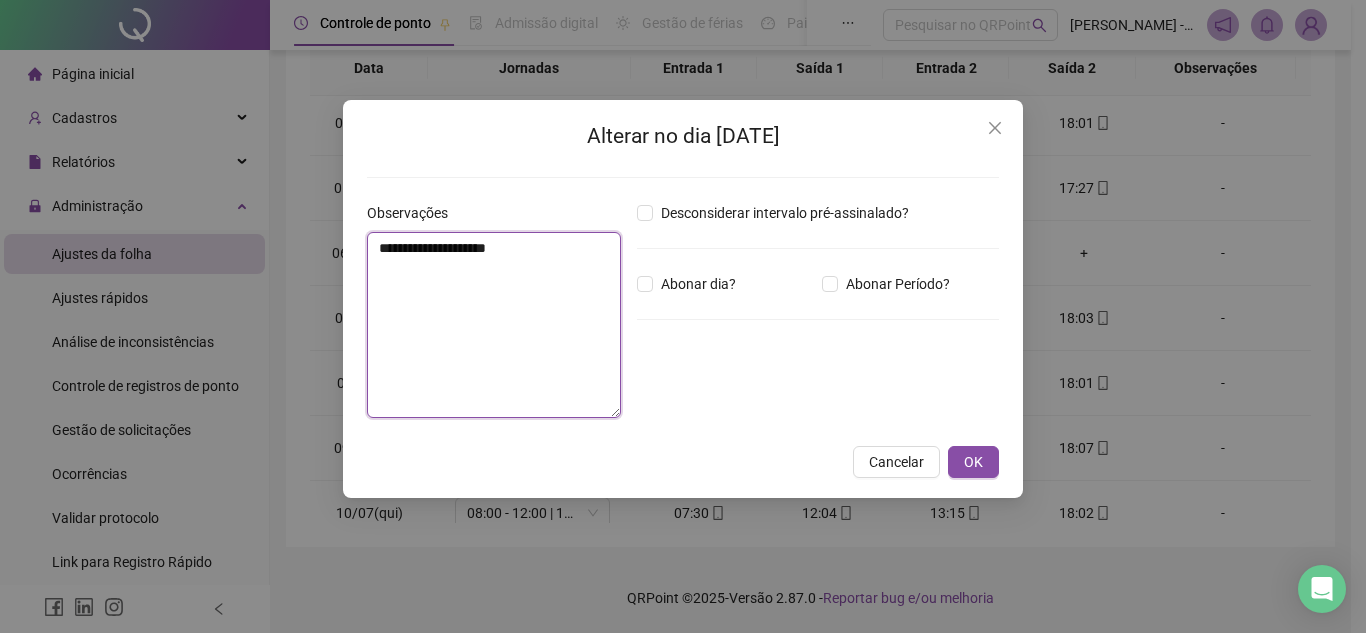drag, startPoint x: 458, startPoint y: 253, endPoint x: 314, endPoint y: 253, distance: 144 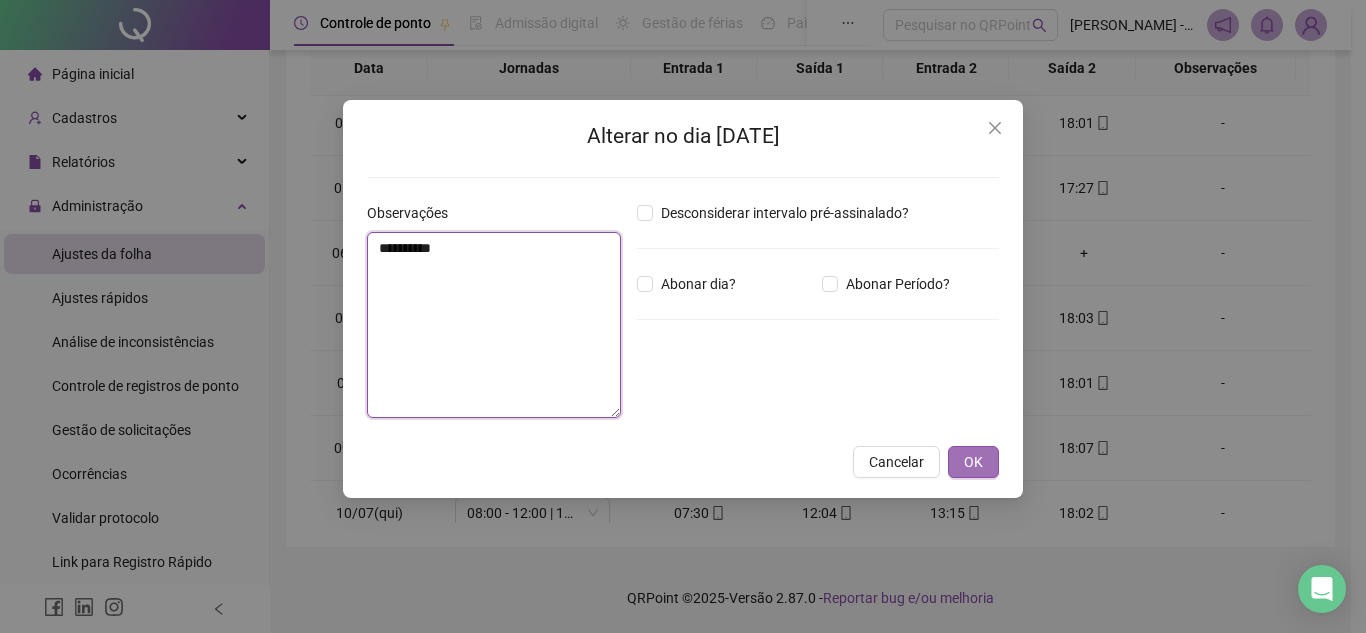 type on "**********" 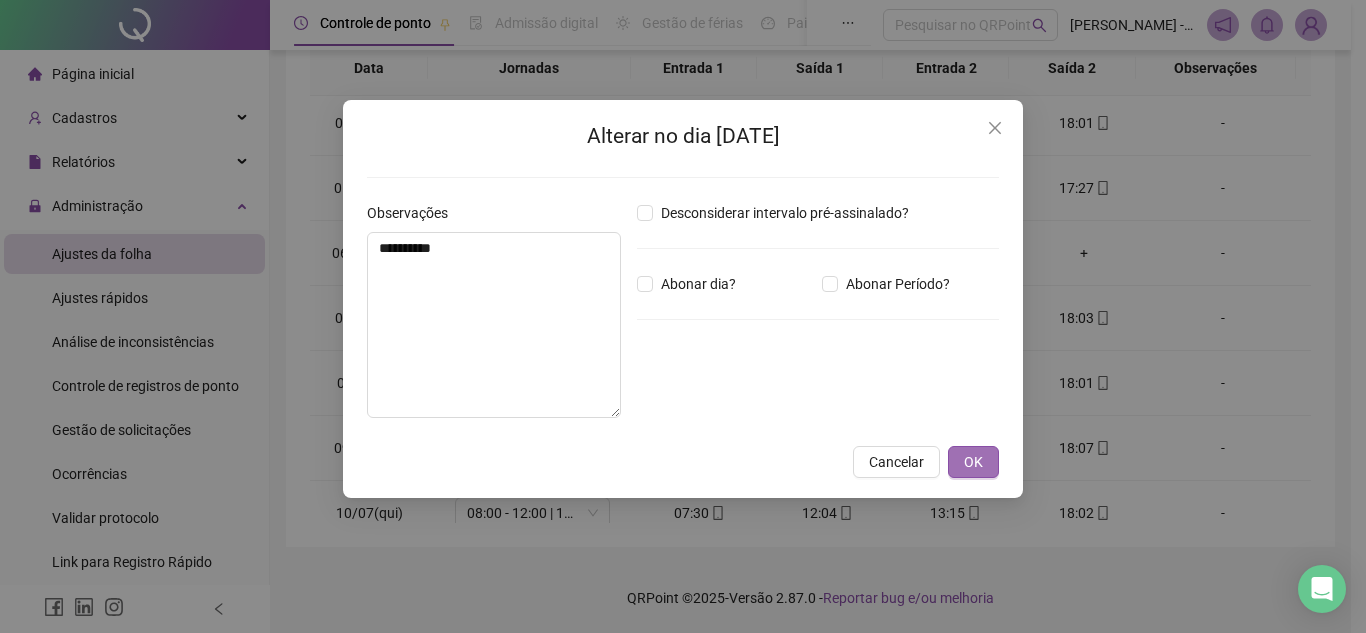 click on "OK" at bounding box center (973, 462) 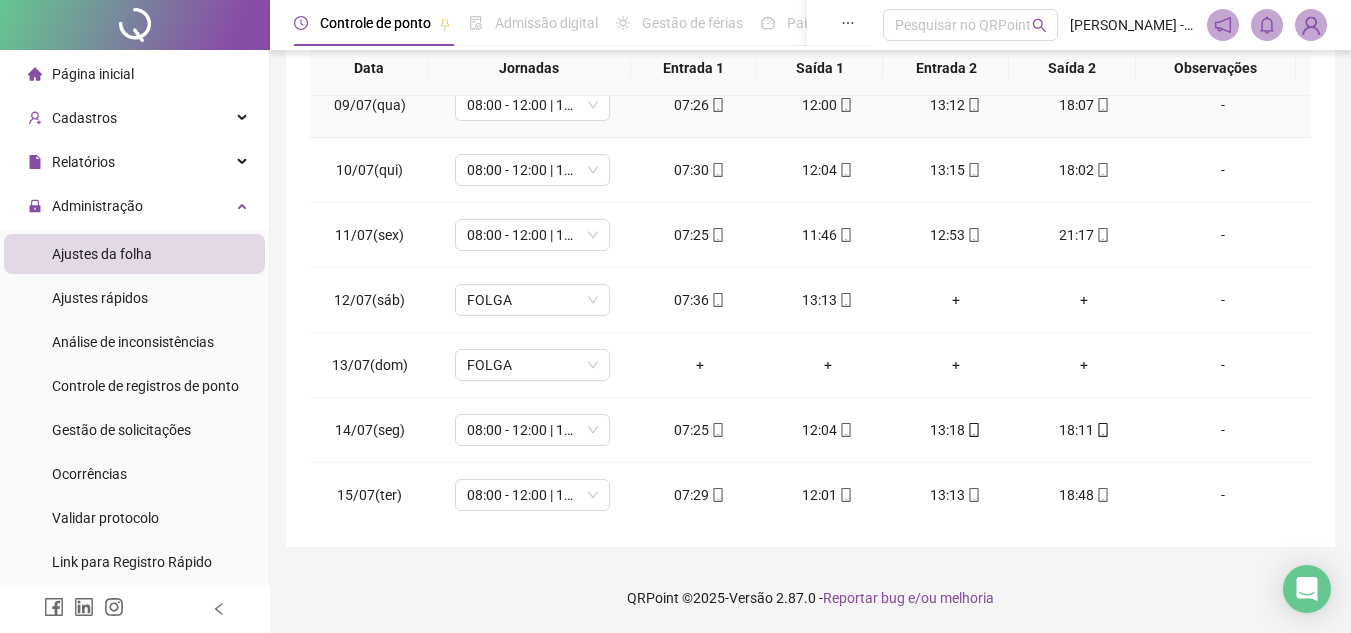 scroll, scrollTop: 600, scrollLeft: 0, axis: vertical 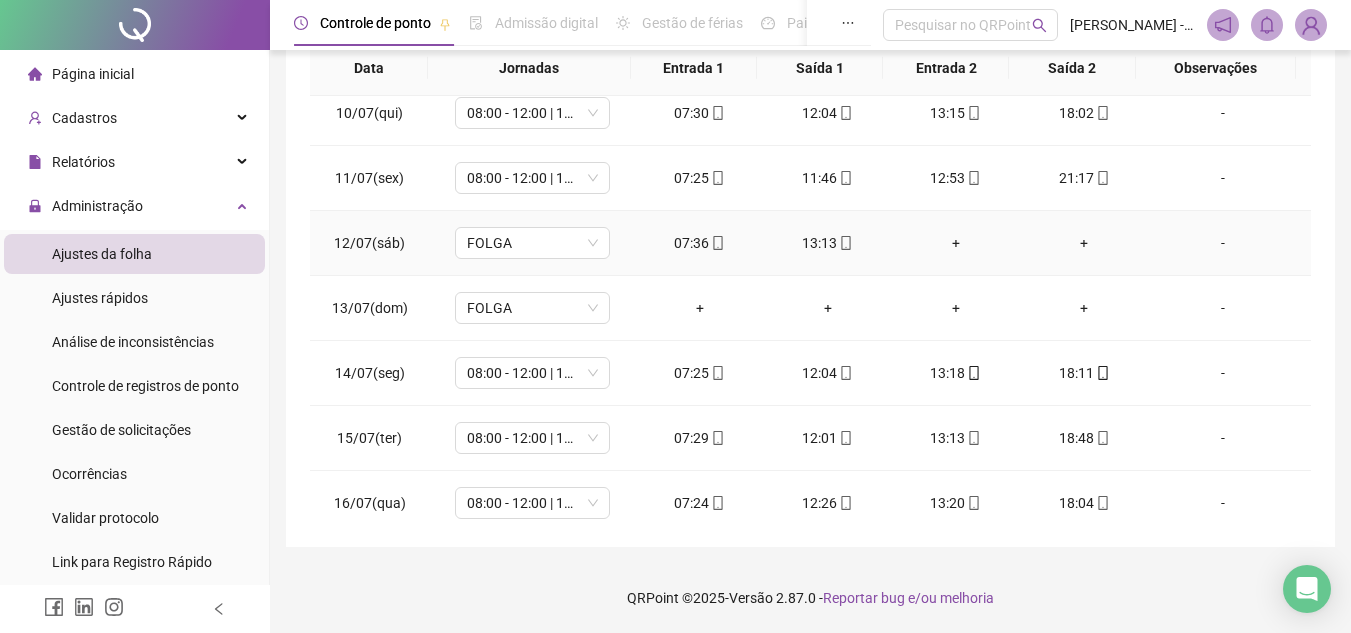 click on "-" at bounding box center (1223, 243) 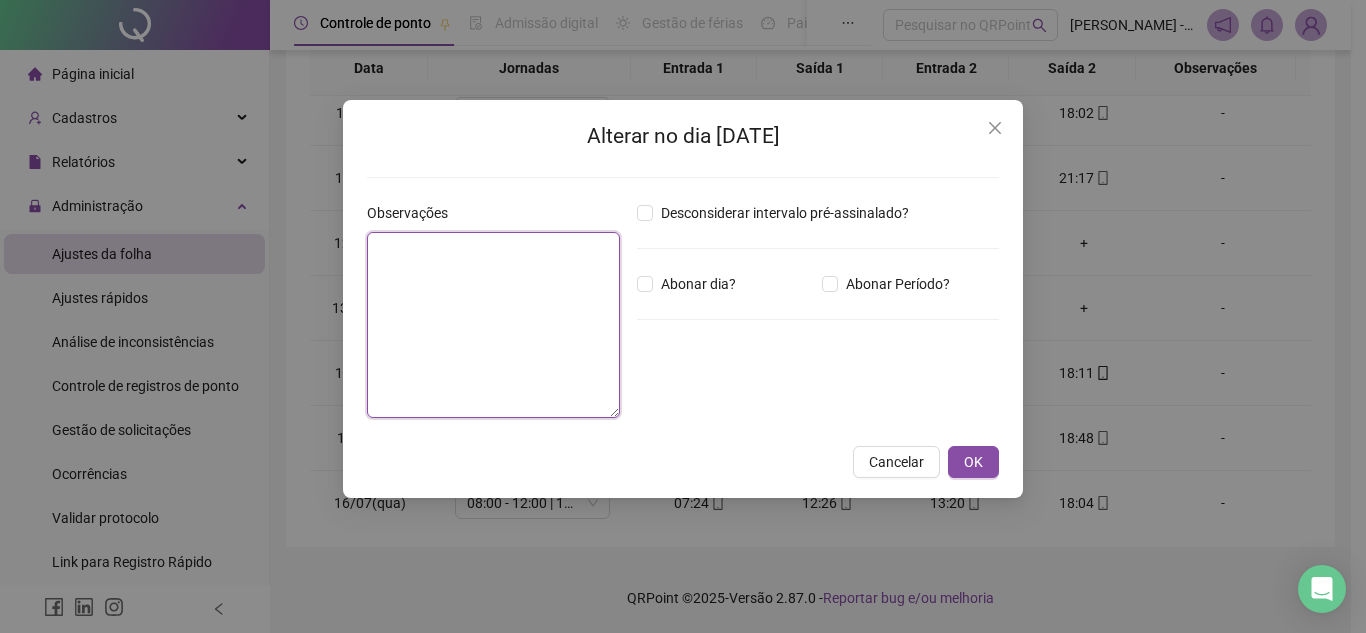 click at bounding box center [493, 325] 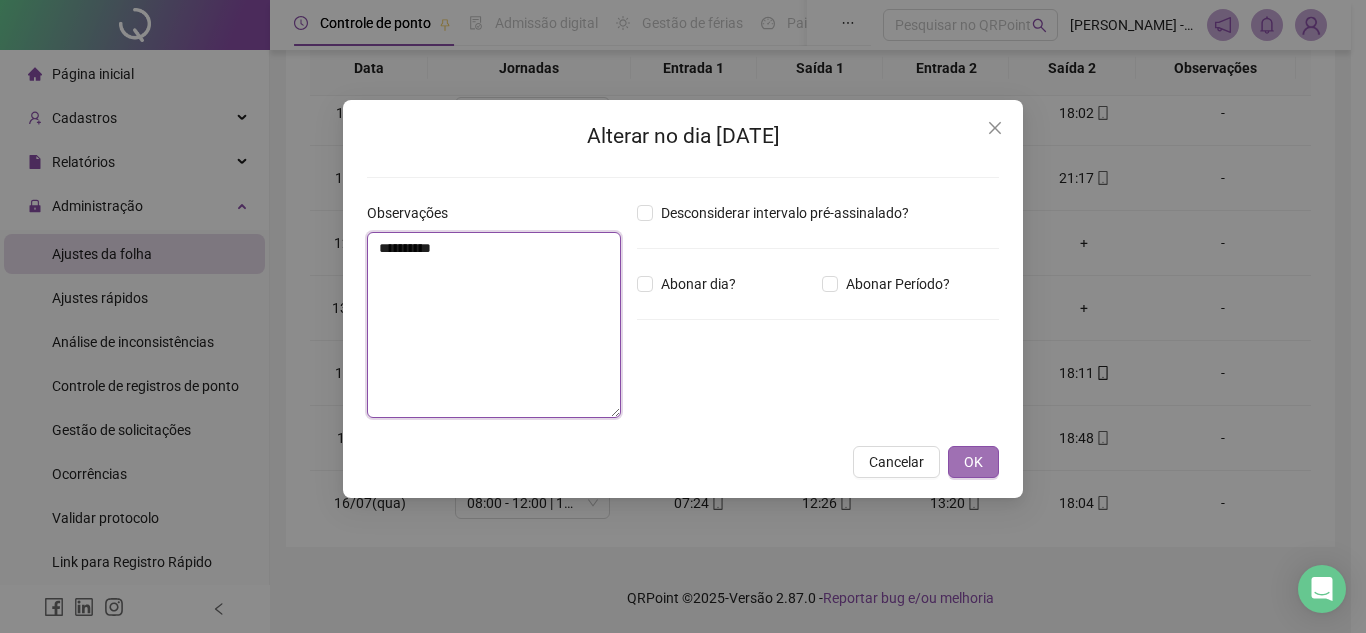 type on "**********" 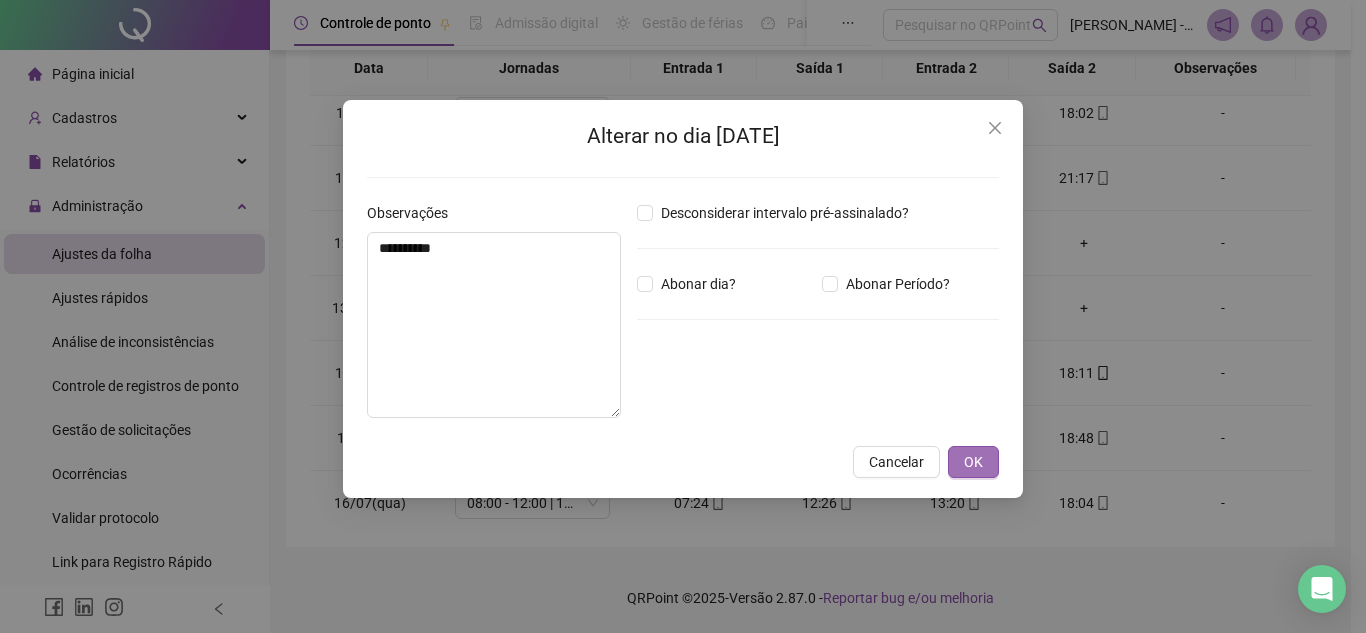 click on "OK" at bounding box center (973, 462) 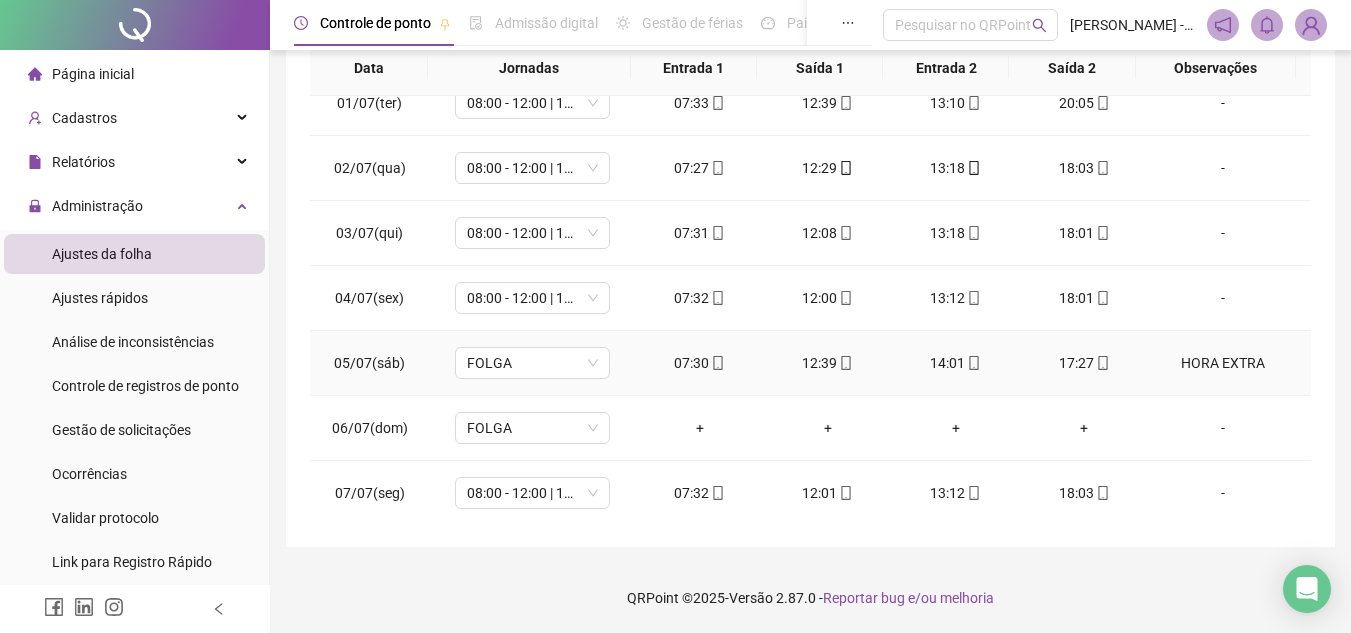 scroll, scrollTop: 0, scrollLeft: 0, axis: both 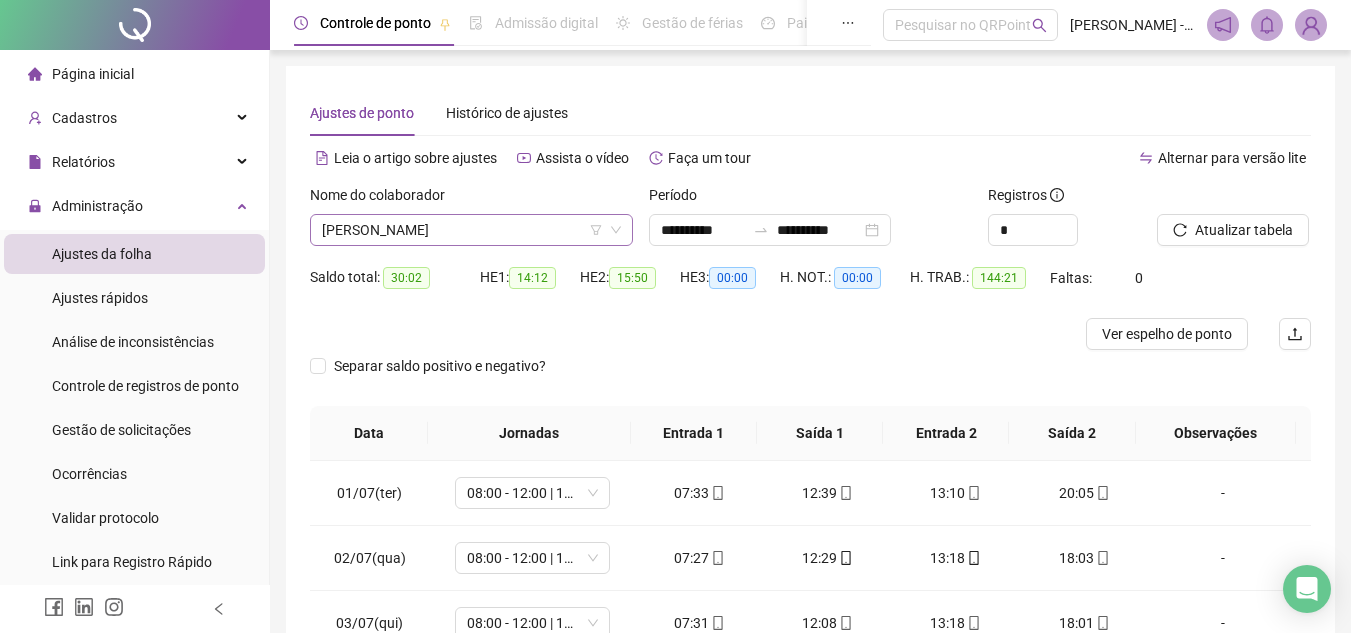 click on "[PERSON_NAME]" at bounding box center (471, 230) 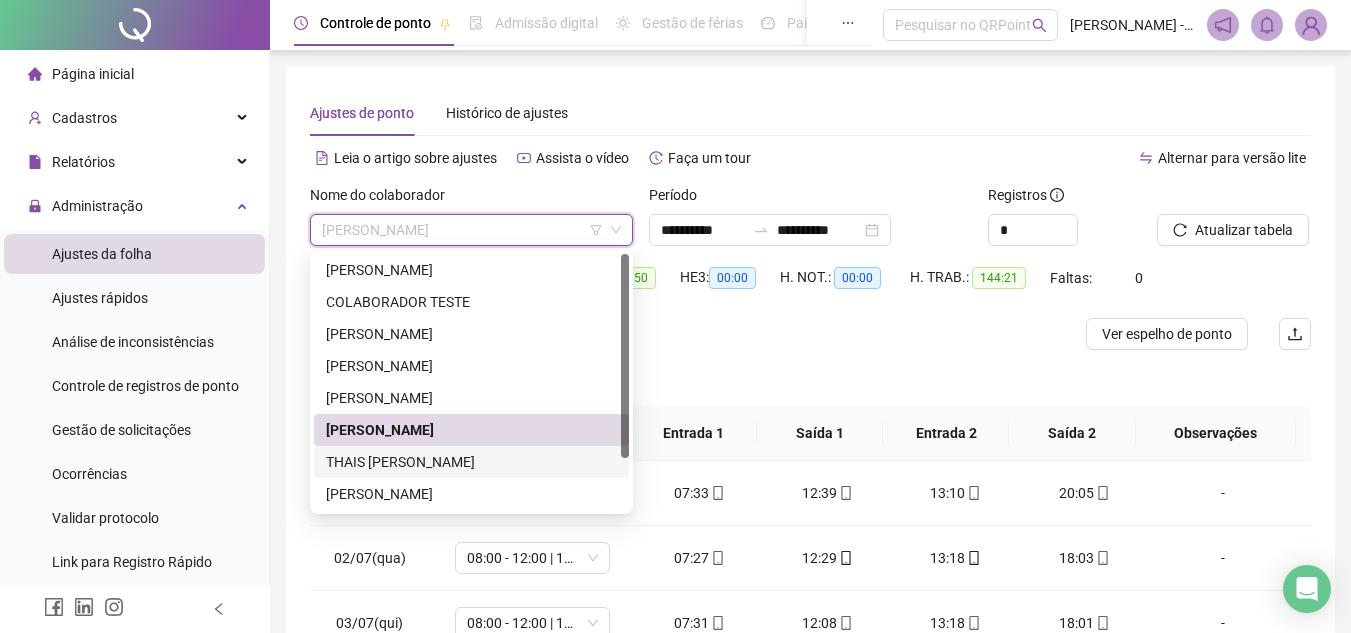 click on "THAIS [PERSON_NAME]" at bounding box center [471, 462] 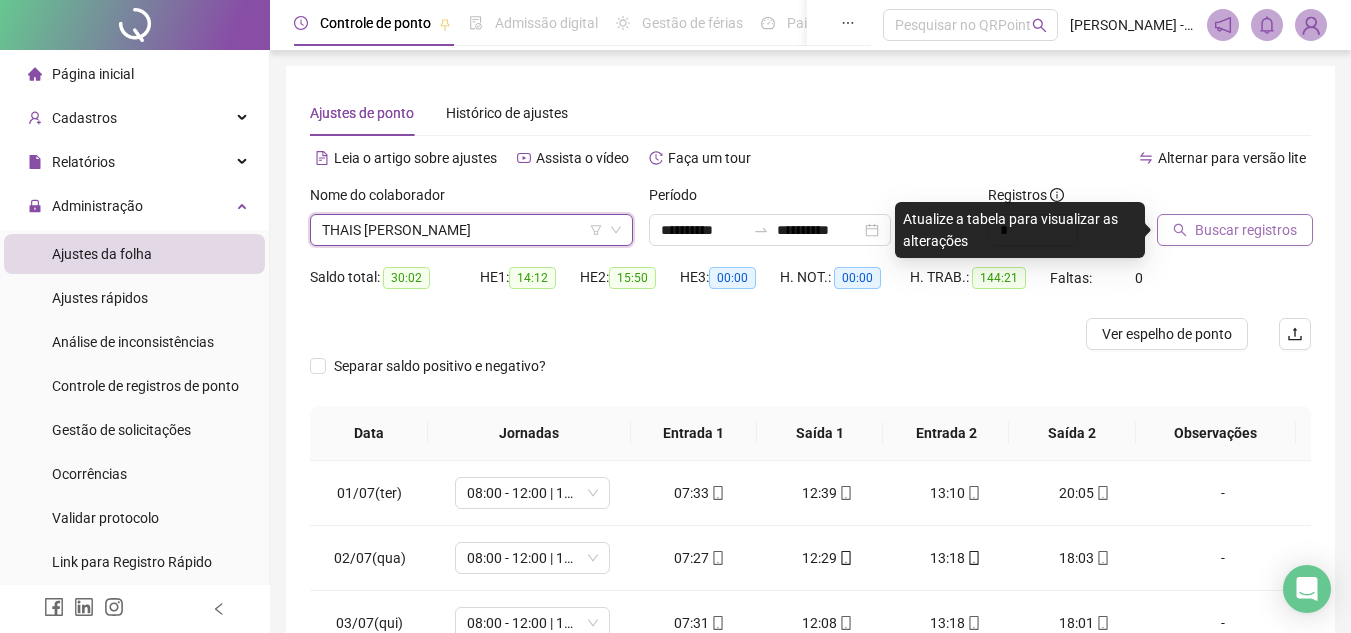 click on "Buscar registros" at bounding box center [1246, 230] 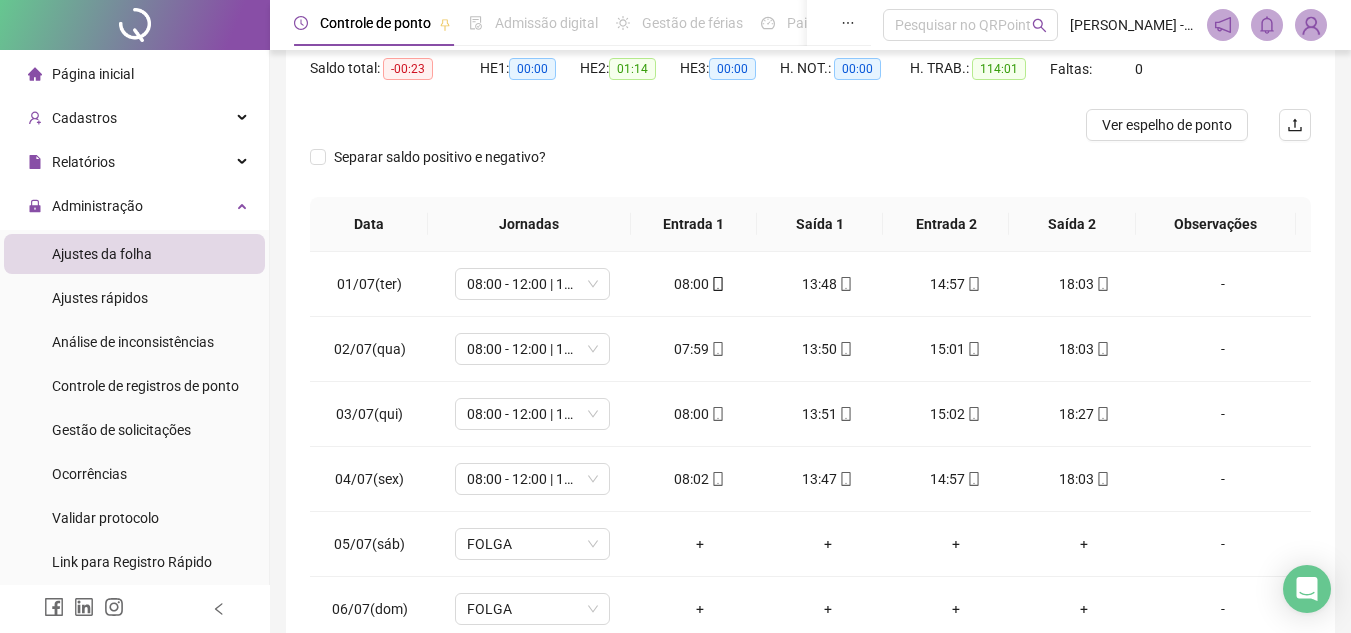 scroll, scrollTop: 300, scrollLeft: 0, axis: vertical 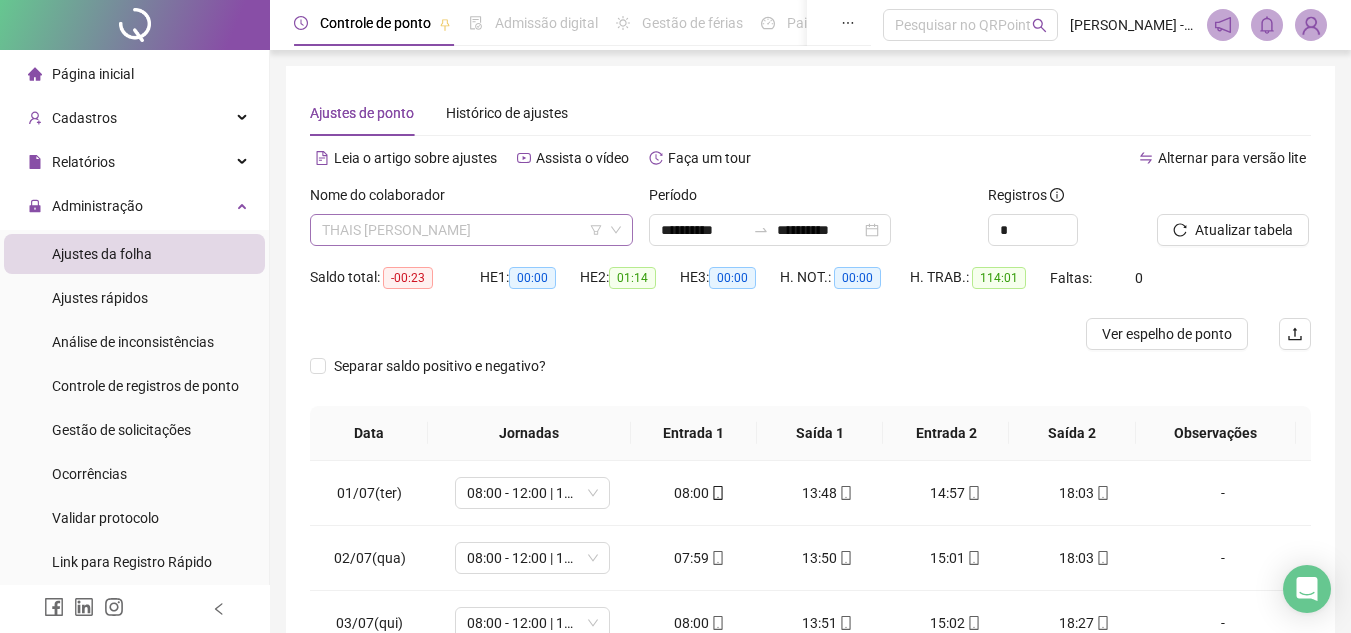 click on "THAIS [PERSON_NAME]" at bounding box center [471, 230] 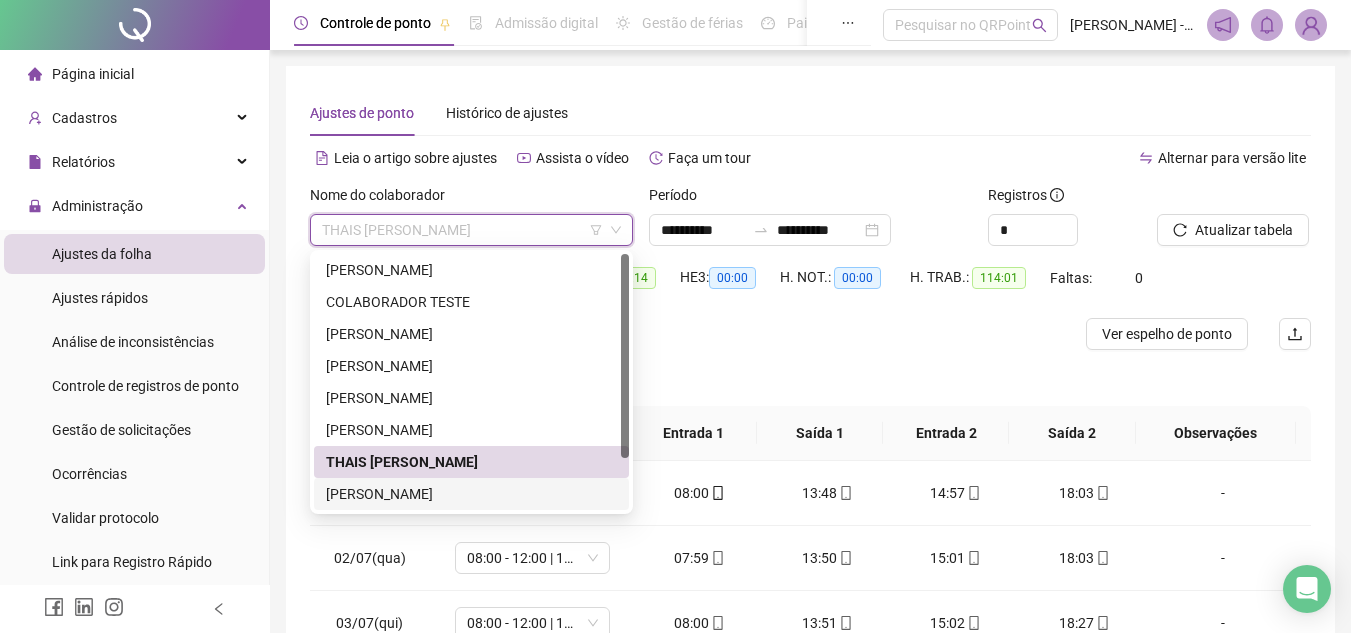 click on "[PERSON_NAME]" at bounding box center [471, 494] 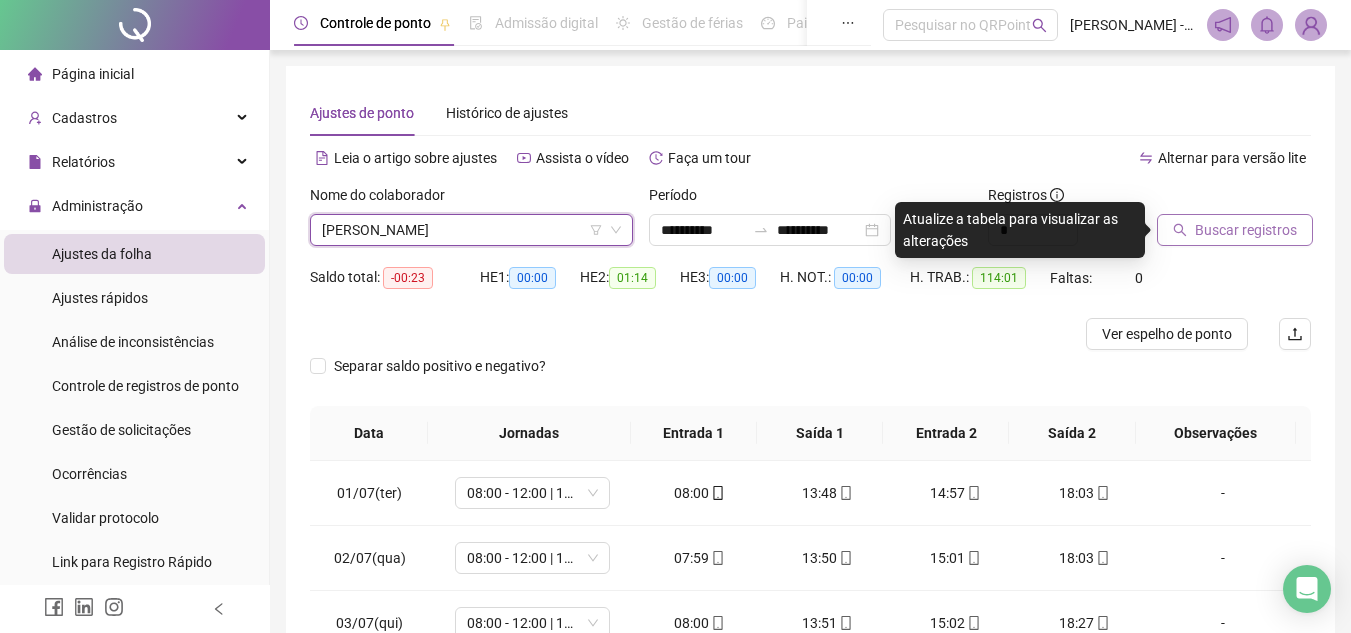 click on "Buscar registros" at bounding box center (1246, 230) 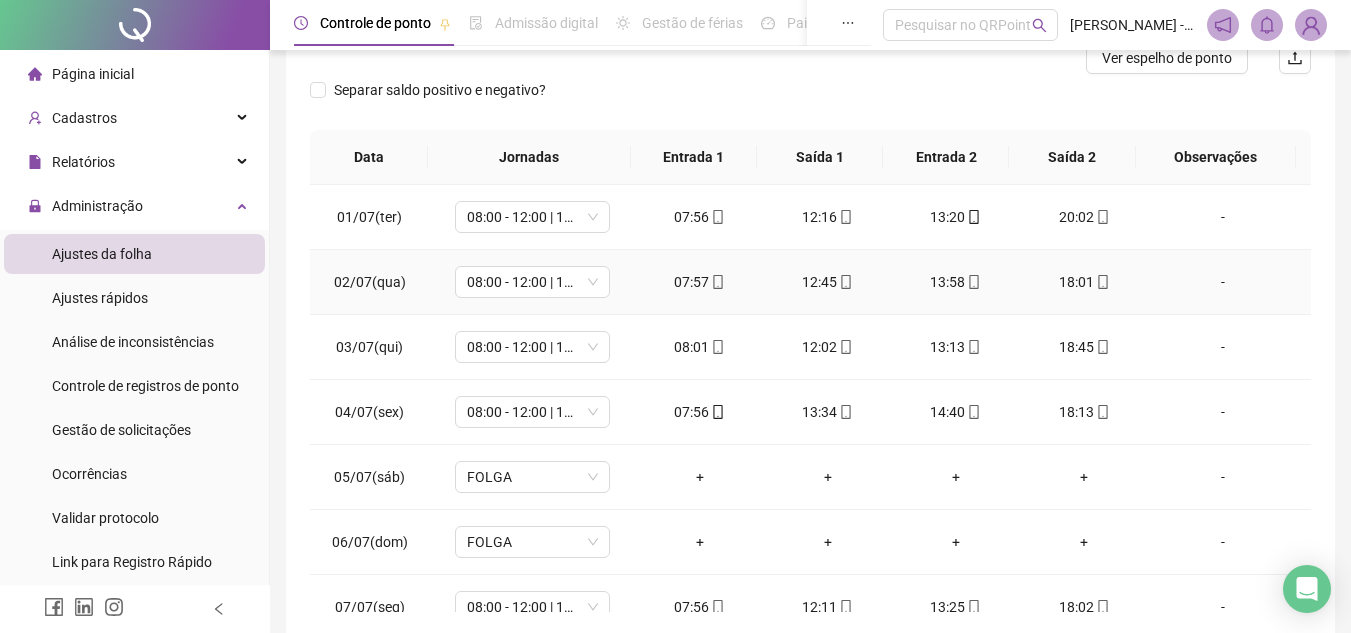 scroll, scrollTop: 365, scrollLeft: 0, axis: vertical 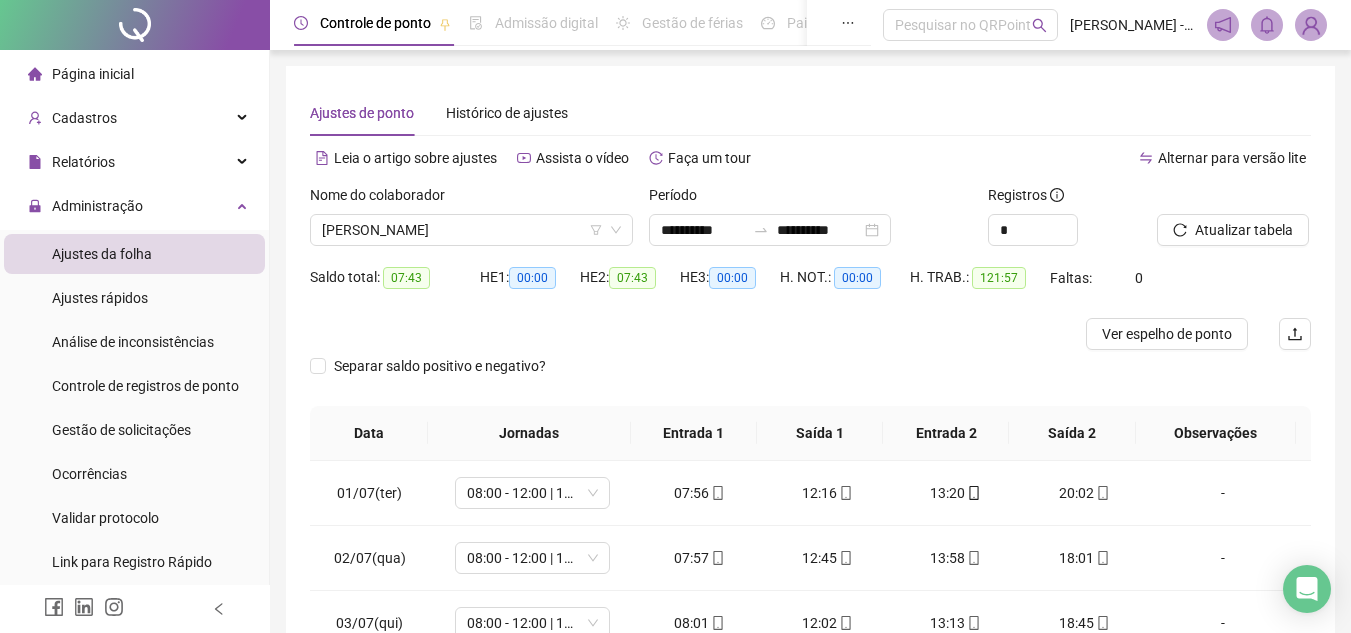 drag, startPoint x: 484, startPoint y: 224, endPoint x: 492, endPoint y: 246, distance: 23.409399 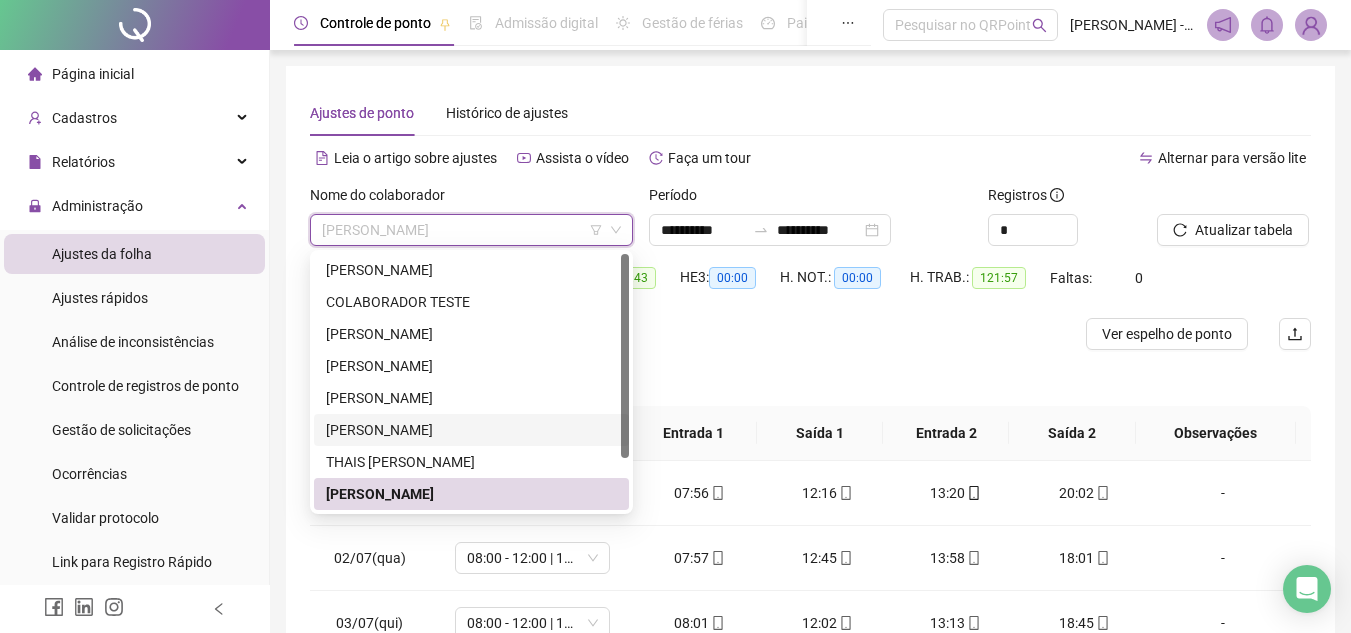 scroll, scrollTop: 64, scrollLeft: 0, axis: vertical 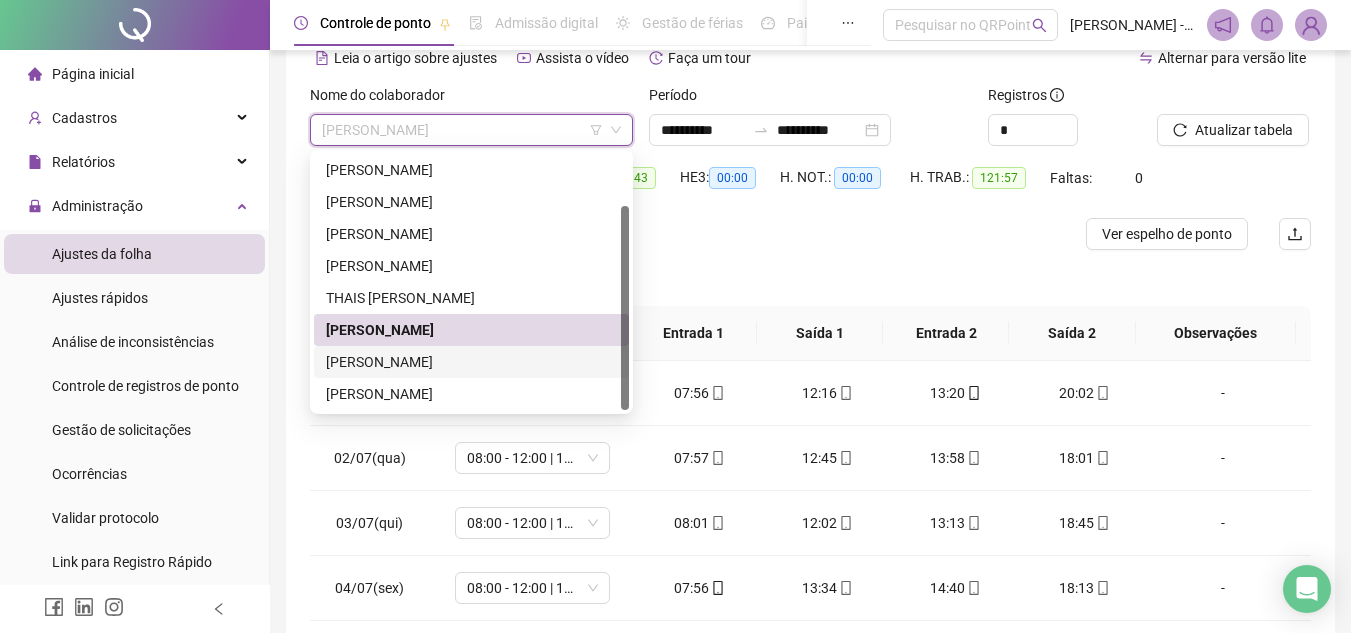 click on "[PERSON_NAME]" at bounding box center (471, 362) 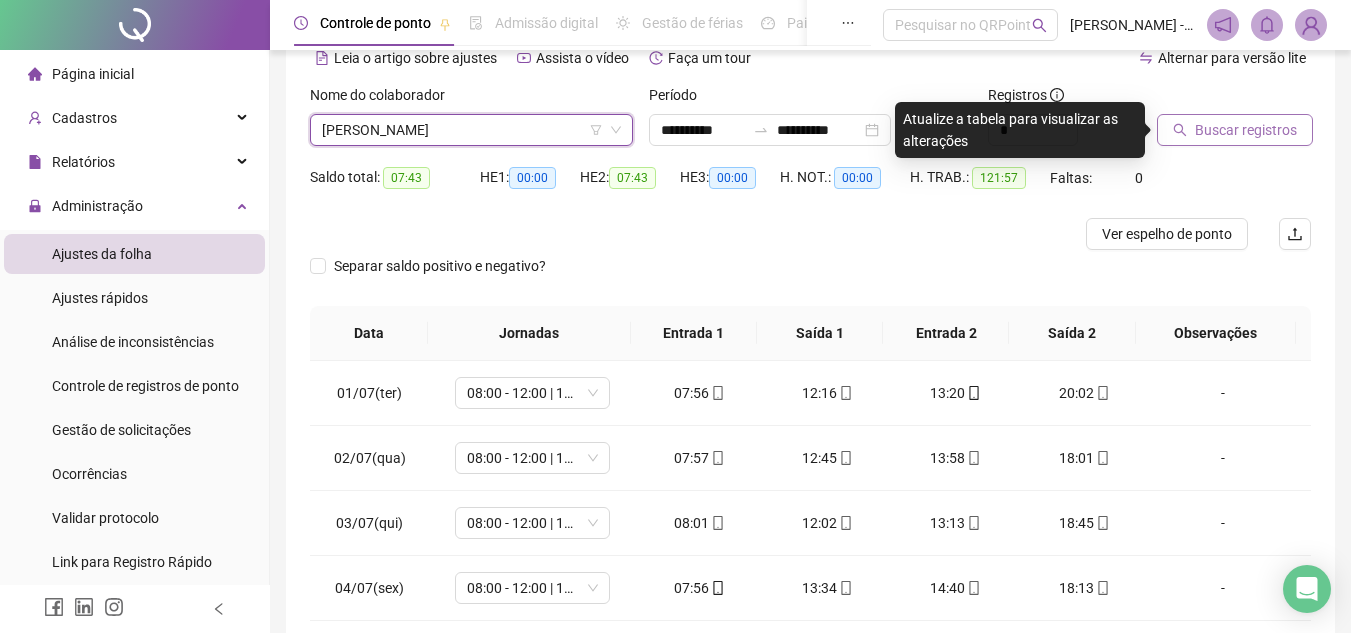 click on "Buscar registros" at bounding box center (1246, 130) 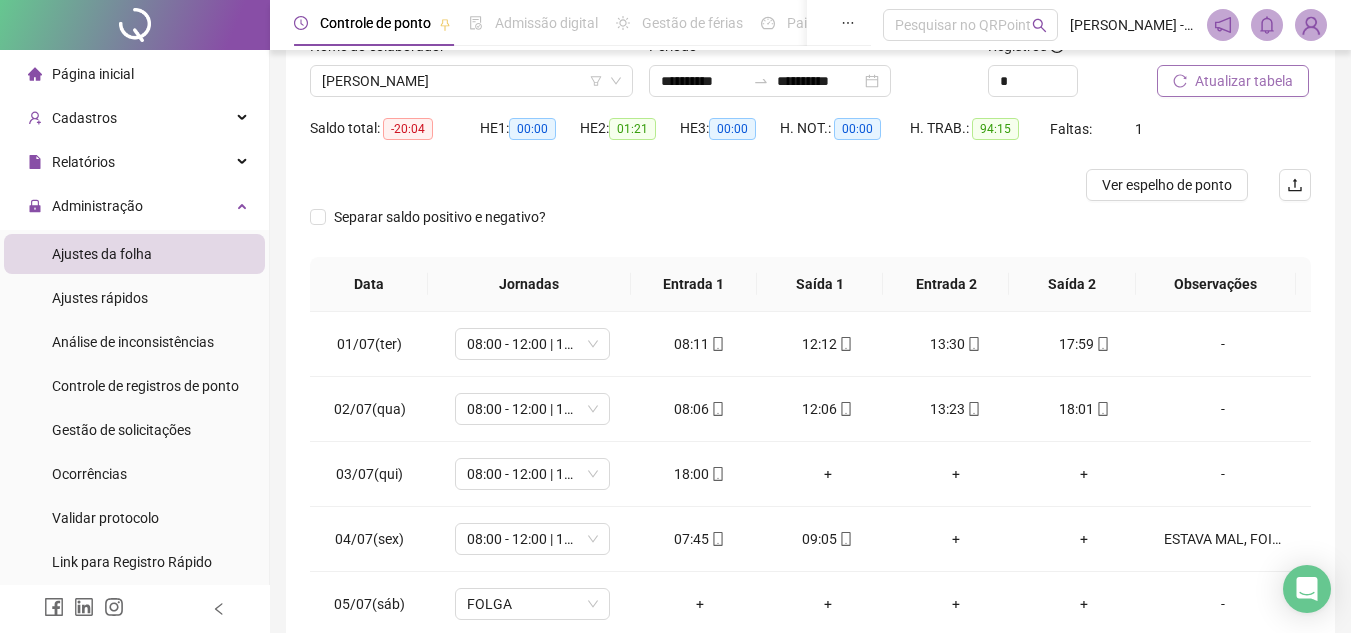 scroll, scrollTop: 365, scrollLeft: 0, axis: vertical 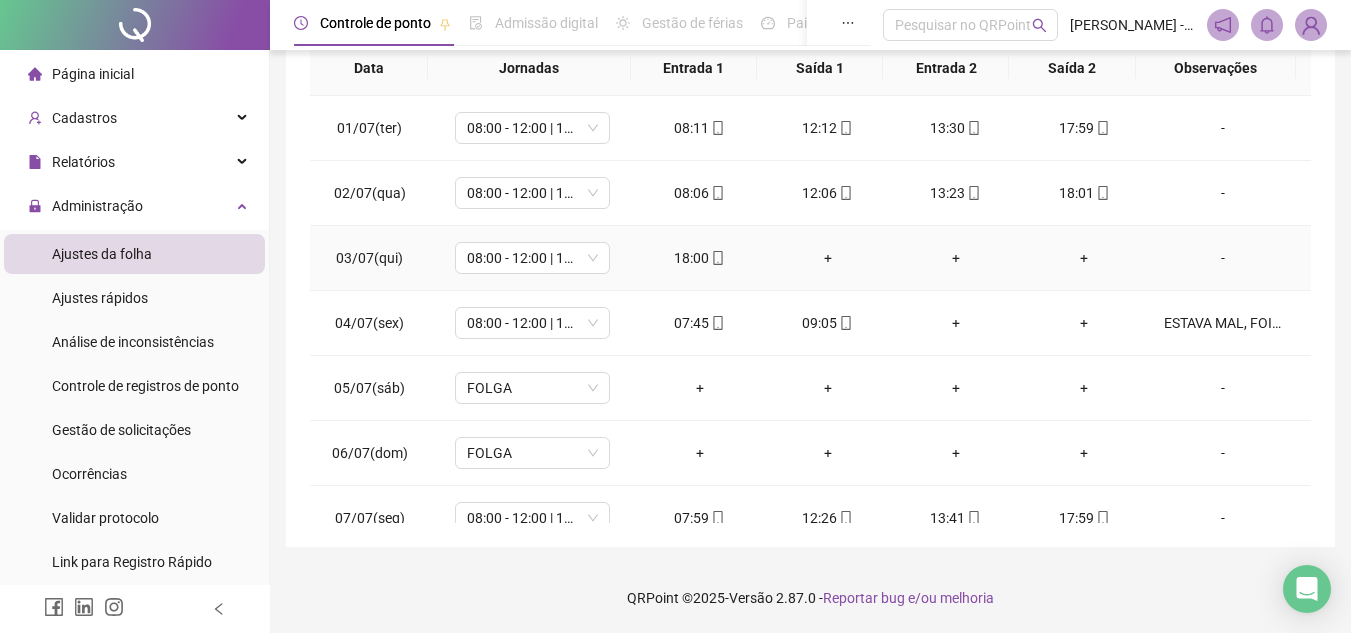 click on "+" at bounding box center [1084, 258] 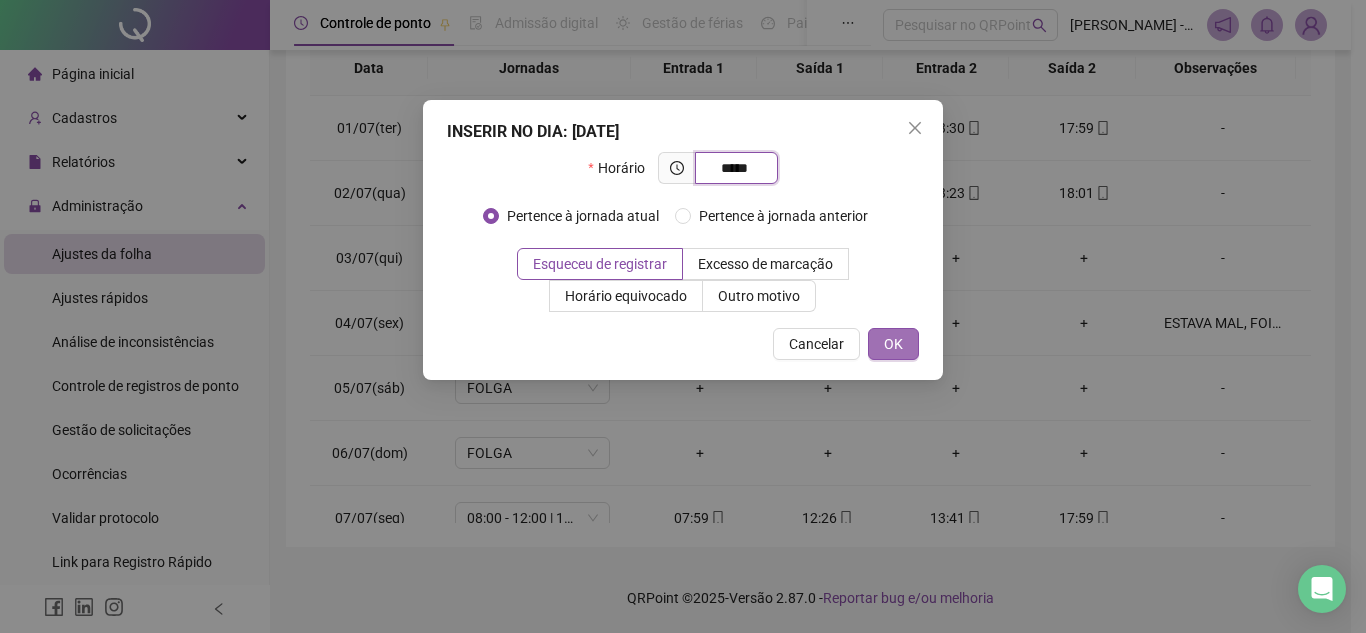 type on "*****" 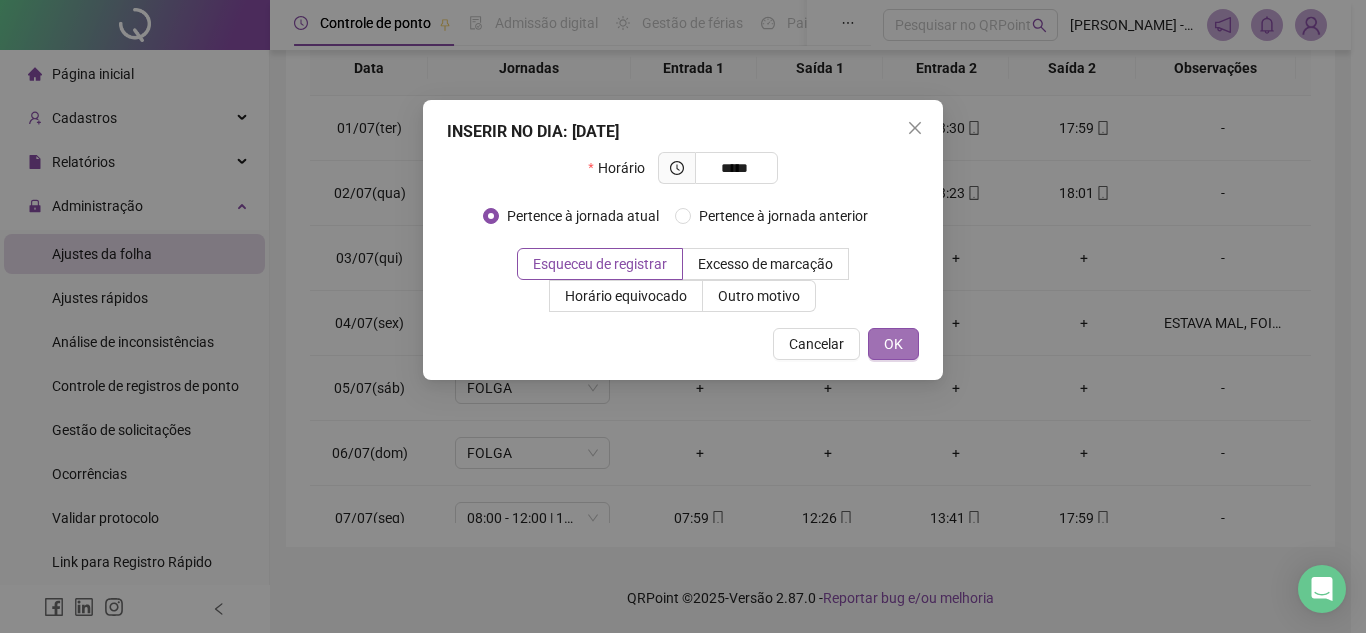 click on "OK" at bounding box center [893, 344] 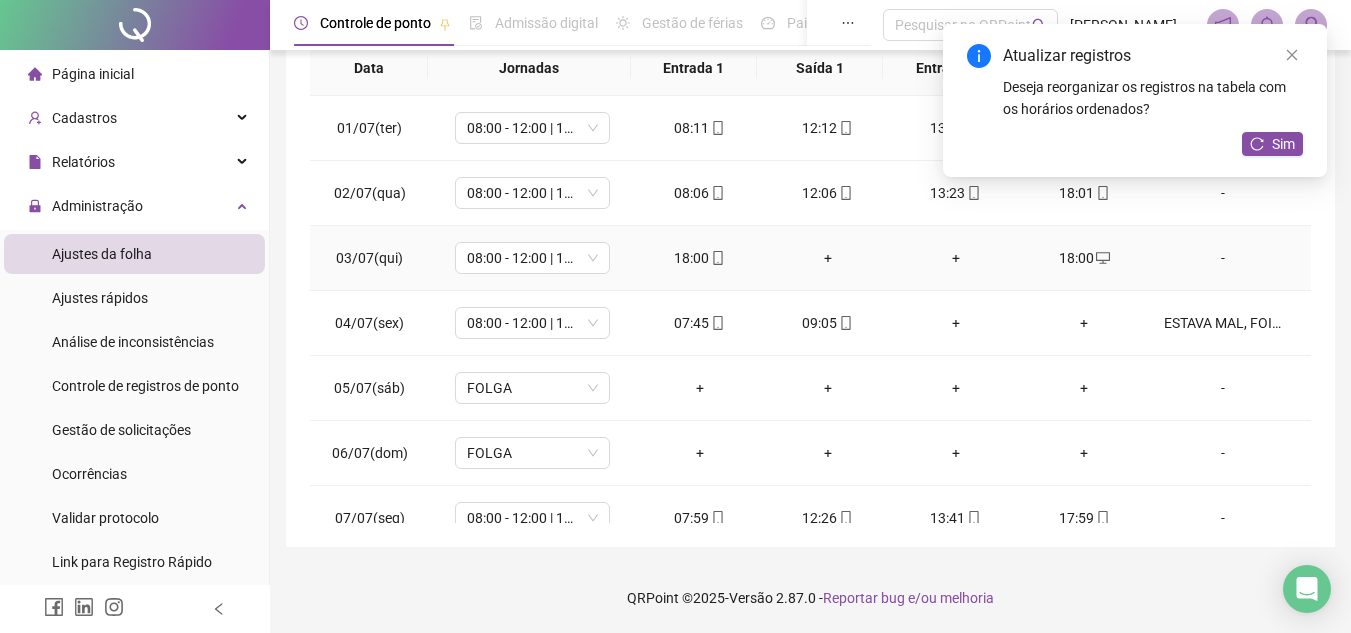 click on "+" at bounding box center [956, 258] 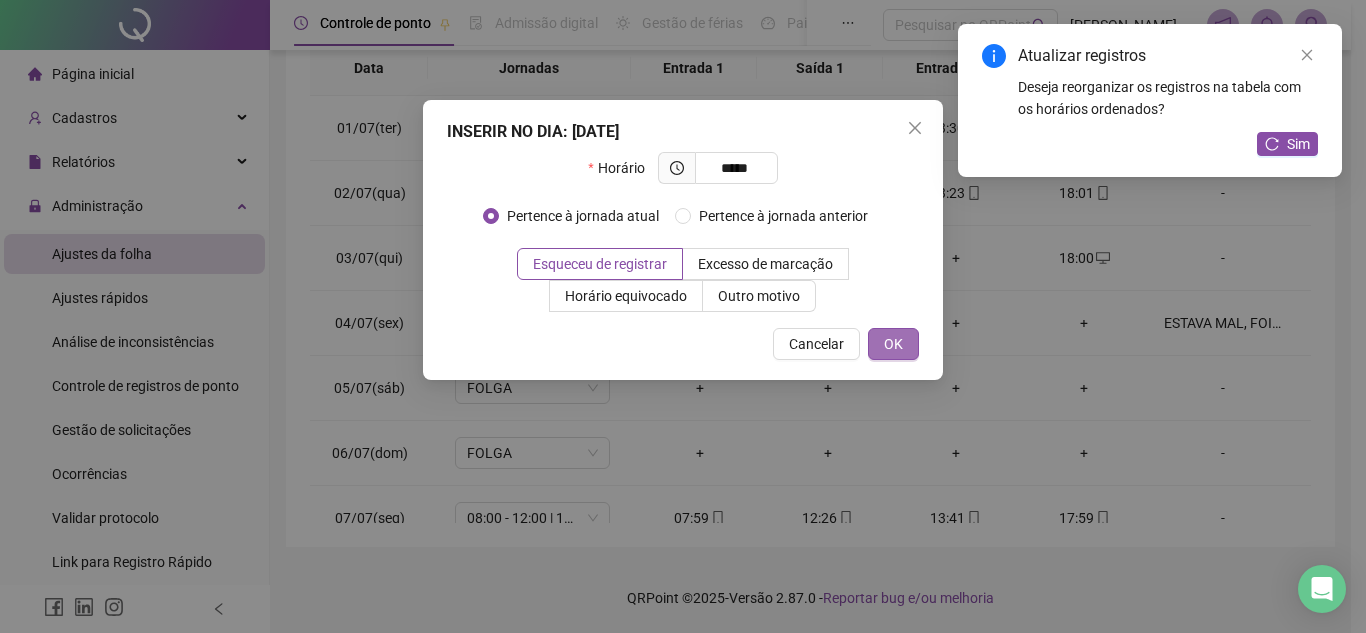 type on "*****" 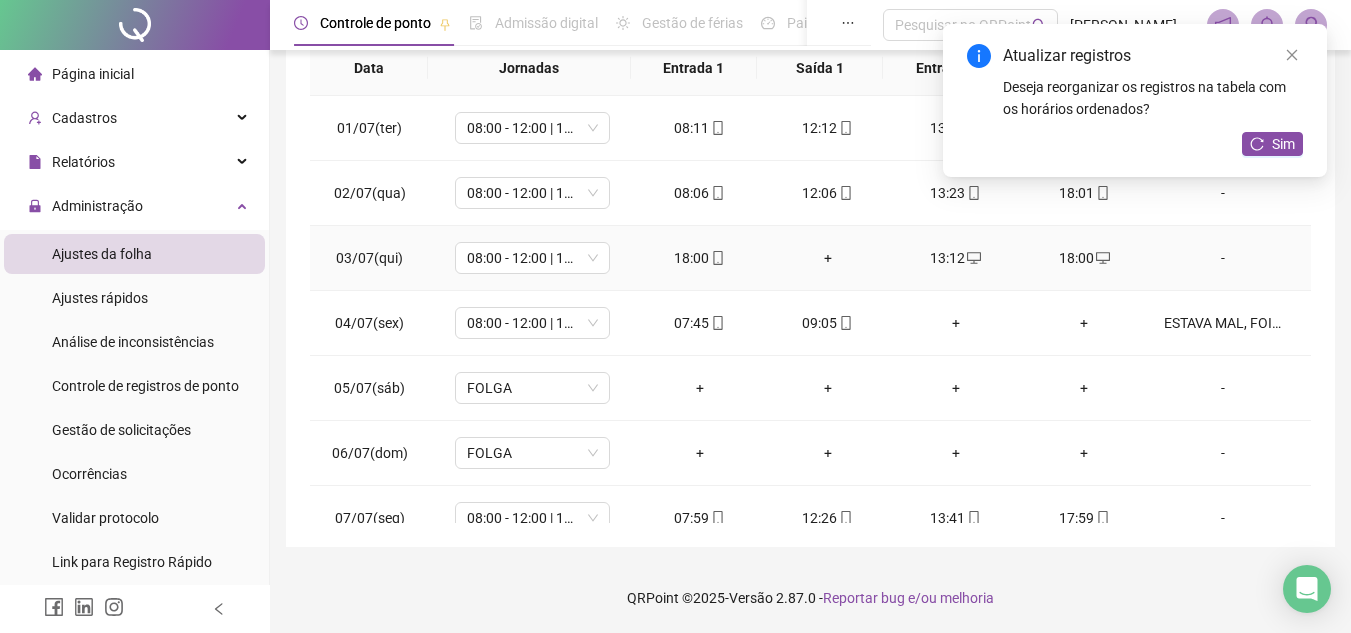 click on "+" at bounding box center (828, 258) 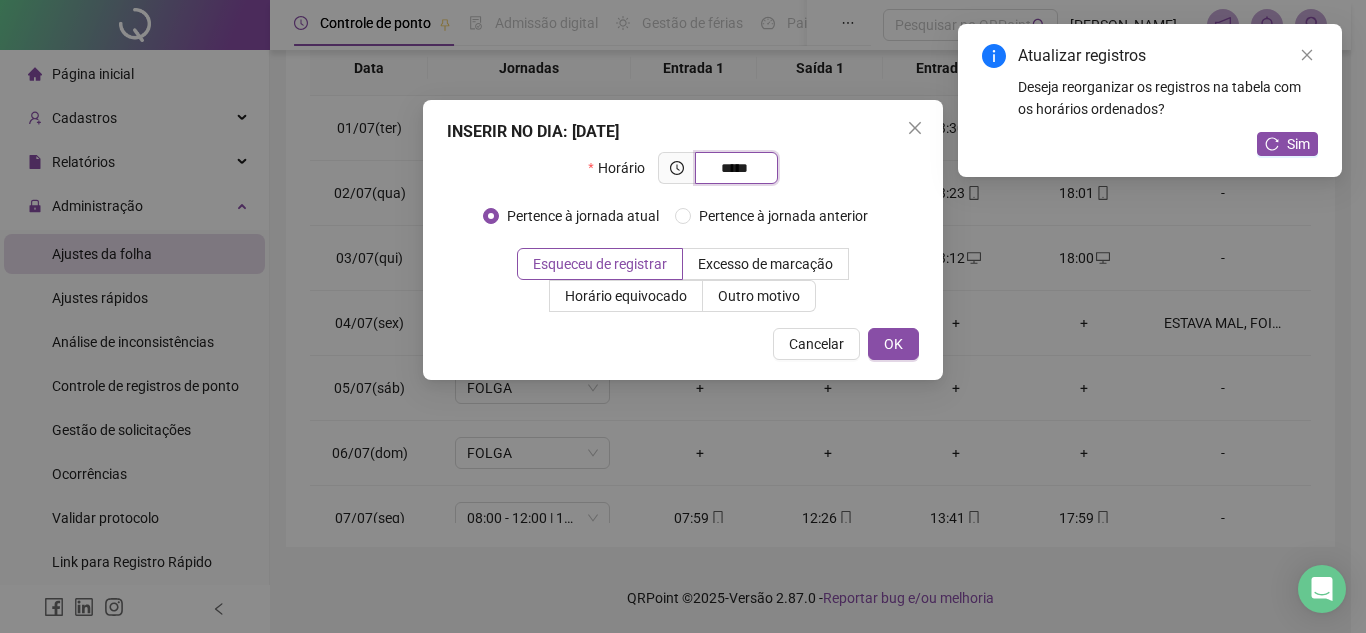 type on "*****" 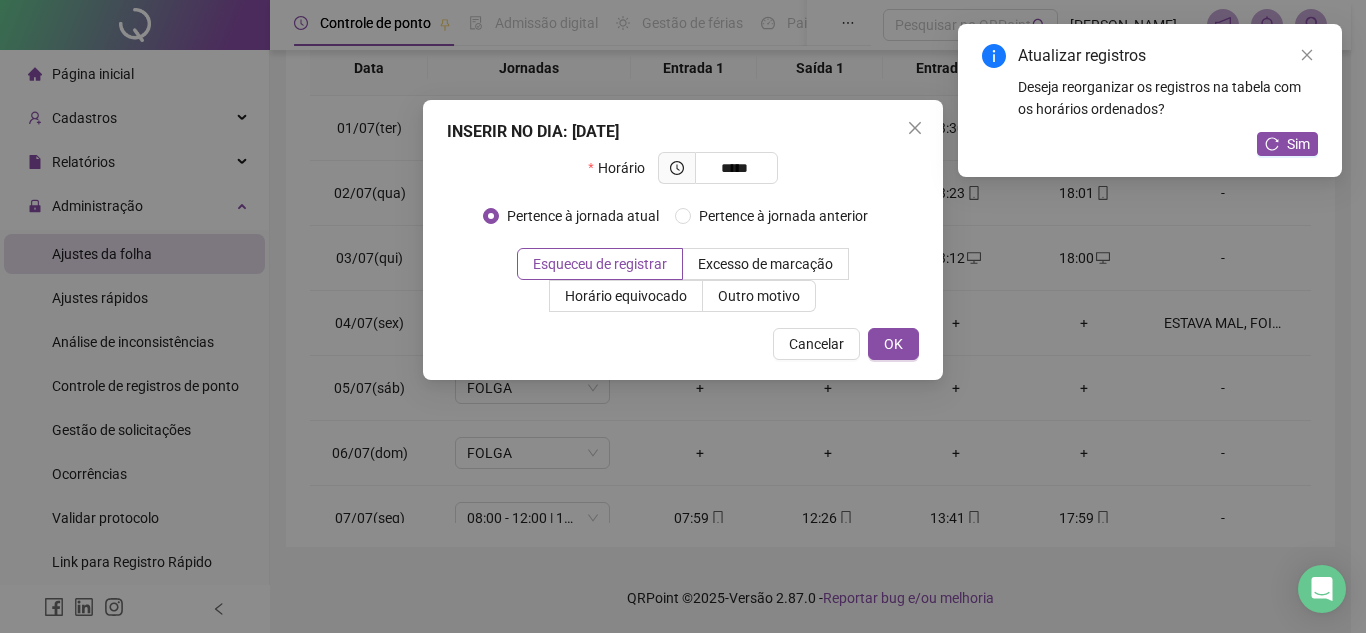 click on "INSERIR NO DIA :   [DATE] Horário ***** Pertence à jornada atual Pertence à jornada anterior Esqueceu de registrar Excesso de marcação Horário equivocado Outro motivo Motivo Cancelar OK" at bounding box center (683, 240) 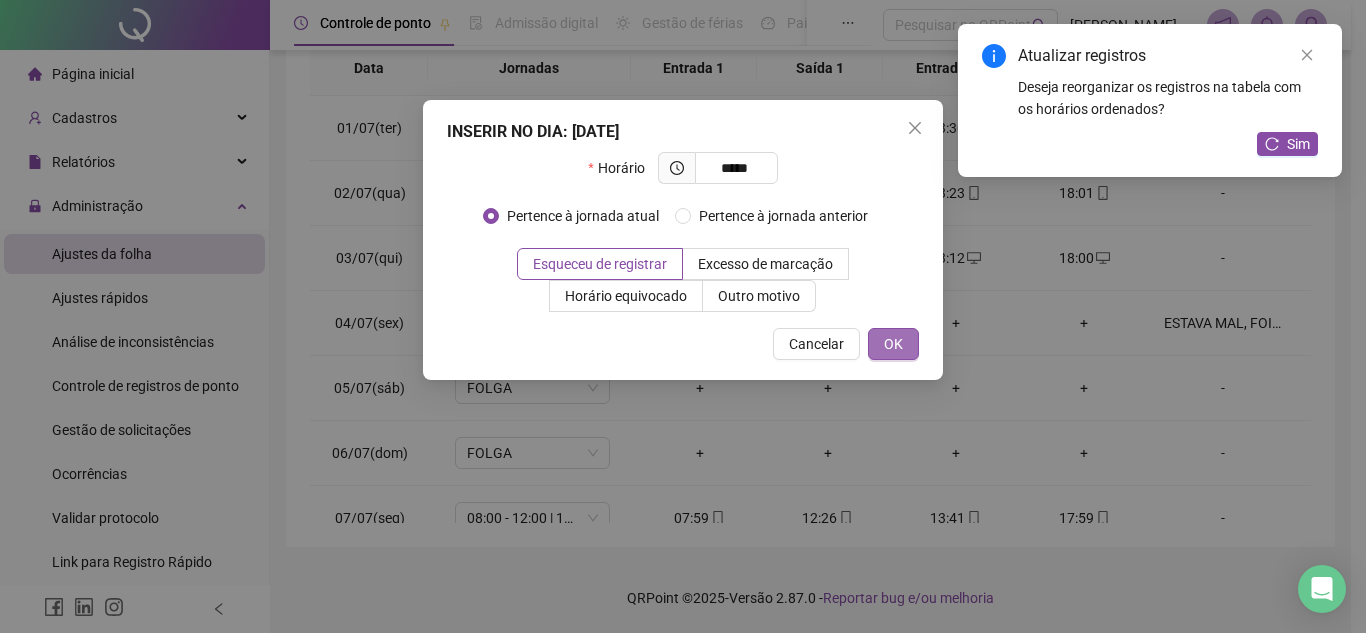 click on "OK" at bounding box center (893, 344) 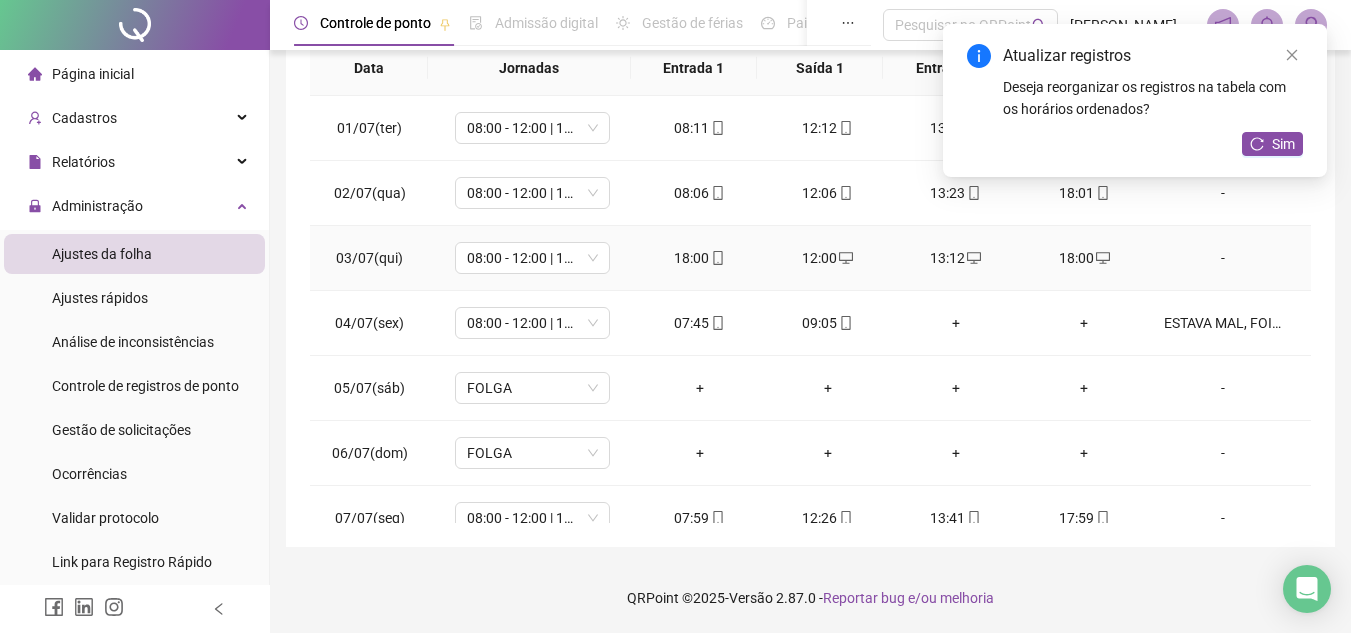 click on "18:00" at bounding box center (700, 258) 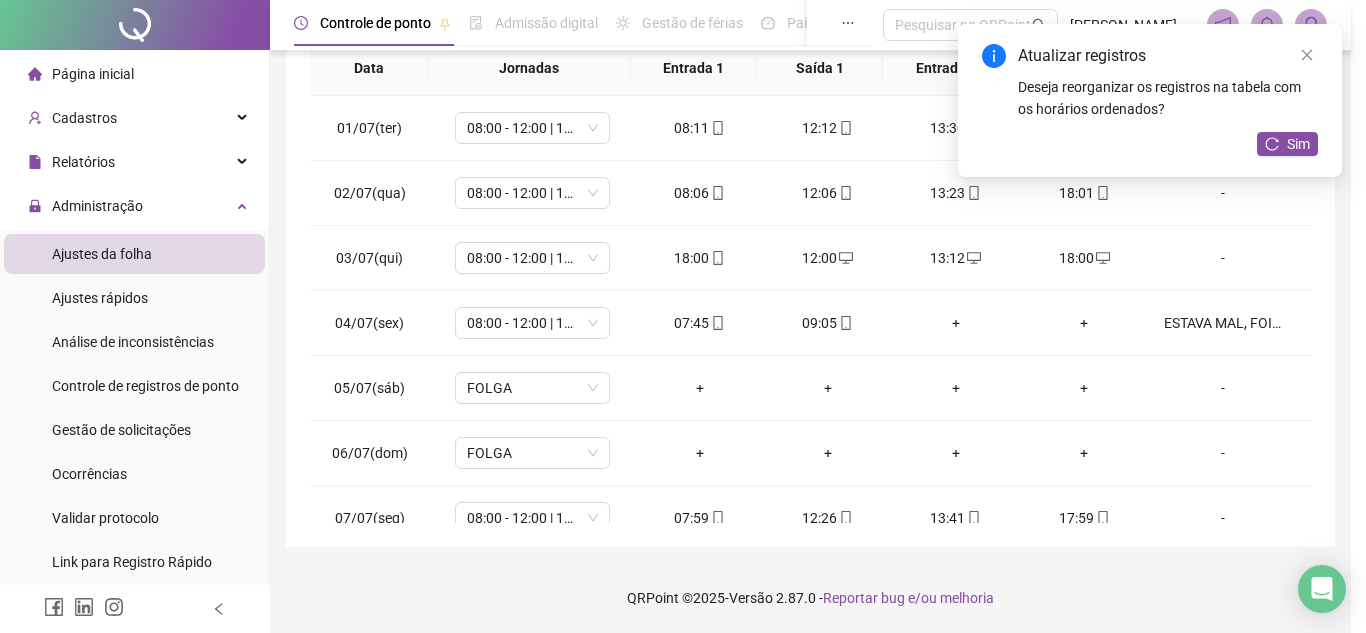 type on "**********" 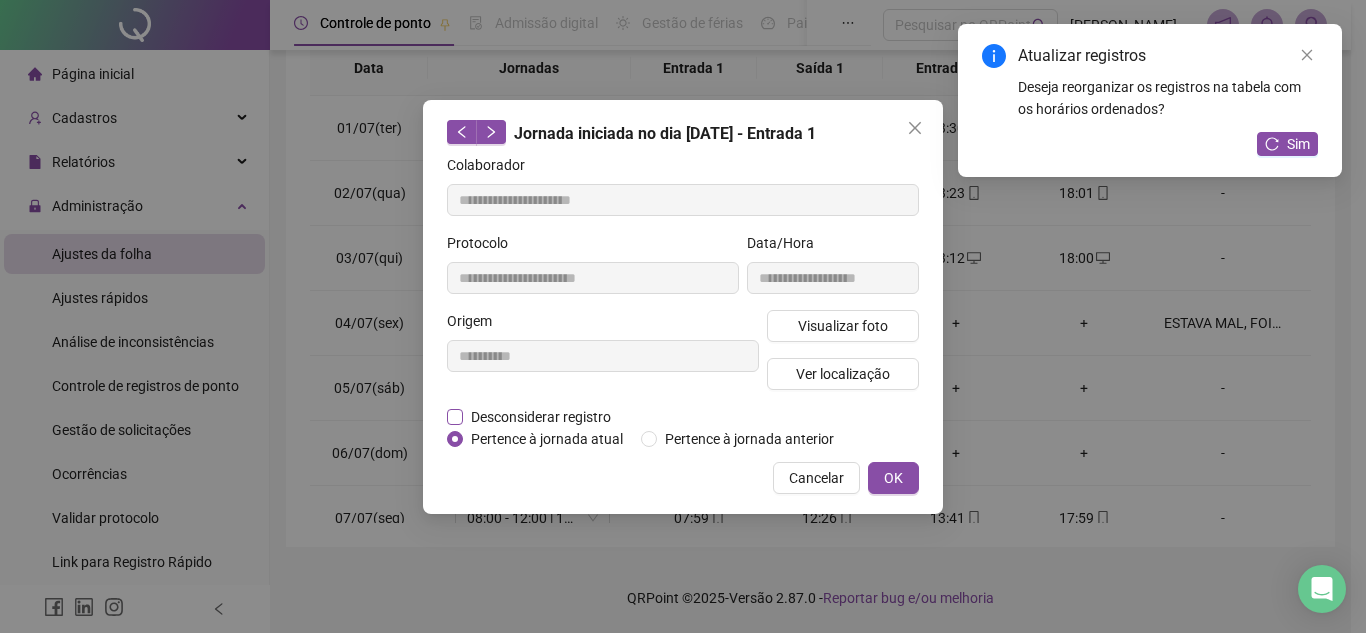 click on "Desconsiderar registro" at bounding box center [541, 417] 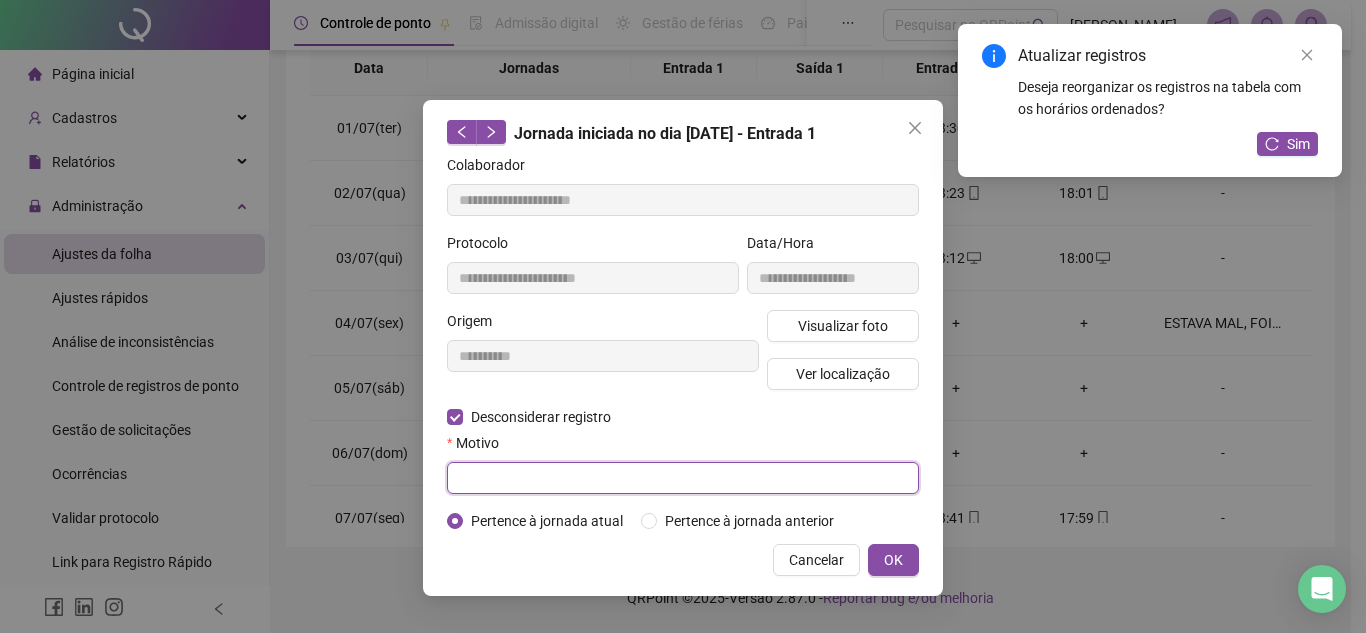 click at bounding box center (683, 478) 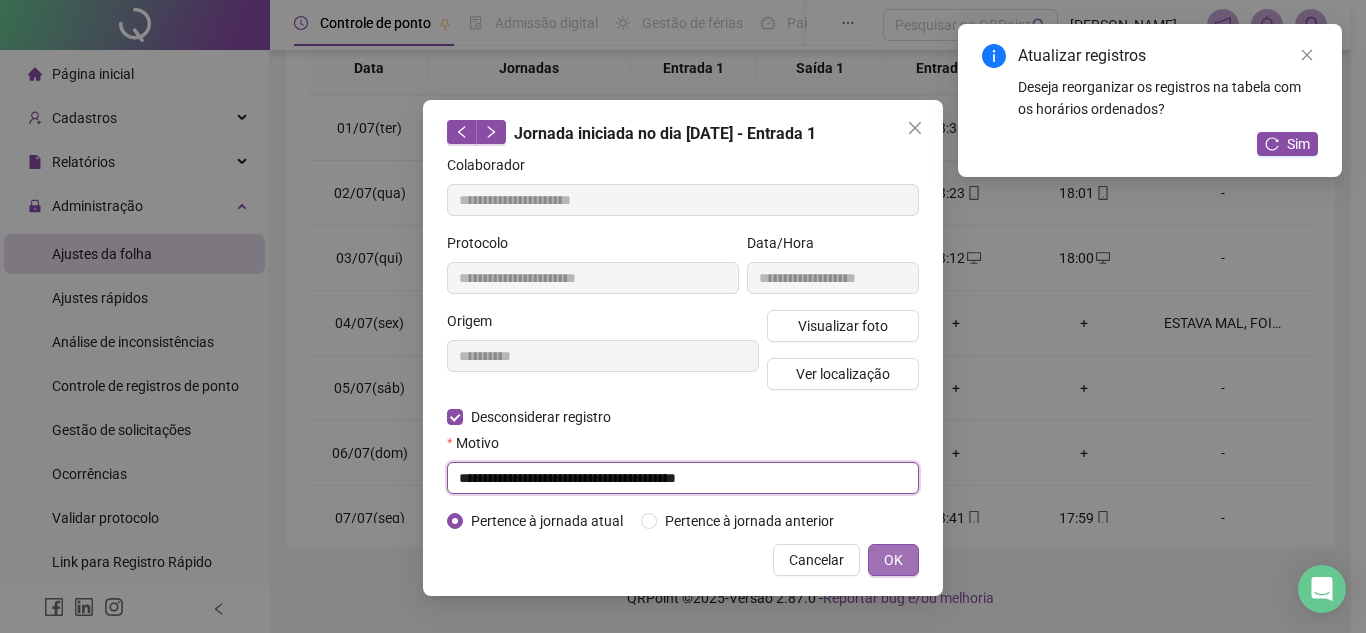 type on "**********" 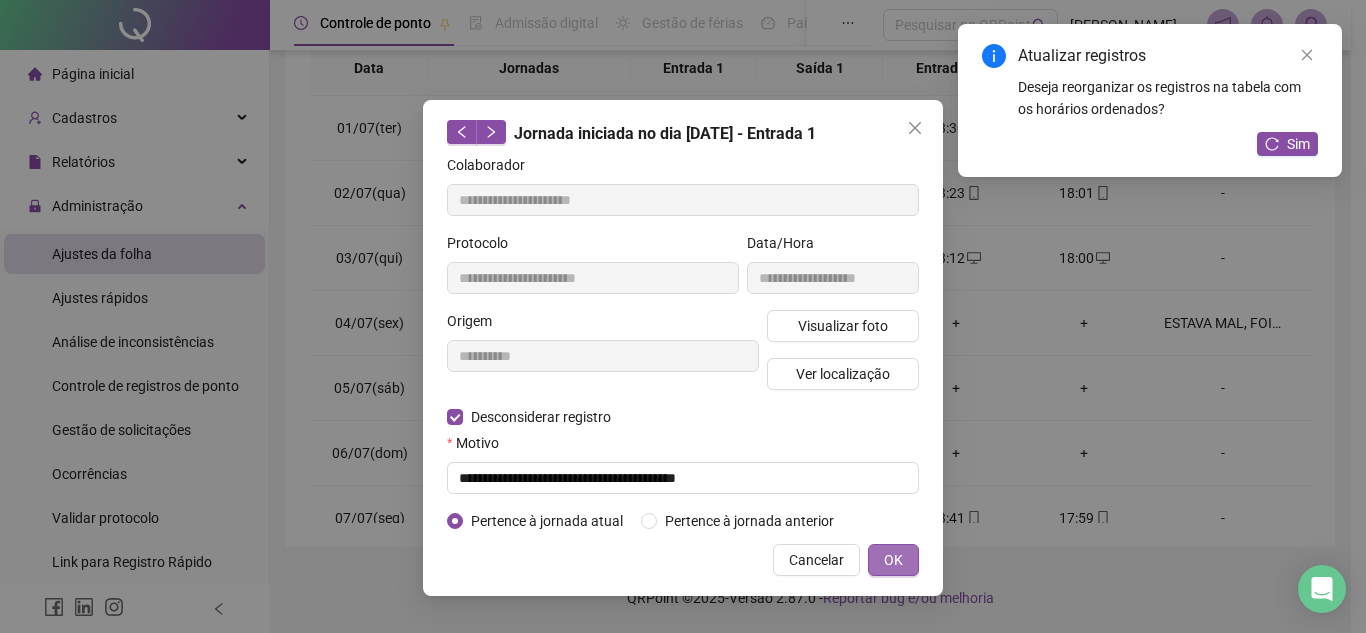 click on "OK" at bounding box center (893, 560) 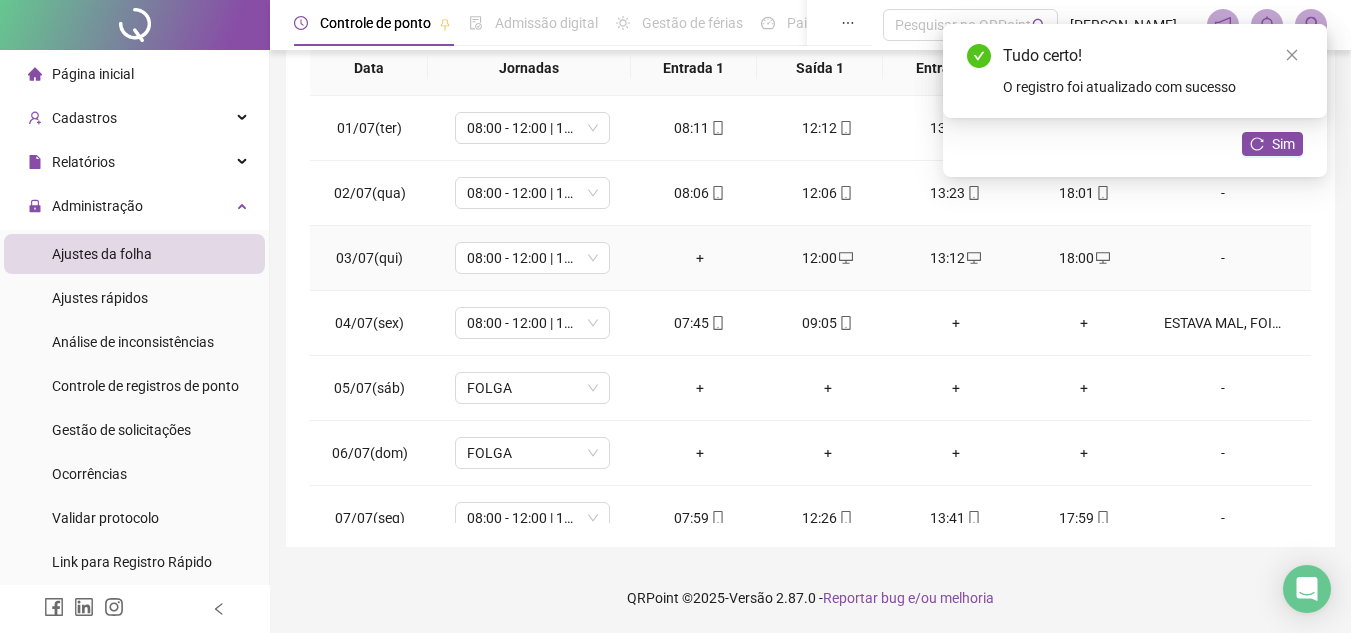 click on "+" at bounding box center (700, 258) 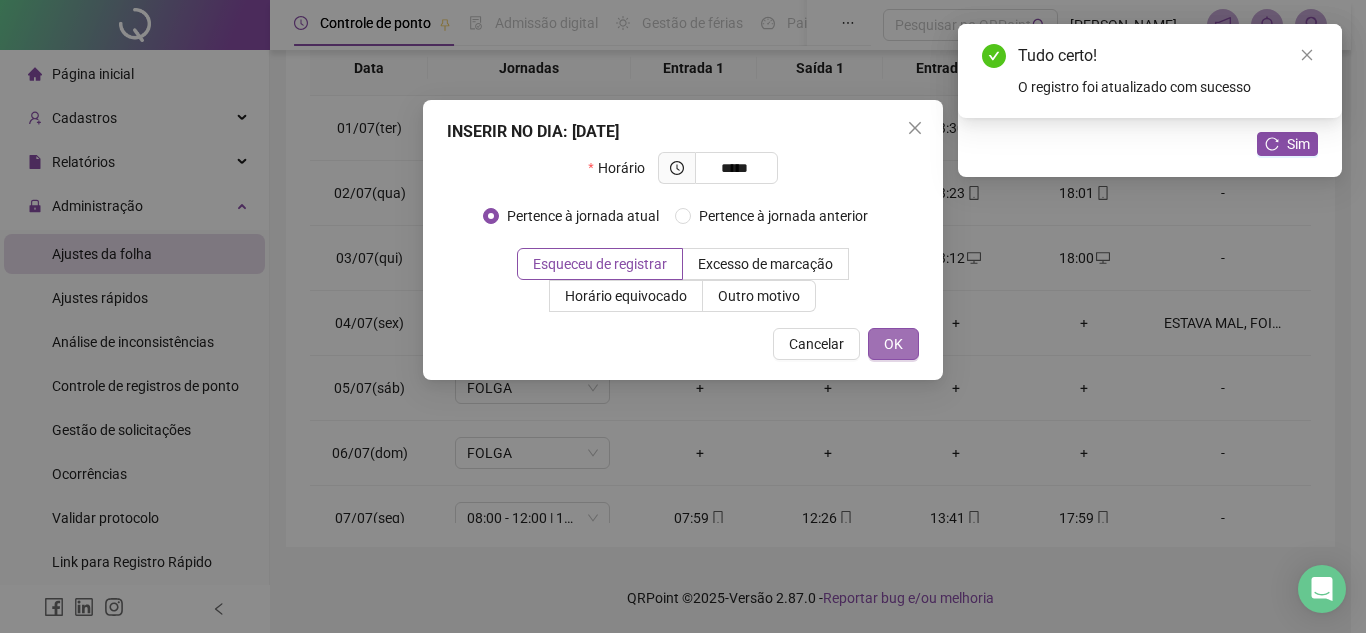 type on "*****" 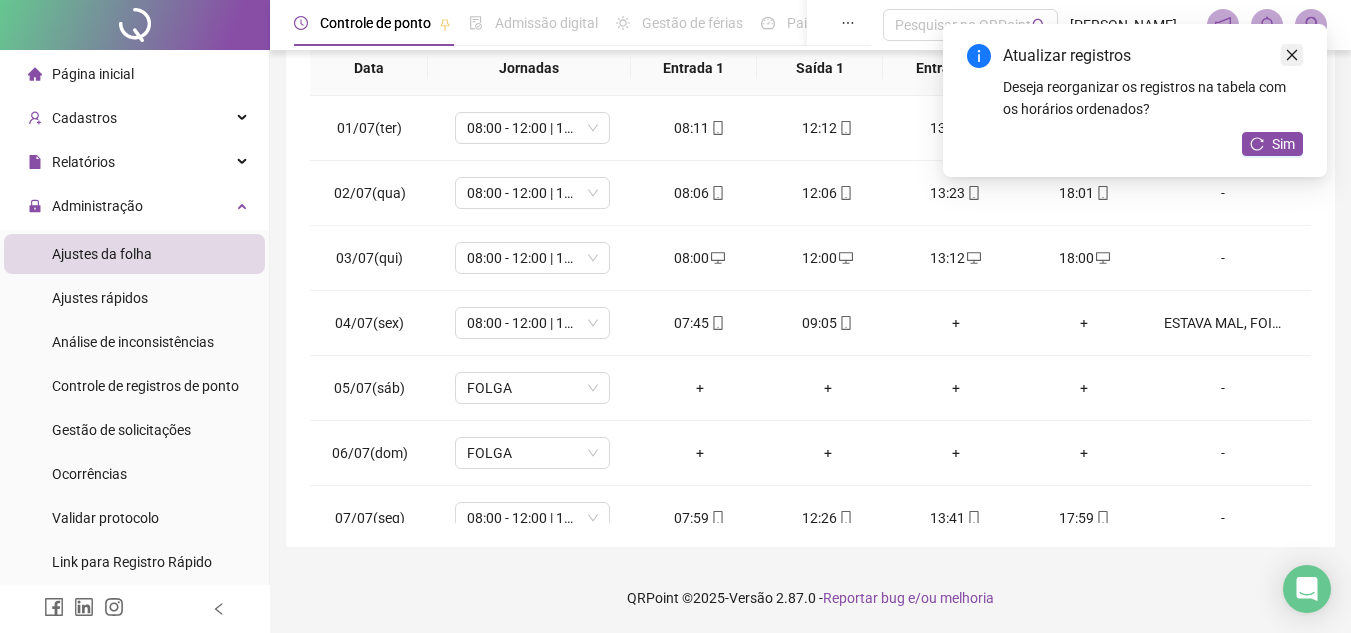 click 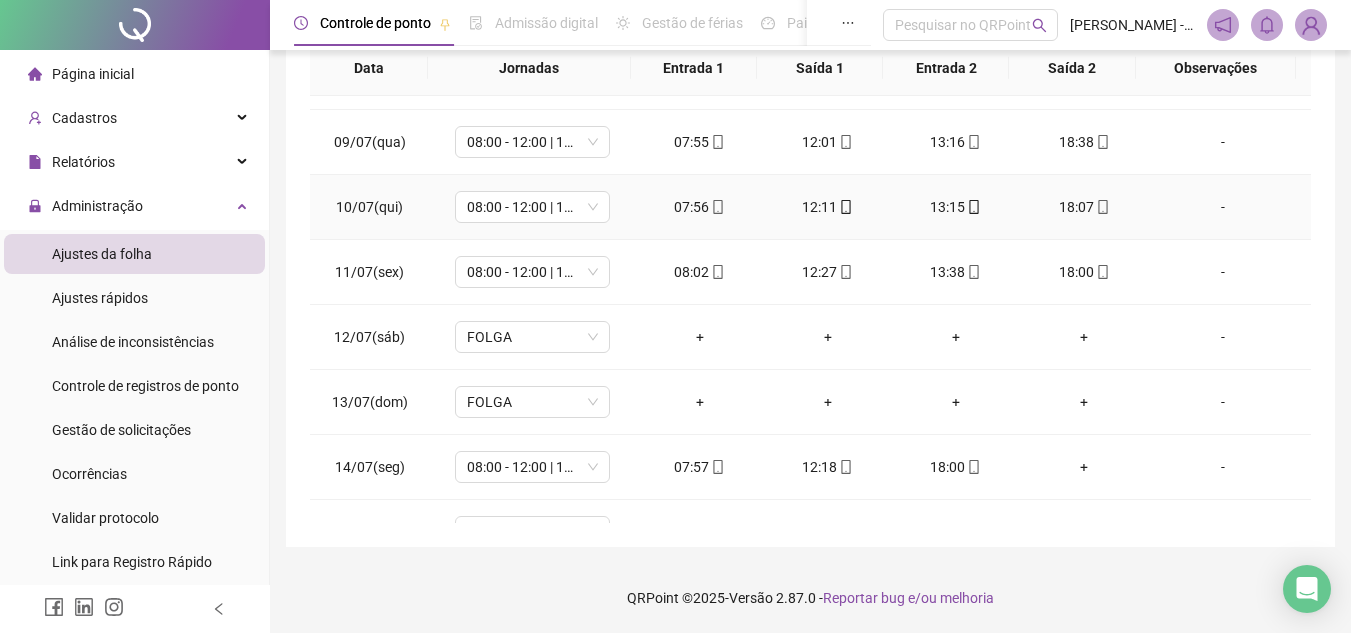 scroll, scrollTop: 600, scrollLeft: 0, axis: vertical 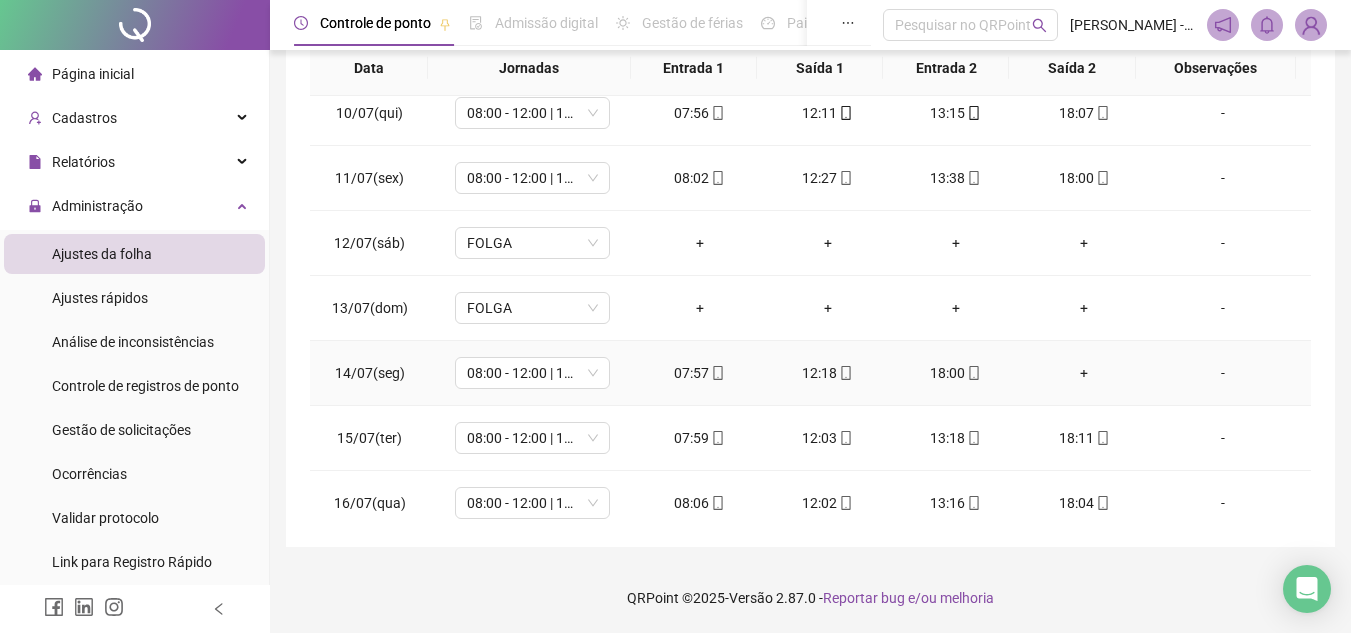 click on "+" at bounding box center [1084, 373] 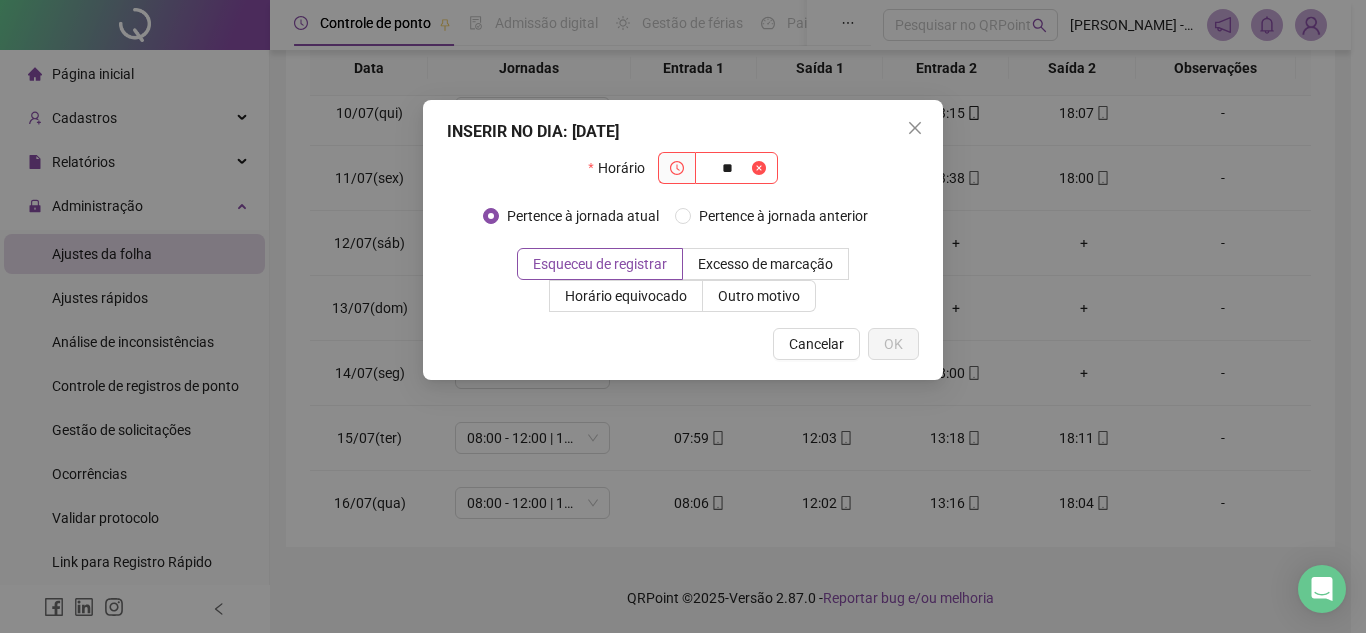 type on "*" 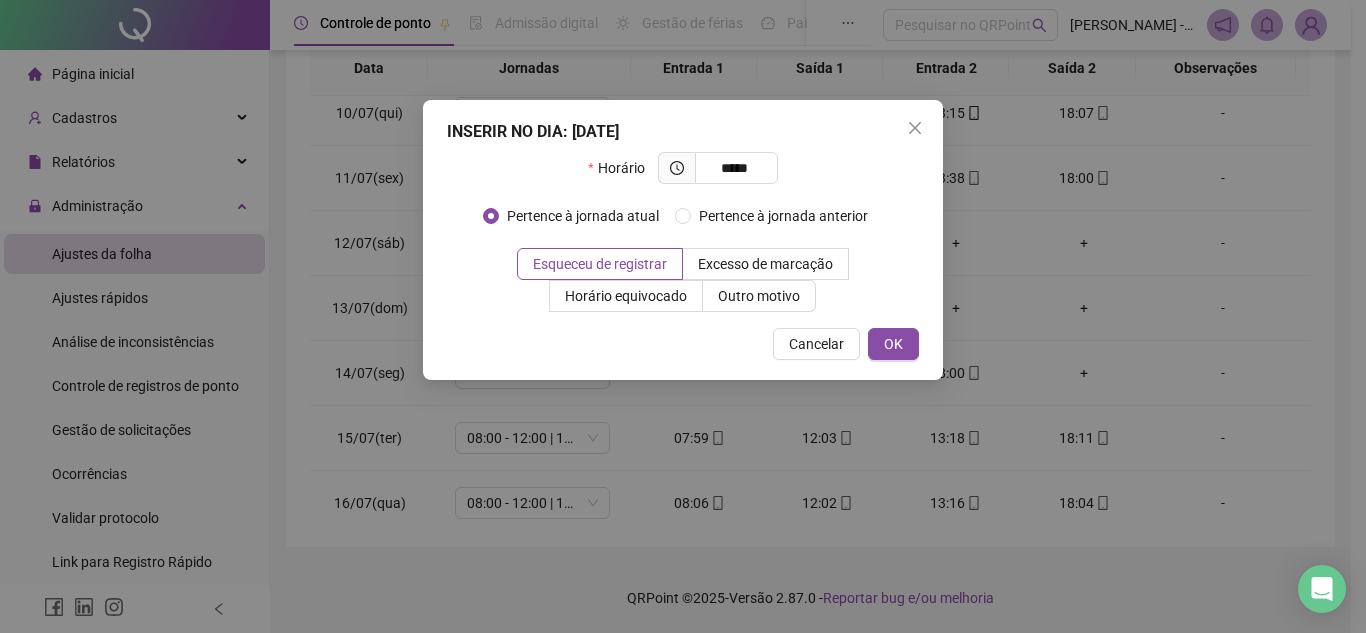 type on "*****" 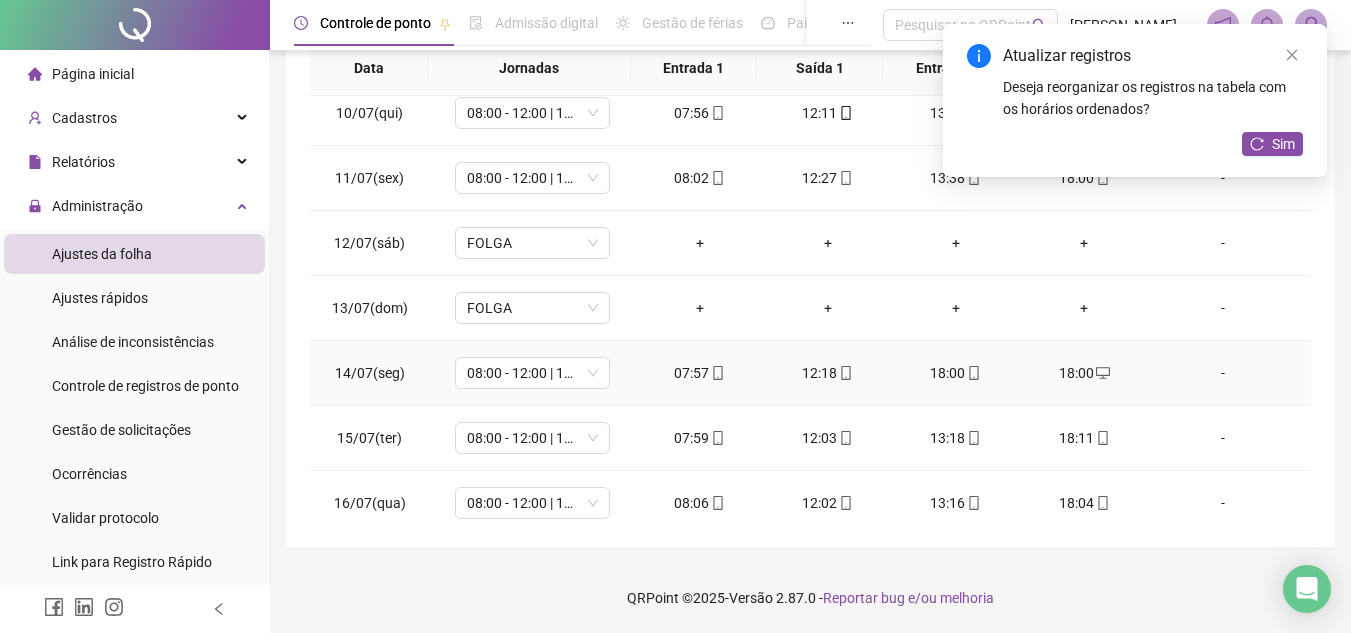 click on "18:00" at bounding box center [956, 373] 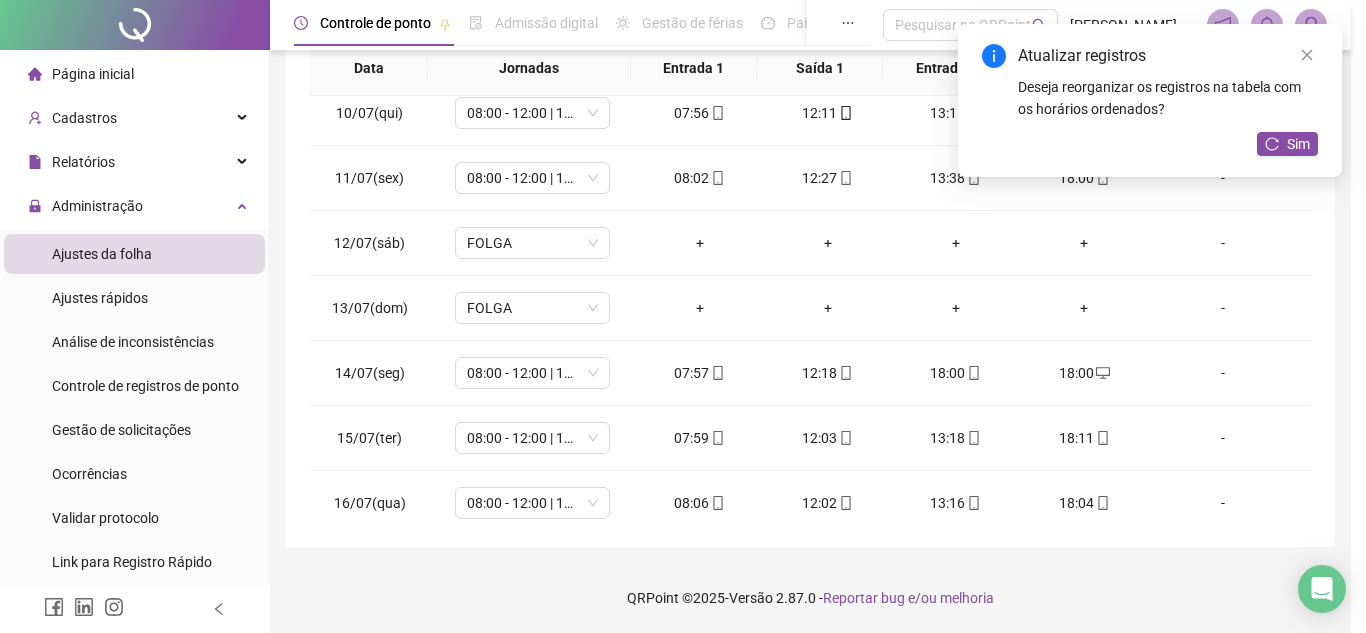 type on "**********" 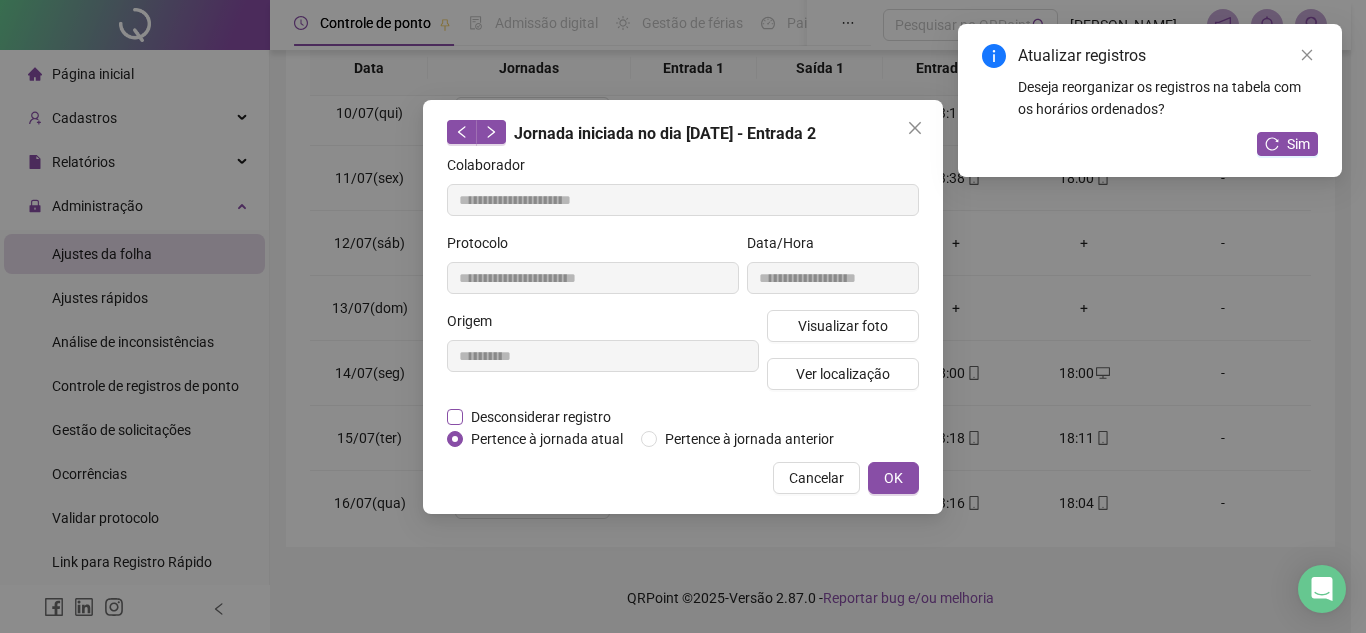 click on "Desconsiderar registro" at bounding box center [541, 417] 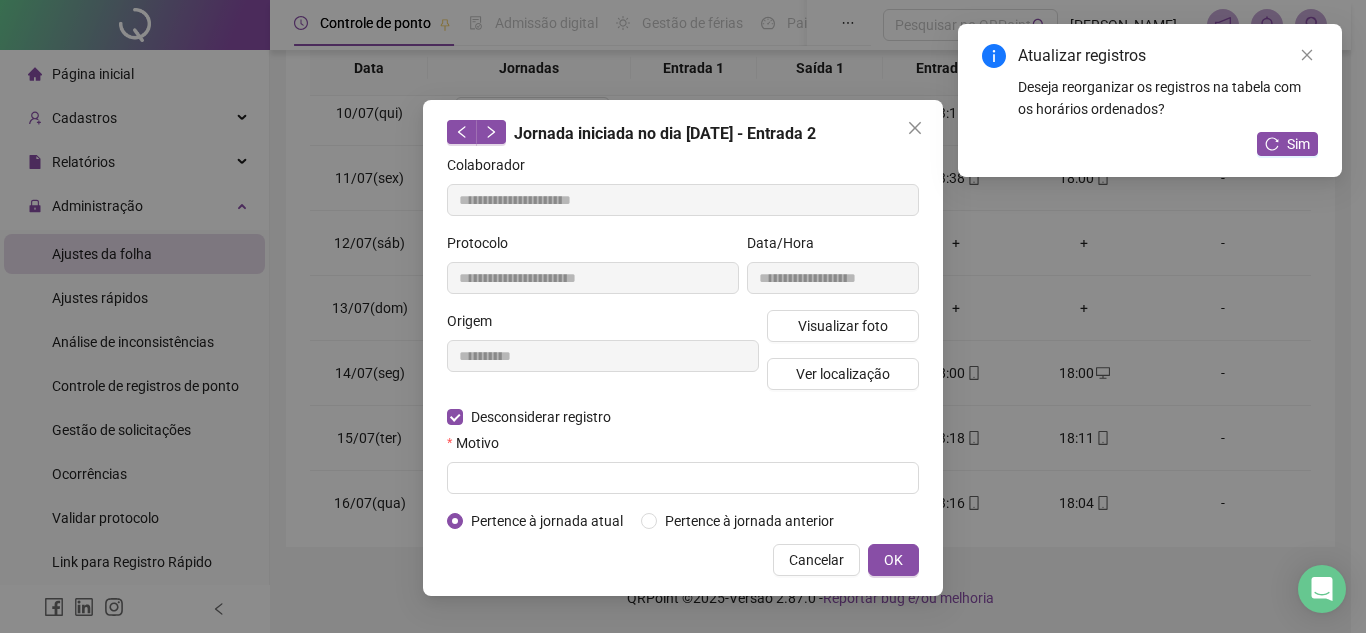 click on "Motivo" at bounding box center (683, 447) 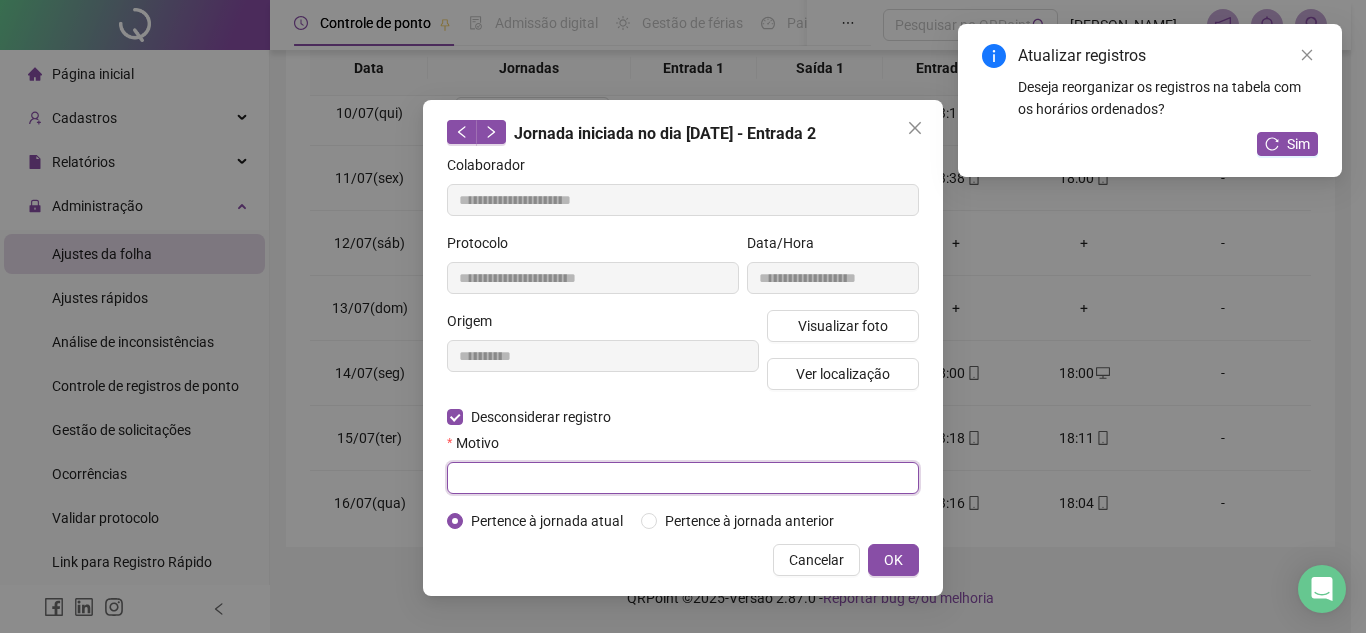 drag, startPoint x: 575, startPoint y: 469, endPoint x: 547, endPoint y: 476, distance: 28.86174 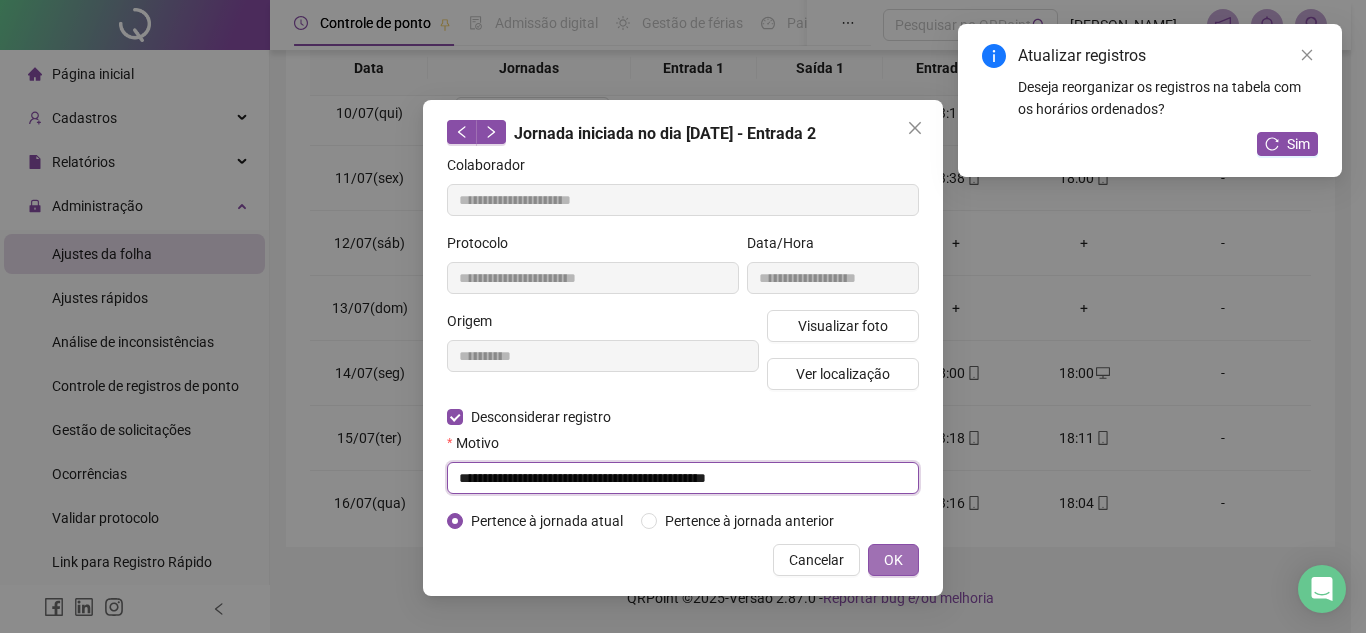 type on "**********" 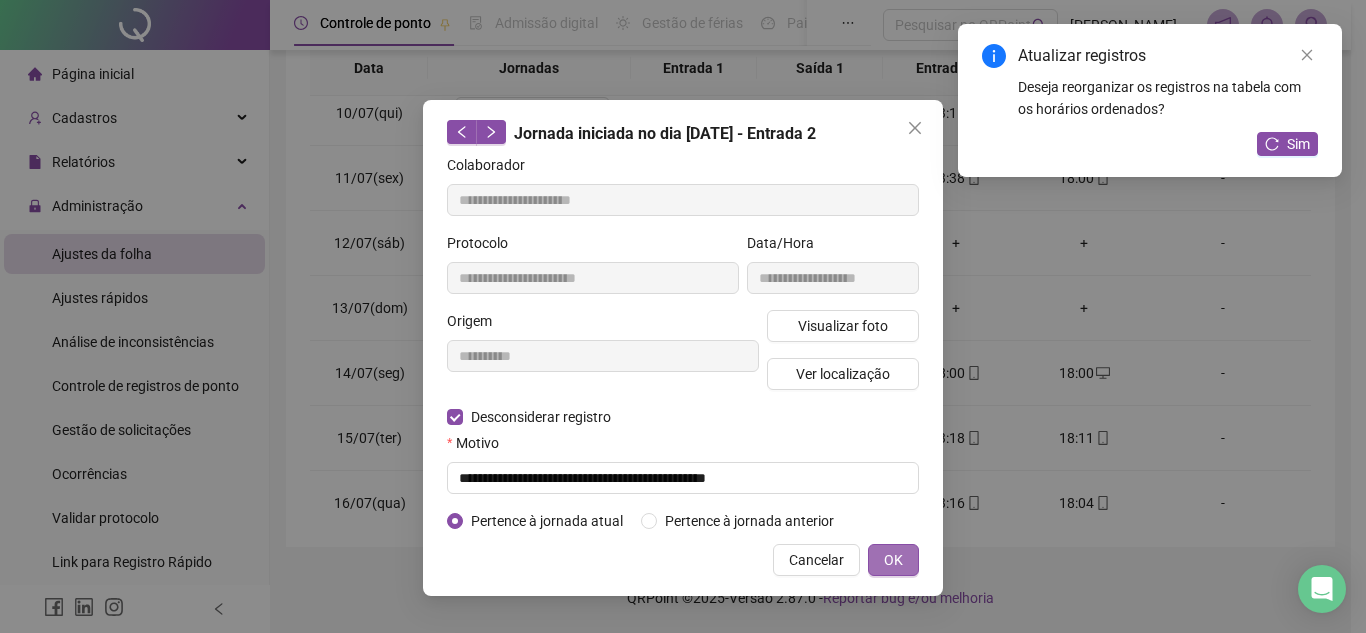click on "OK" at bounding box center (893, 560) 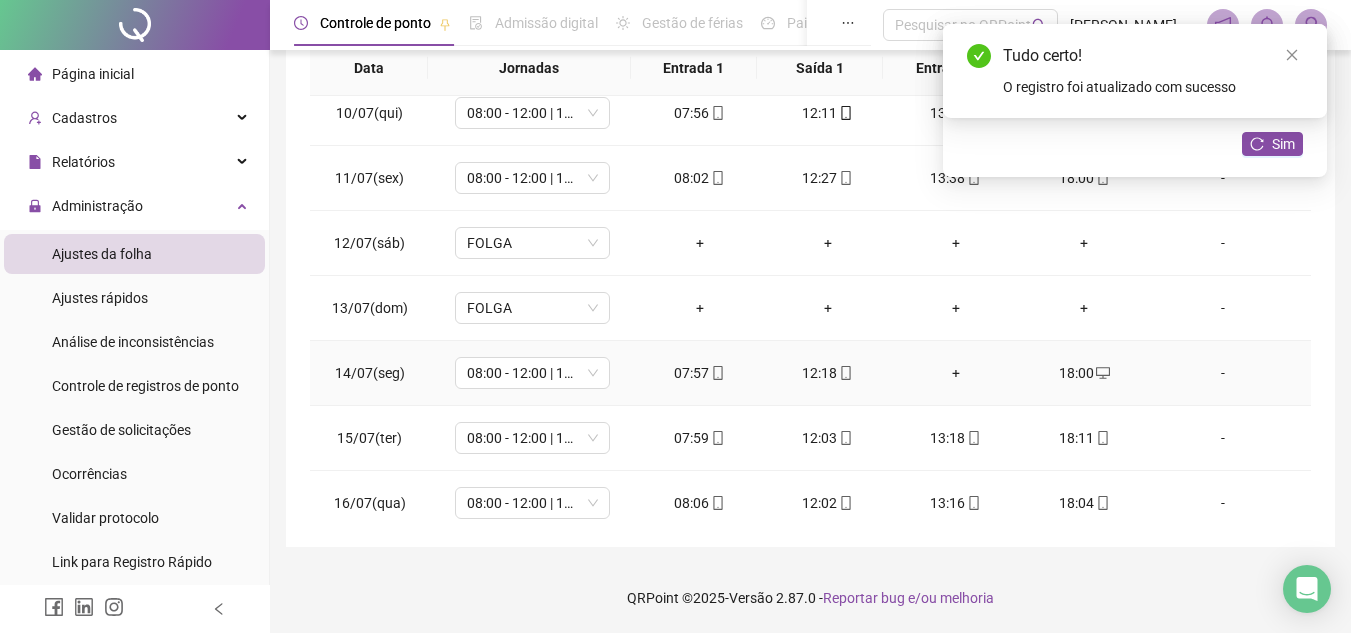 click on "+" at bounding box center (956, 373) 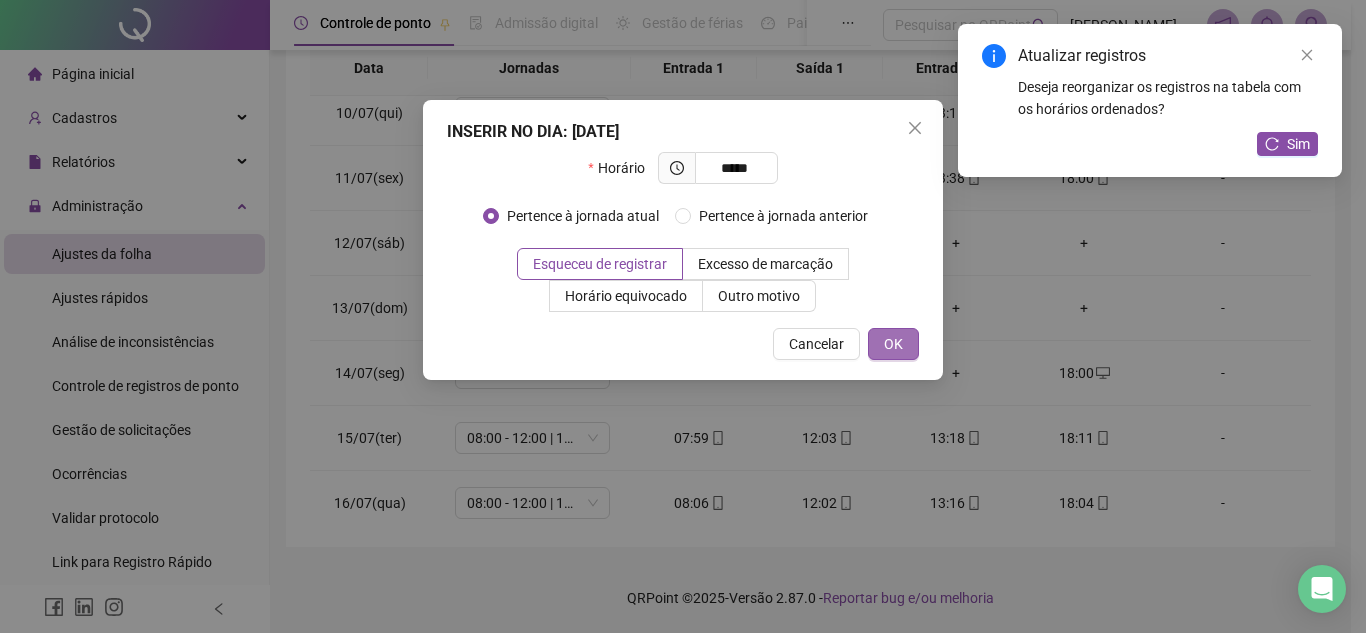 type on "*****" 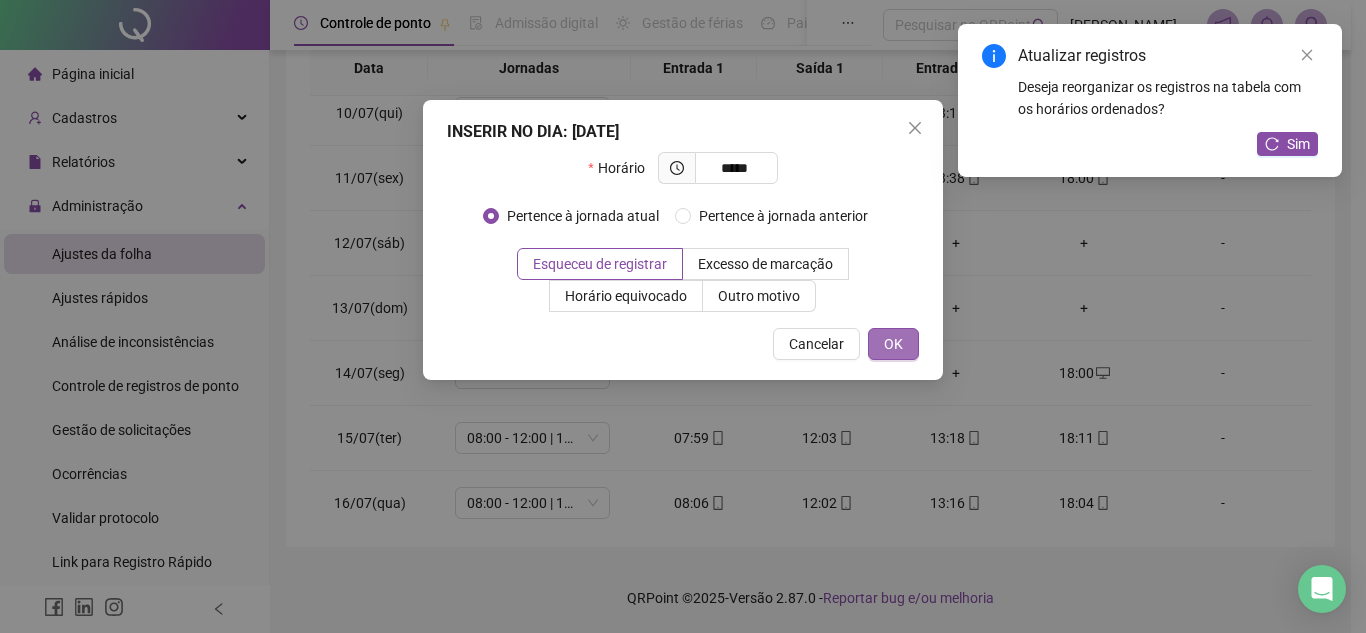 click on "OK" at bounding box center [893, 344] 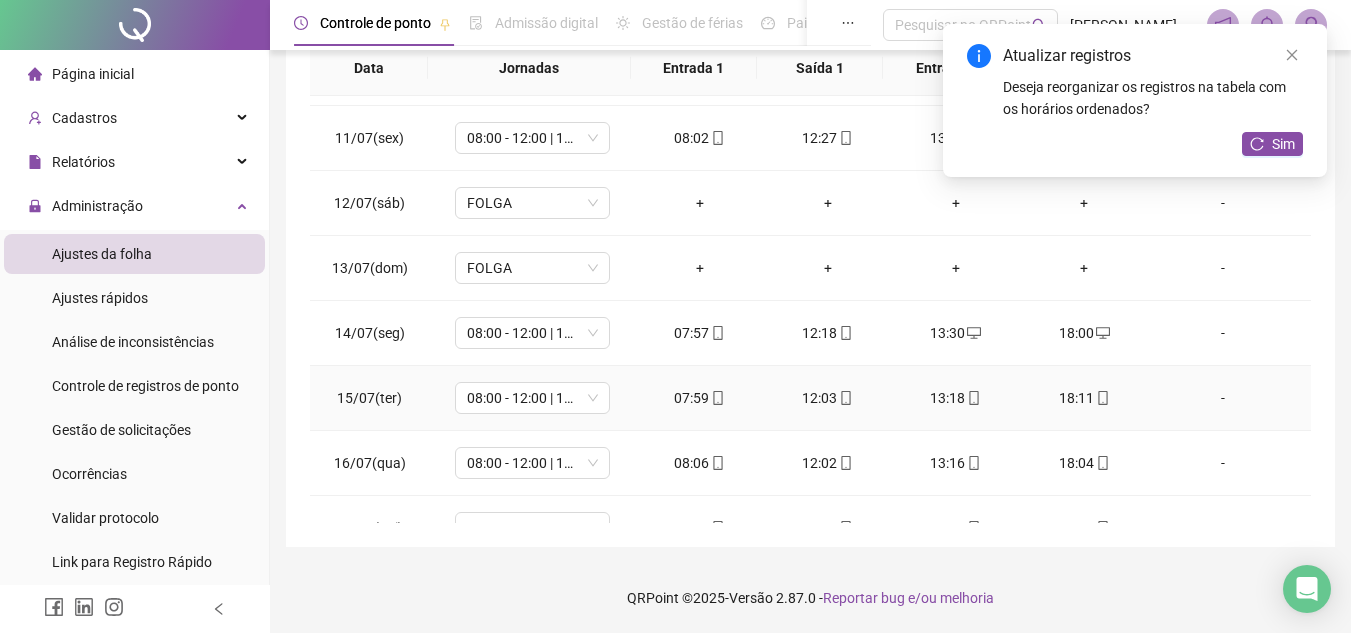 scroll, scrollTop: 678, scrollLeft: 0, axis: vertical 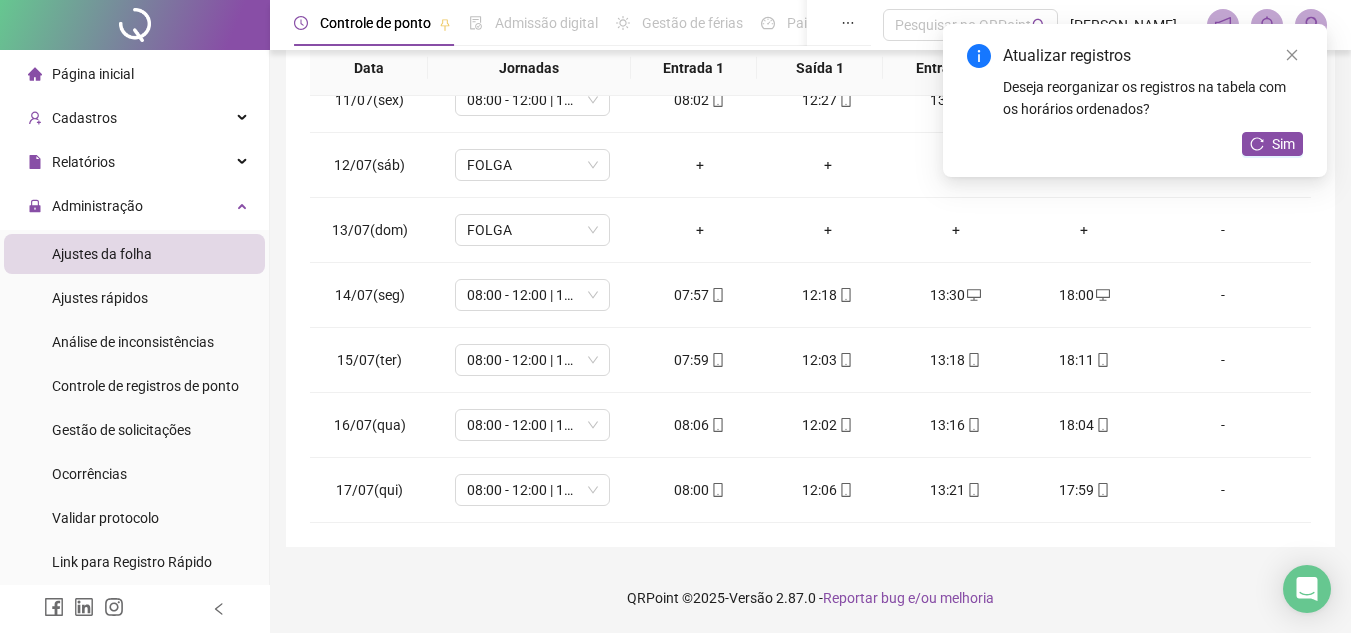 click on "Atualizar registros Deseja reorganizar os registros na tabela com os horários ordenados? Sim" at bounding box center (1135, 82) 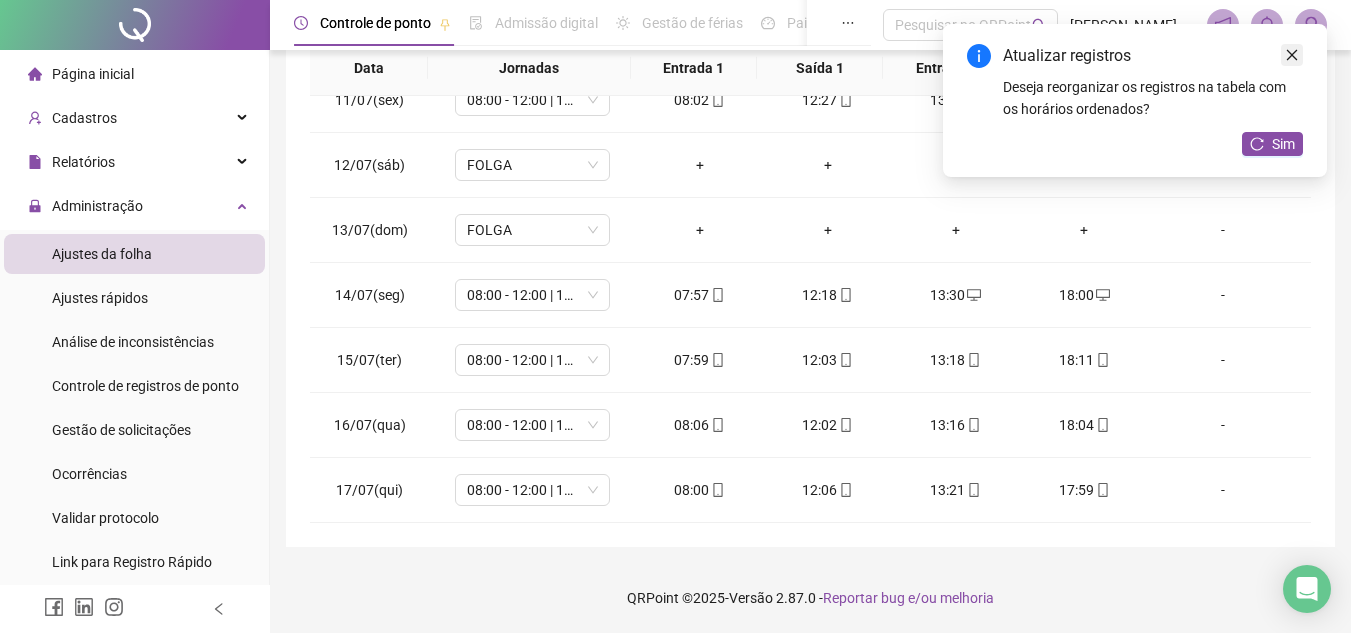click 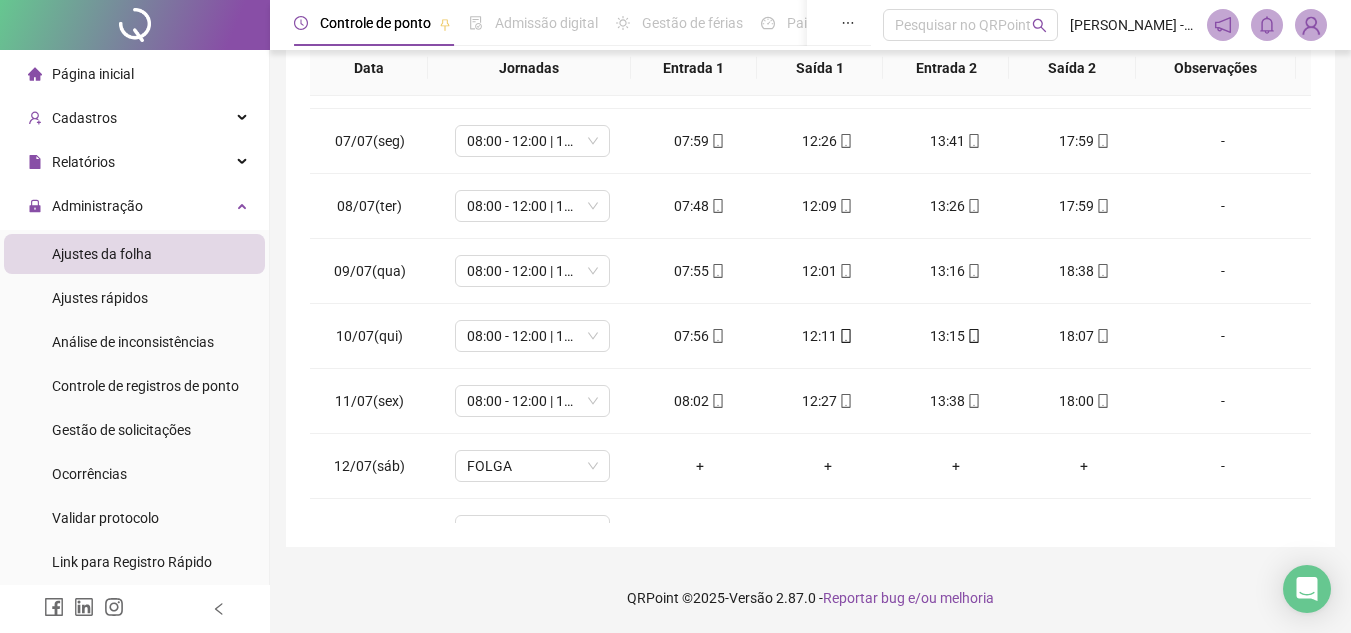 scroll, scrollTop: 0, scrollLeft: 0, axis: both 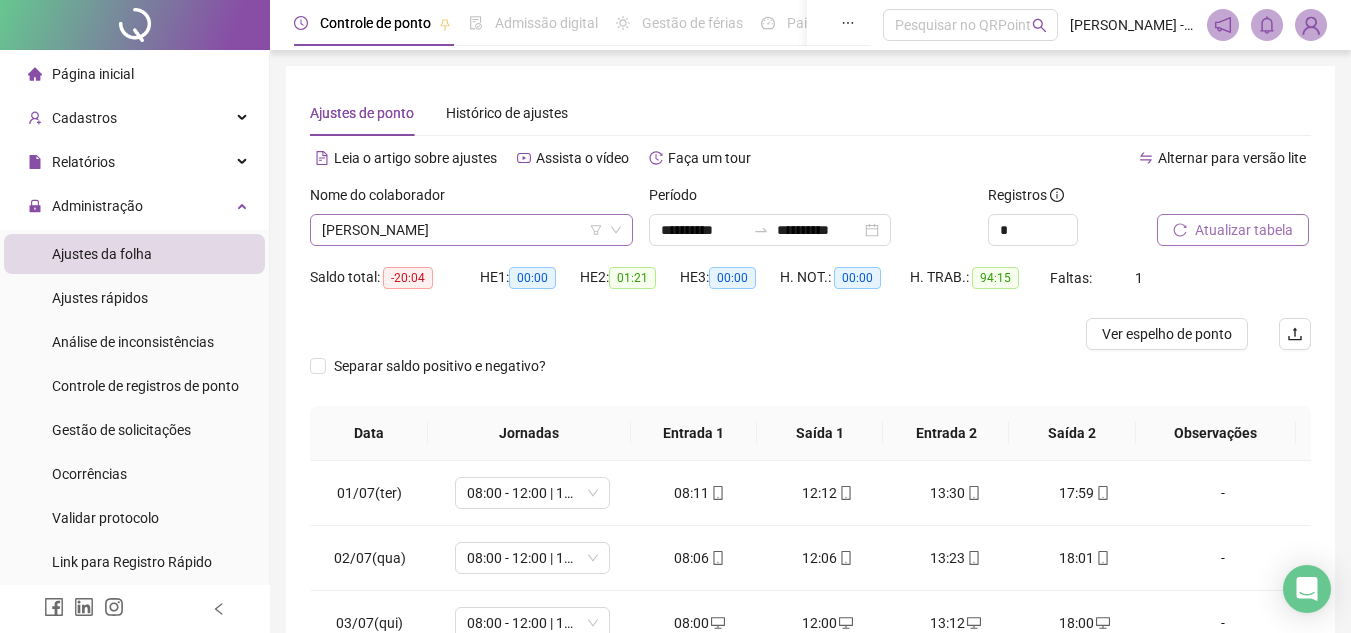 click on "[PERSON_NAME]" at bounding box center [471, 230] 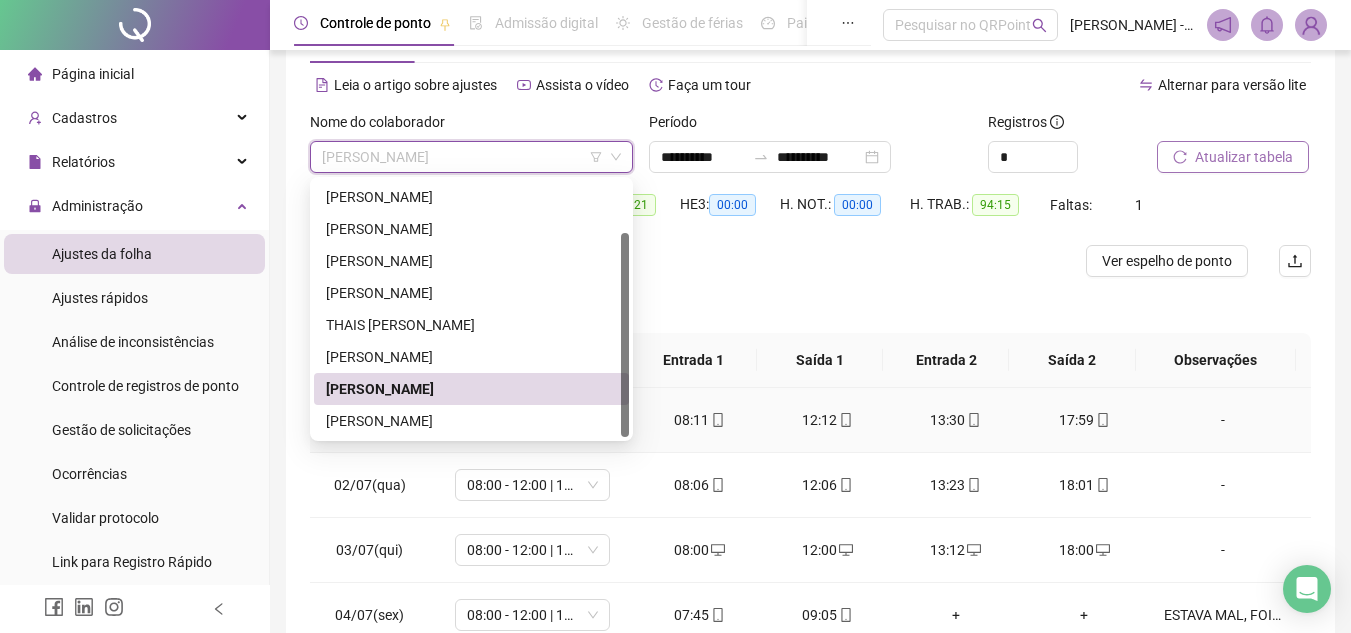scroll, scrollTop: 200, scrollLeft: 0, axis: vertical 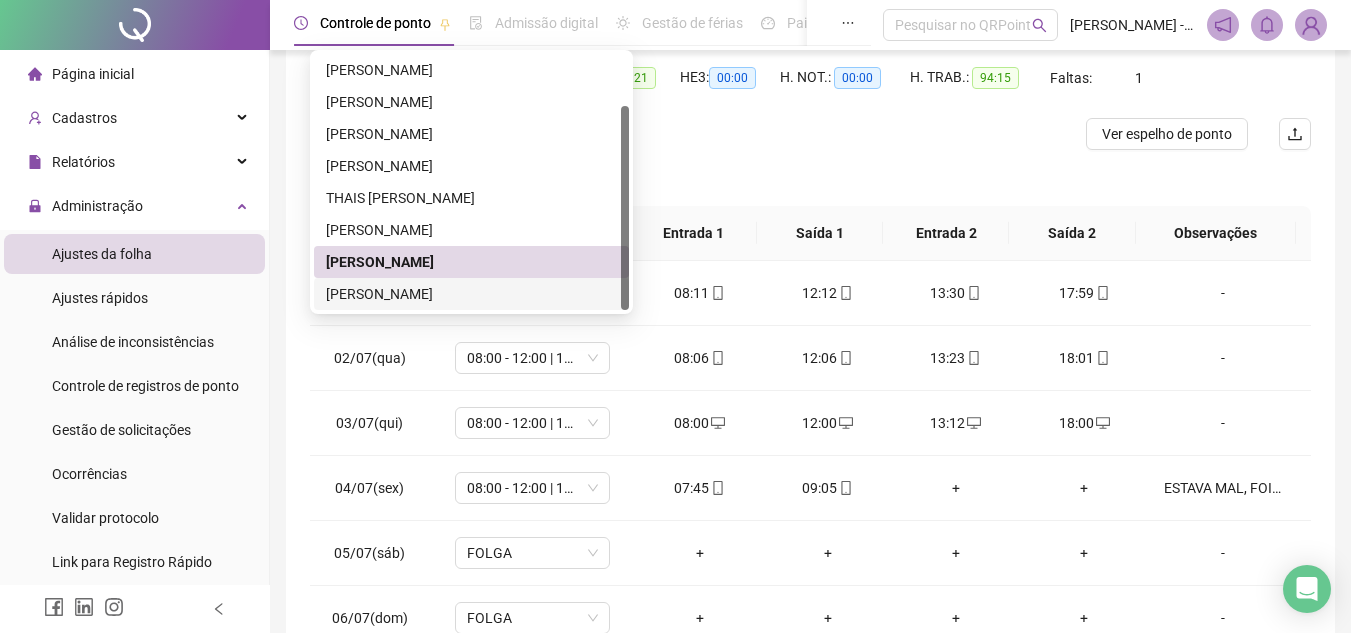 click on "[PERSON_NAME]" at bounding box center (471, 294) 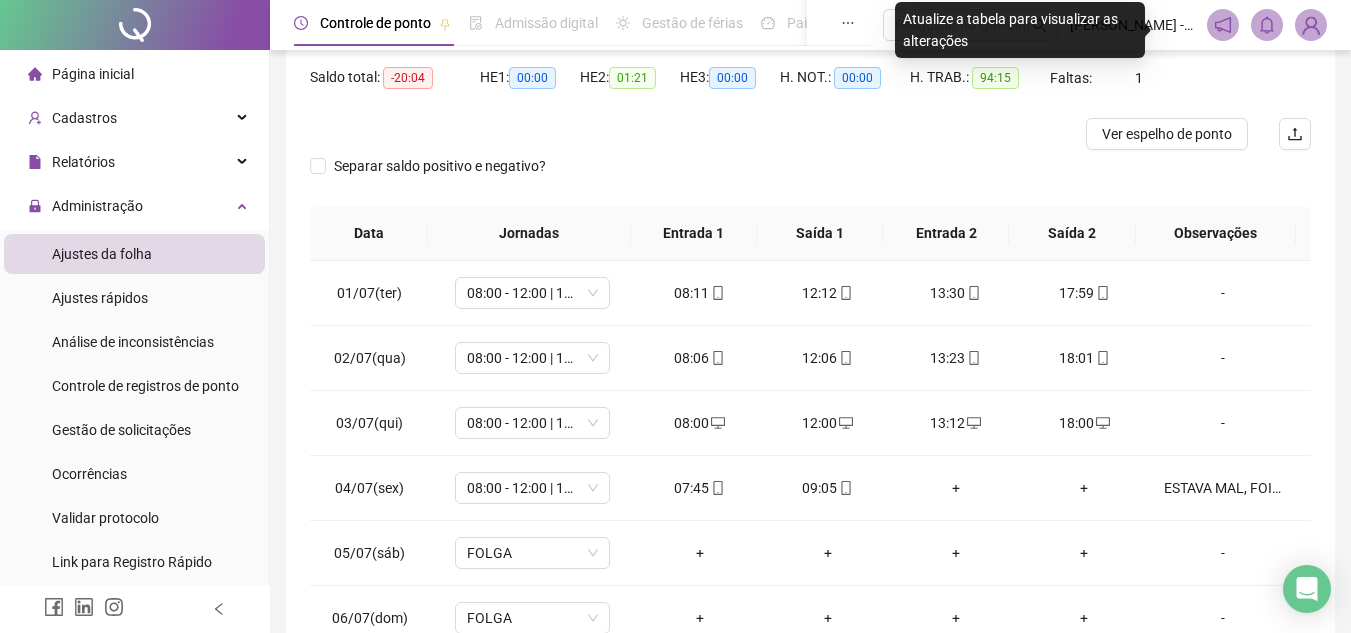 scroll, scrollTop: 0, scrollLeft: 0, axis: both 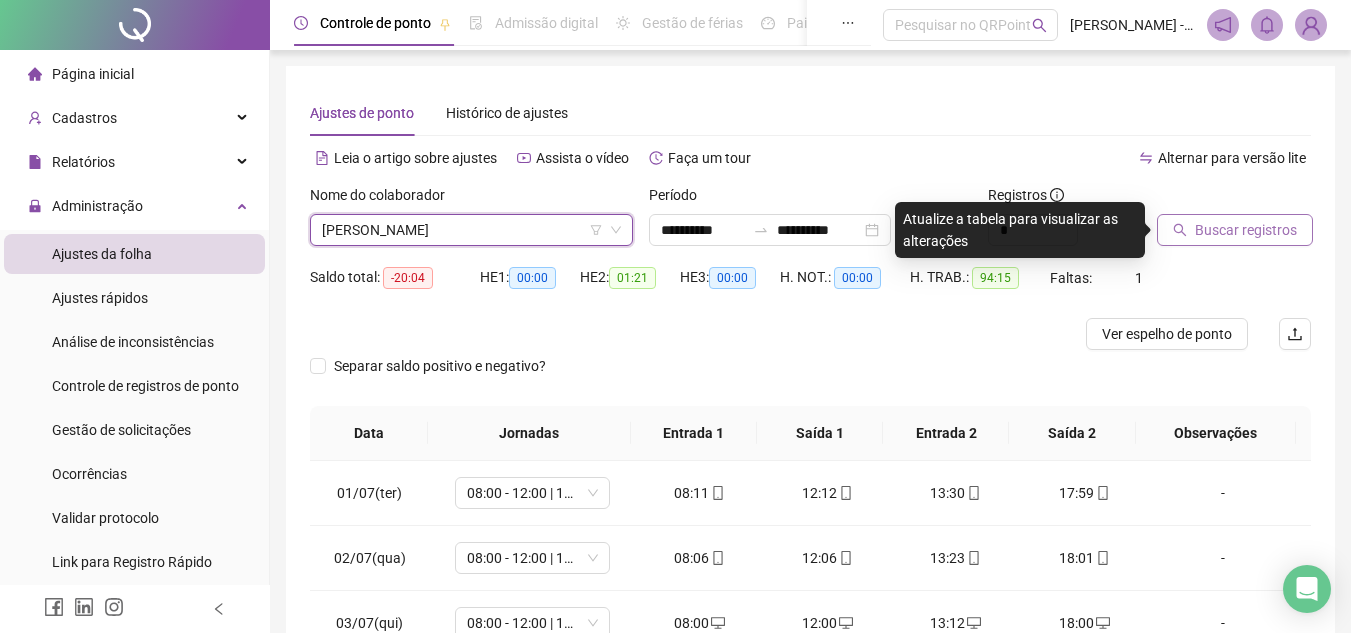 click on "Buscar registros" at bounding box center [1246, 230] 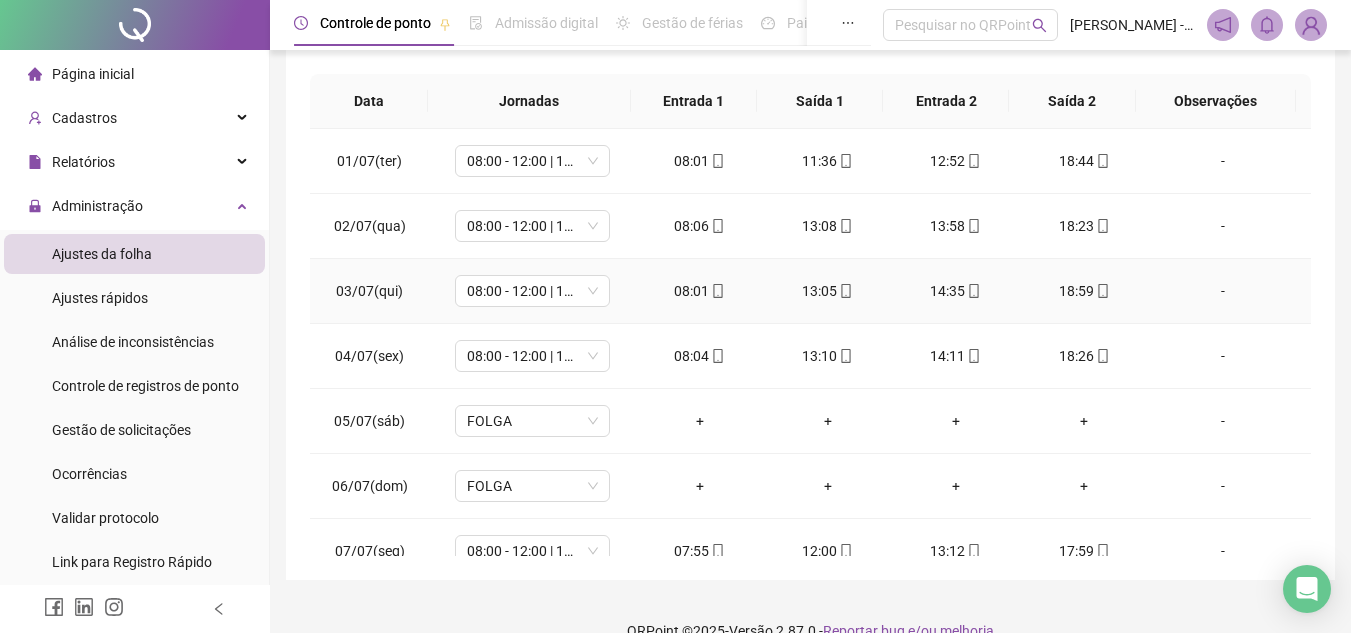 scroll, scrollTop: 365, scrollLeft: 0, axis: vertical 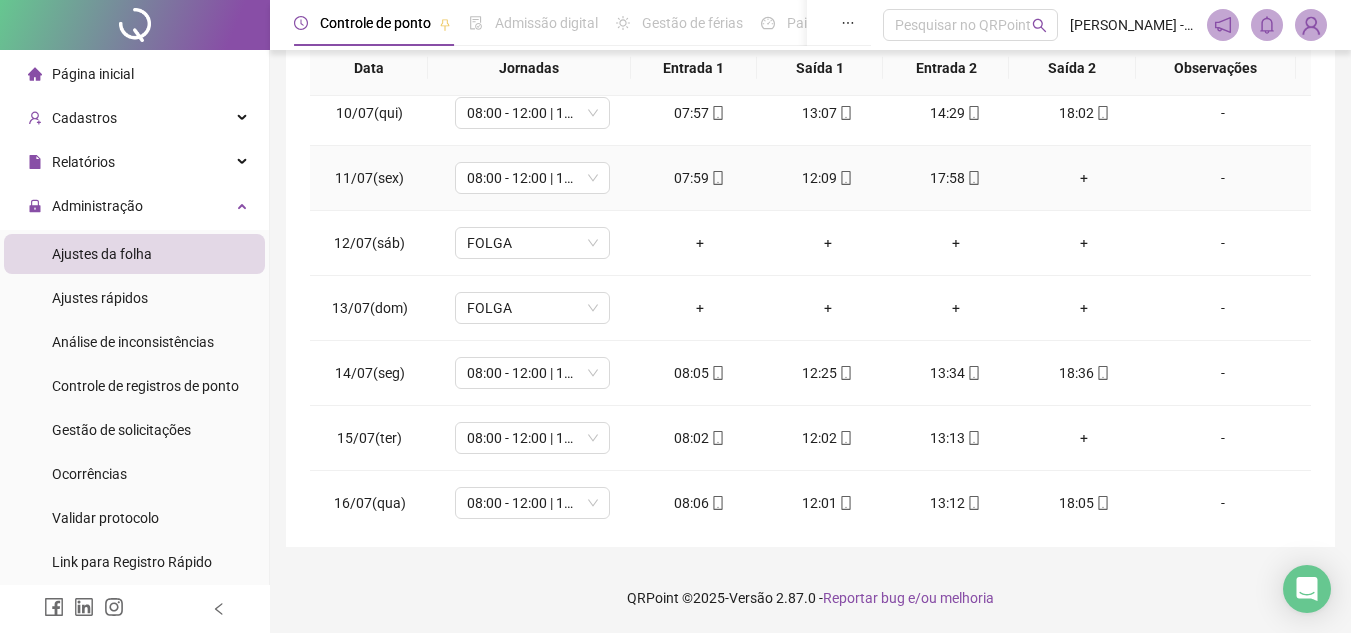 click on "+" at bounding box center (1084, 178) 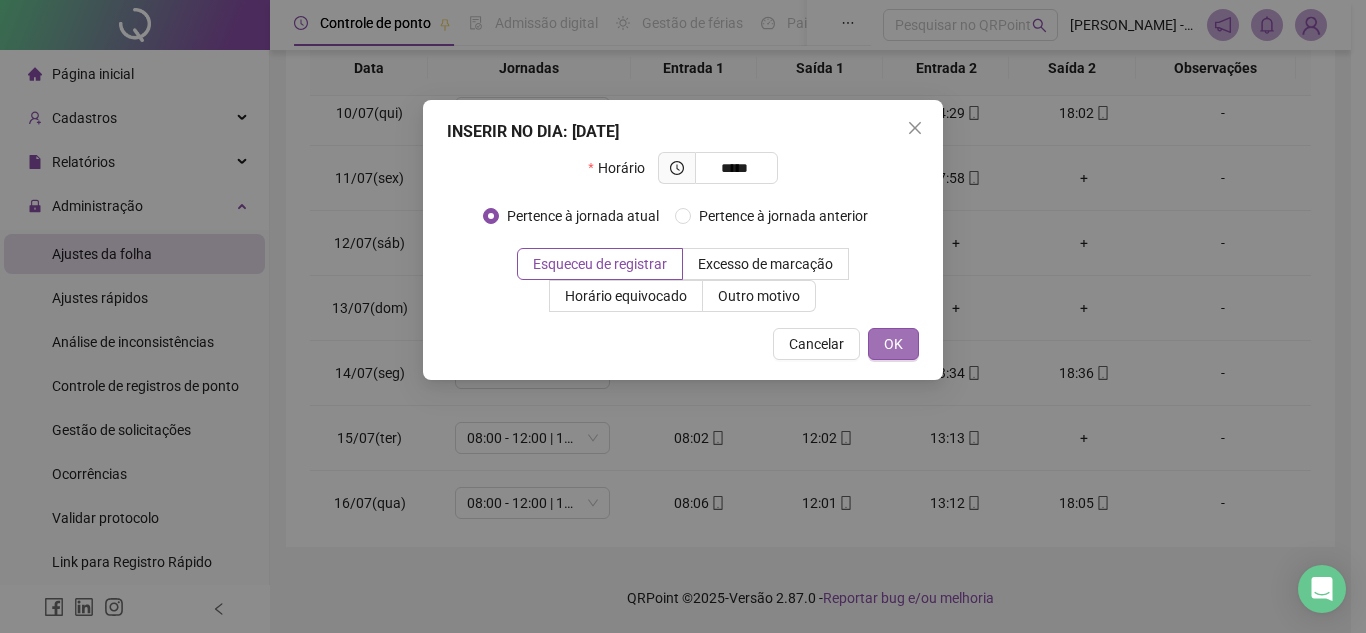 type on "*****" 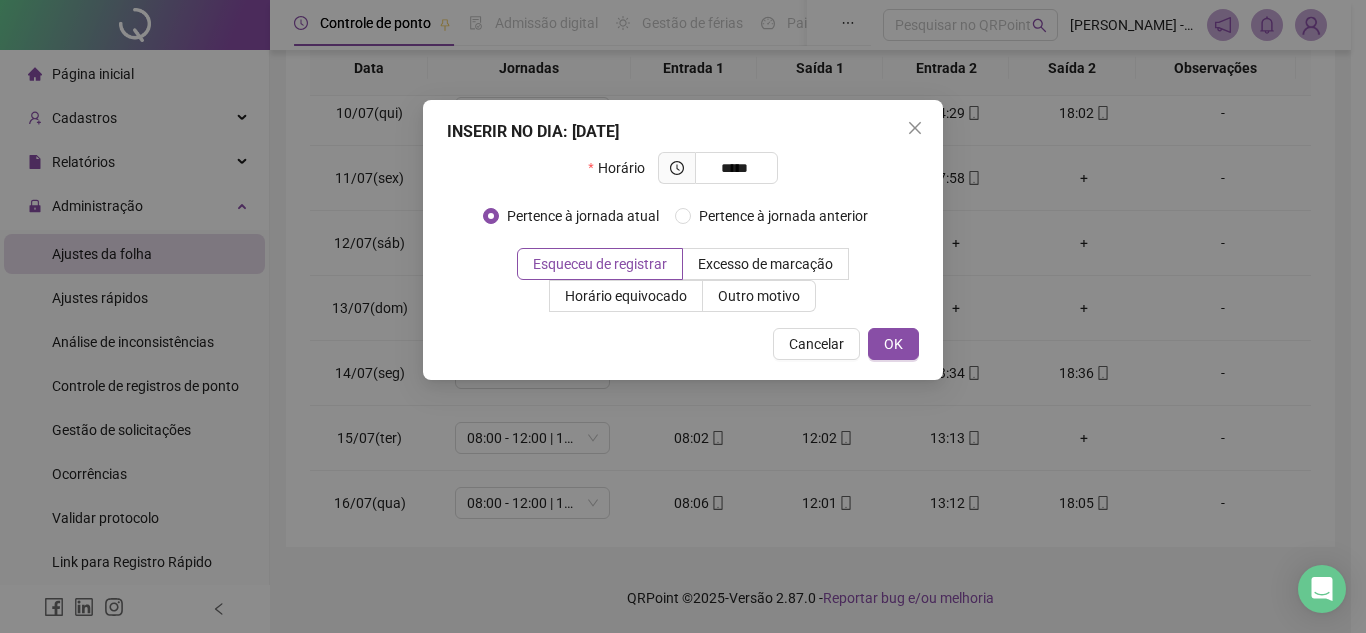drag, startPoint x: 903, startPoint y: 342, endPoint x: 928, endPoint y: 322, distance: 32.01562 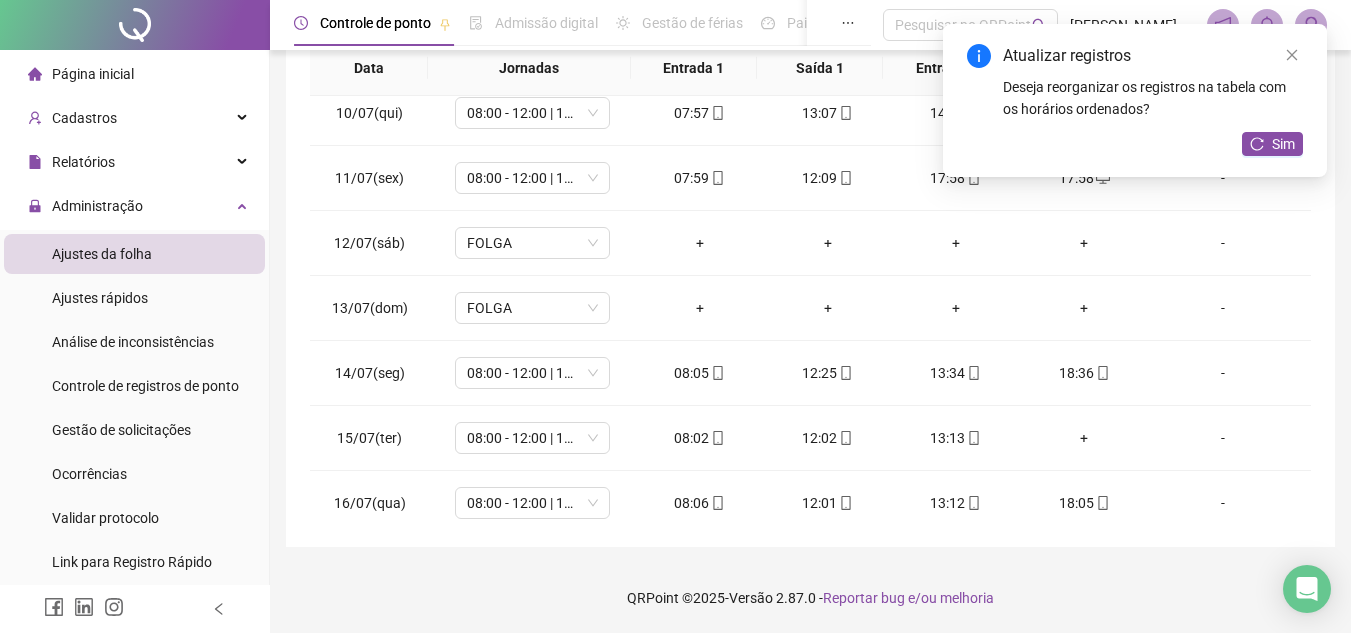 click on "Atualizar registros Deseja reorganizar os registros na tabela com os horários ordenados? Sim" at bounding box center (1135, 100) 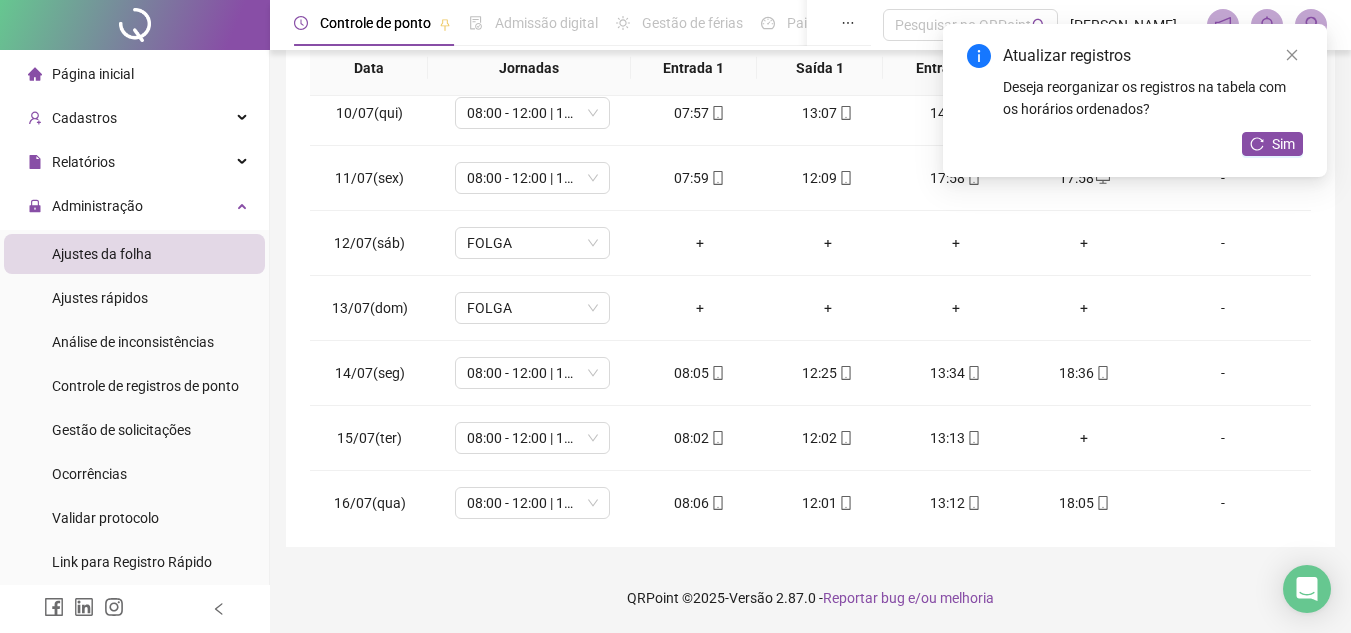 drag, startPoint x: 1292, startPoint y: 53, endPoint x: 1119, endPoint y: 166, distance: 206.63495 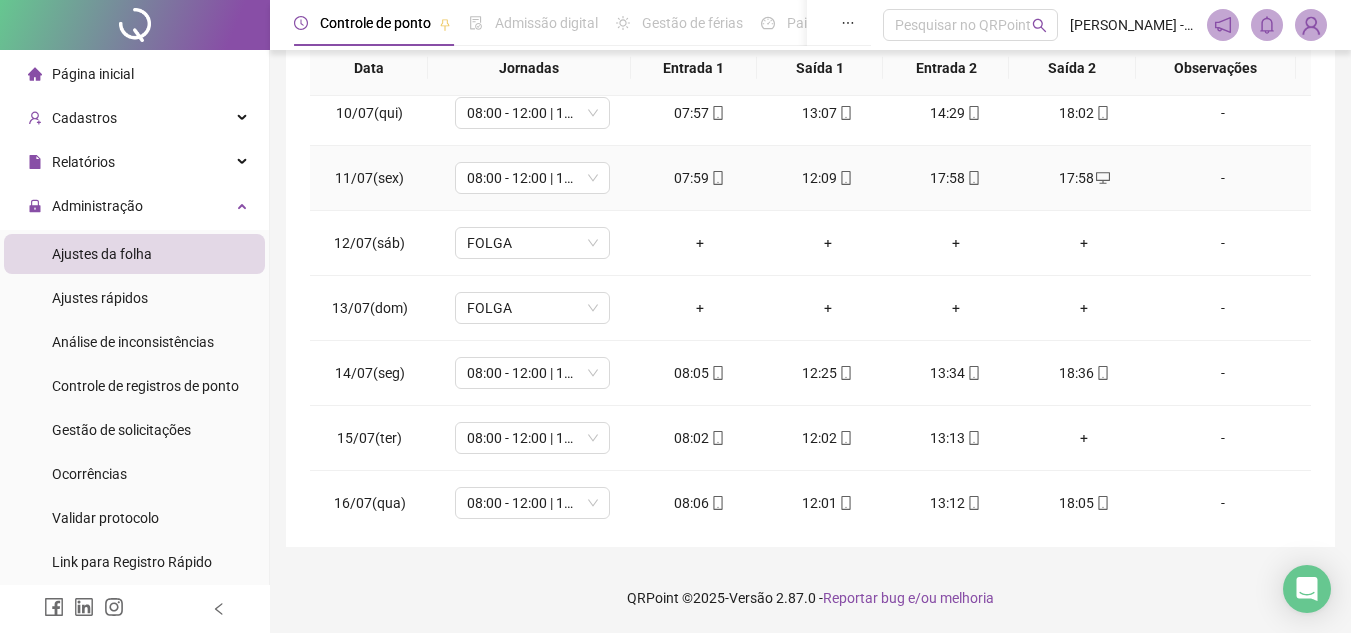 click on "17:58" at bounding box center (956, 178) 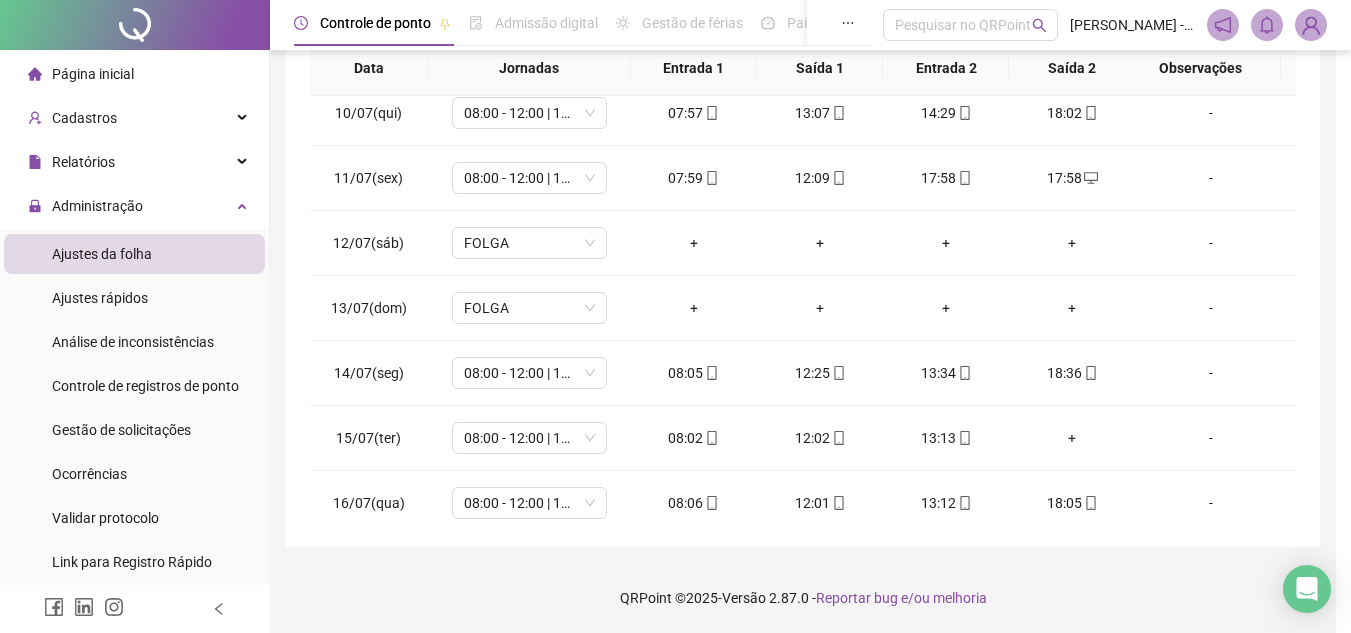 type on "**********" 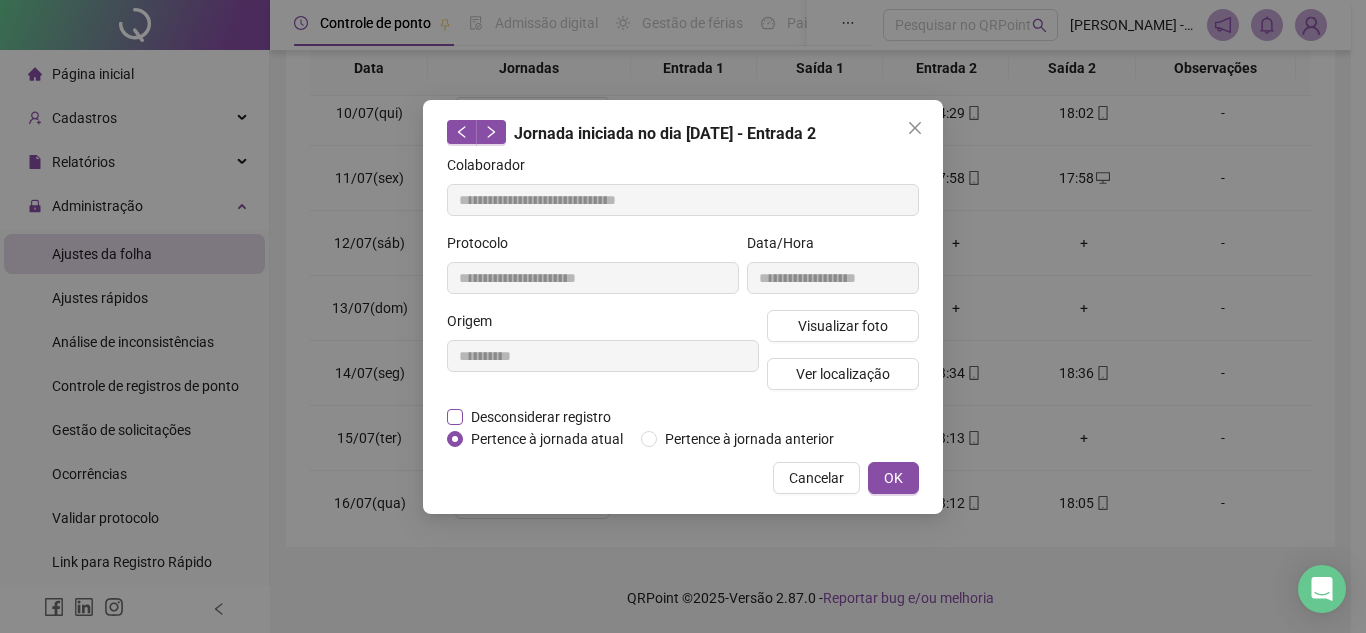 click on "Desconsiderar registro" at bounding box center [541, 417] 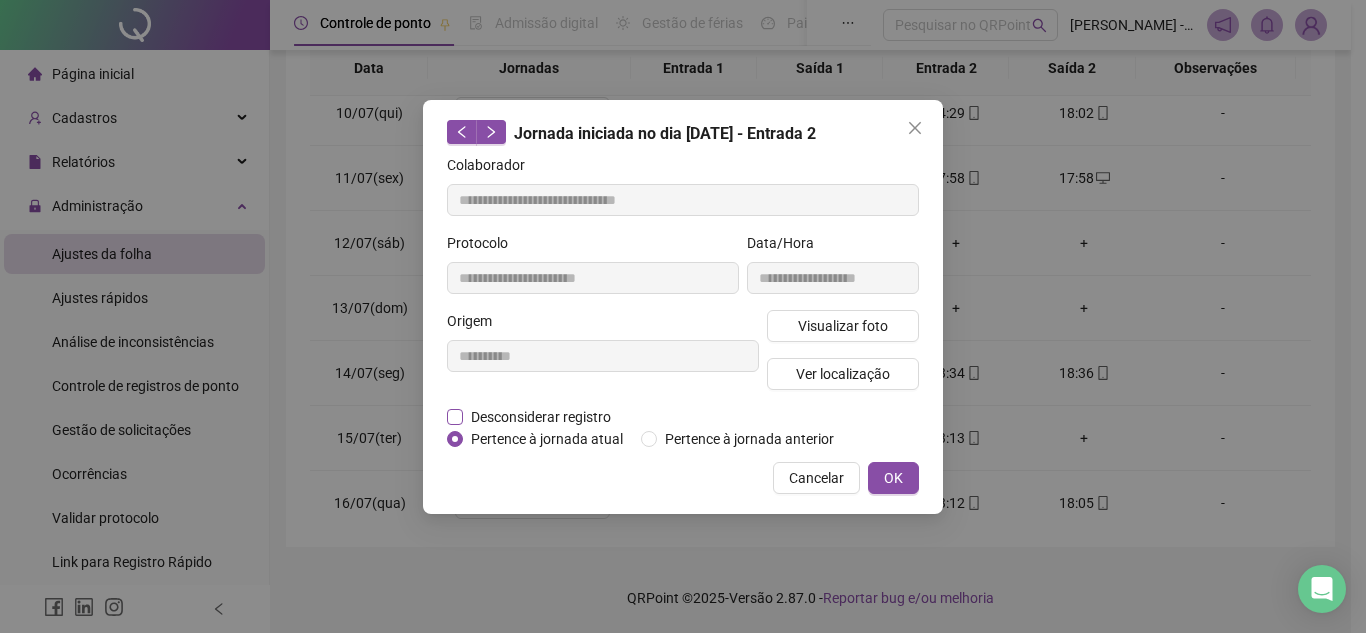 click on "Desconsiderar registro" at bounding box center [541, 417] 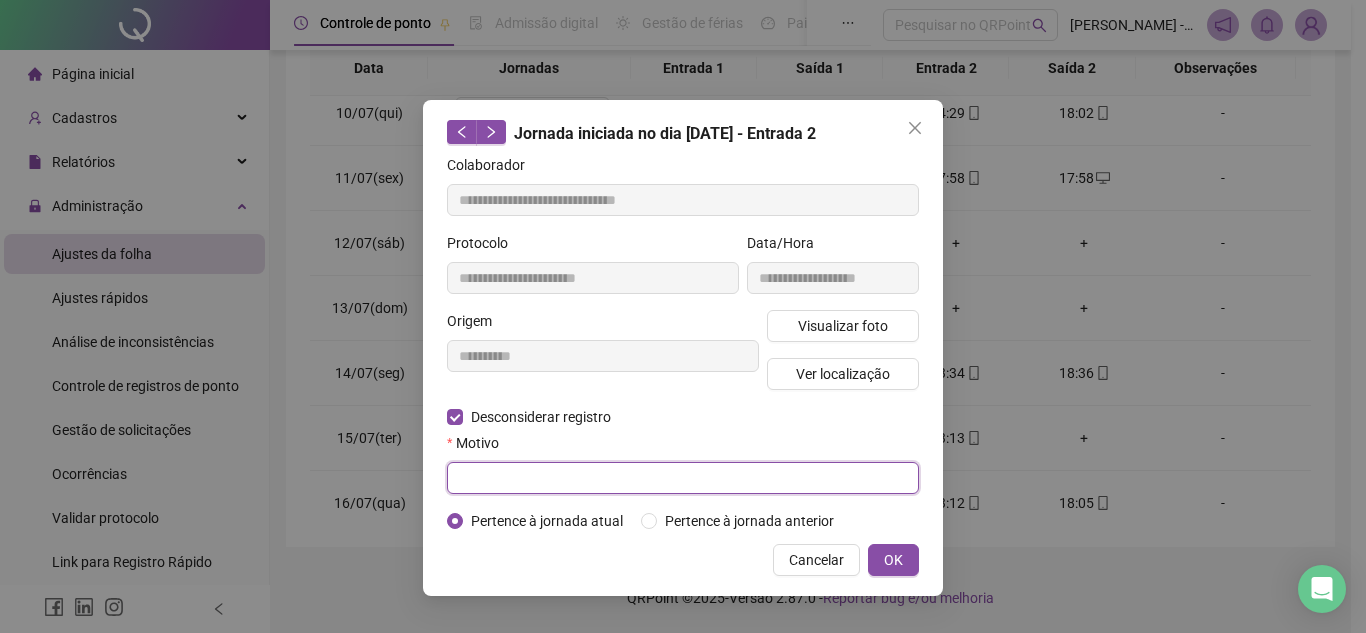 click at bounding box center [683, 478] 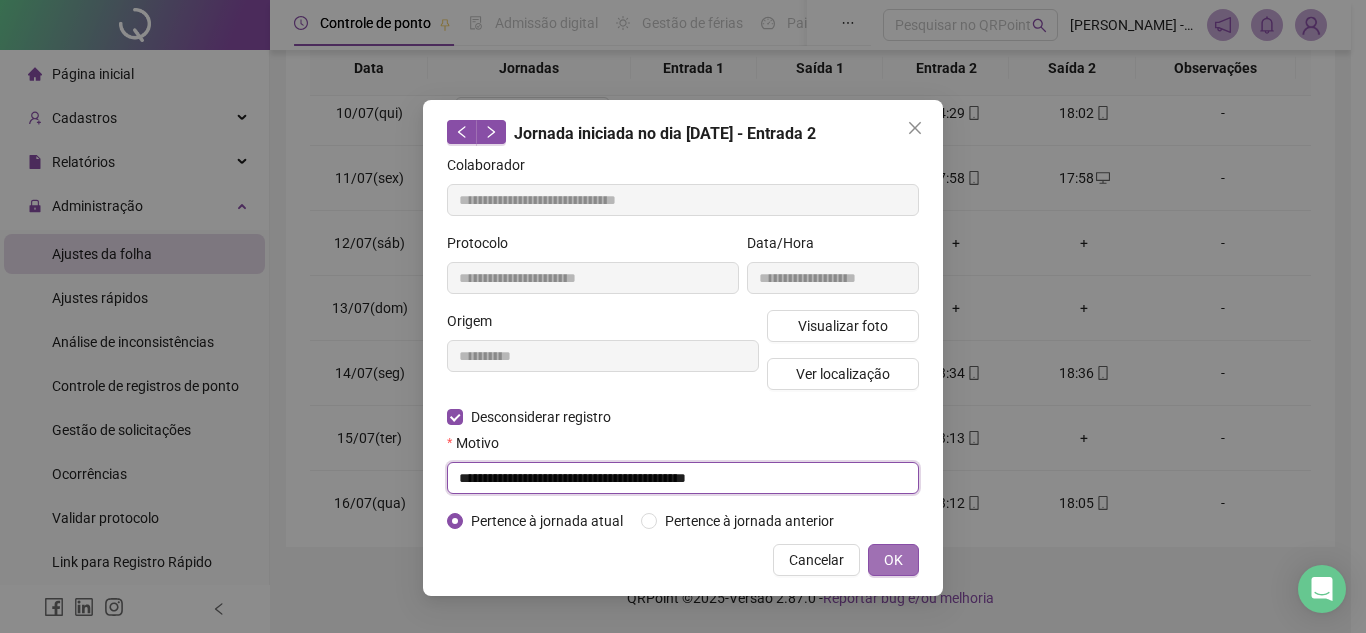 type on "**********" 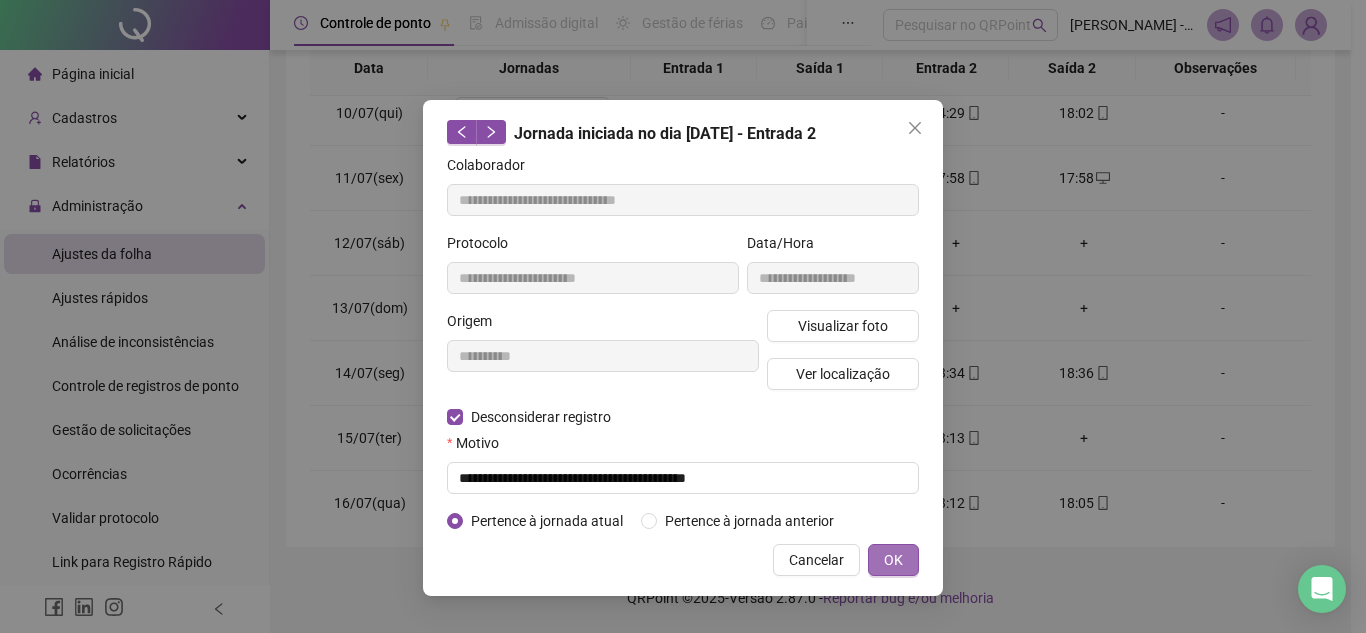 click on "OK" at bounding box center (893, 560) 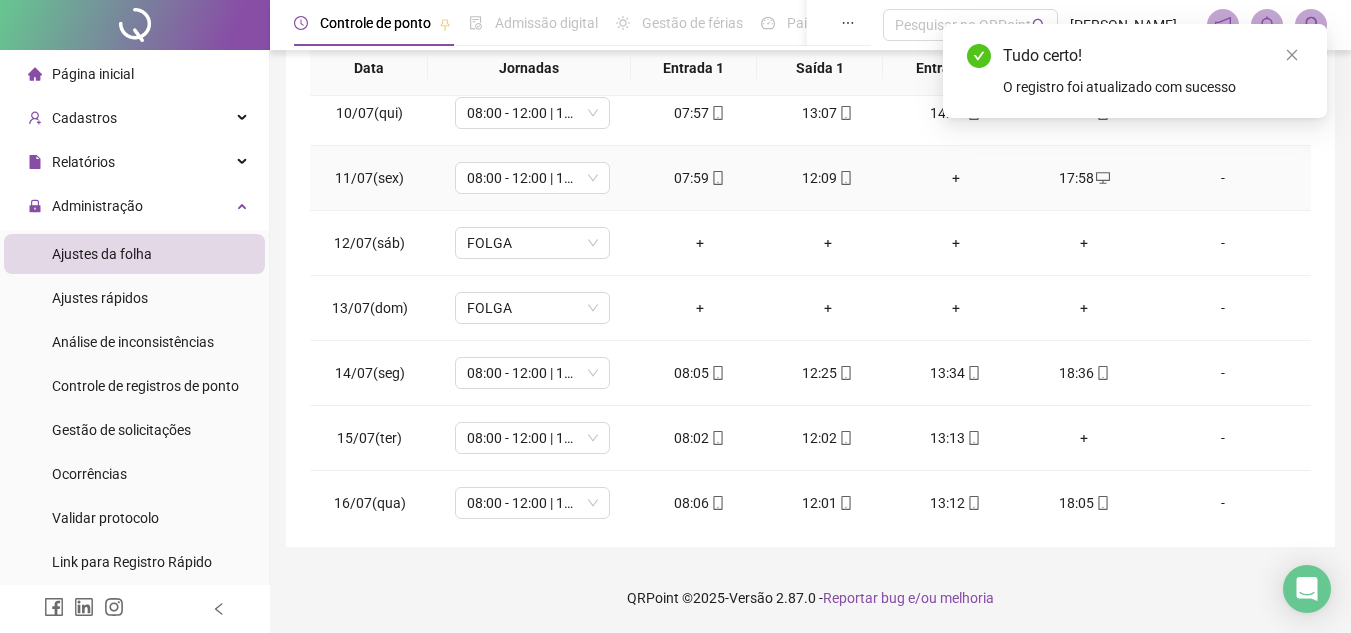 click on "+" at bounding box center (956, 178) 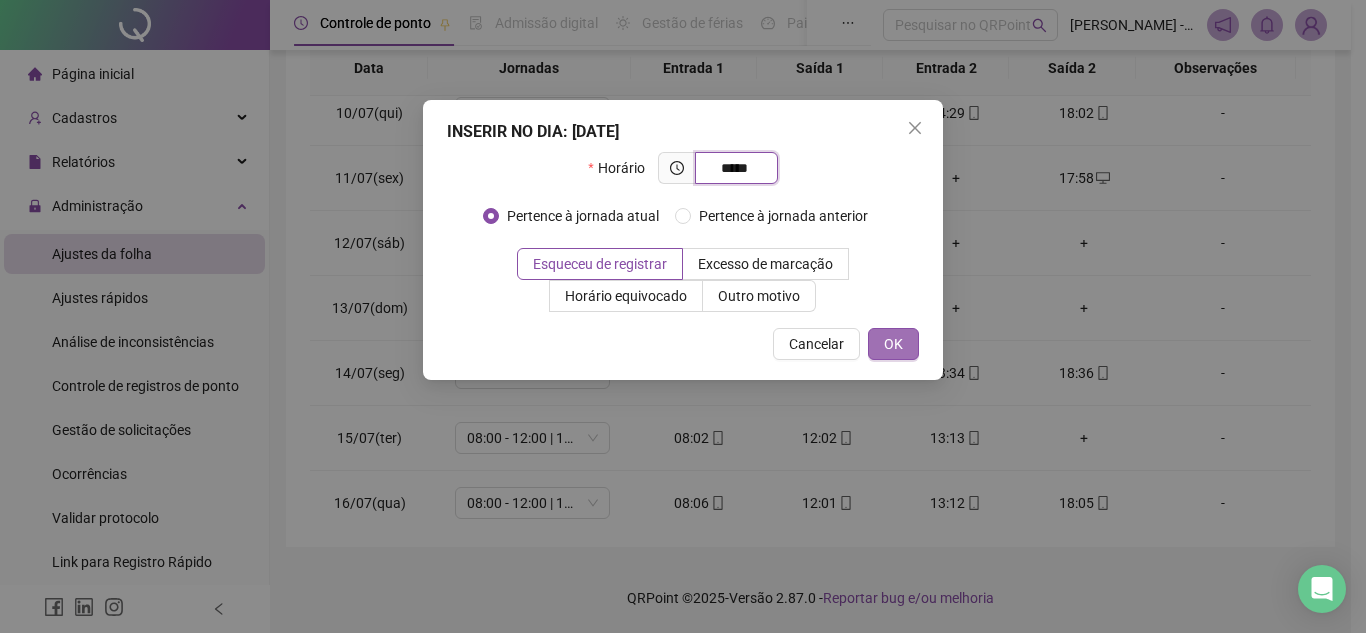 type on "*****" 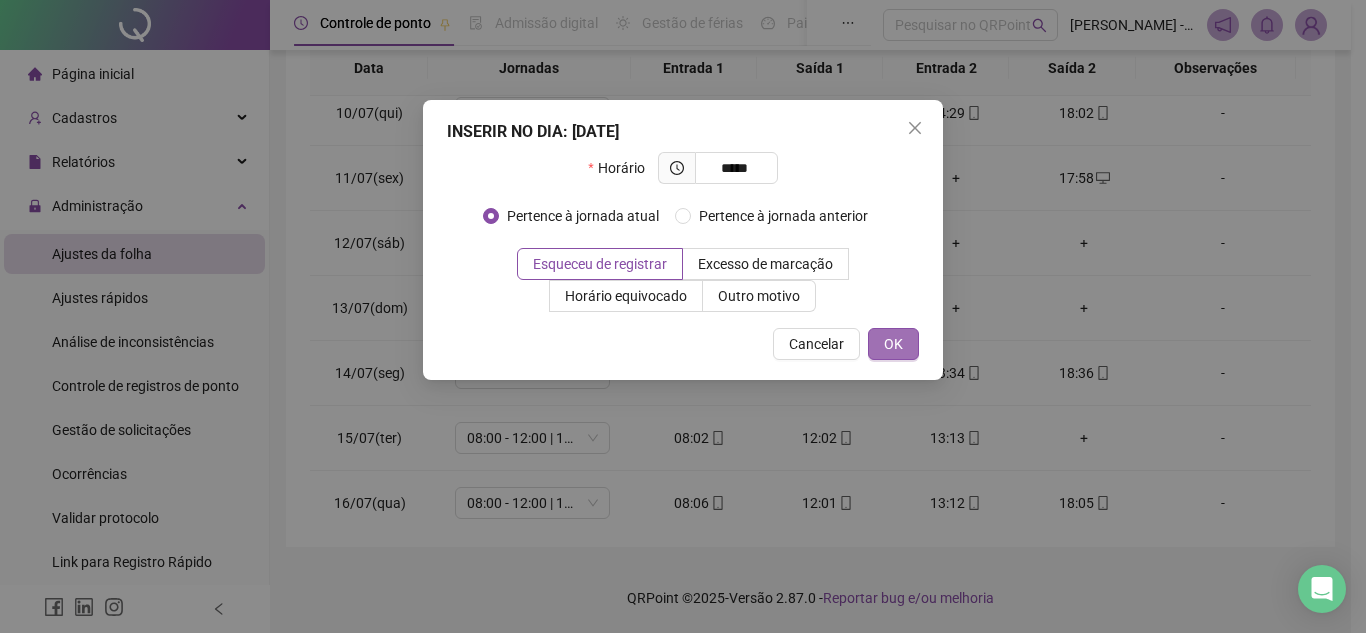 click on "OK" at bounding box center [893, 344] 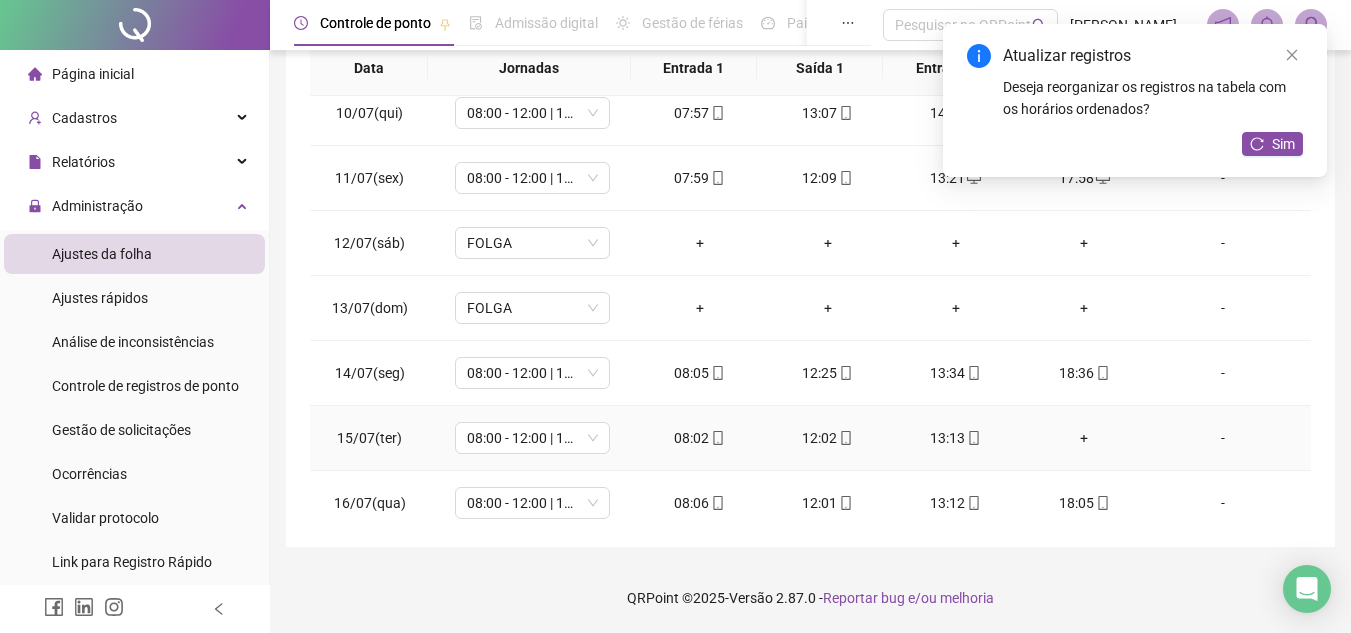 click on "+" at bounding box center [1084, 438] 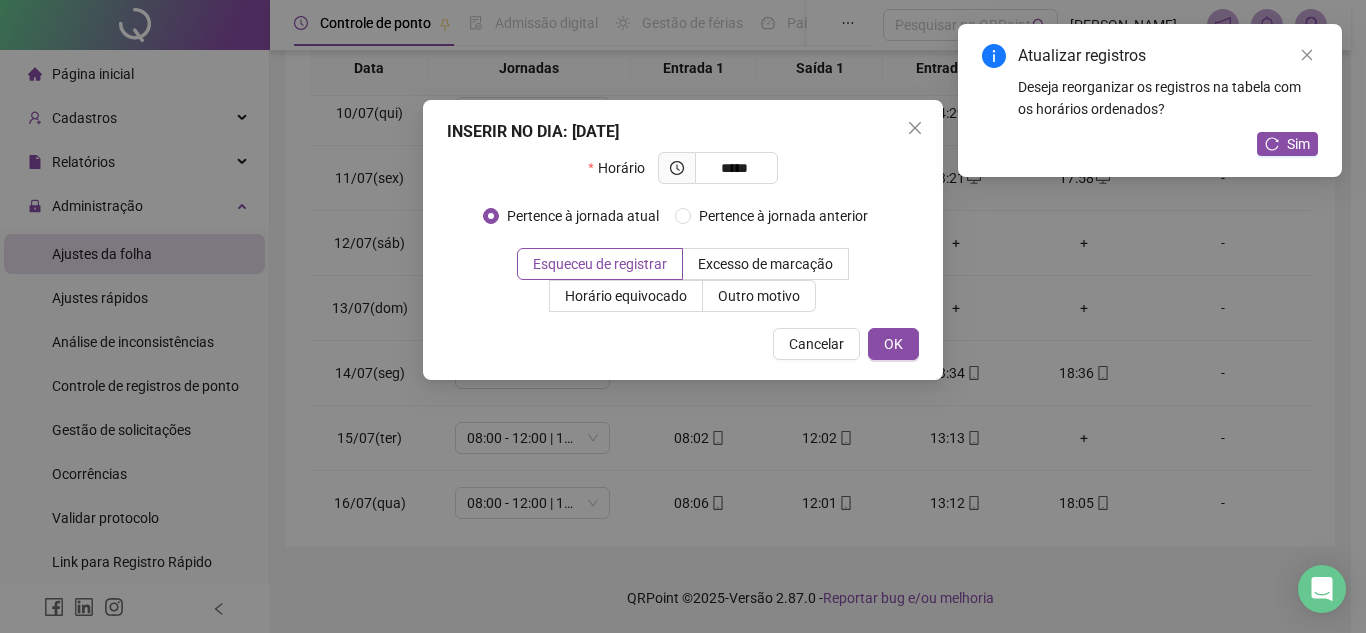 type on "*****" 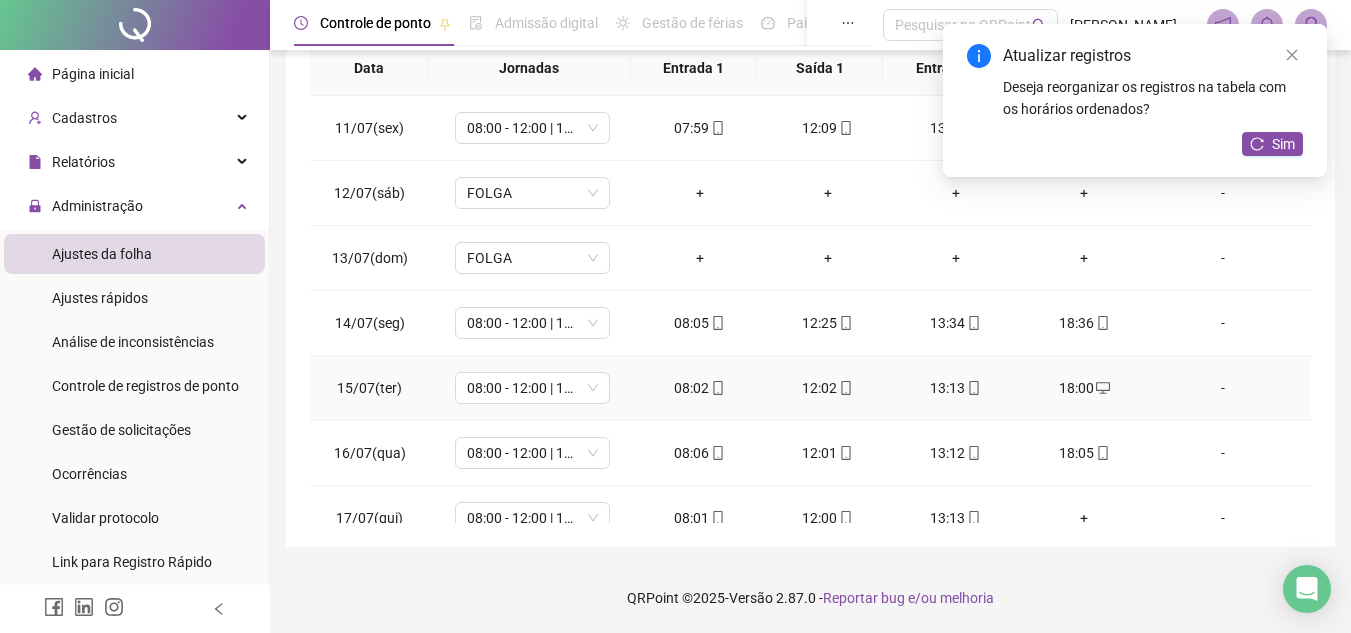 scroll, scrollTop: 678, scrollLeft: 0, axis: vertical 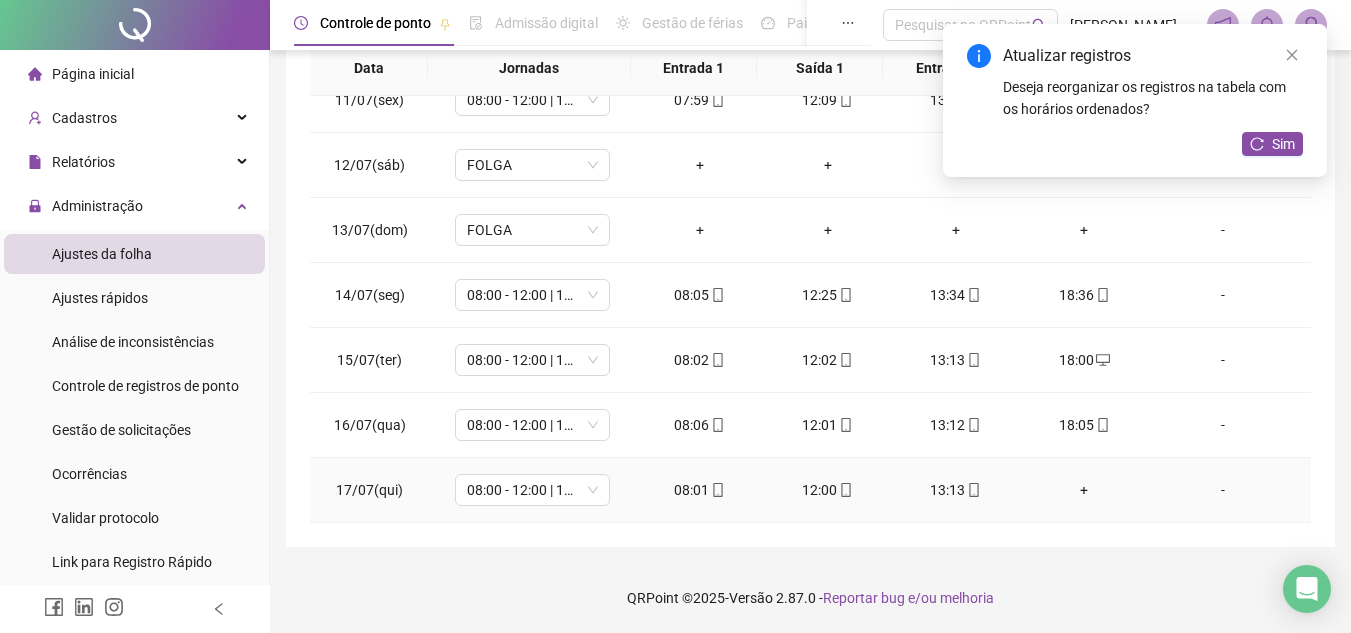 click on "+" at bounding box center (1084, 490) 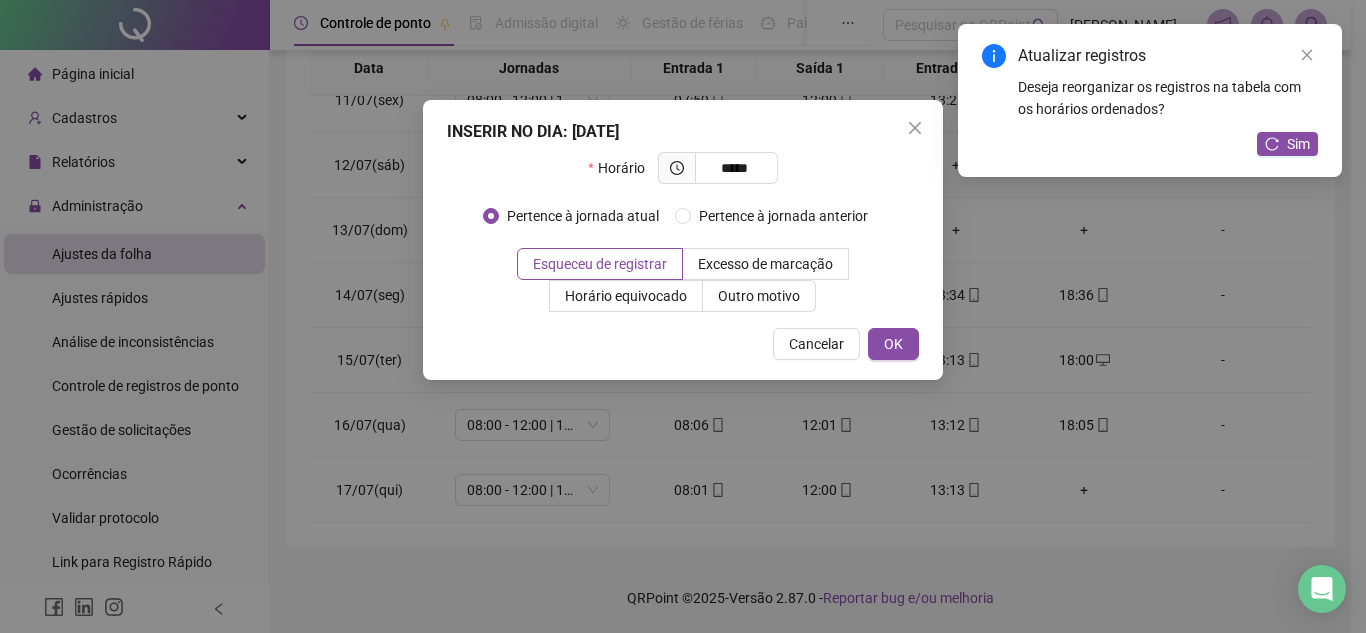type on "*****" 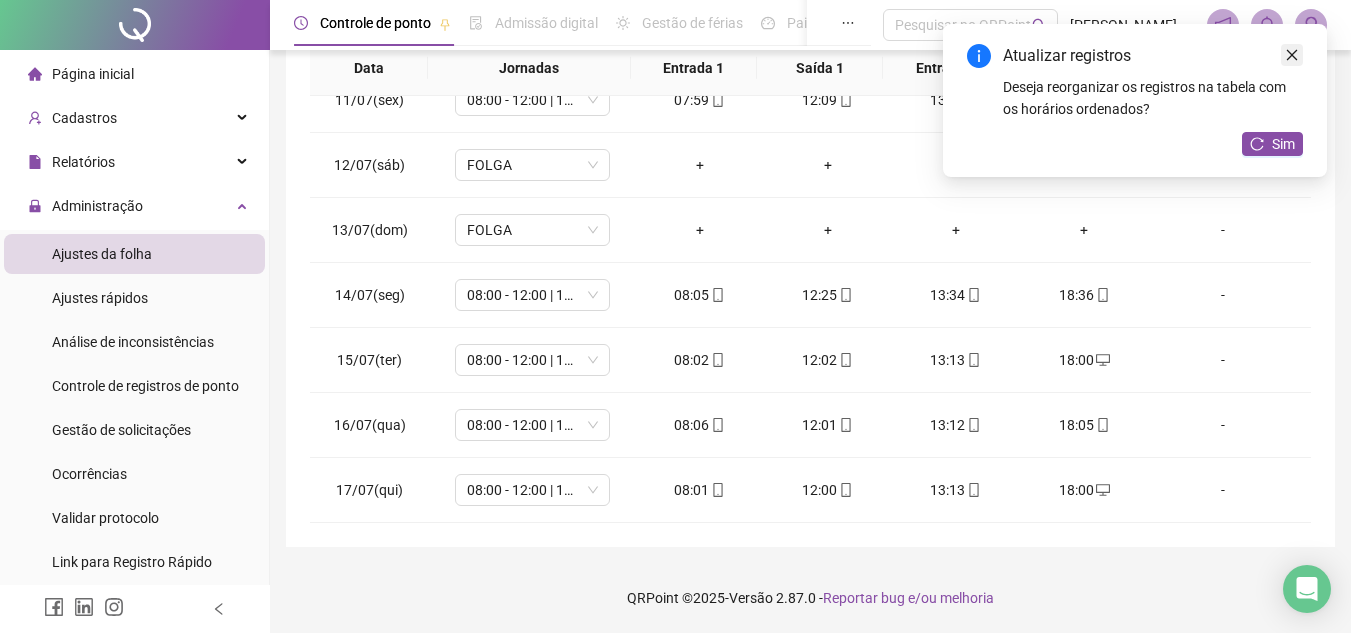 click 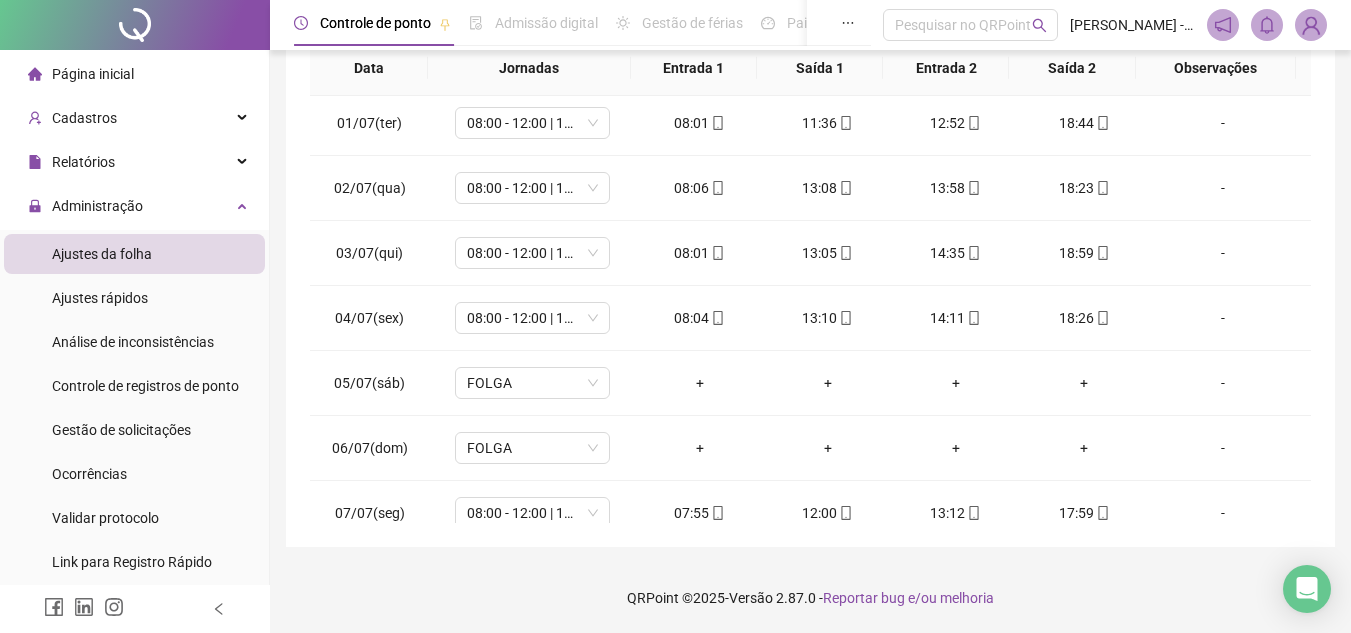 scroll, scrollTop: 0, scrollLeft: 0, axis: both 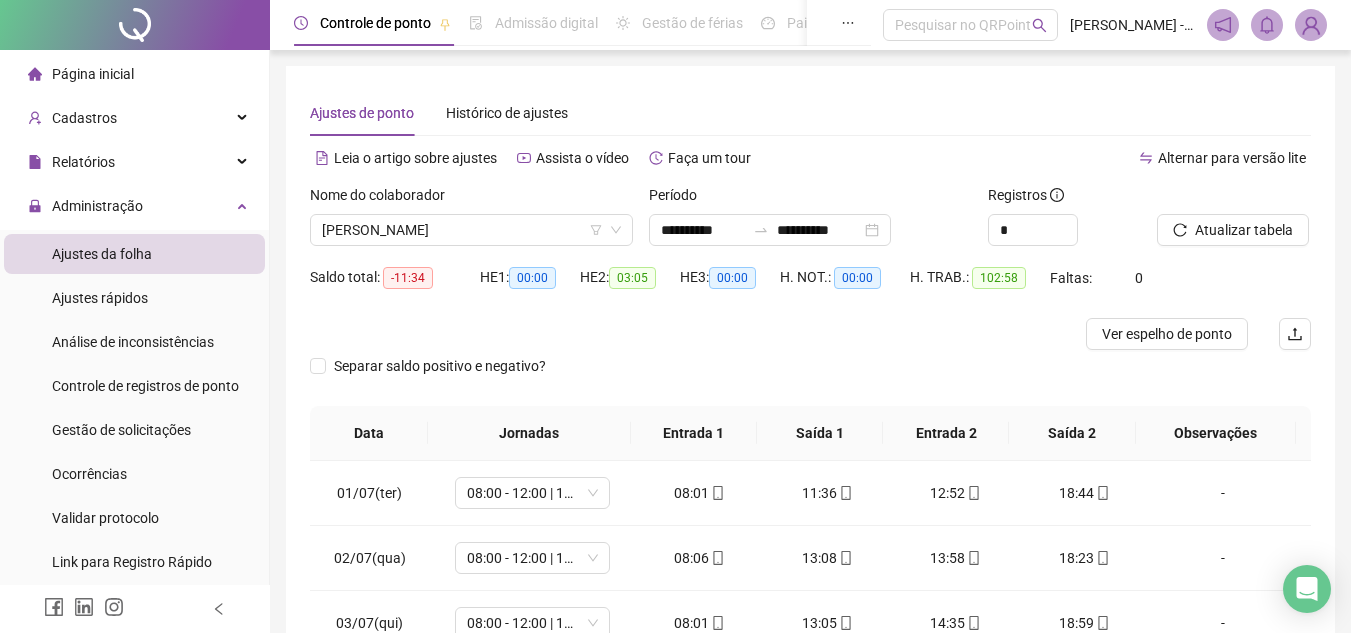 click on "Alternar para versão lite" at bounding box center [1061, 158] 